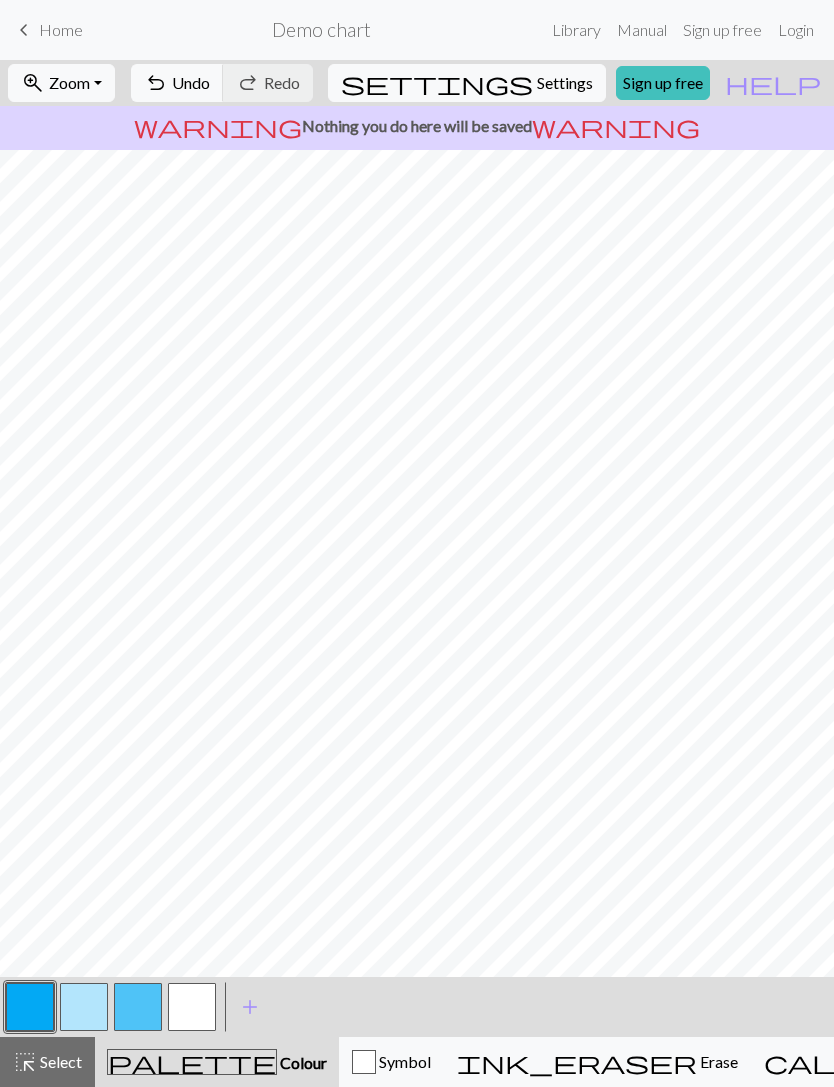 scroll, scrollTop: 0, scrollLeft: 0, axis: both 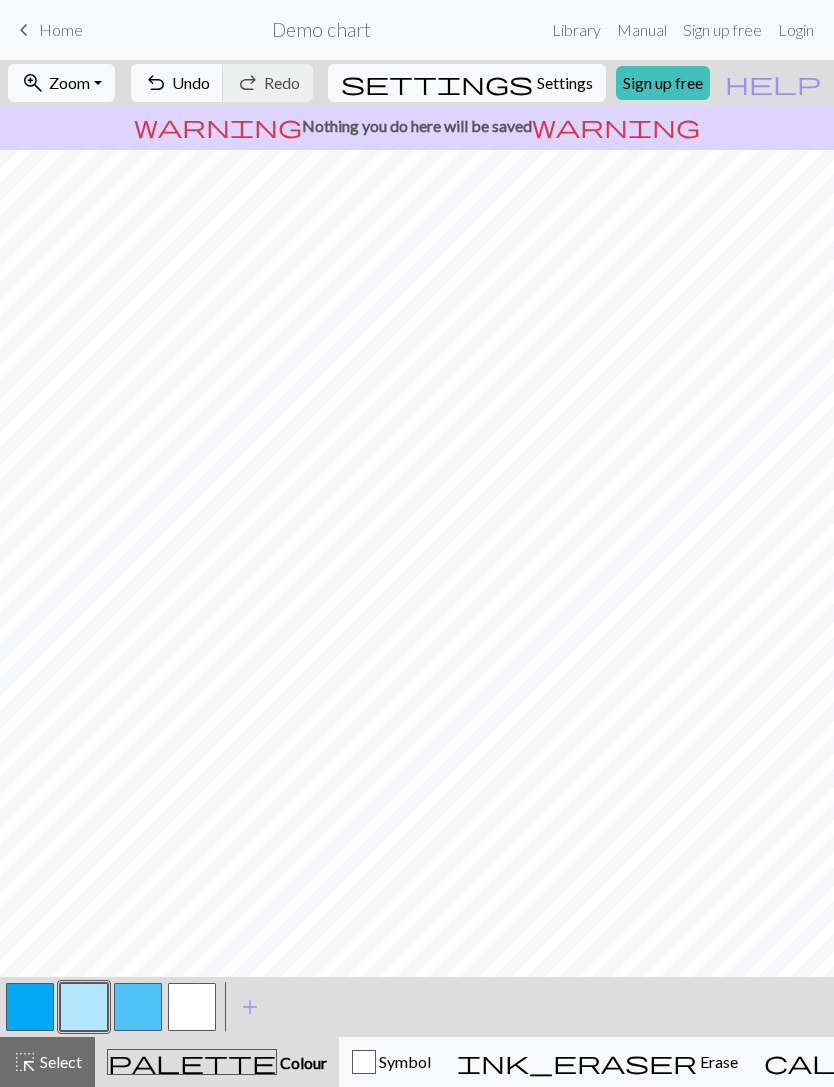 click at bounding box center [84, 1007] 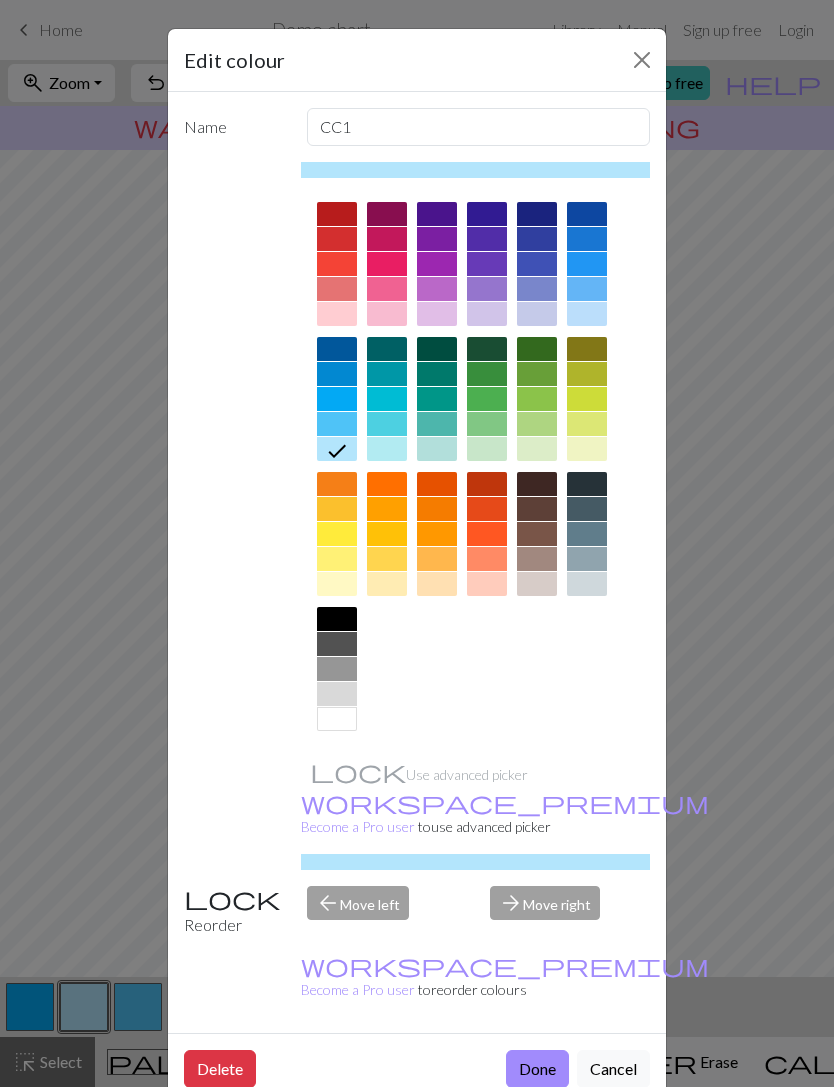 click at bounding box center (337, 399) 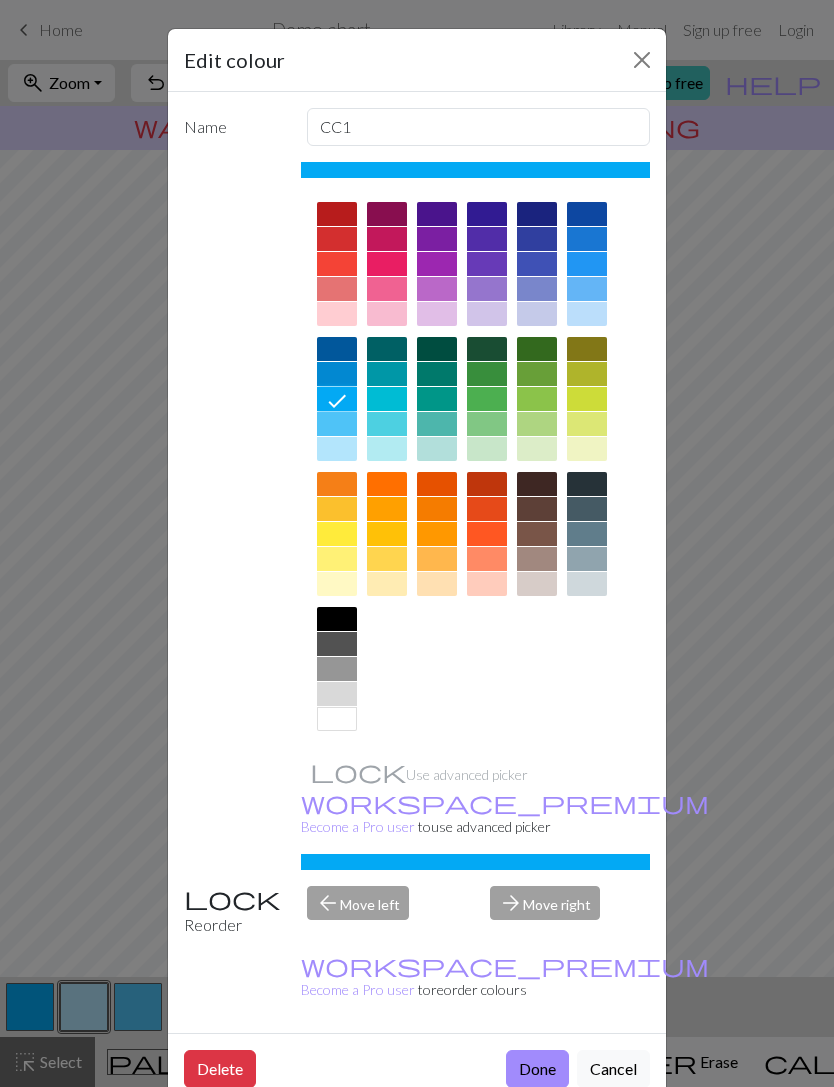 click on "Done" at bounding box center [537, 1069] 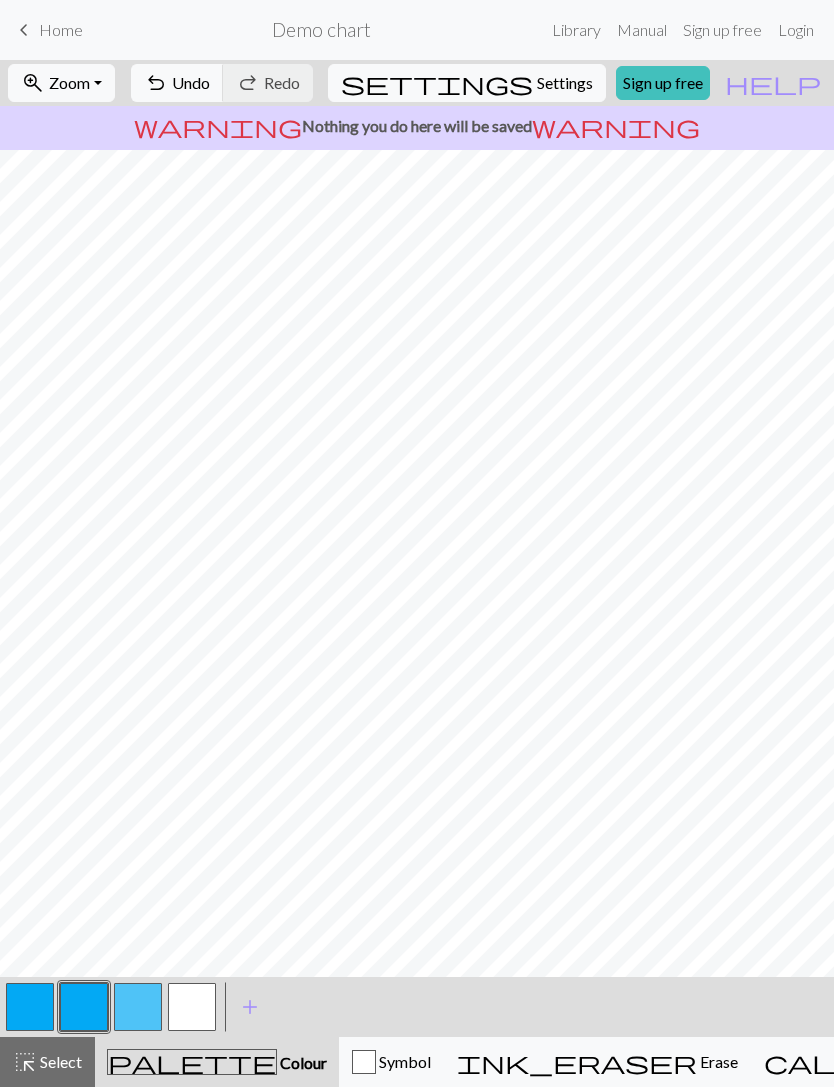 click at bounding box center (138, 1007) 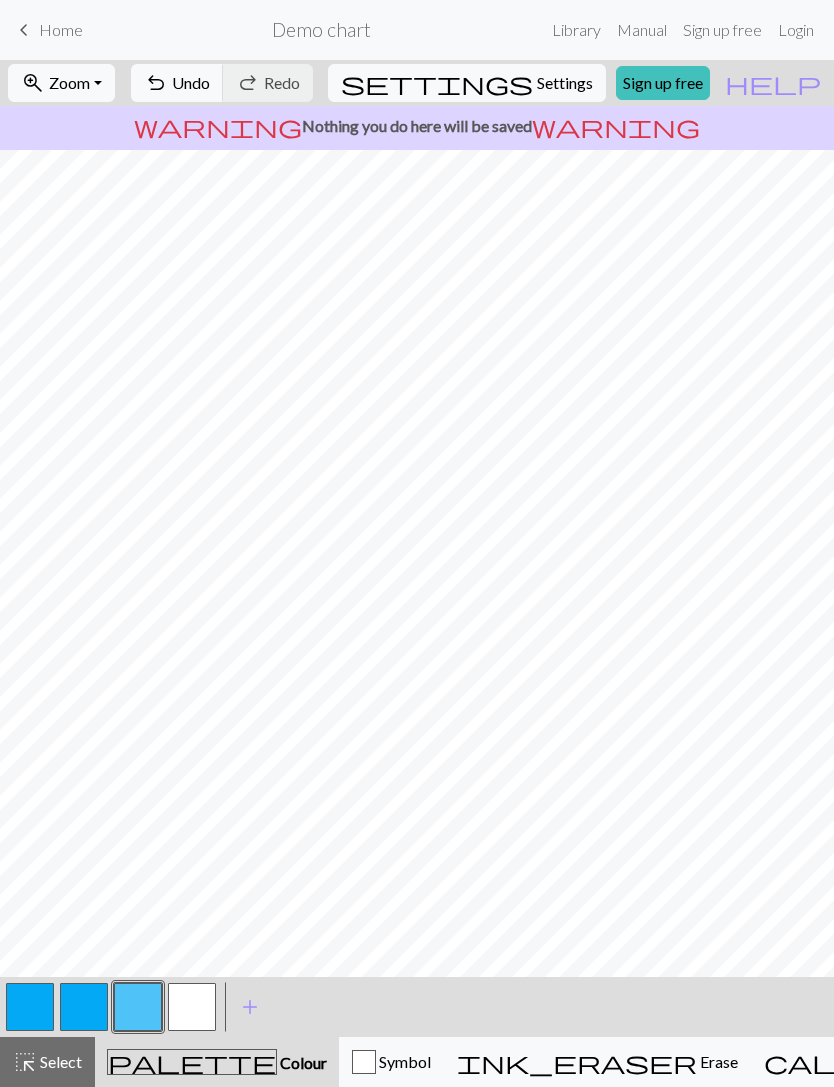 click at bounding box center (138, 1007) 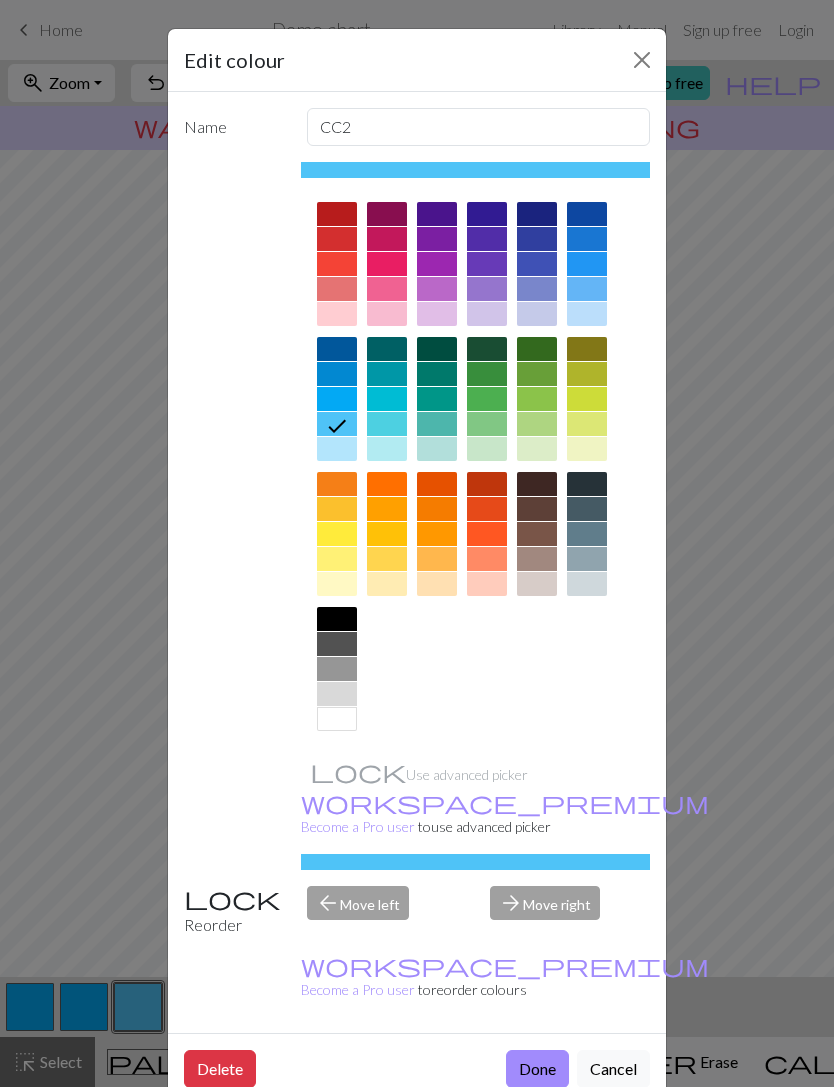 click at bounding box center (337, 399) 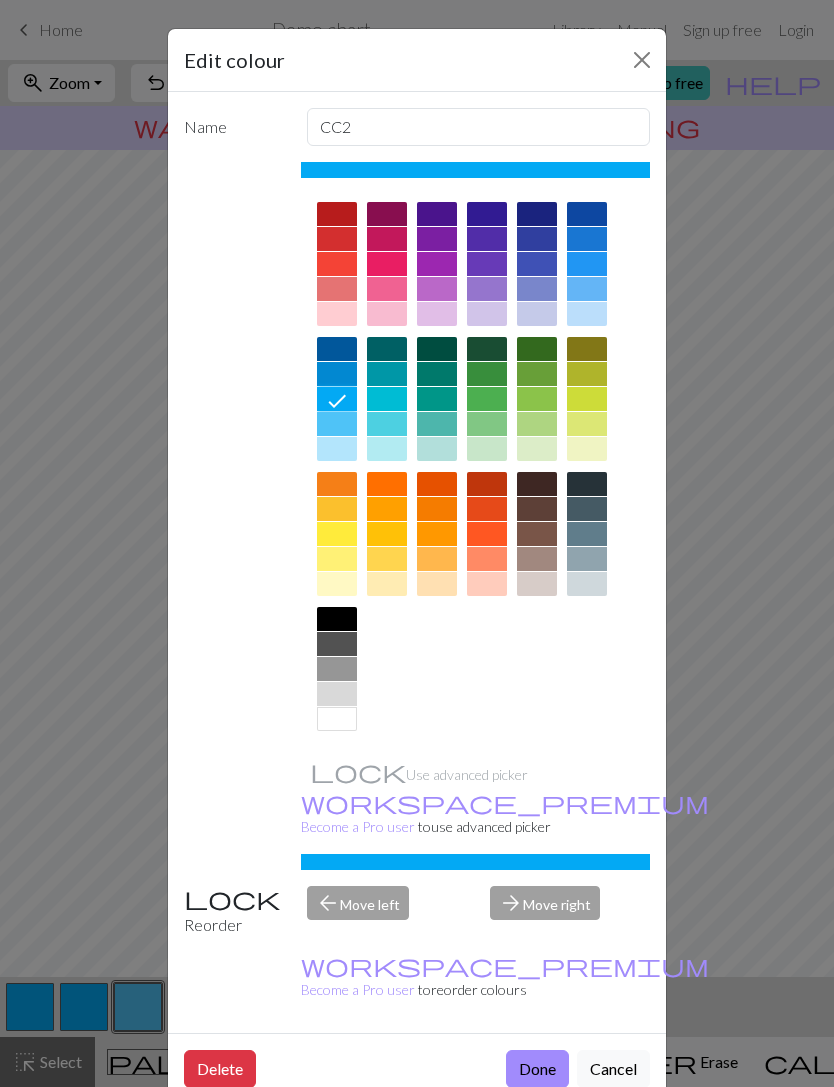 click on "Done" at bounding box center [537, 1069] 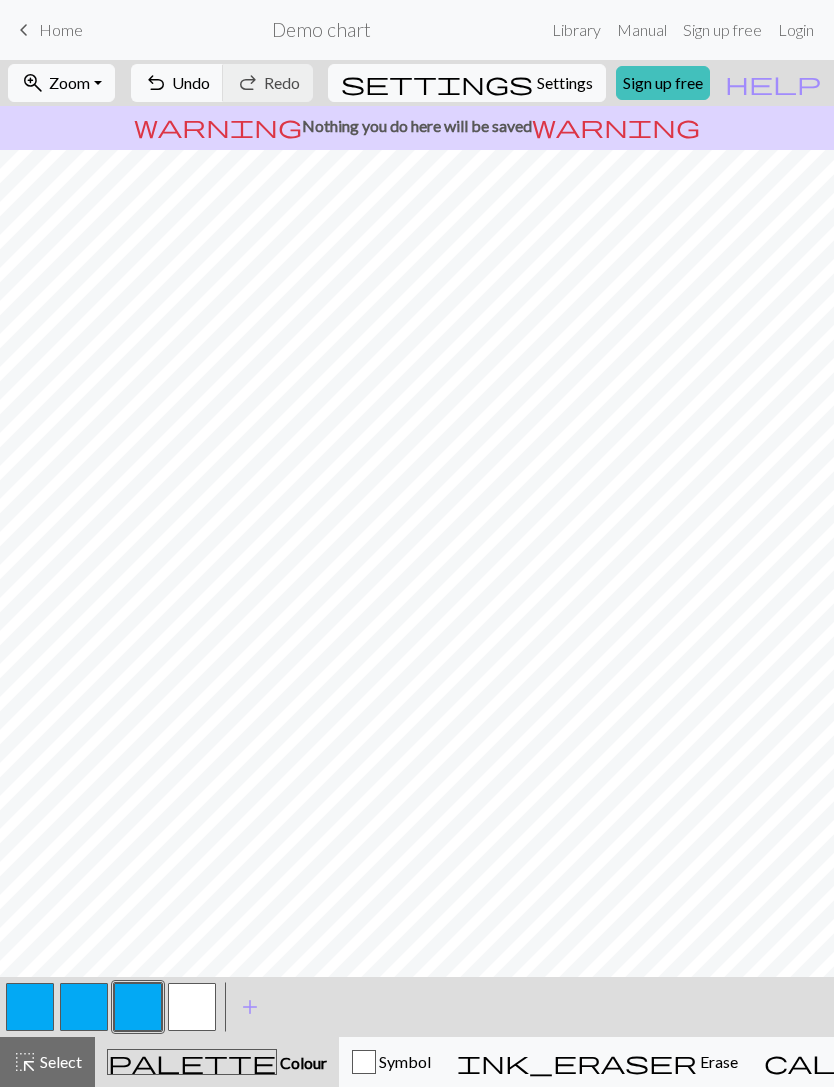 click at bounding box center (192, 1007) 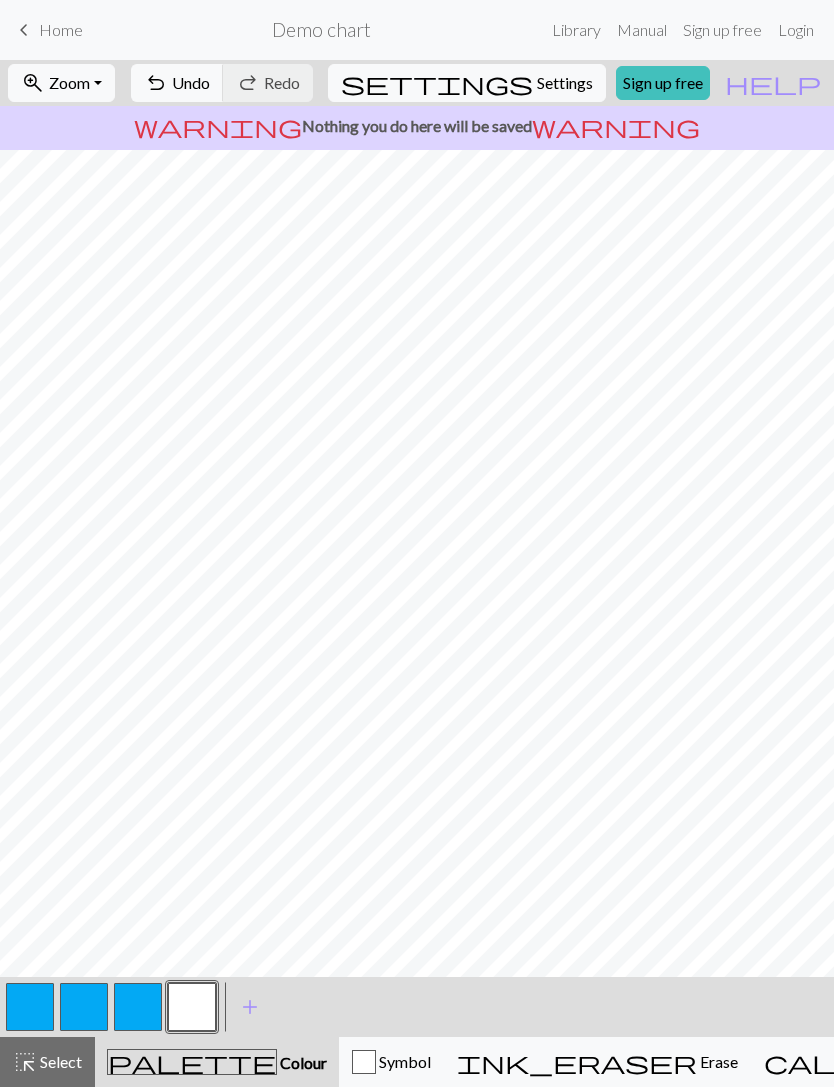 click at bounding box center [138, 1007] 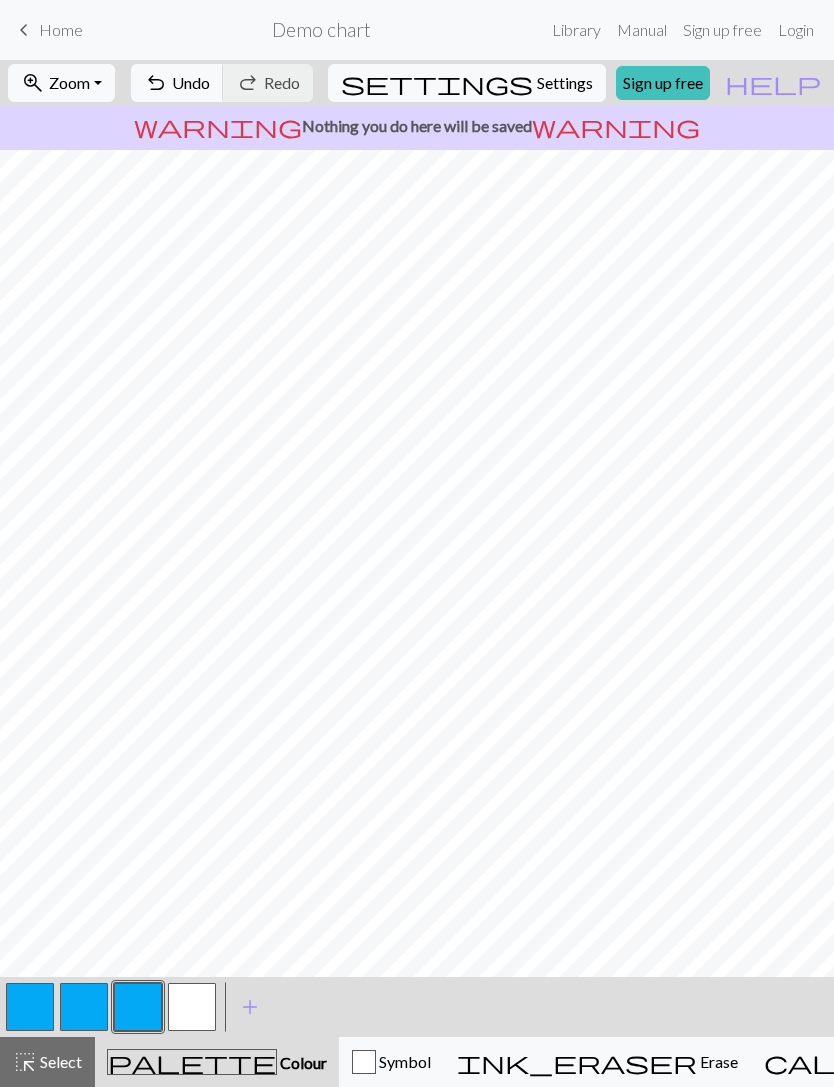 click at bounding box center [192, 1007] 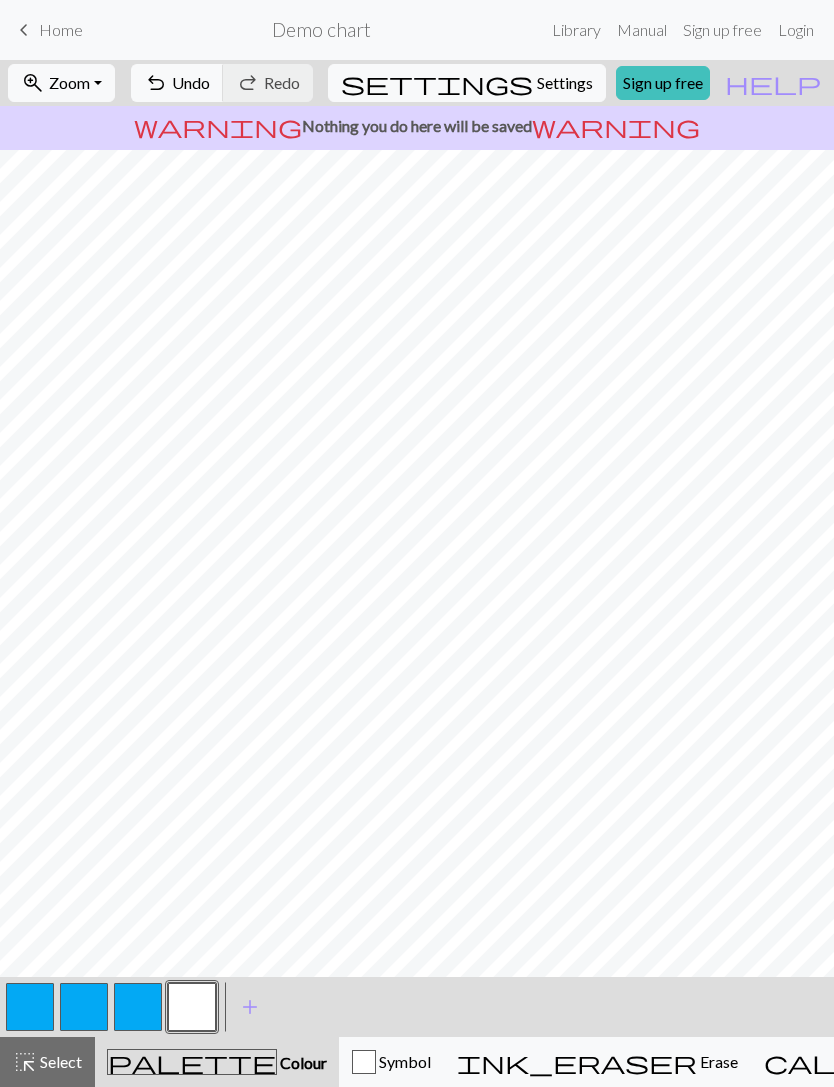 click at bounding box center [138, 1007] 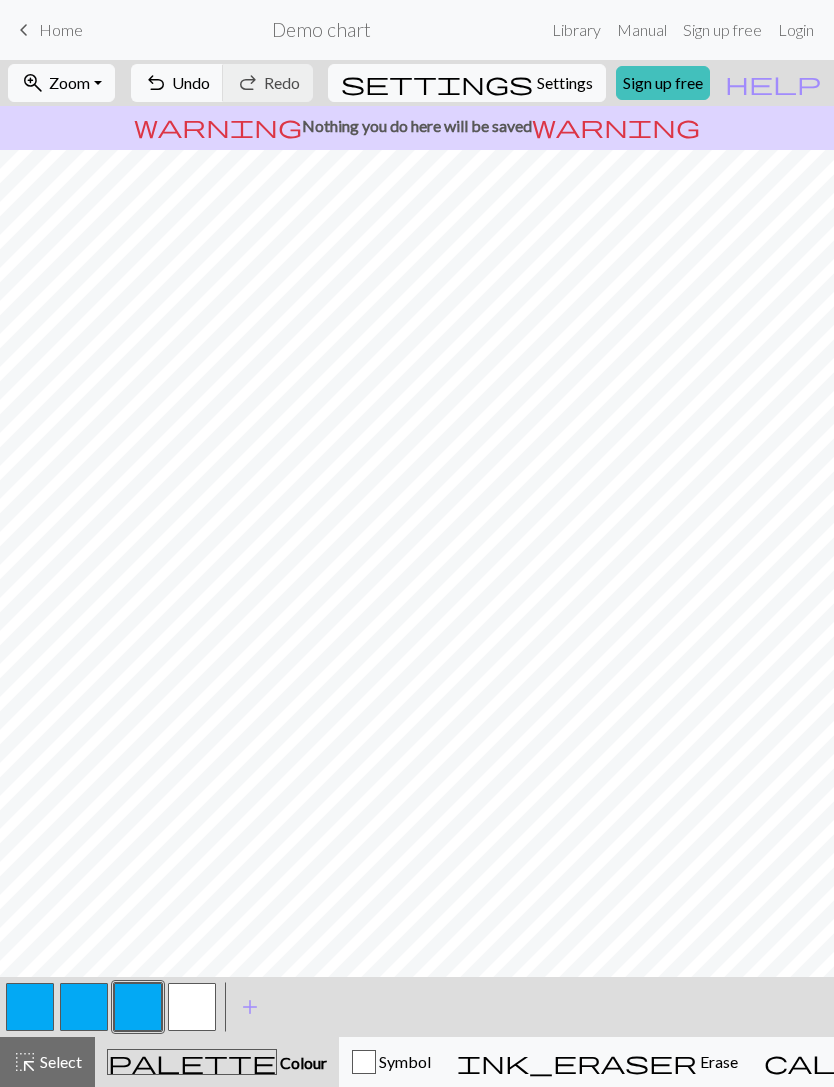click at bounding box center [192, 1007] 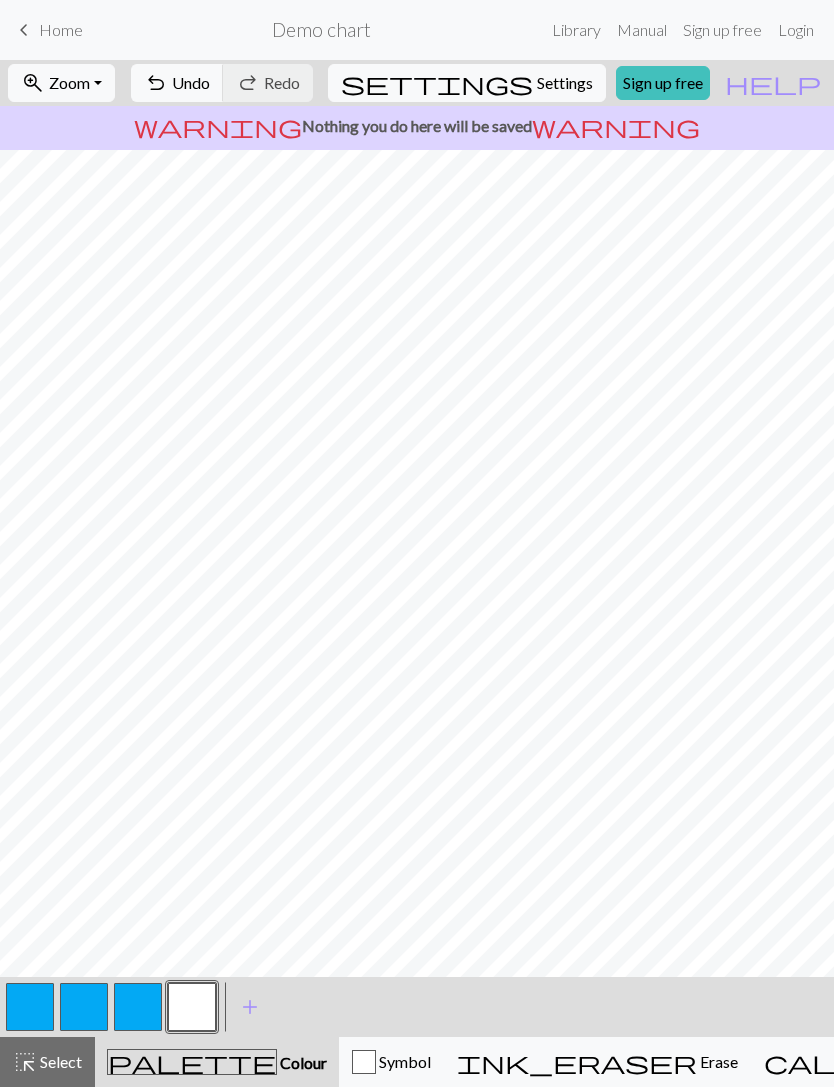 click at bounding box center (138, 1007) 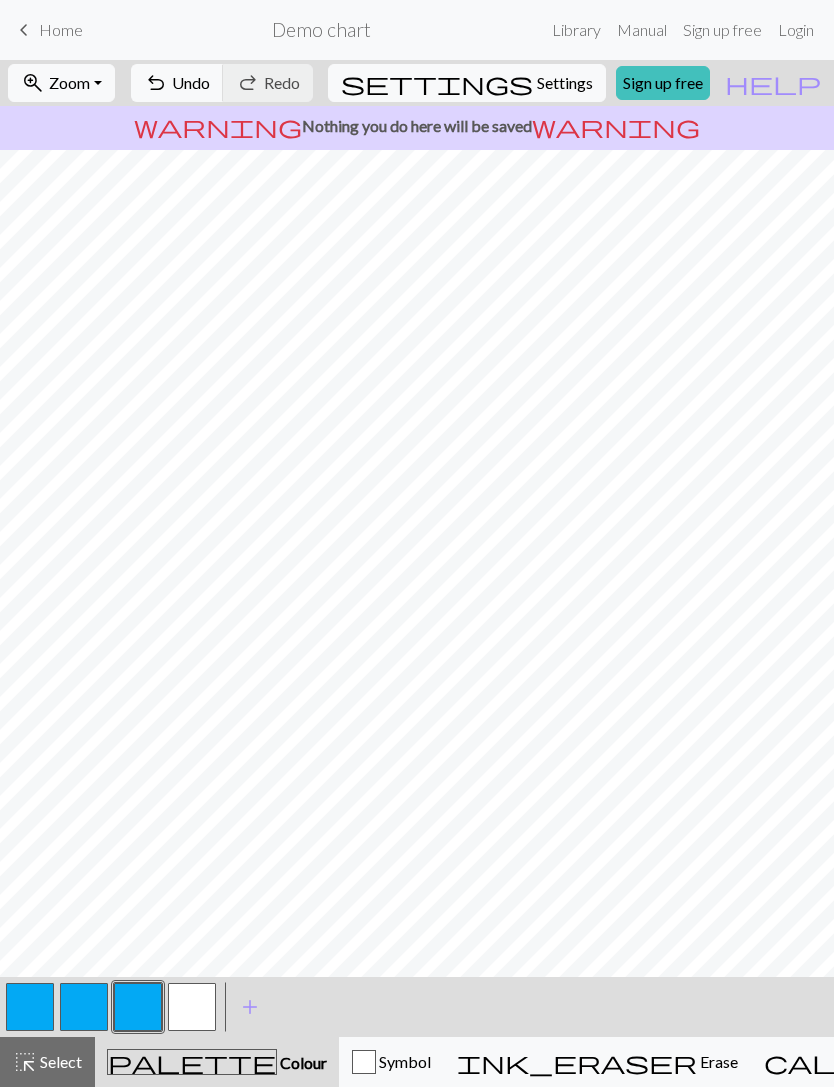 click at bounding box center (192, 1007) 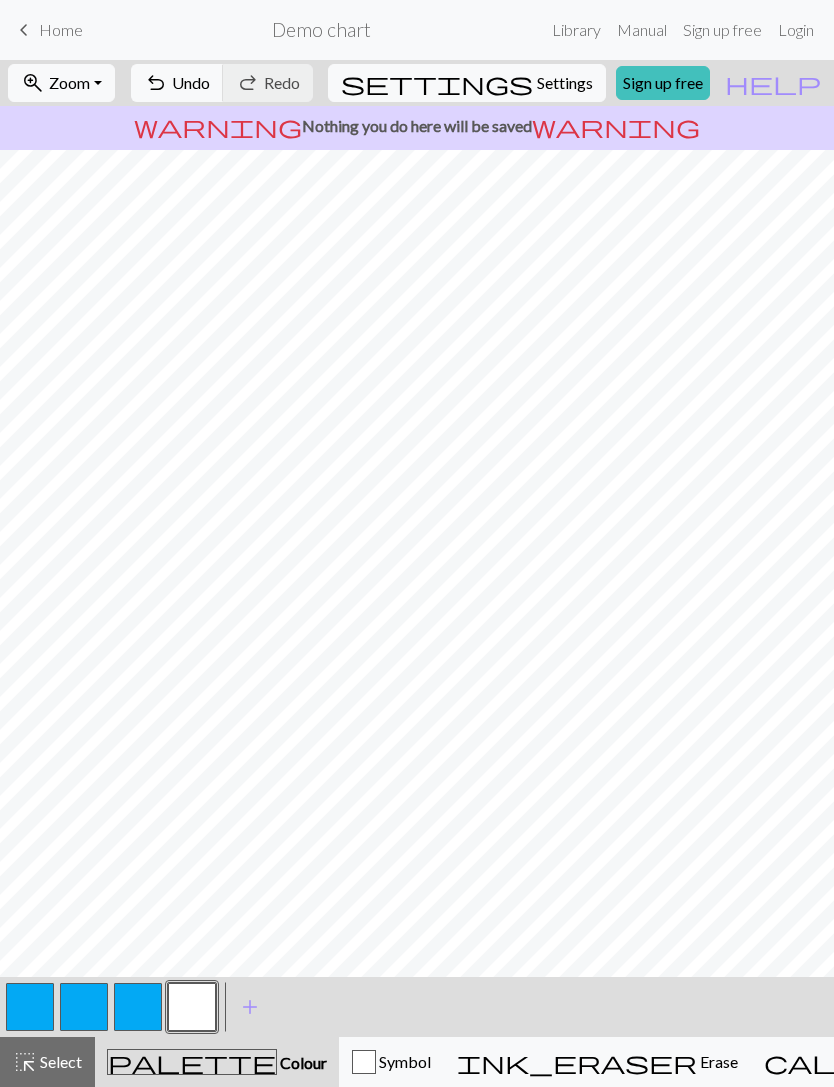 click at bounding box center [138, 1007] 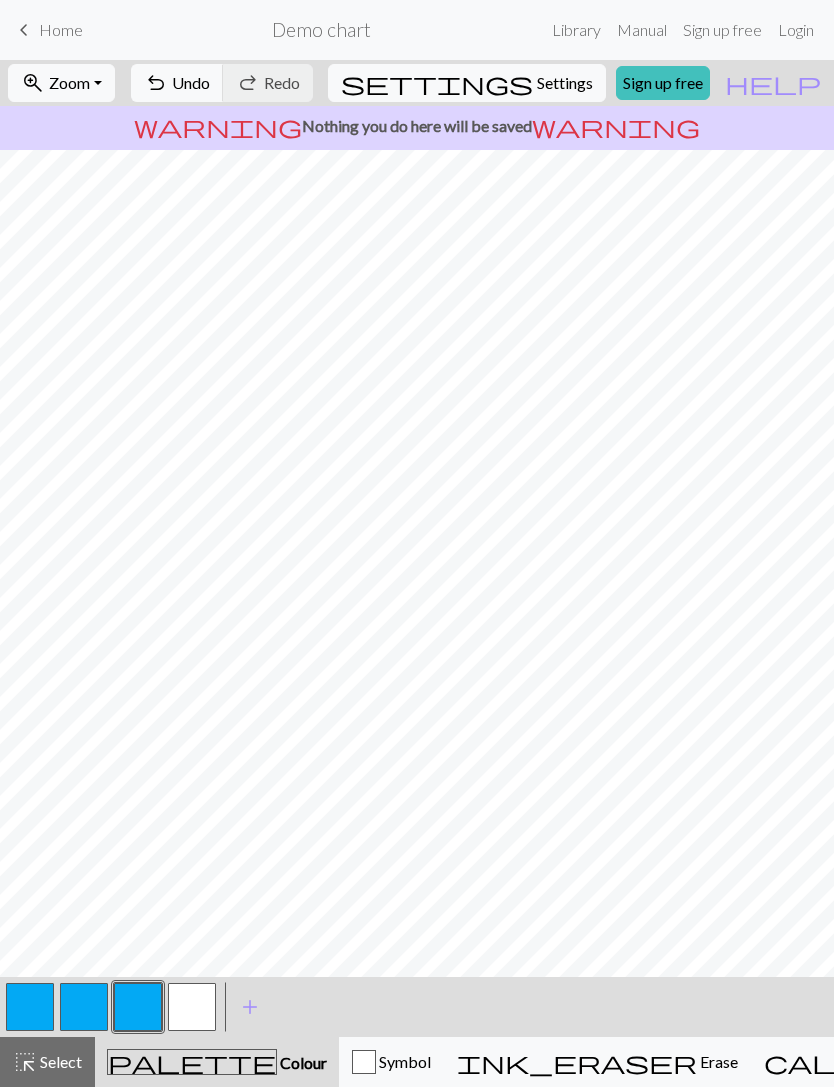 click at bounding box center (192, 1007) 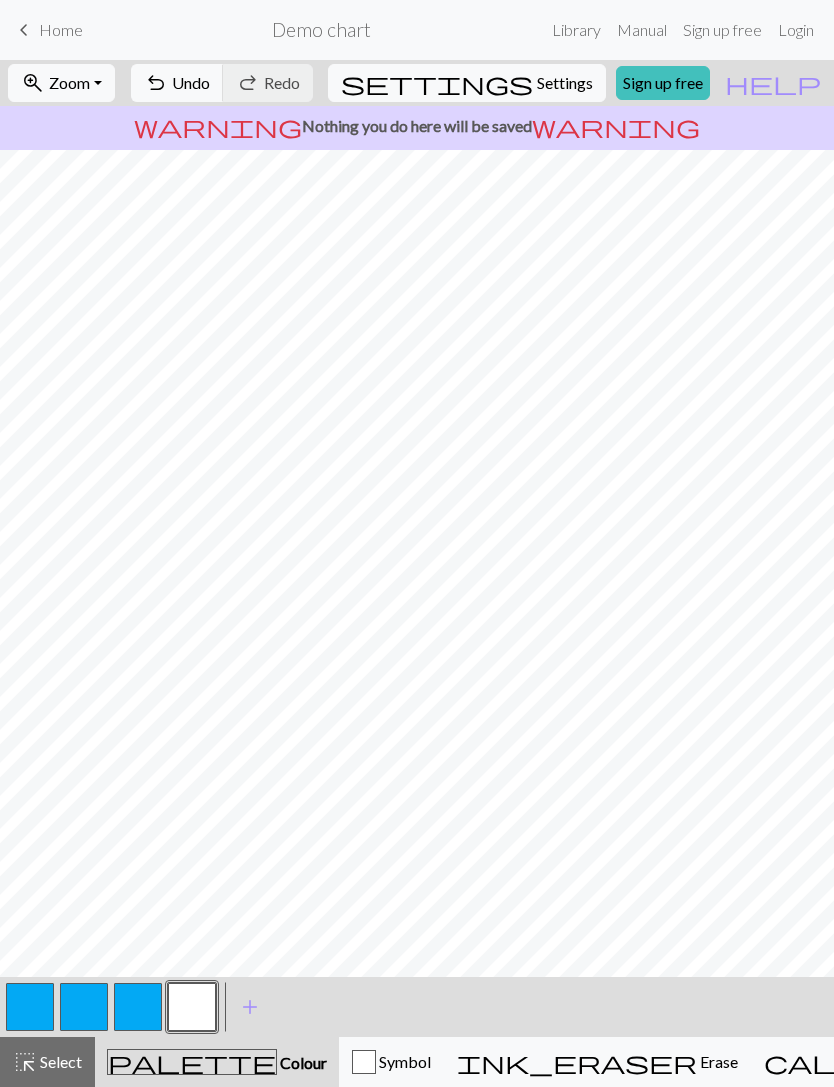 click at bounding box center (138, 1007) 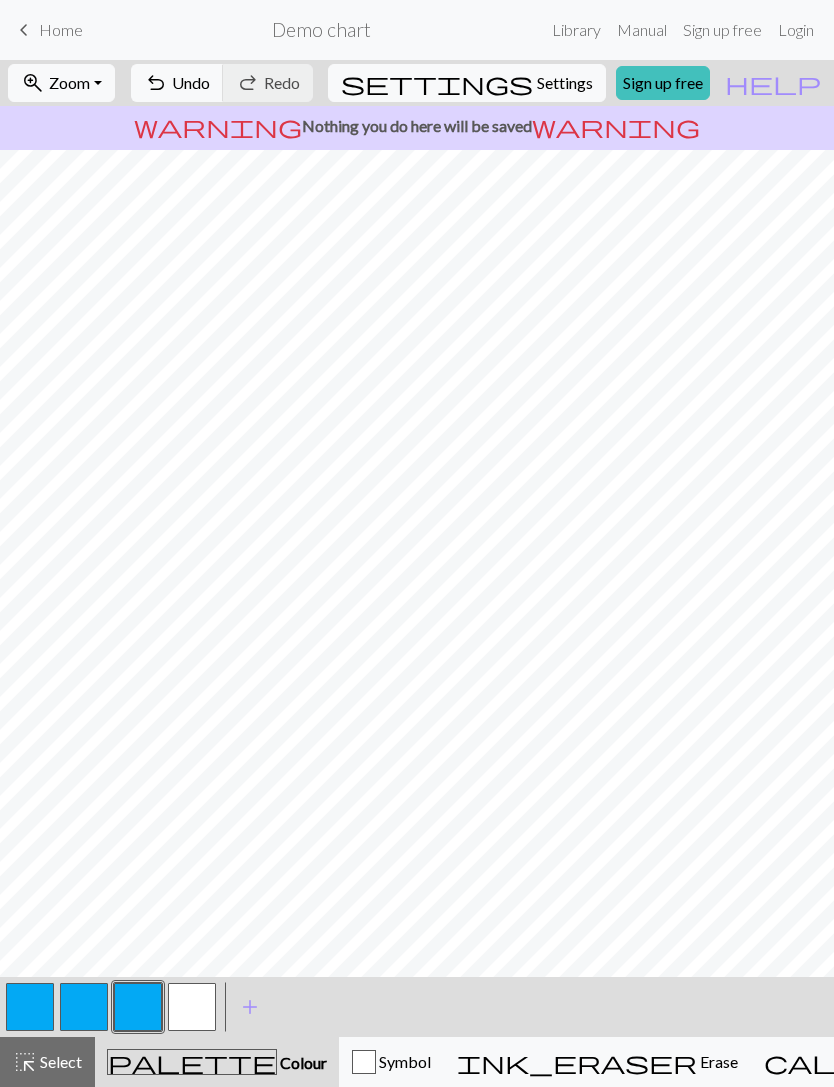 click at bounding box center (192, 1007) 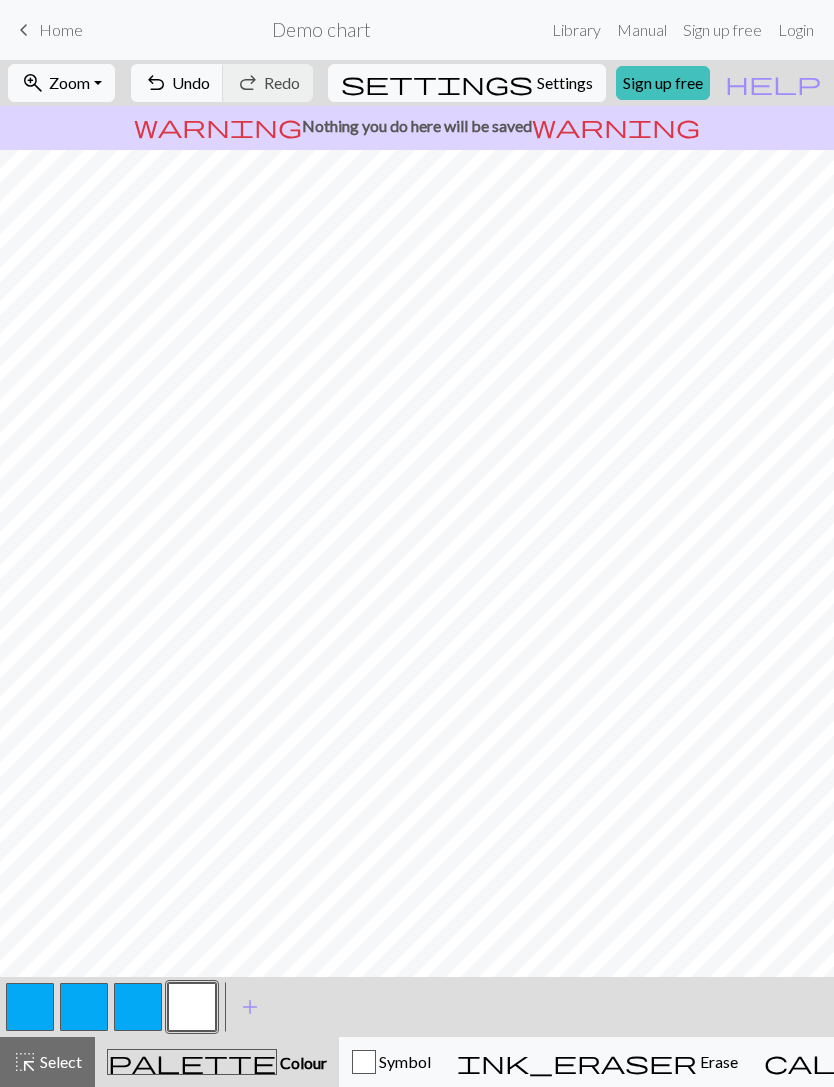 click at bounding box center [138, 1007] 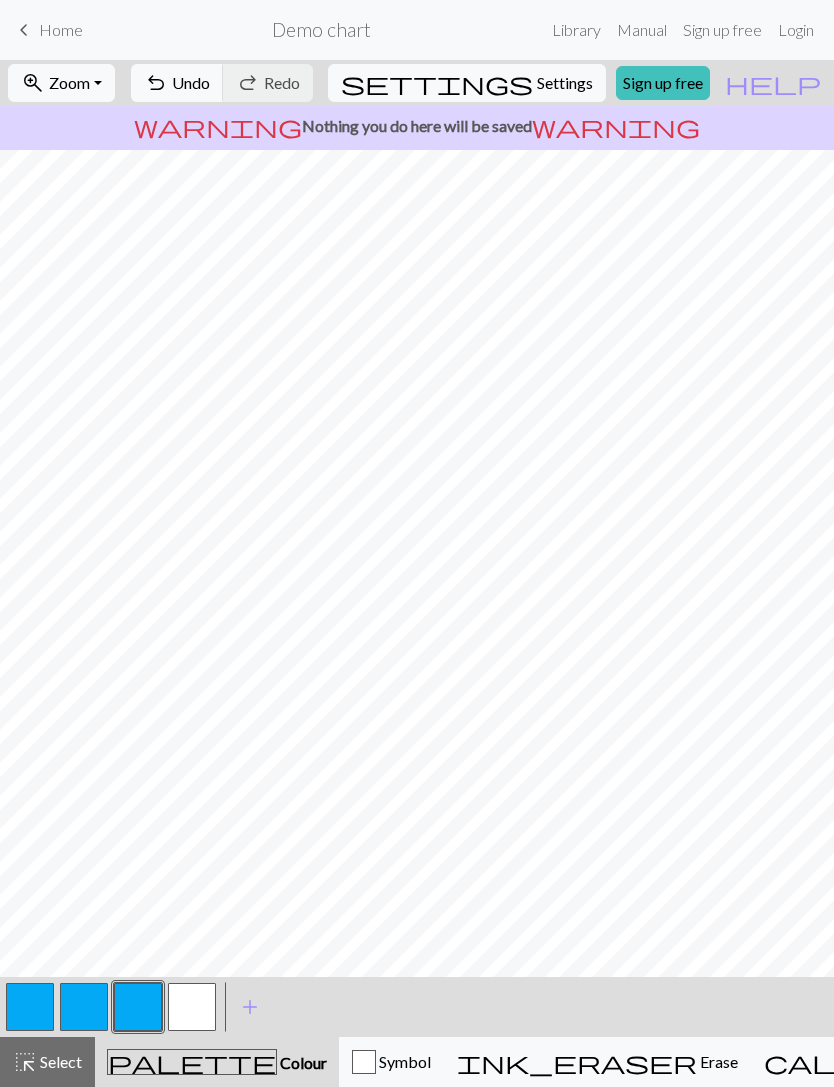 click at bounding box center (192, 1007) 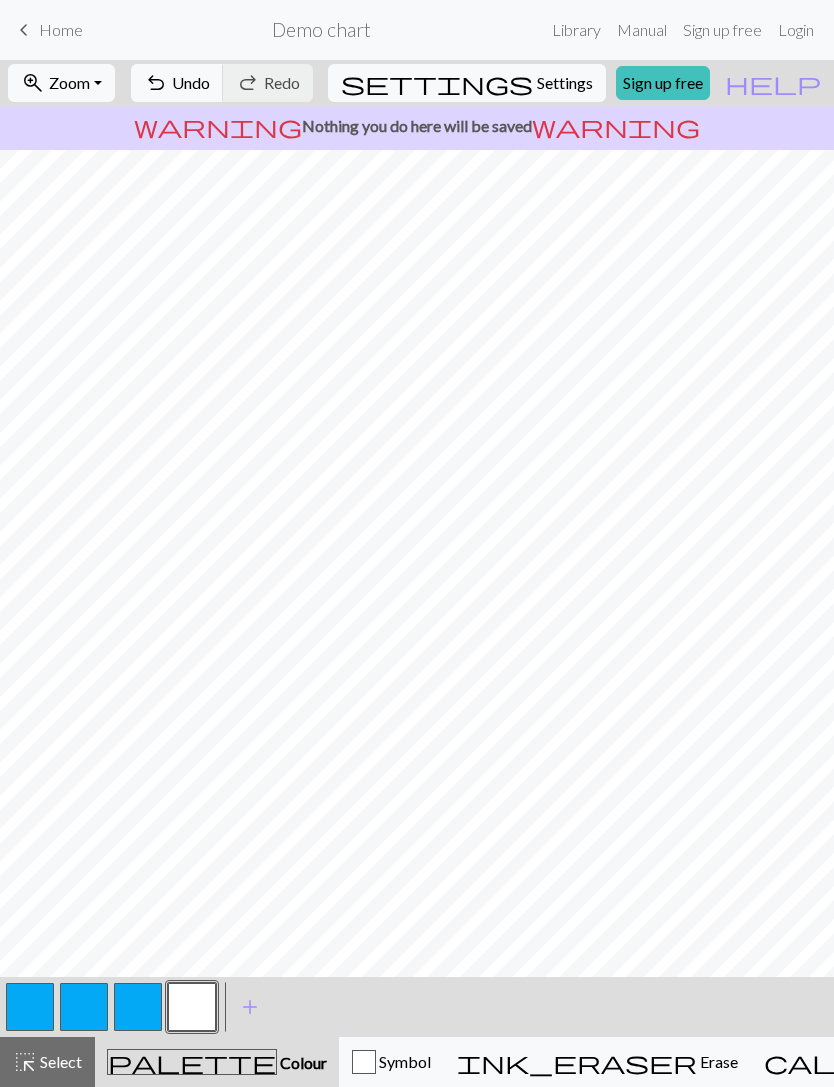 click at bounding box center [138, 1007] 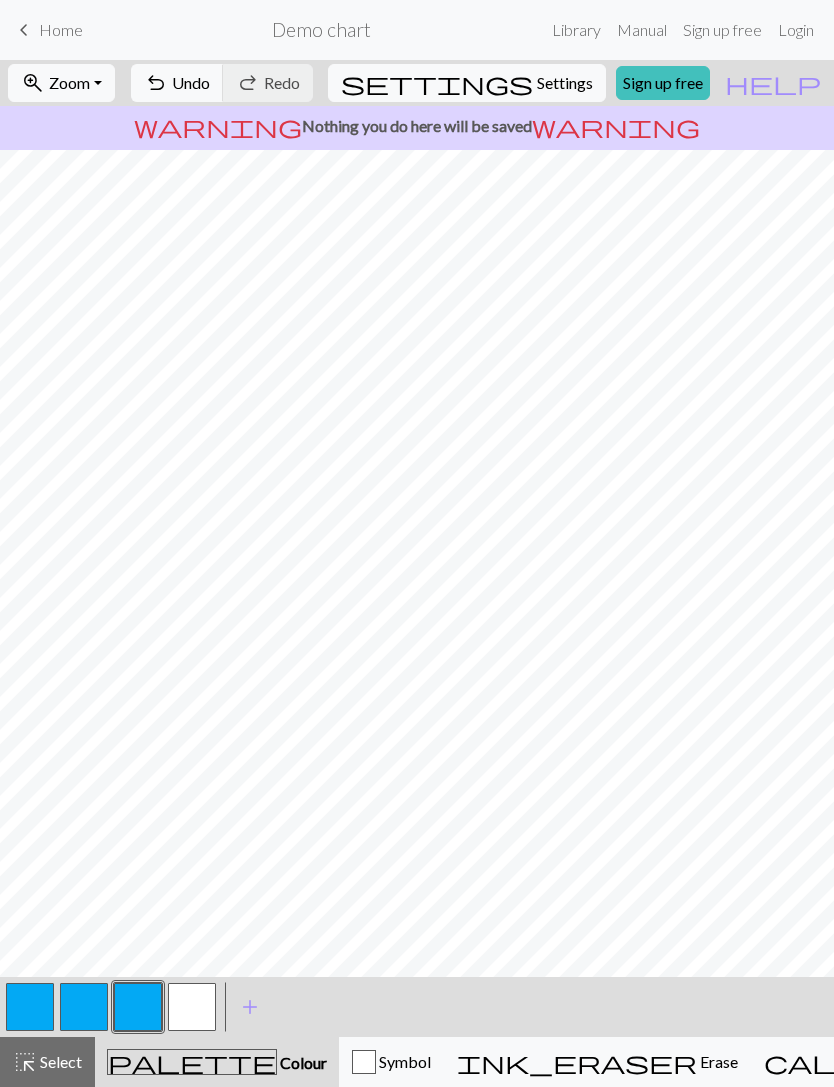click at bounding box center (192, 1007) 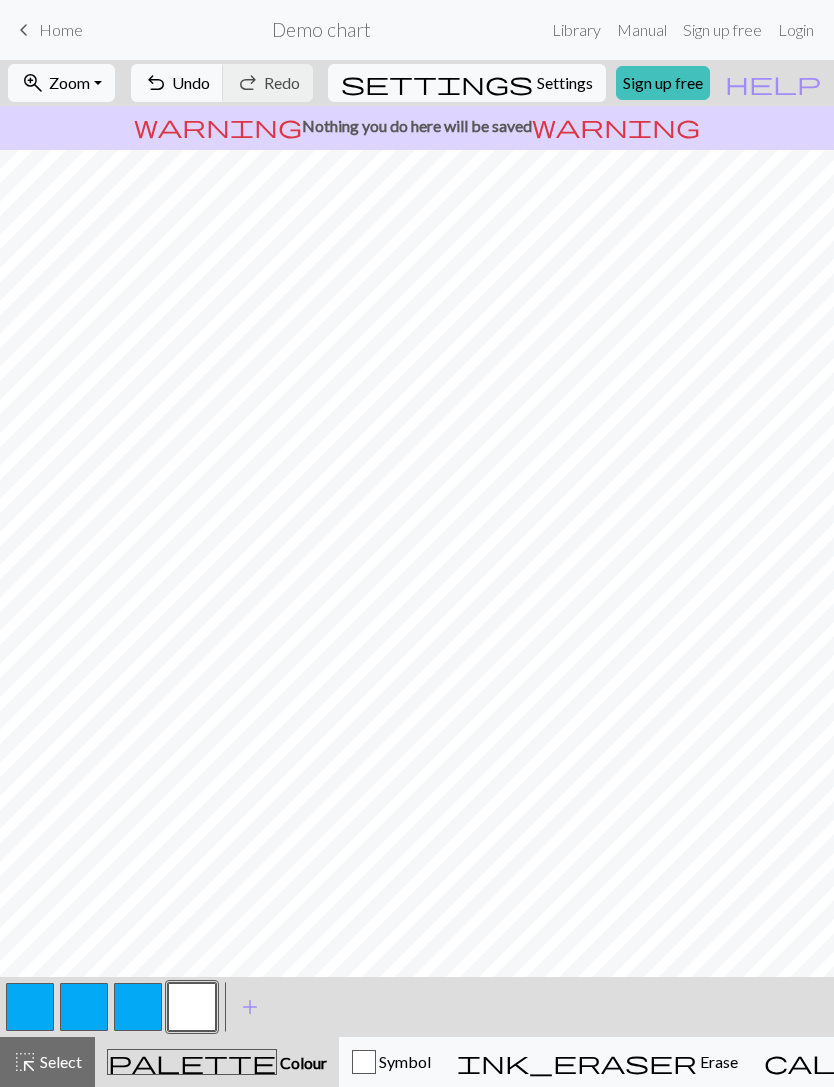 click on "ink_eraser   Erase   Erase" at bounding box center [597, 1062] 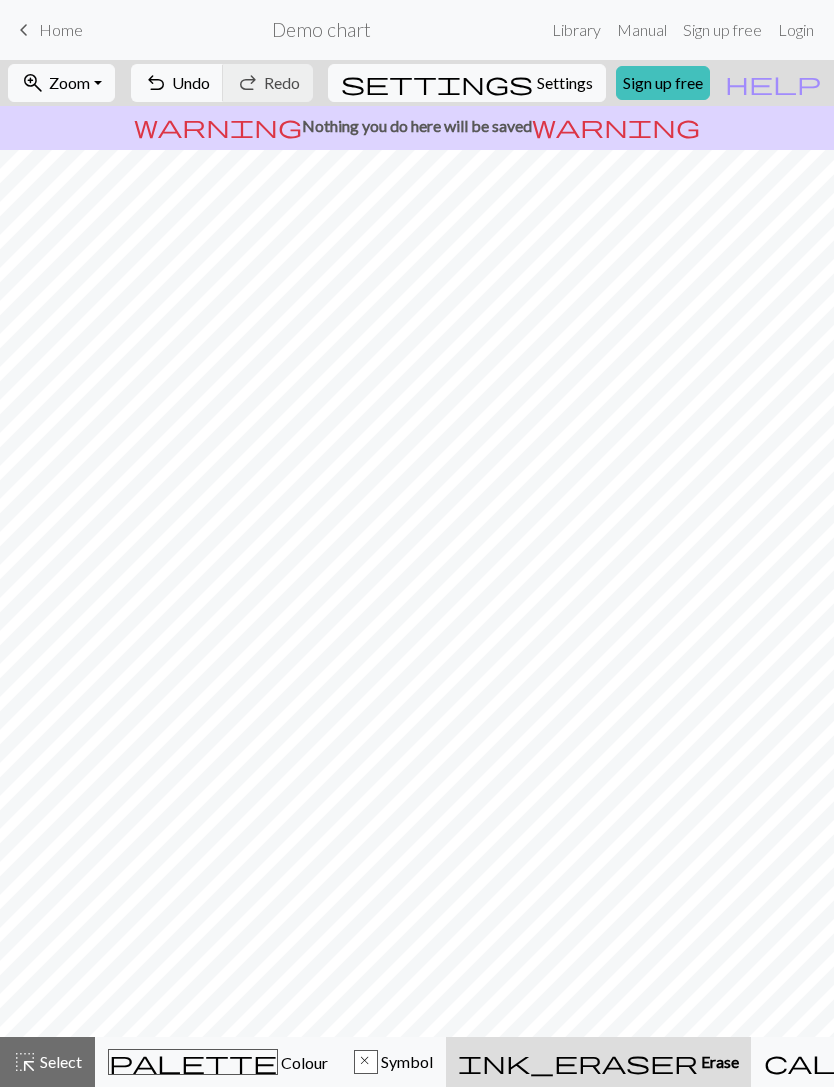 click on "undo" at bounding box center [156, 83] 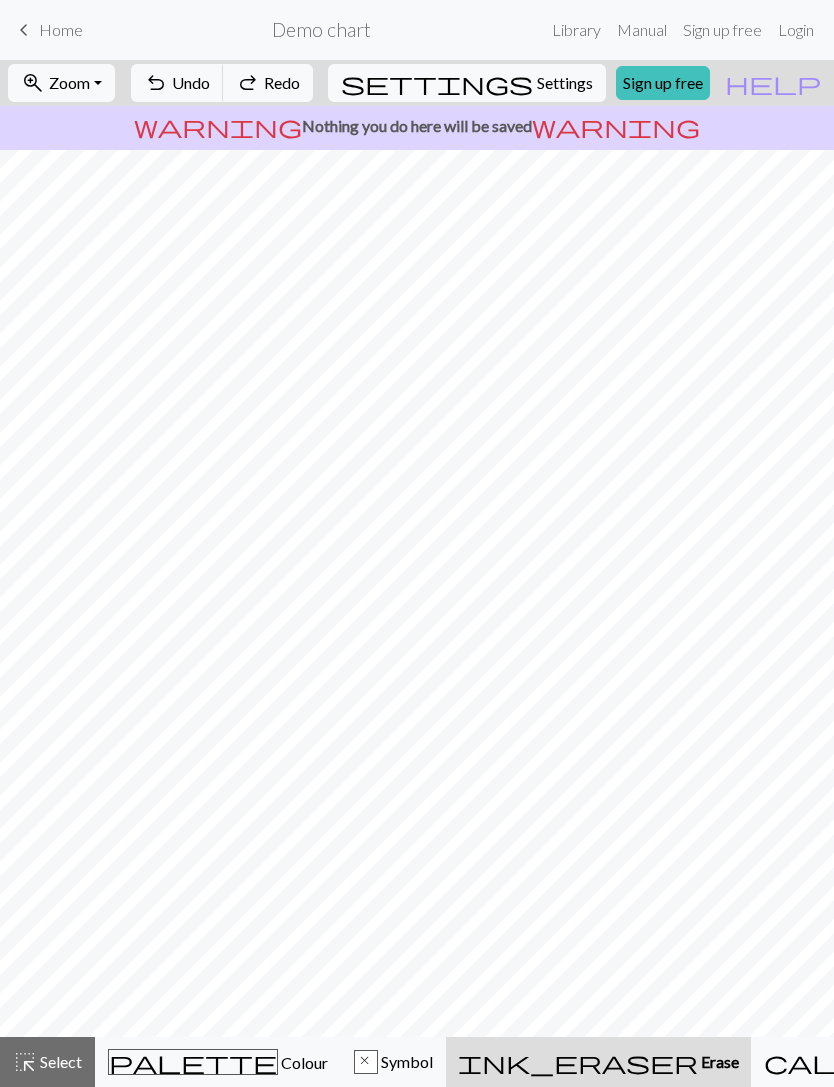 click on "palette" at bounding box center (193, 1062) 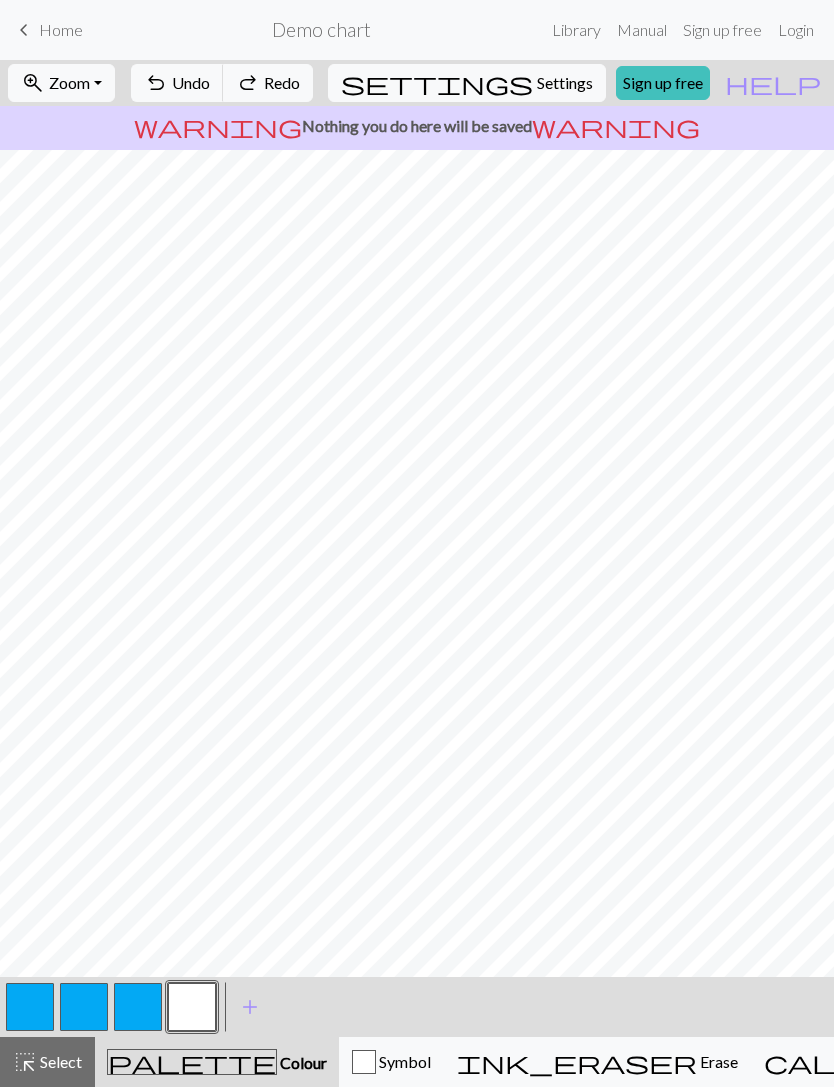 click at bounding box center (138, 1007) 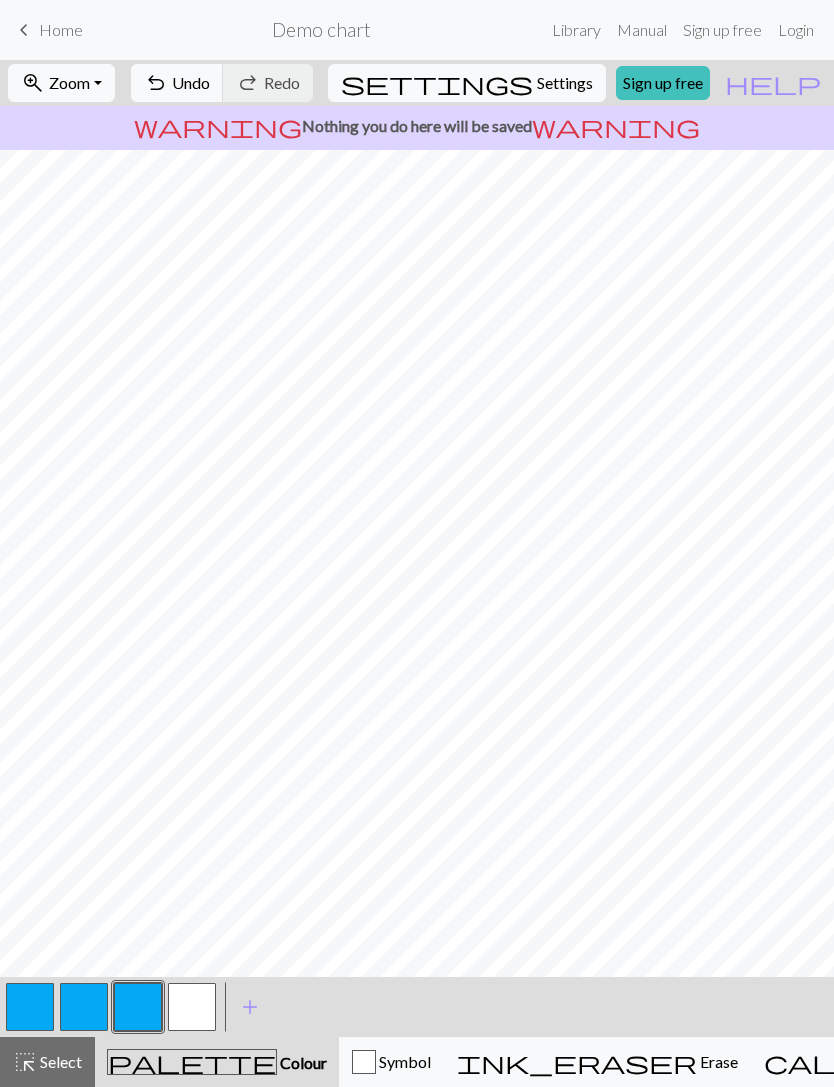 click at bounding box center [192, 1007] 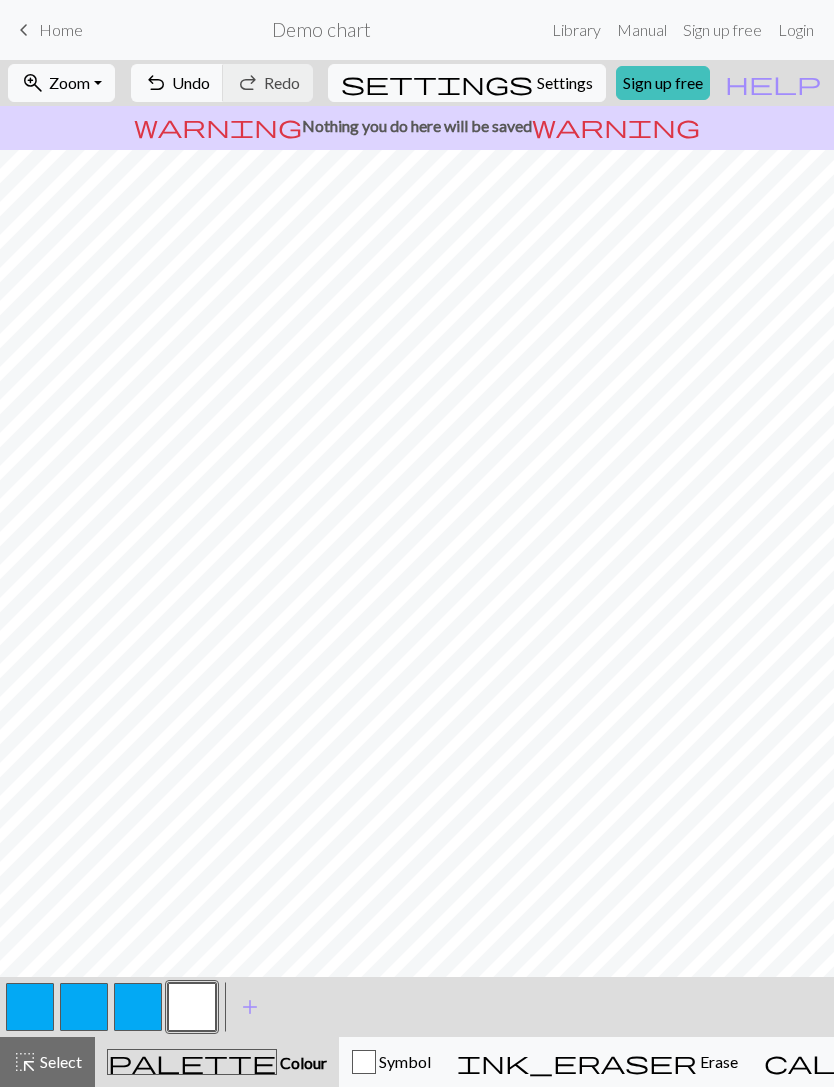 click at bounding box center (138, 1007) 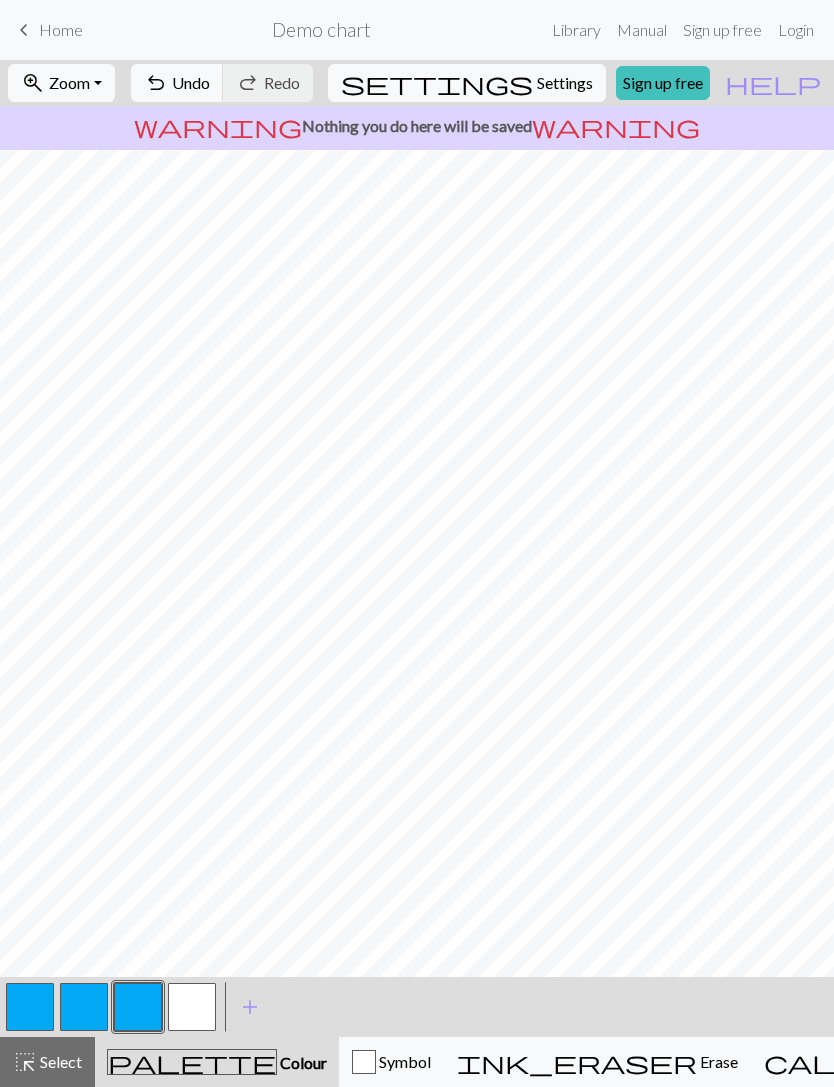 click at bounding box center [192, 1007] 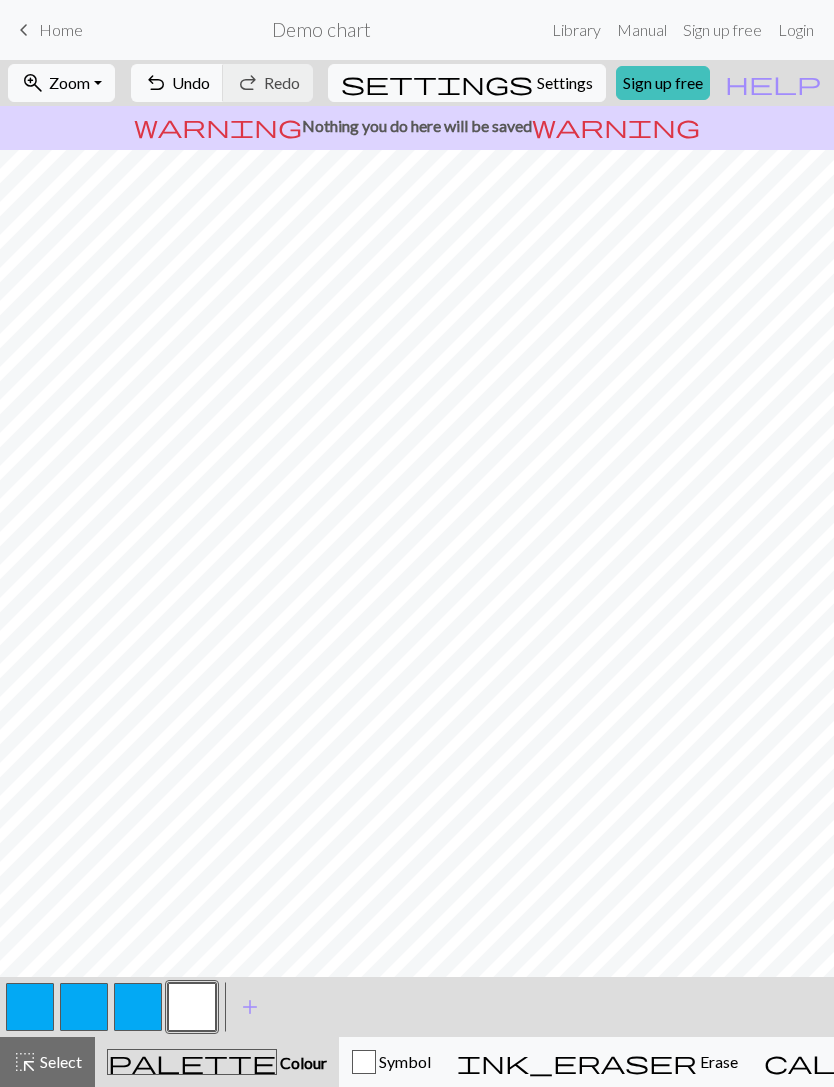 click at bounding box center [138, 1007] 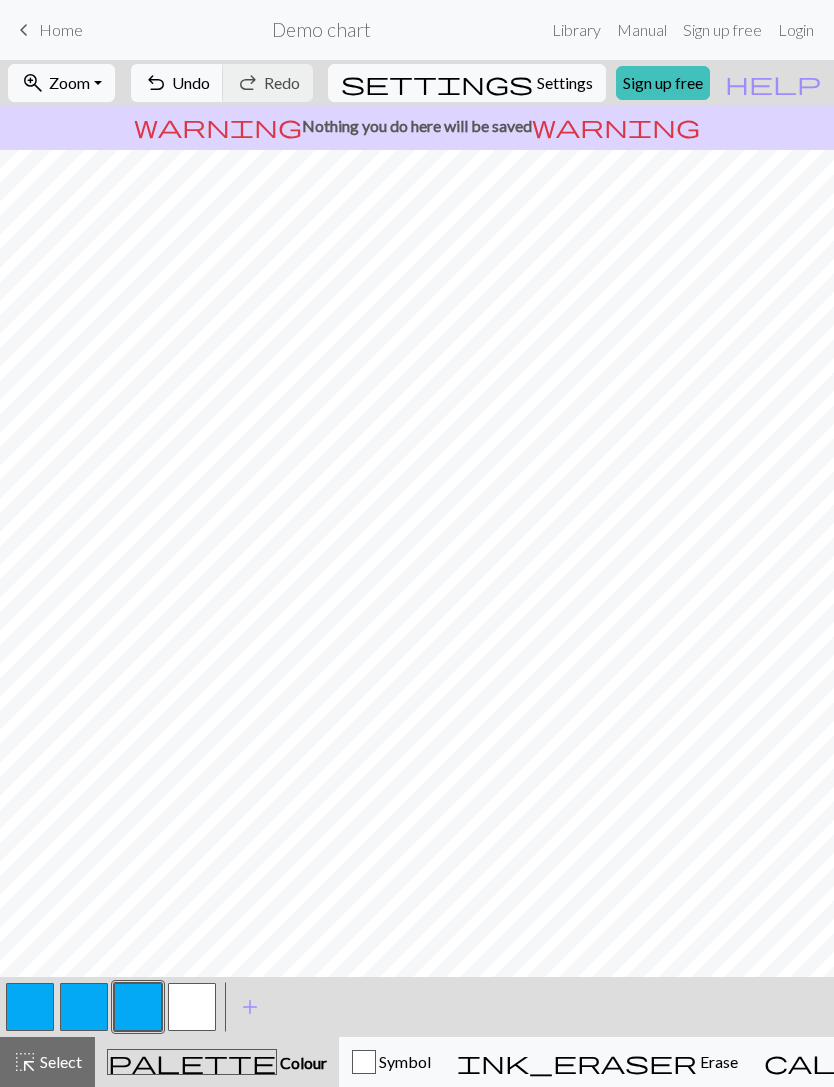 click at bounding box center (192, 1007) 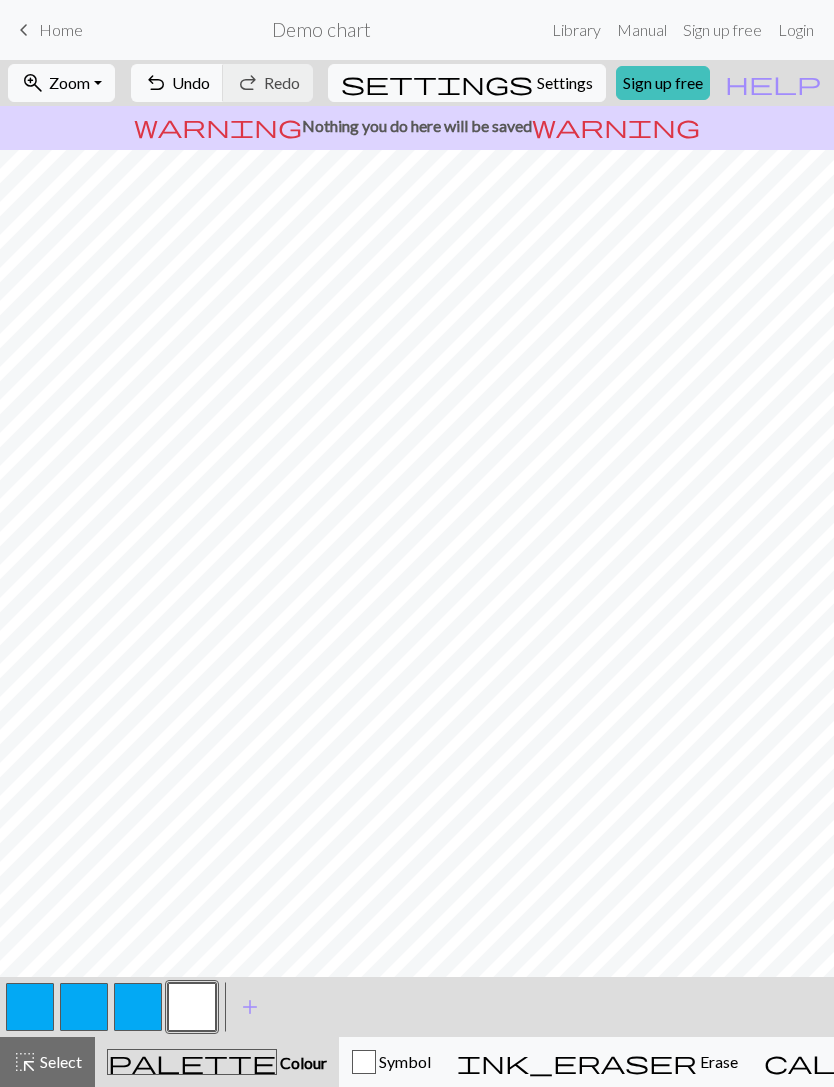 click at bounding box center (138, 1007) 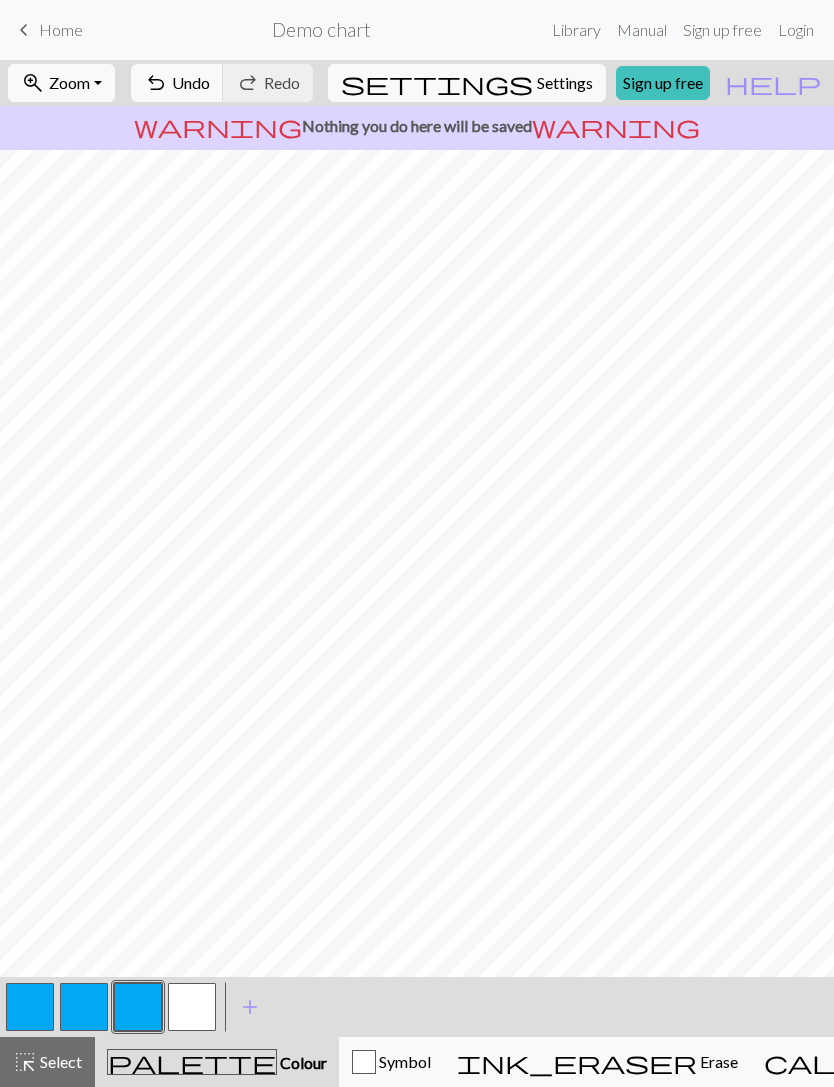 click at bounding box center (192, 1007) 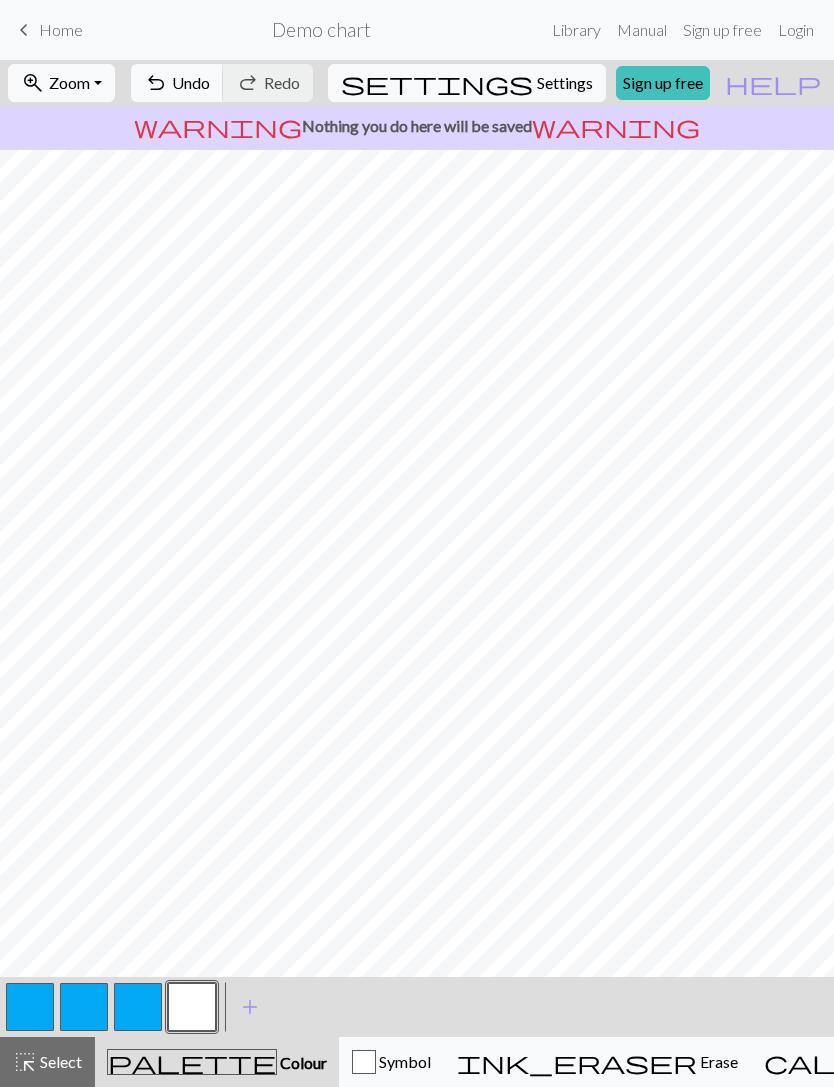 click at bounding box center (138, 1007) 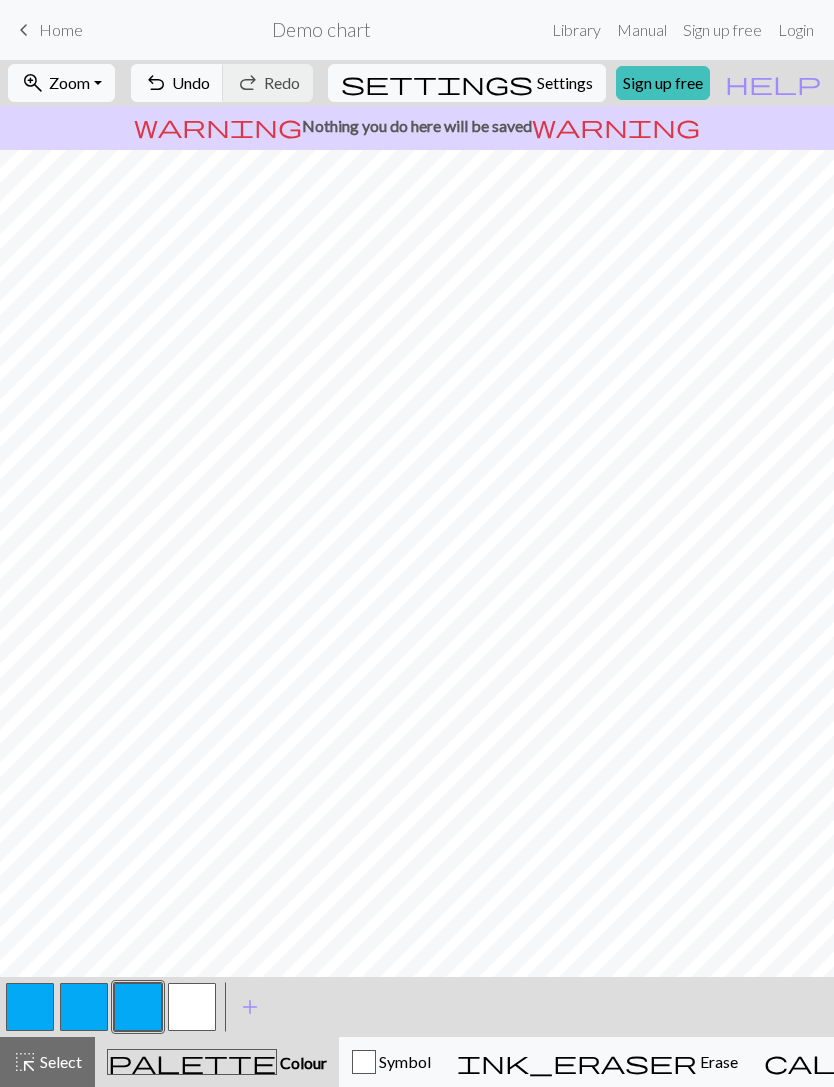click at bounding box center (138, 1007) 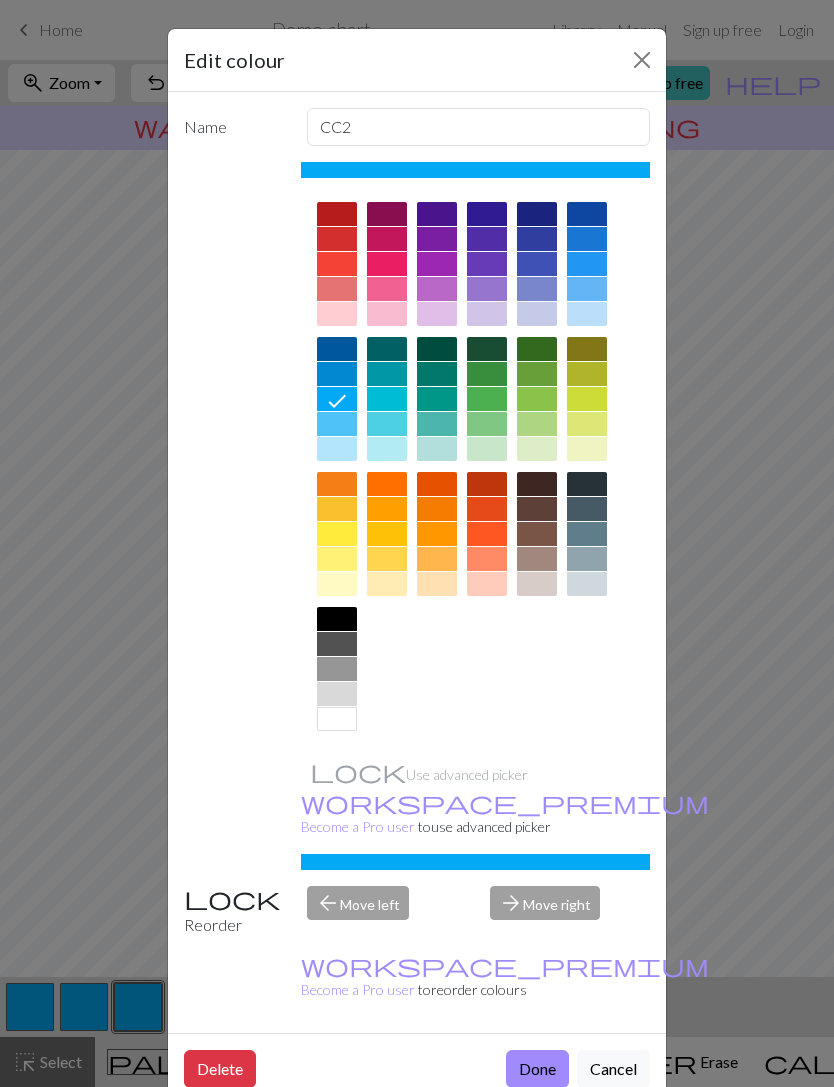 click on "Edit colour Name CC2 Use advanced picker workspace_premium Become a Pro user   to  use advanced picker Reorder arrow_back Move left arrow_forward Move right workspace_premium Become a Pro user   to  reorder colours Delete Done Cancel" at bounding box center (417, 543) 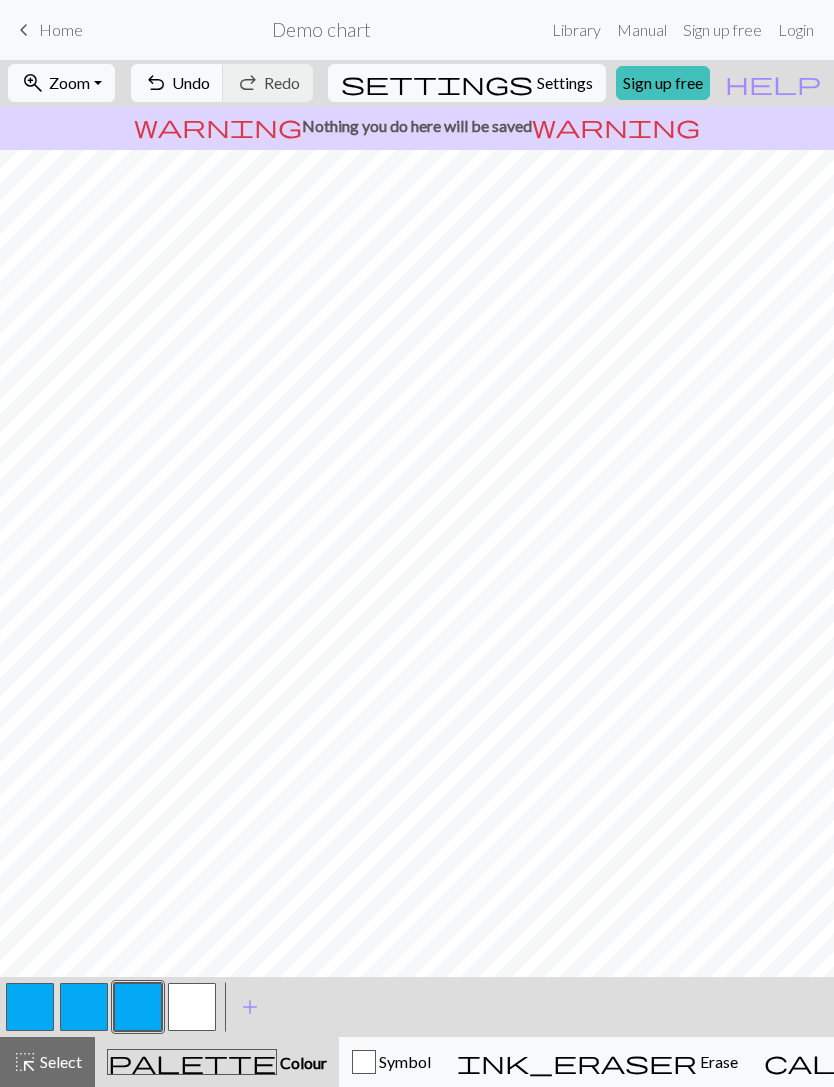 click at bounding box center (84, 1007) 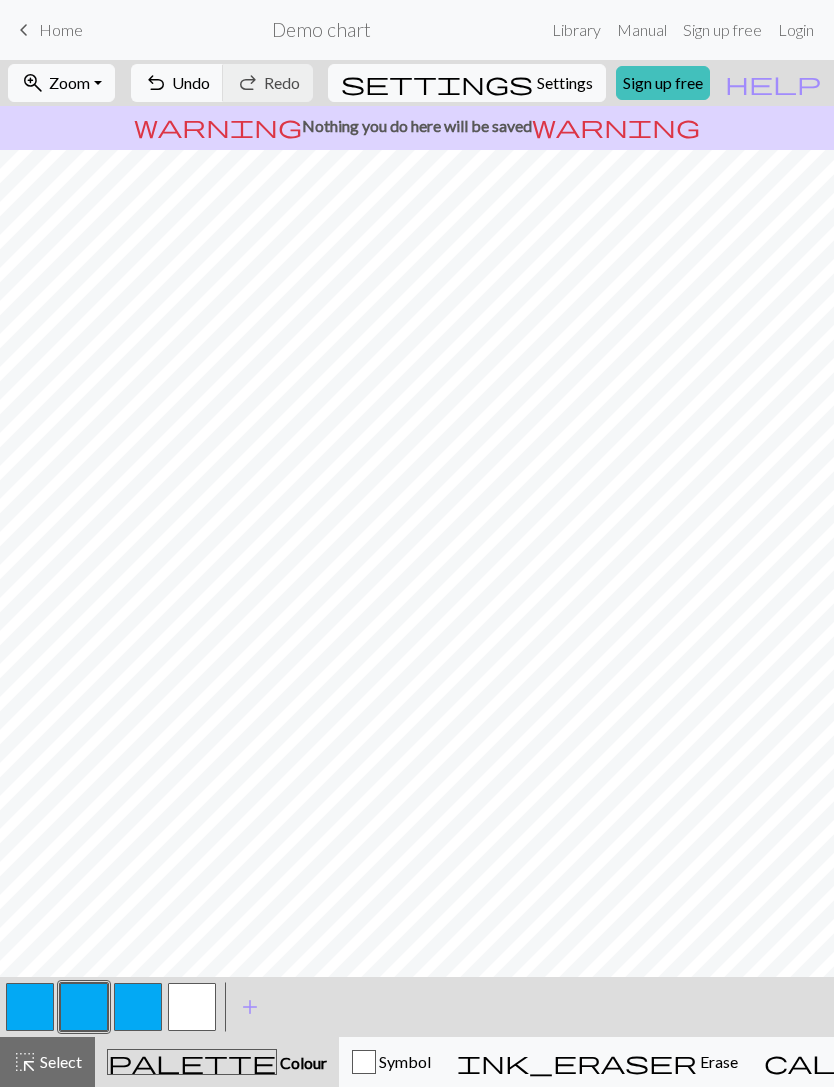 click at bounding box center [192, 1007] 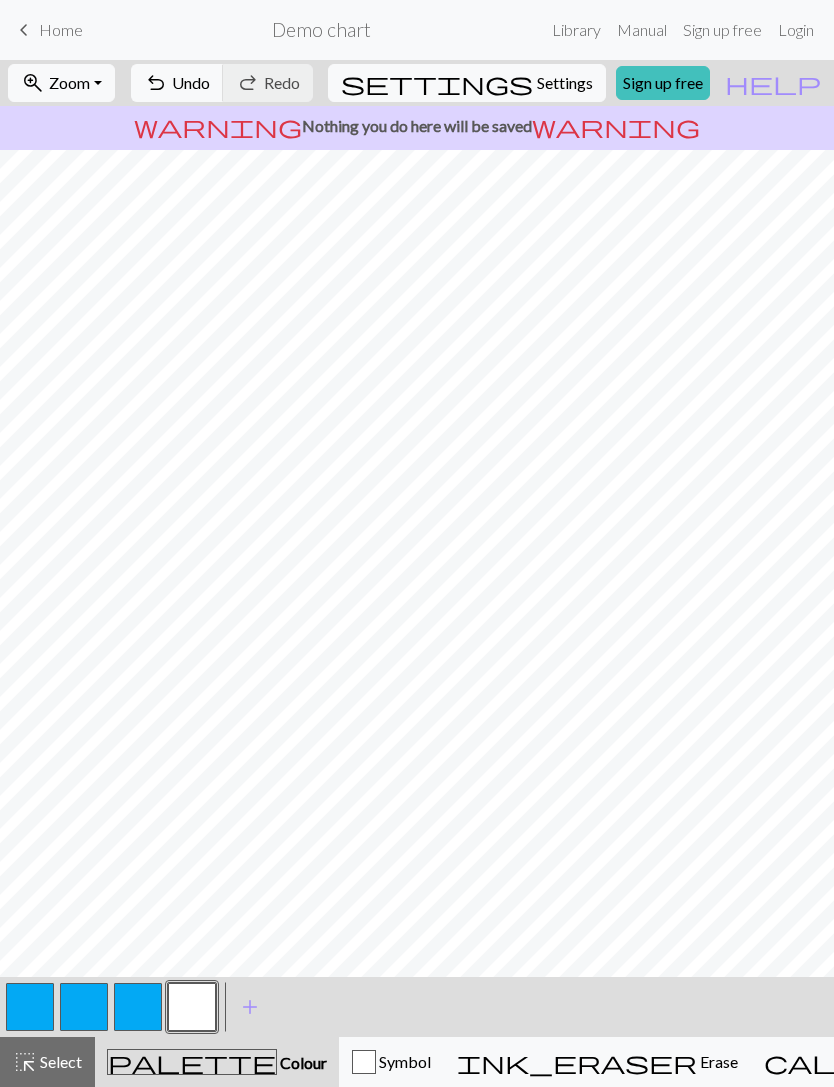 click at bounding box center (138, 1007) 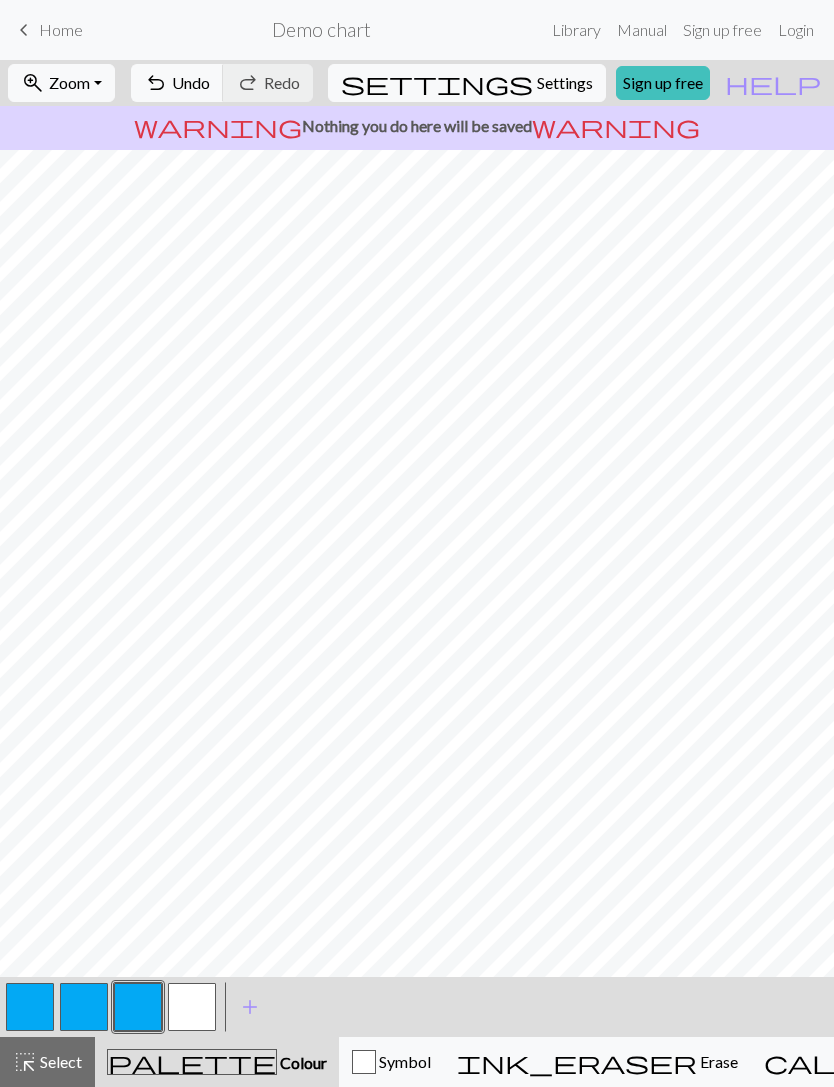 click at bounding box center (192, 1007) 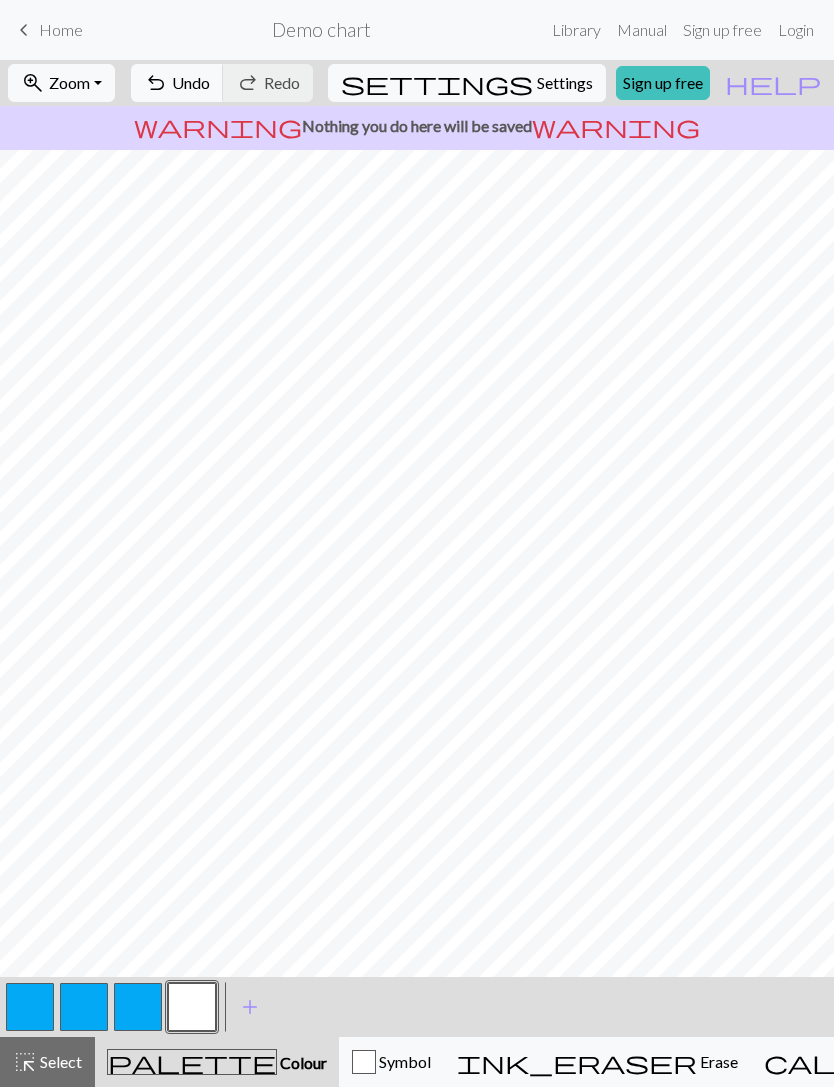 click at bounding box center (138, 1007) 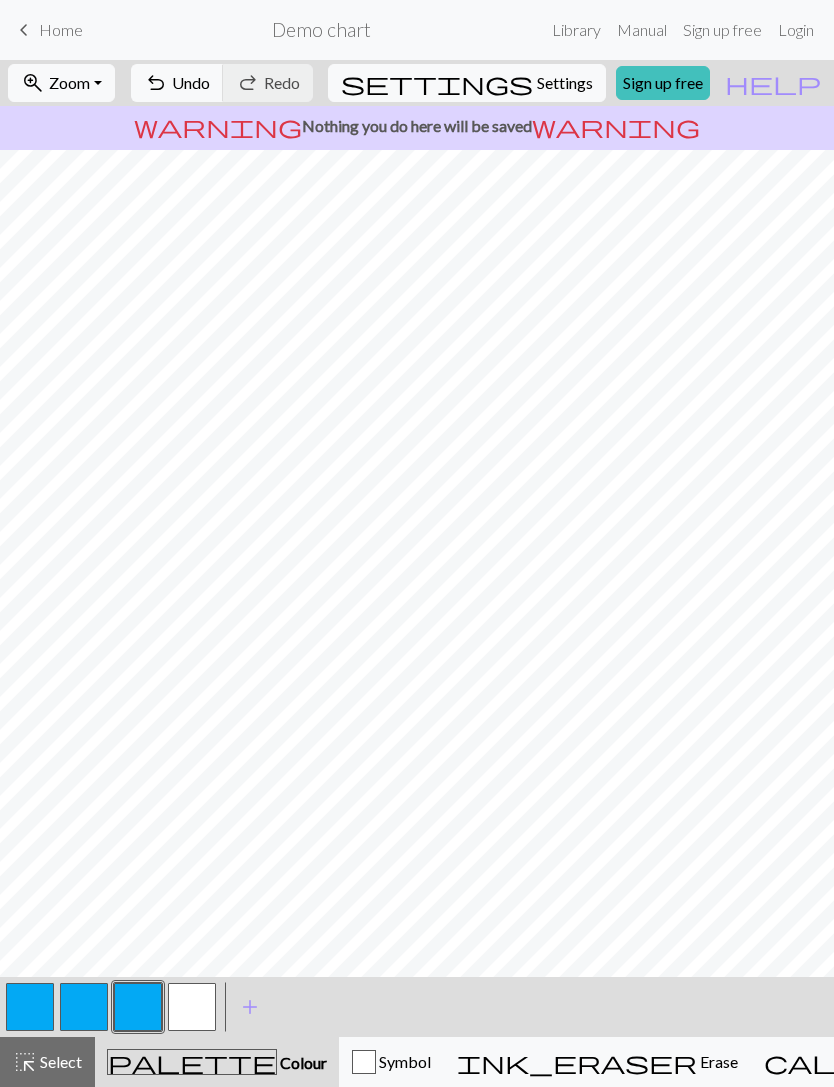 click at bounding box center [192, 1007] 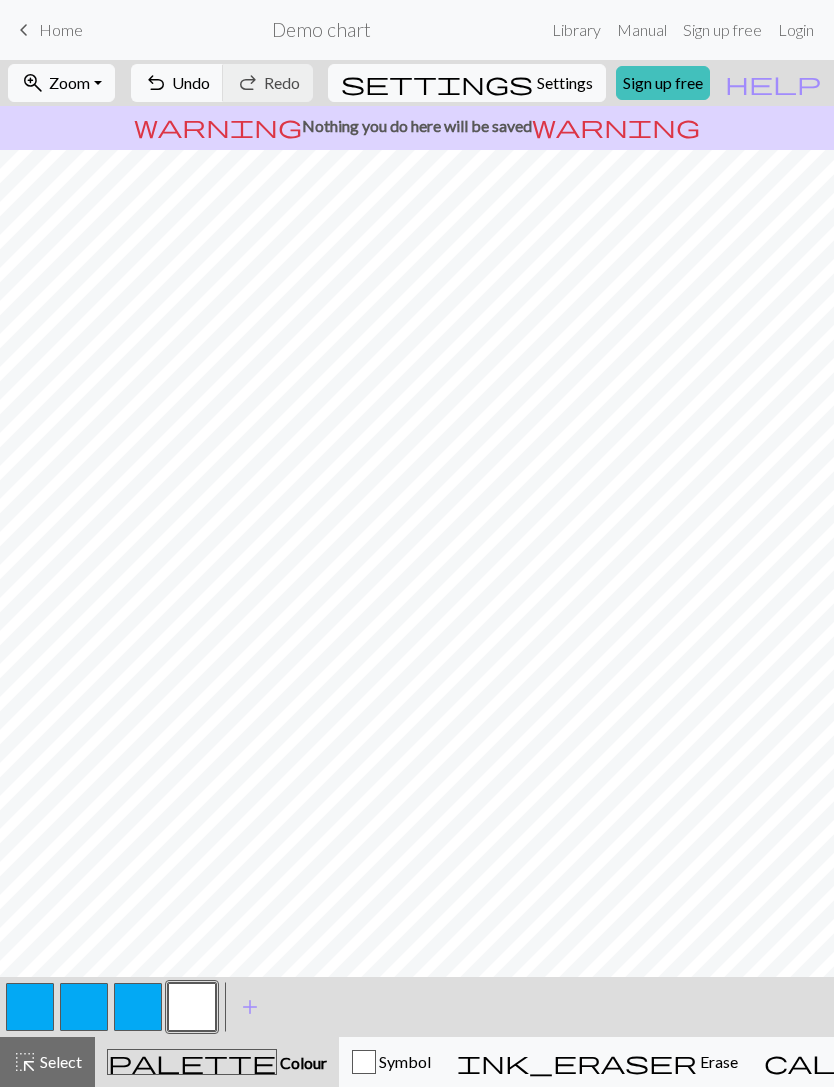 click at bounding box center [138, 1007] 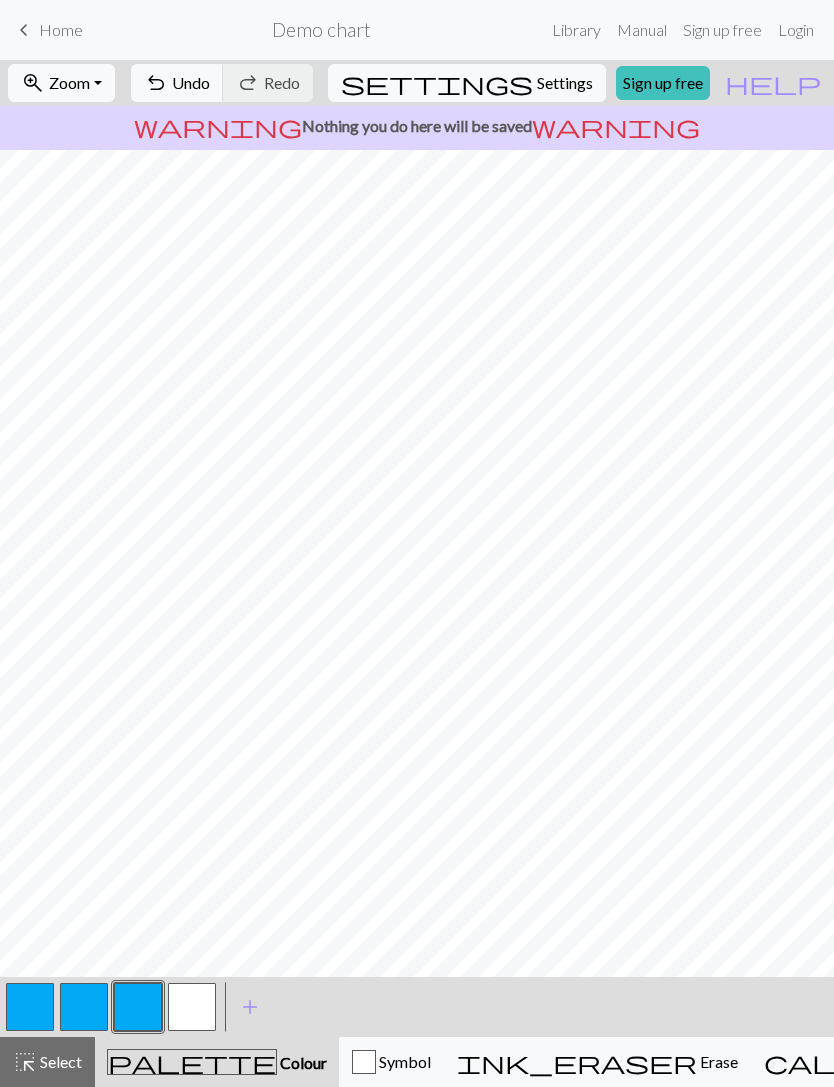 click at bounding box center (192, 1007) 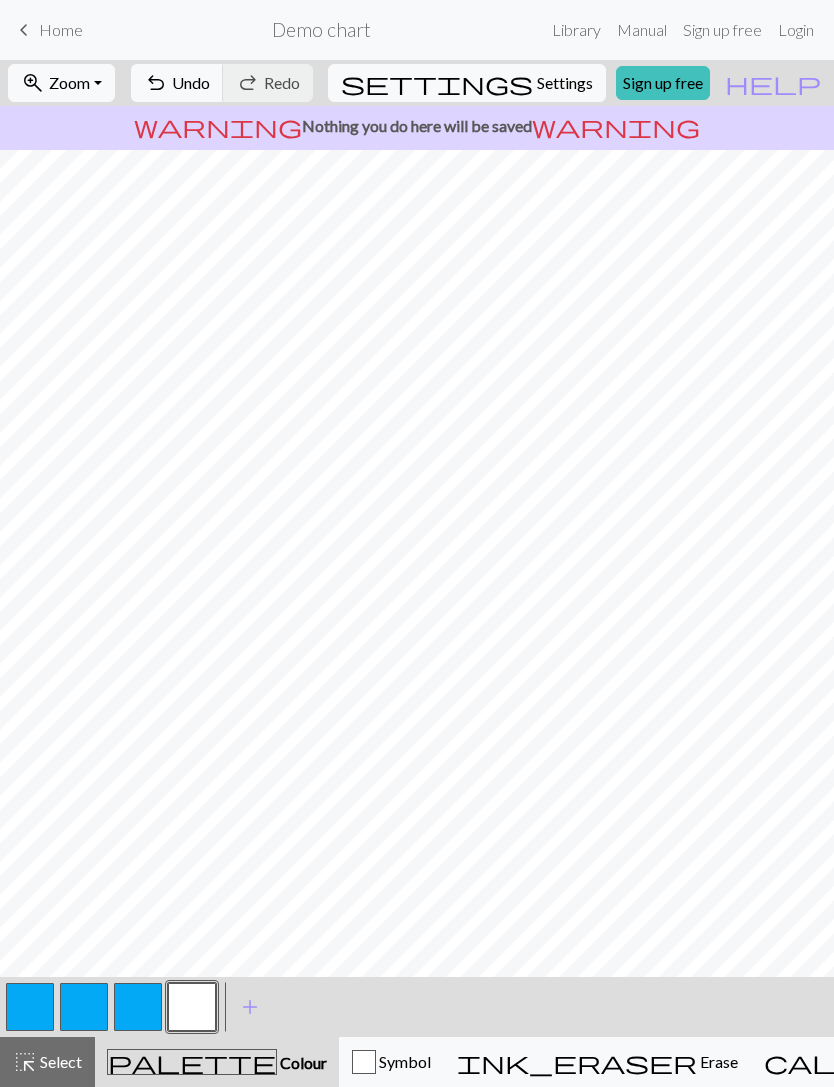 click at bounding box center [138, 1007] 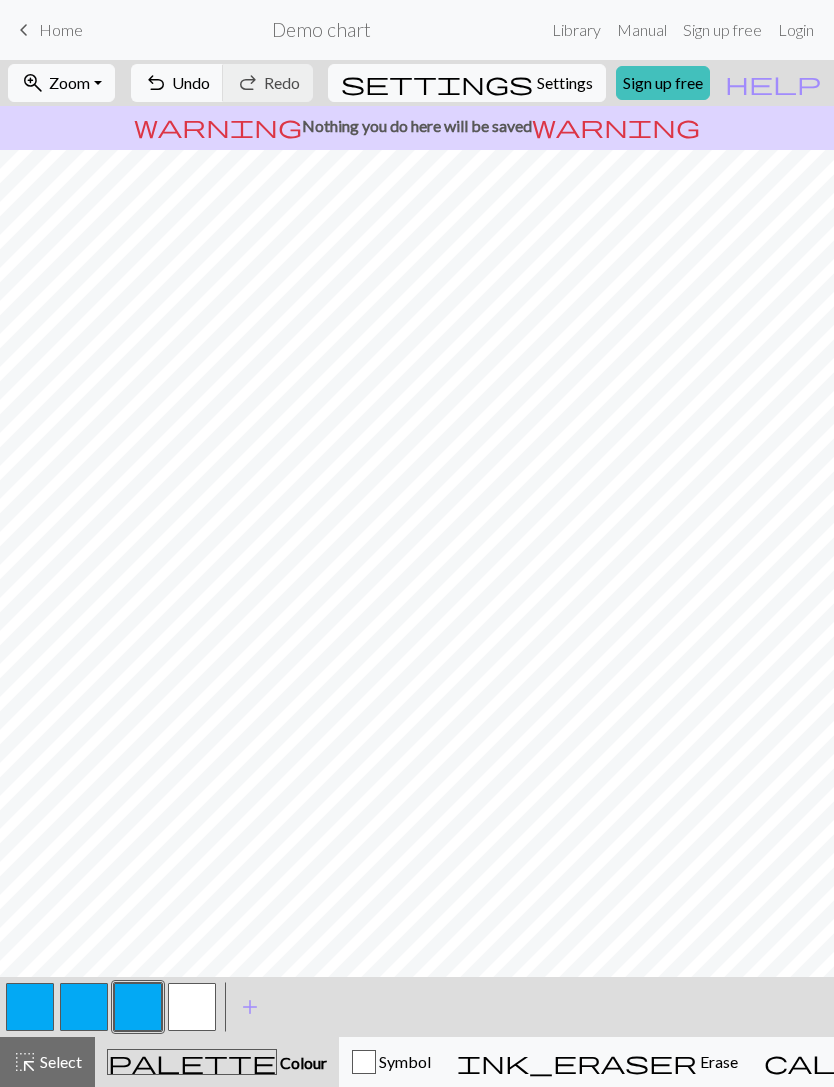 click at bounding box center (192, 1007) 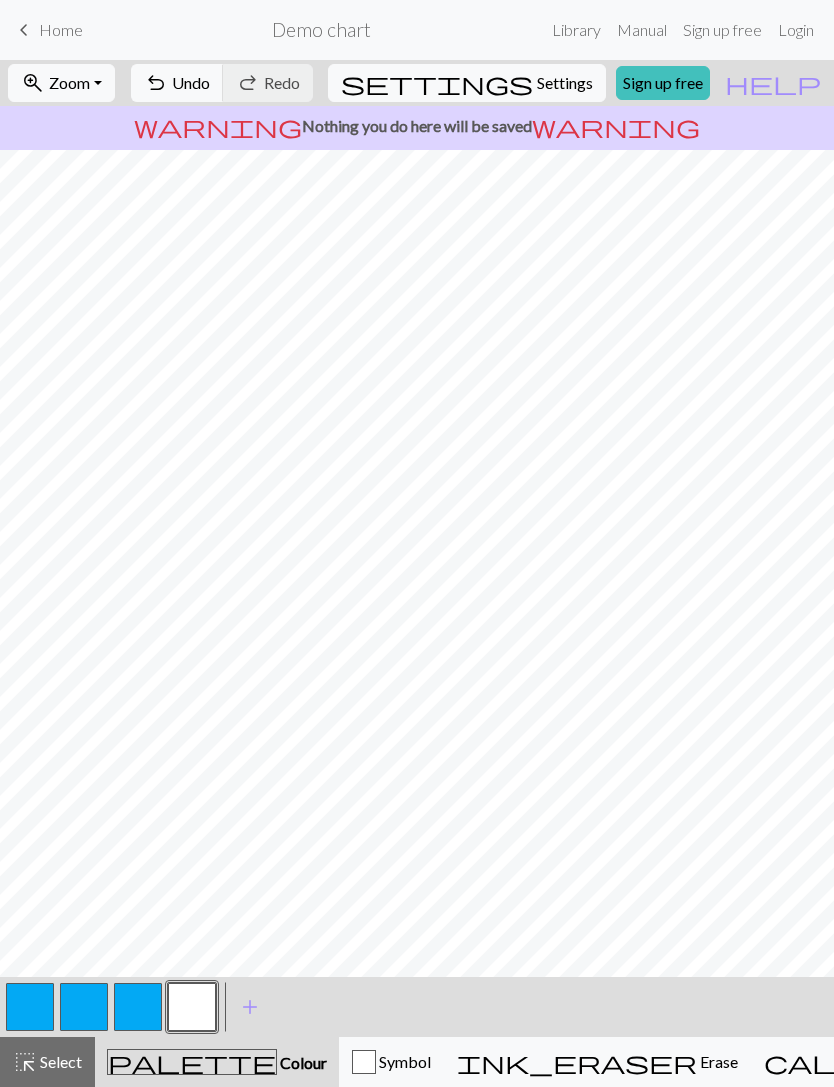 click at bounding box center [138, 1007] 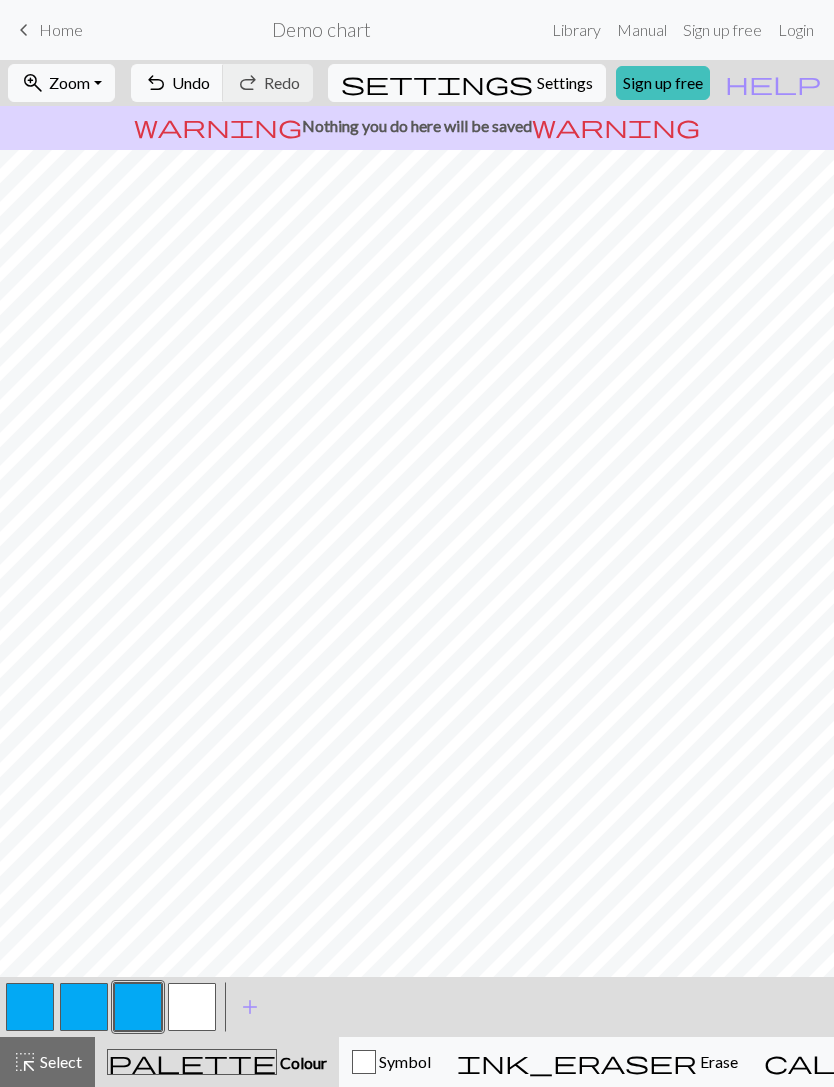 click at bounding box center [192, 1007] 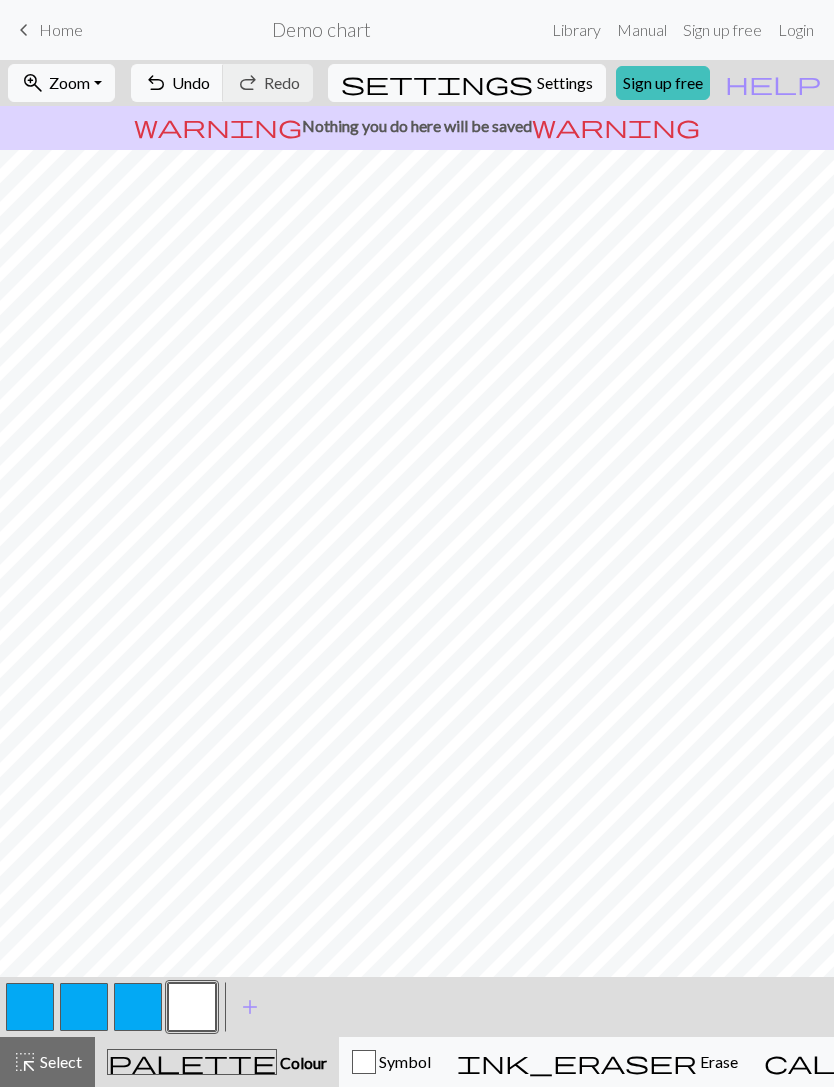 click at bounding box center (138, 1007) 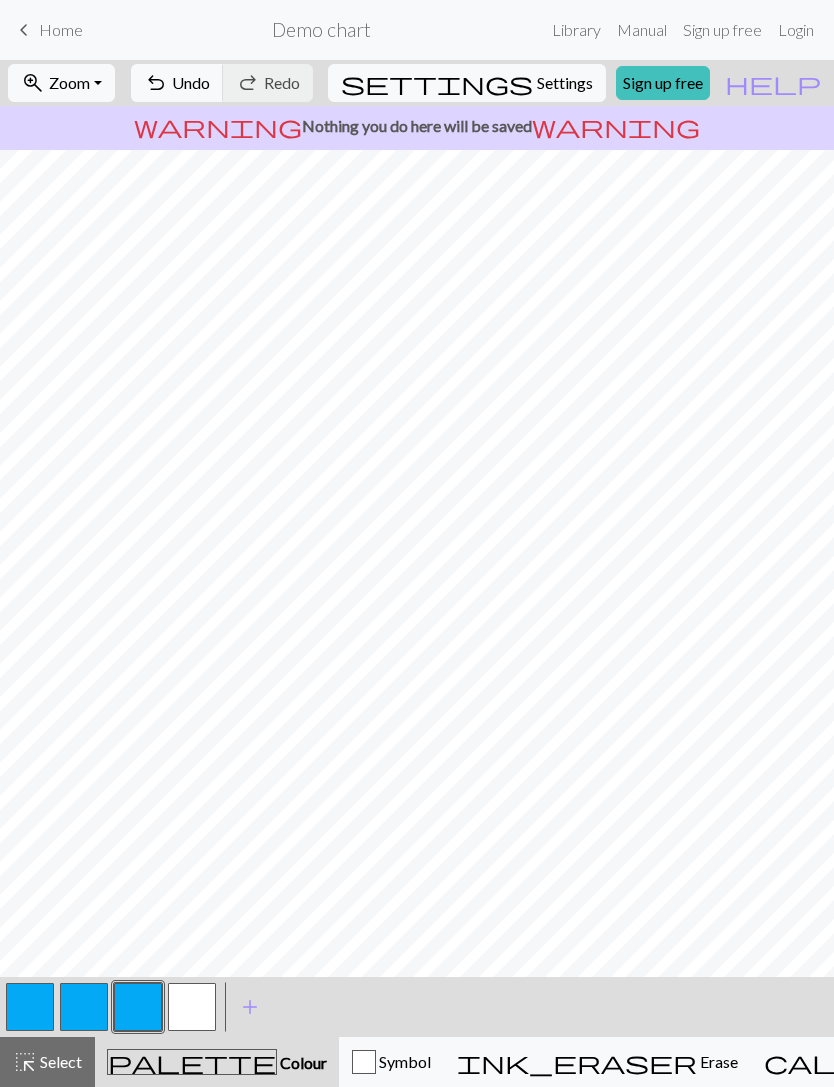 click at bounding box center [192, 1007] 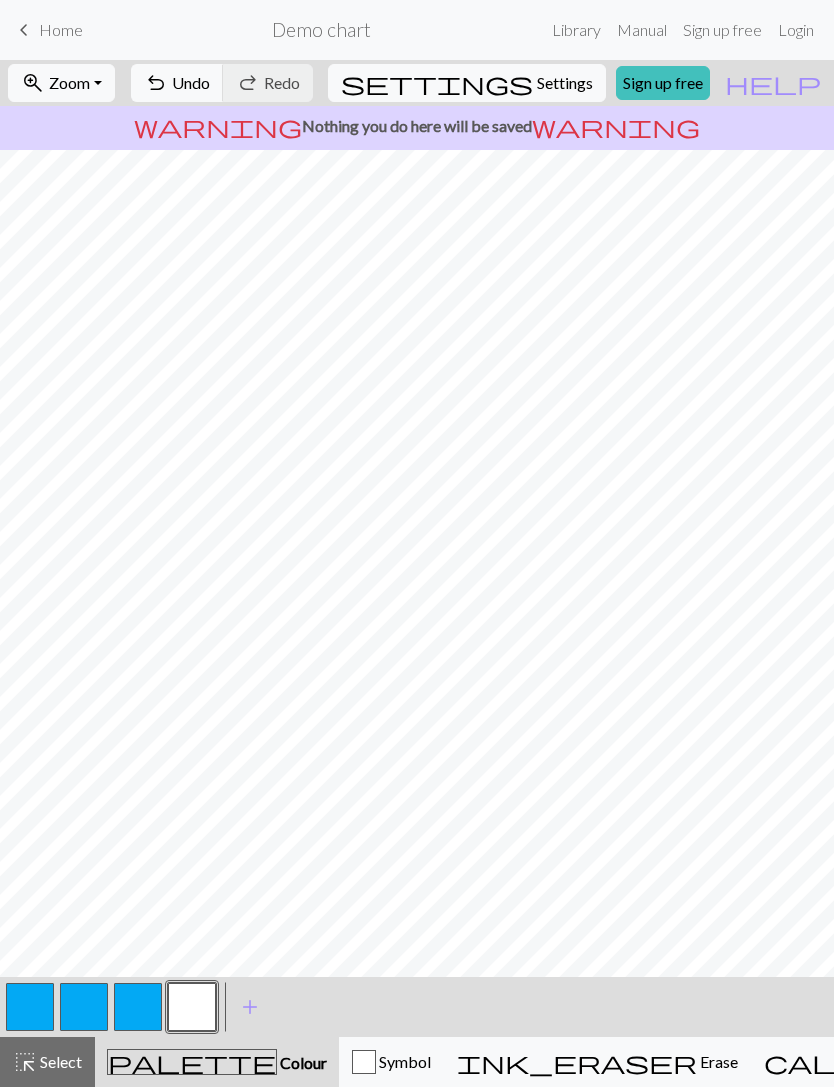 click at bounding box center [138, 1007] 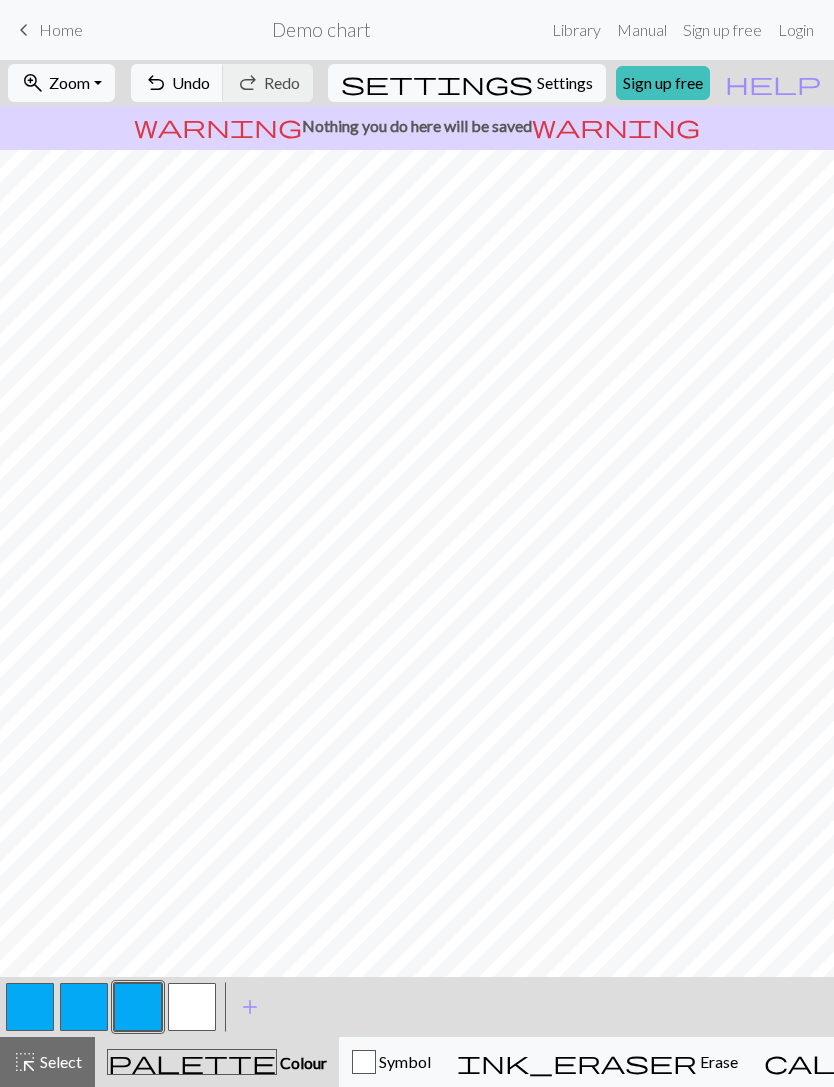 click at bounding box center [192, 1007] 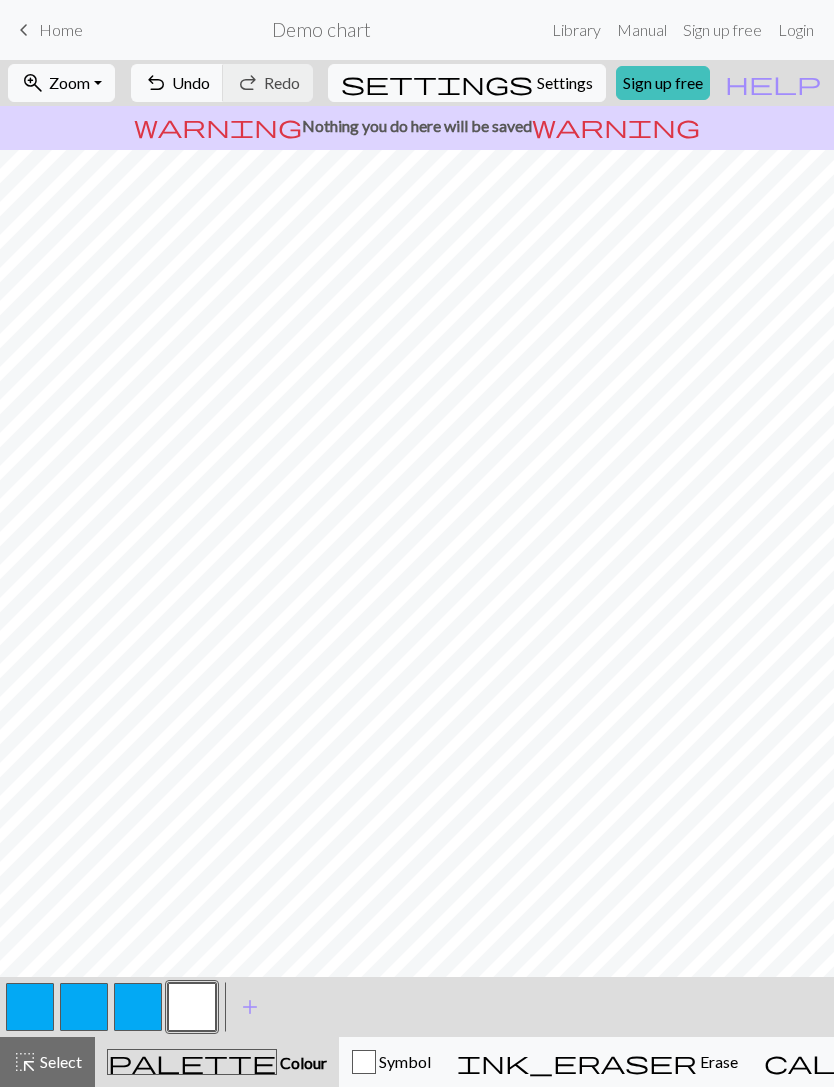 click at bounding box center [138, 1007] 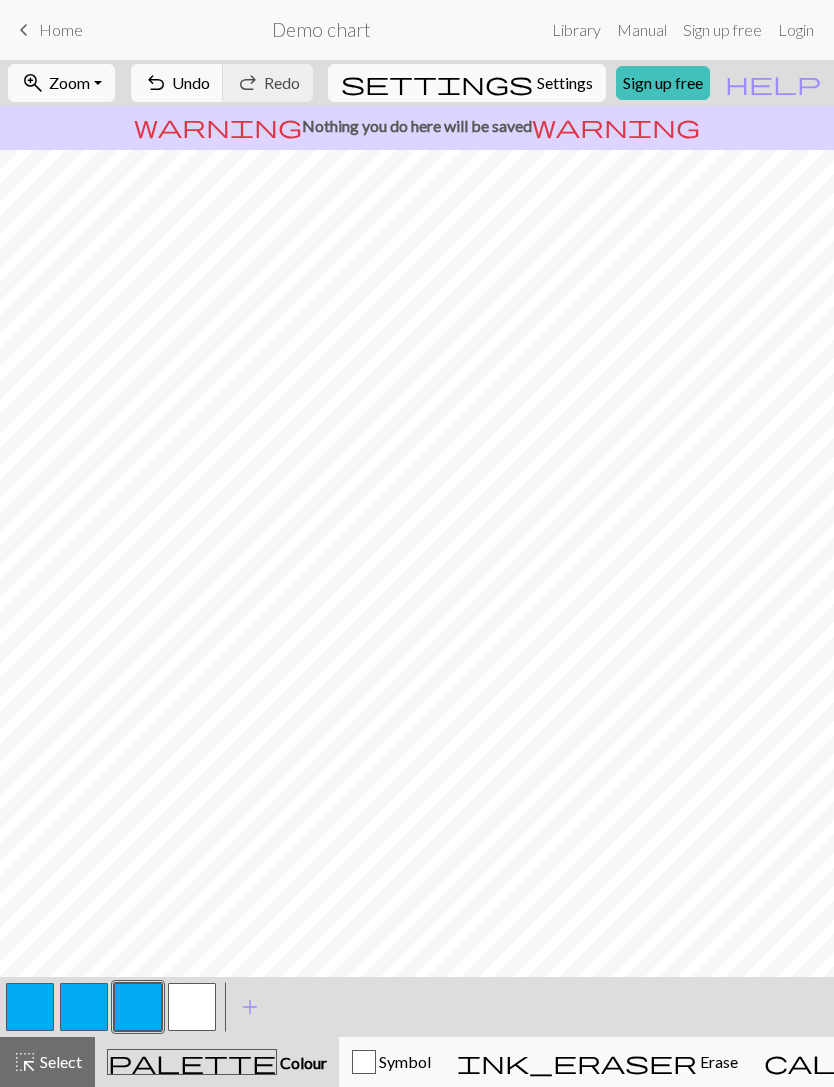 click at bounding box center (192, 1007) 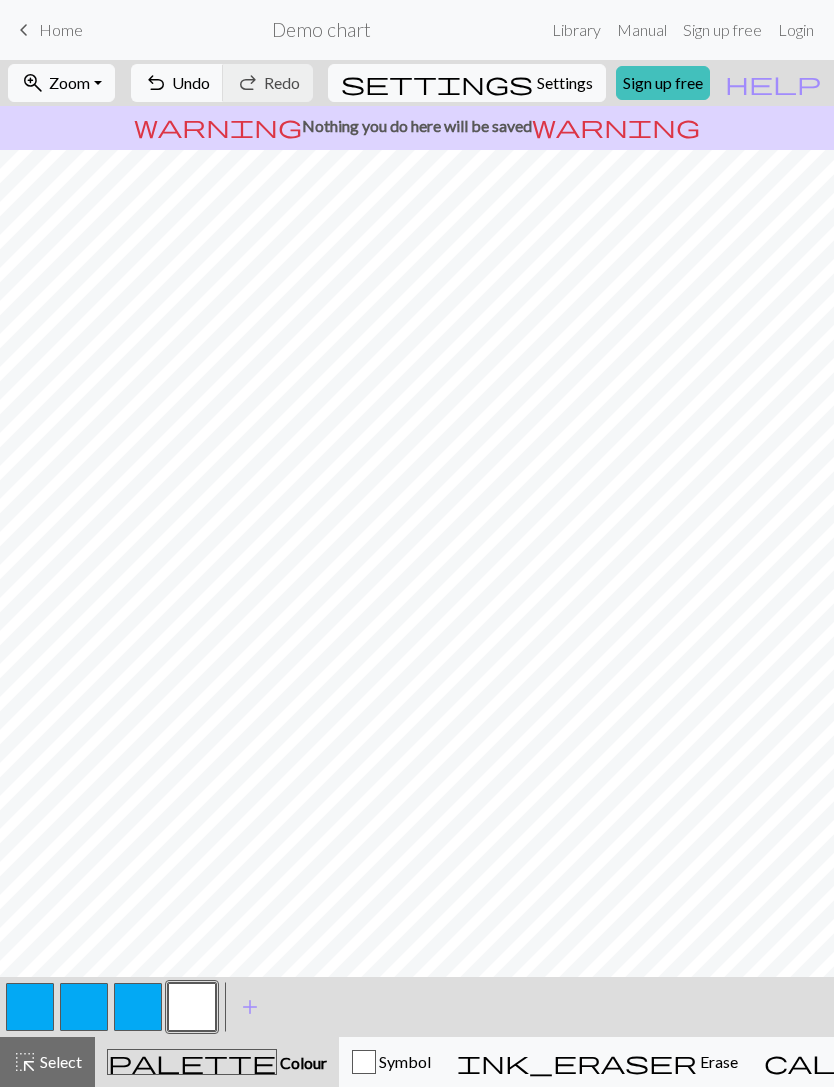 click at bounding box center [138, 1007] 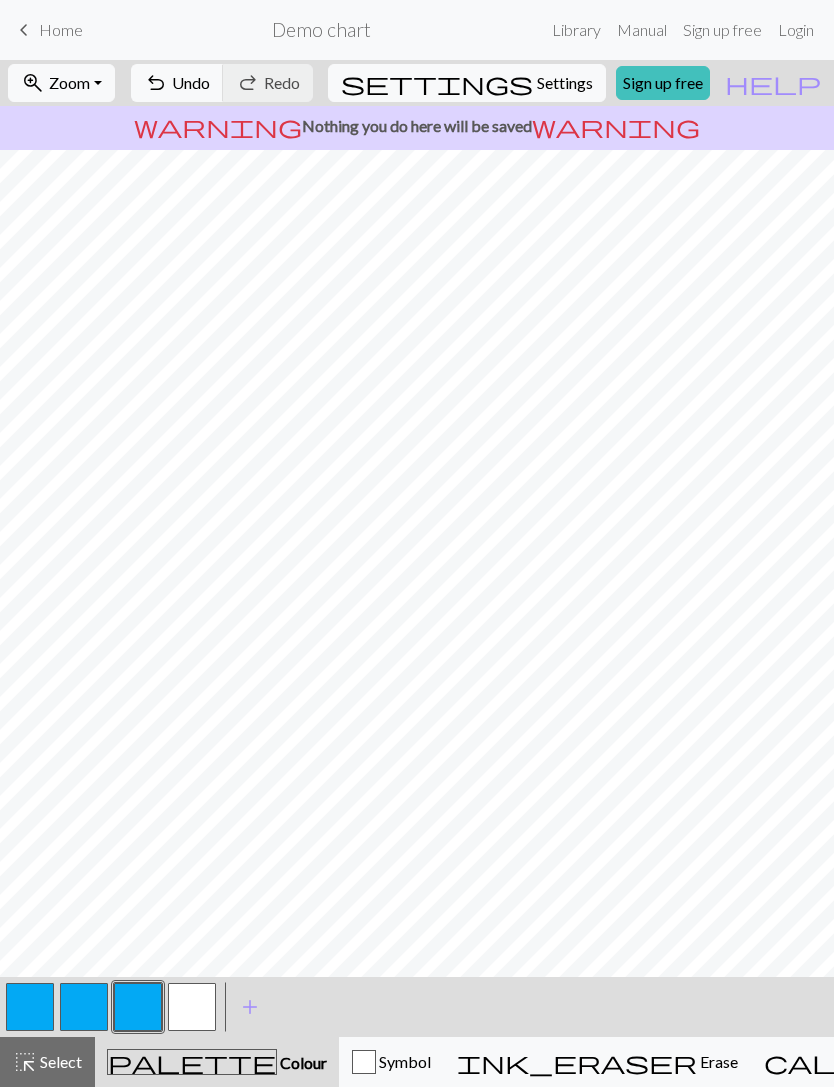 click at bounding box center (192, 1007) 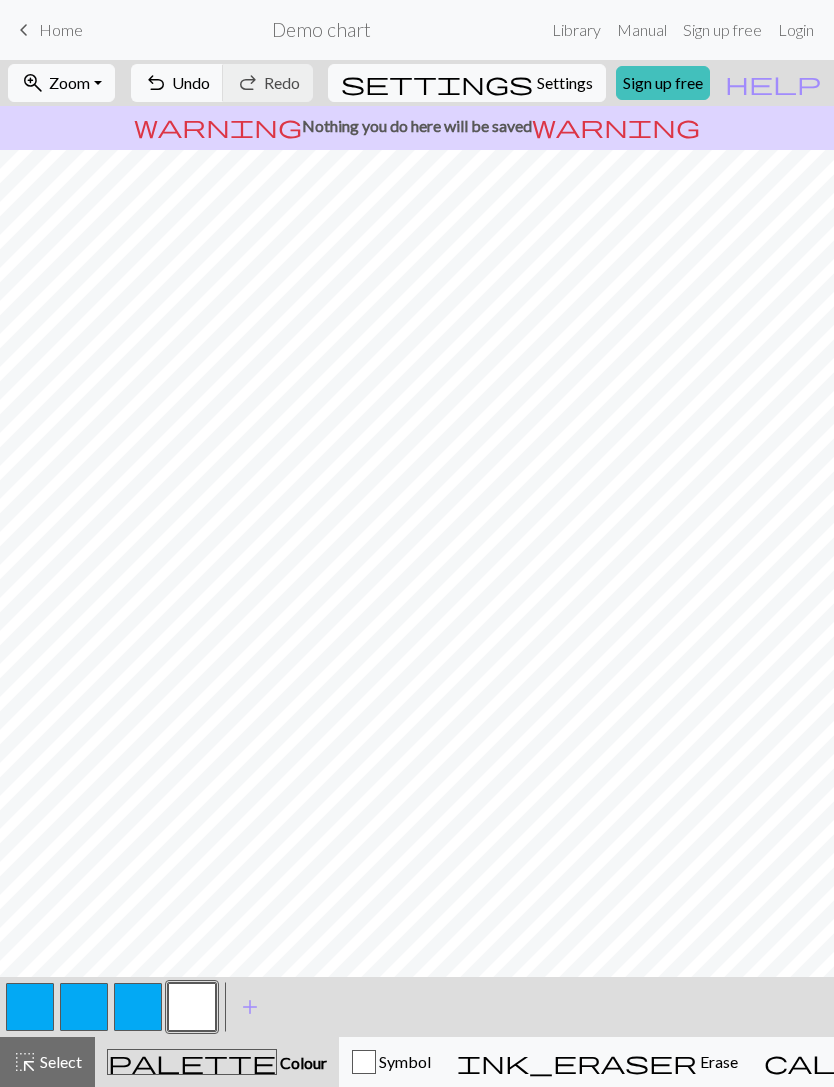 click at bounding box center [138, 1007] 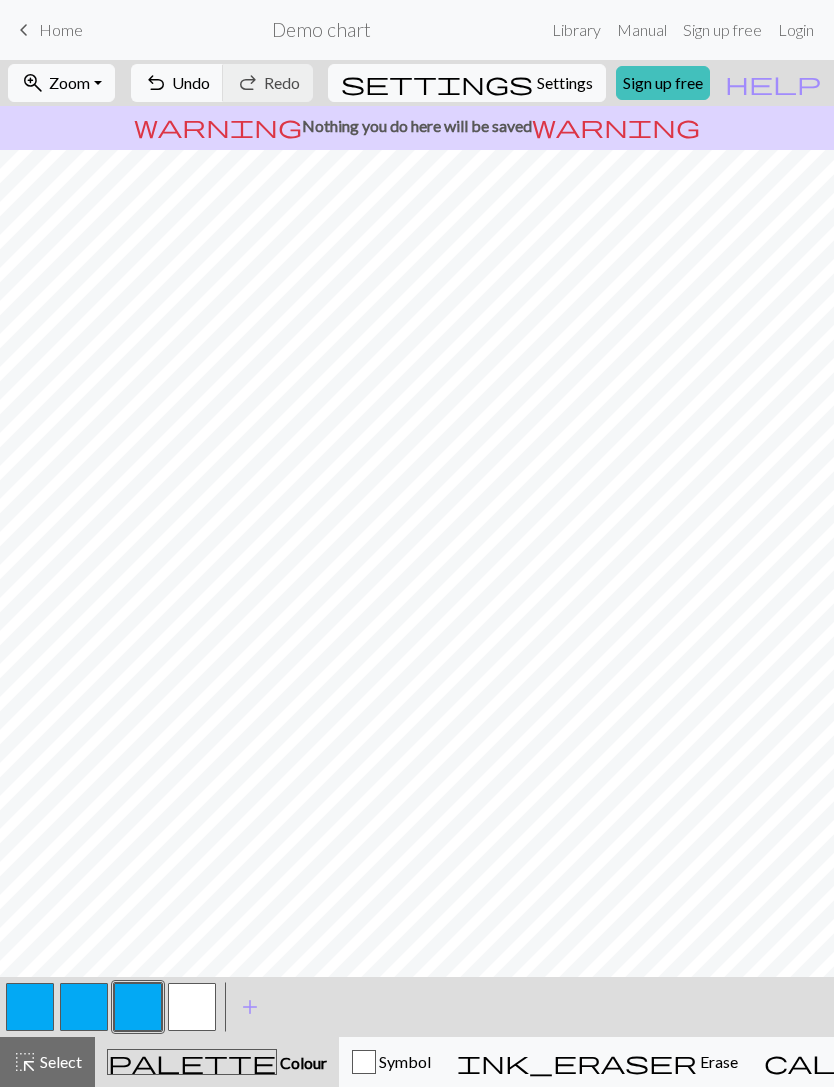 click at bounding box center (192, 1007) 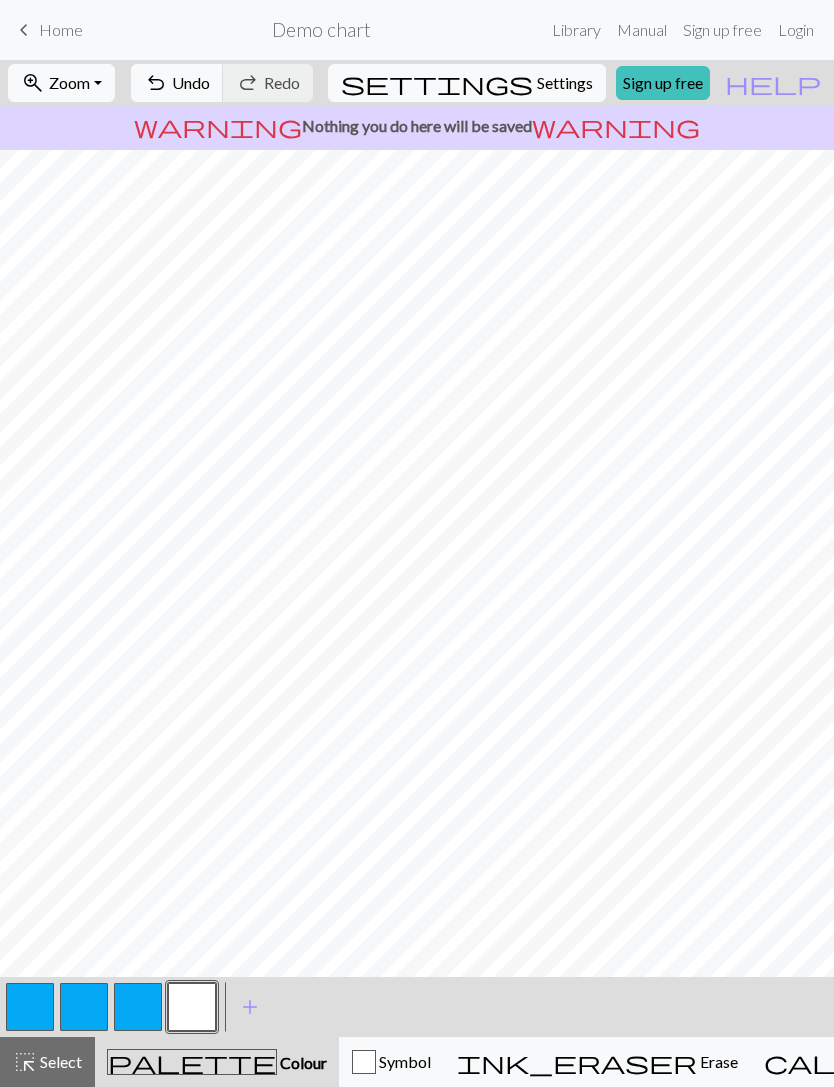 click at bounding box center (138, 1007) 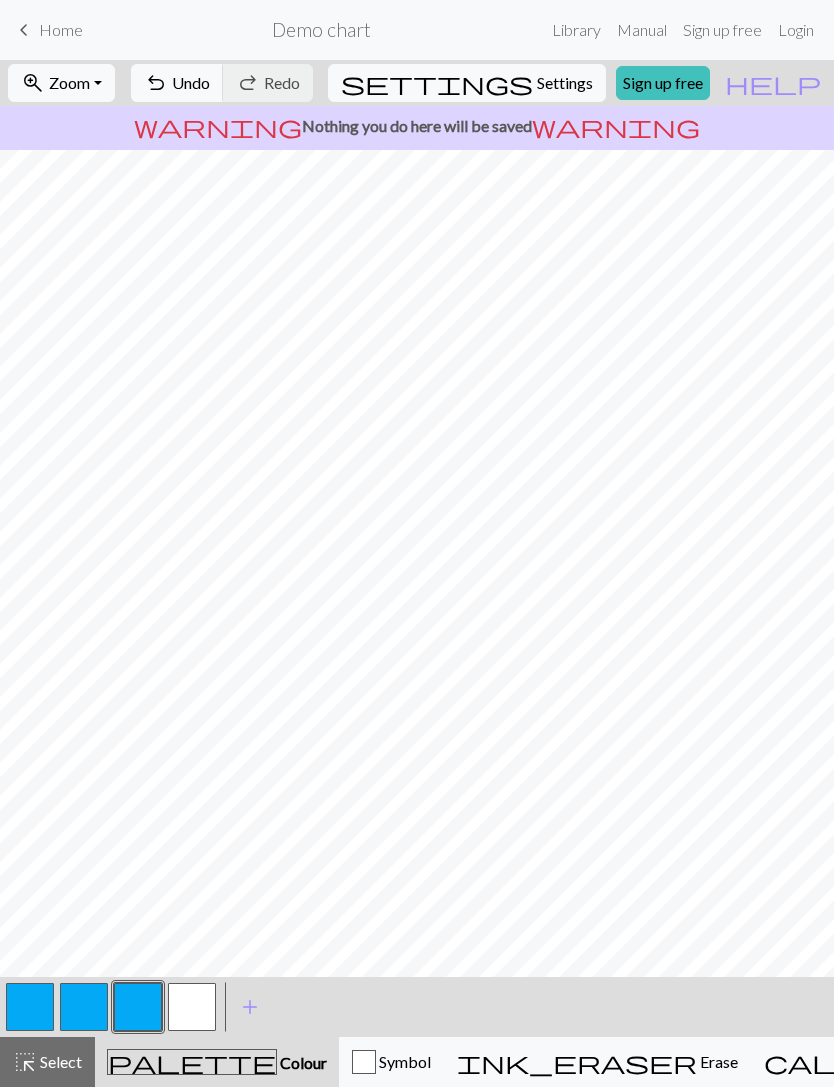 click at bounding box center [192, 1007] 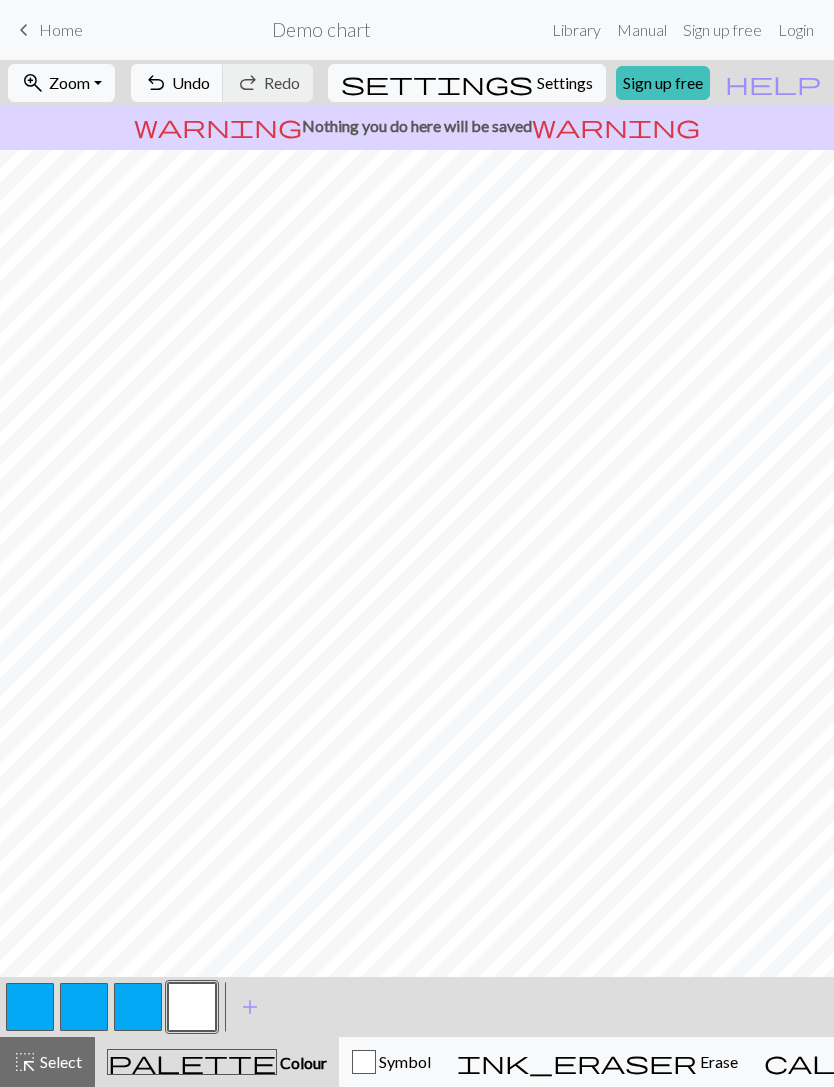 click at bounding box center [138, 1007] 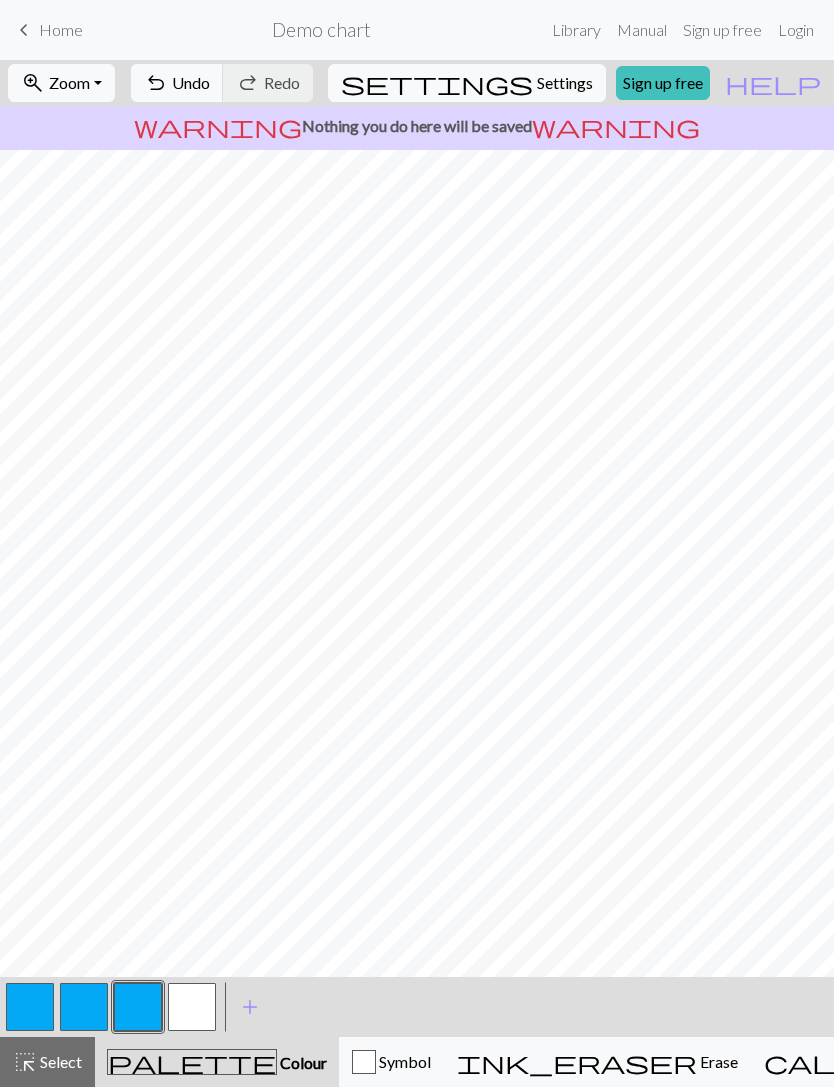 click at bounding box center (192, 1007) 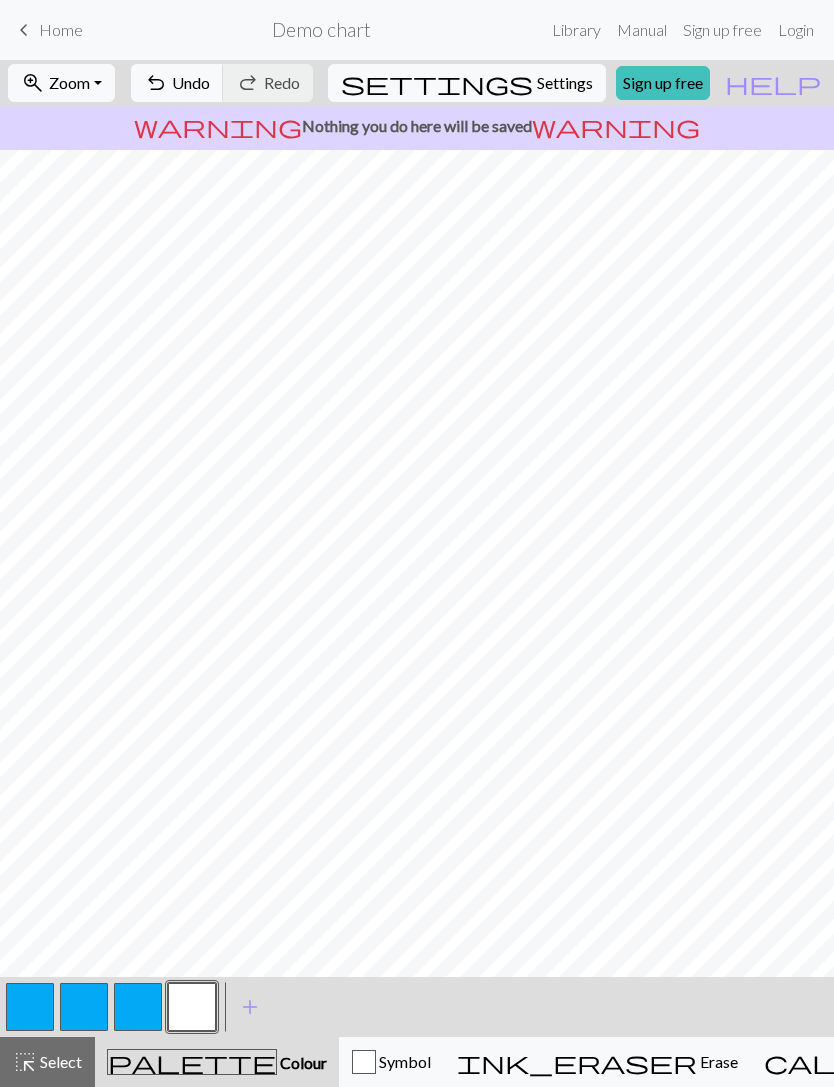 click at bounding box center [138, 1007] 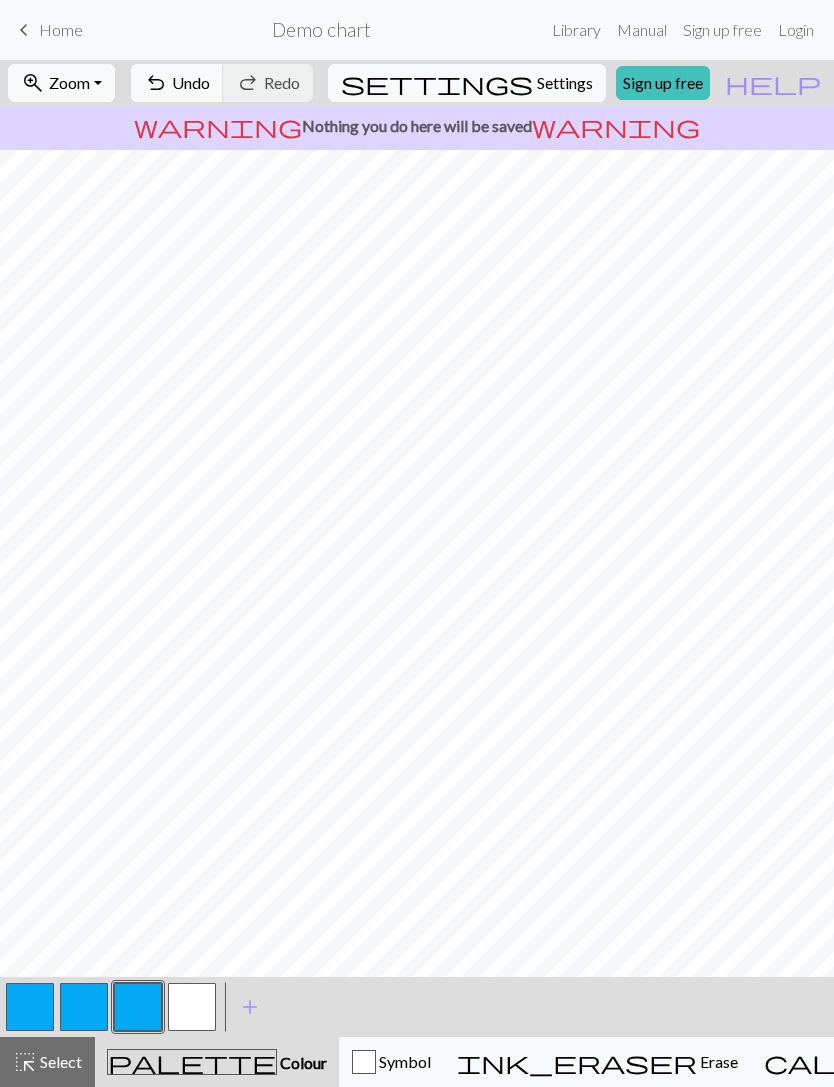 click at bounding box center [192, 1007] 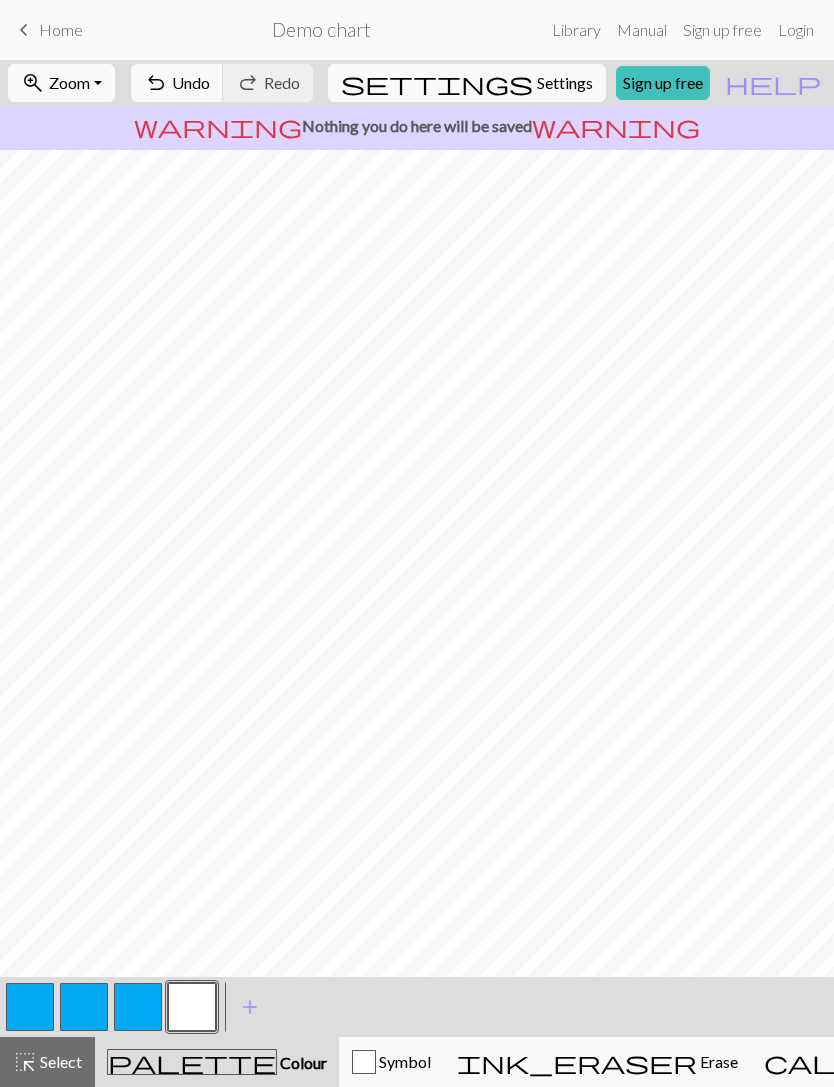 click at bounding box center (138, 1007) 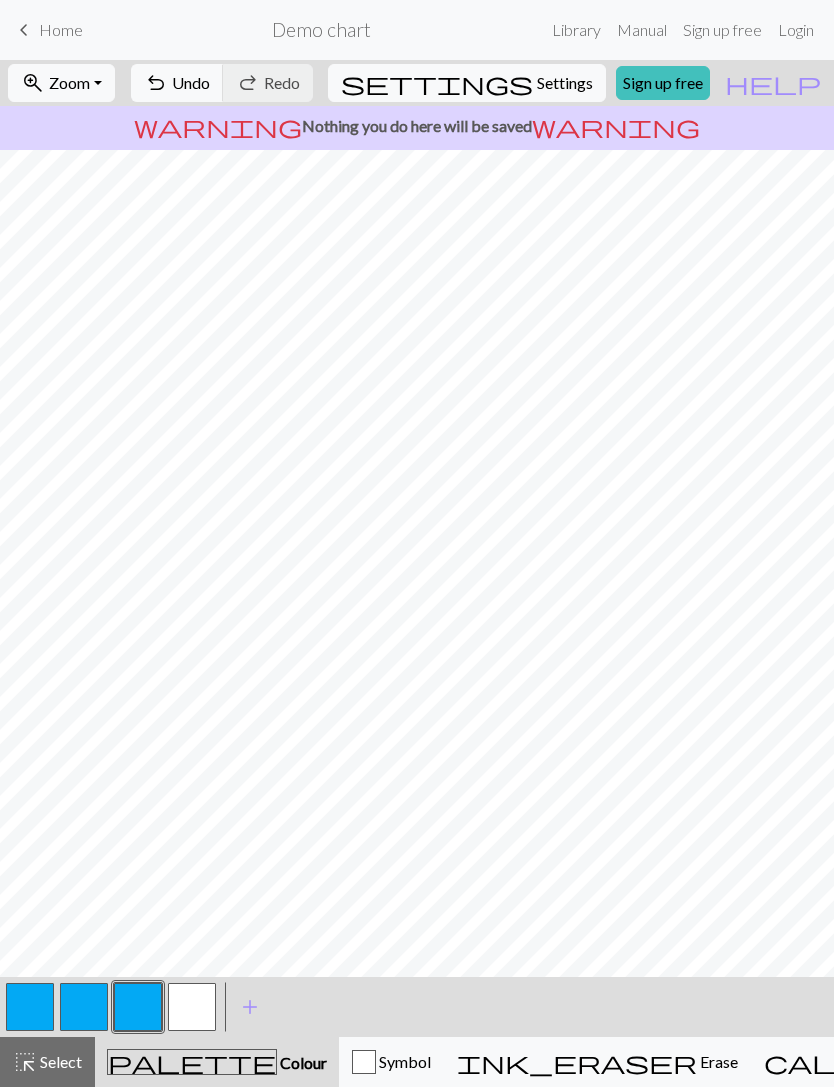 click at bounding box center [192, 1007] 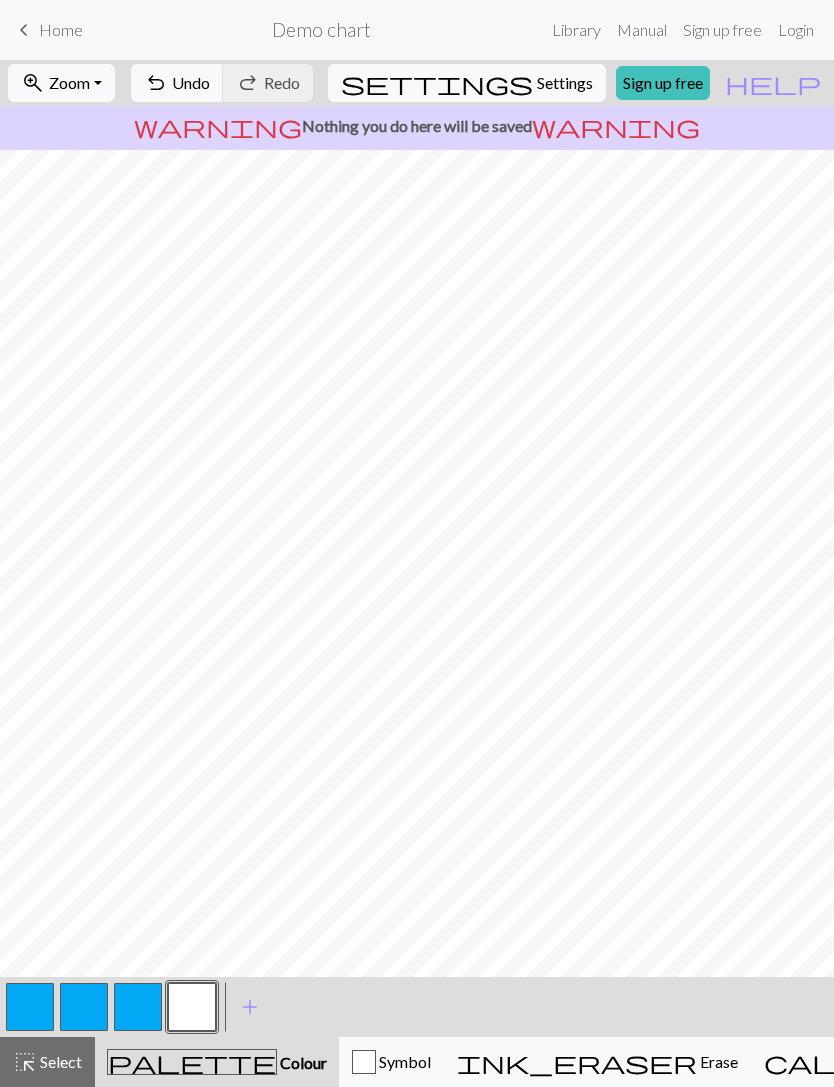 click at bounding box center (138, 1007) 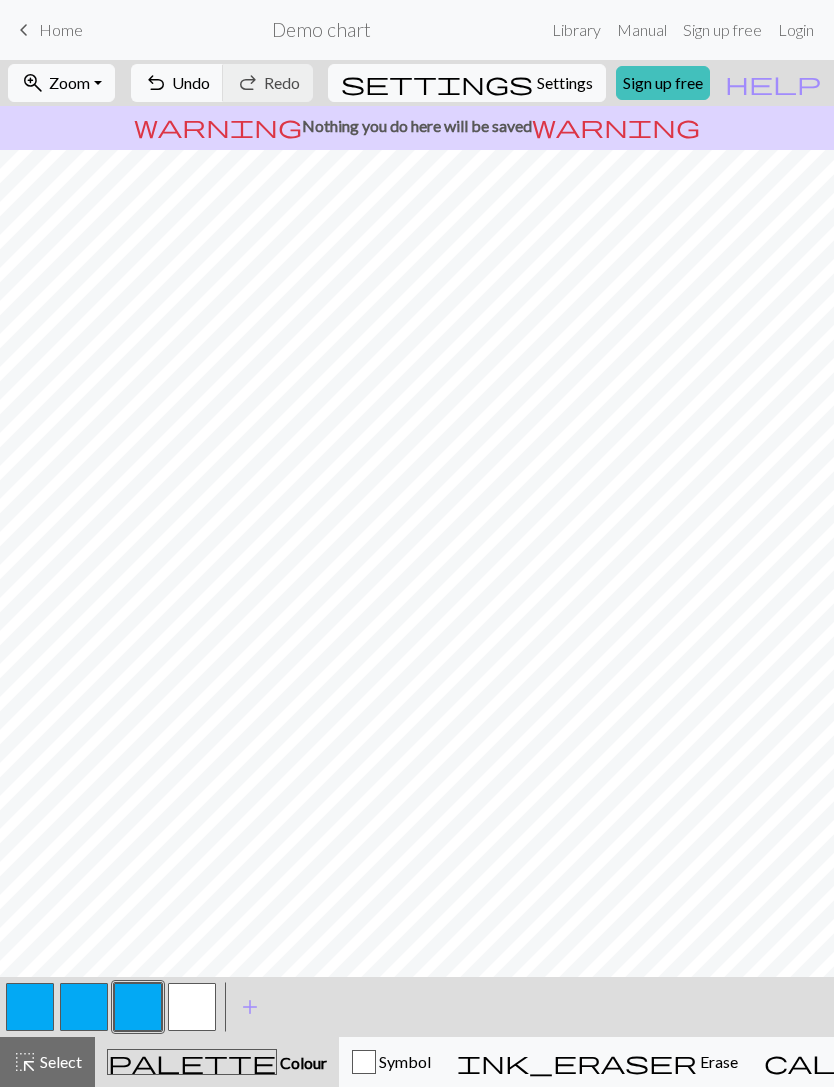 click at bounding box center [84, 1007] 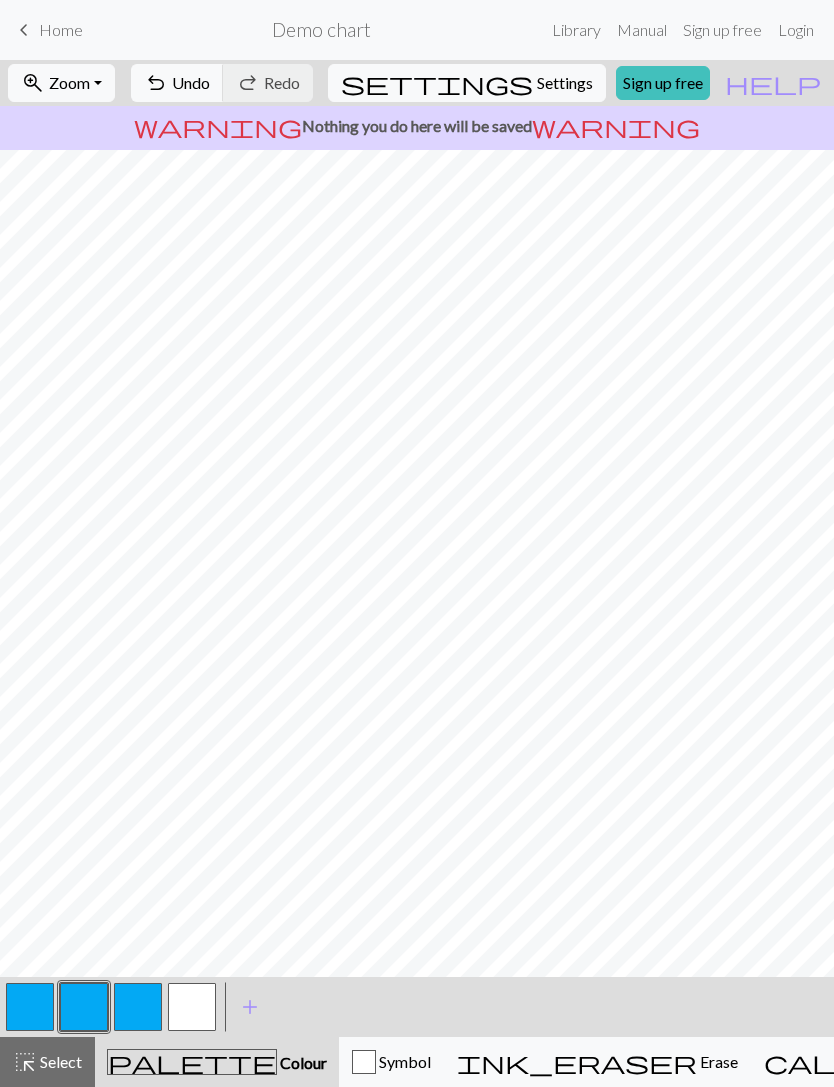 click on "palette   Colour   Colour" at bounding box center [217, 1062] 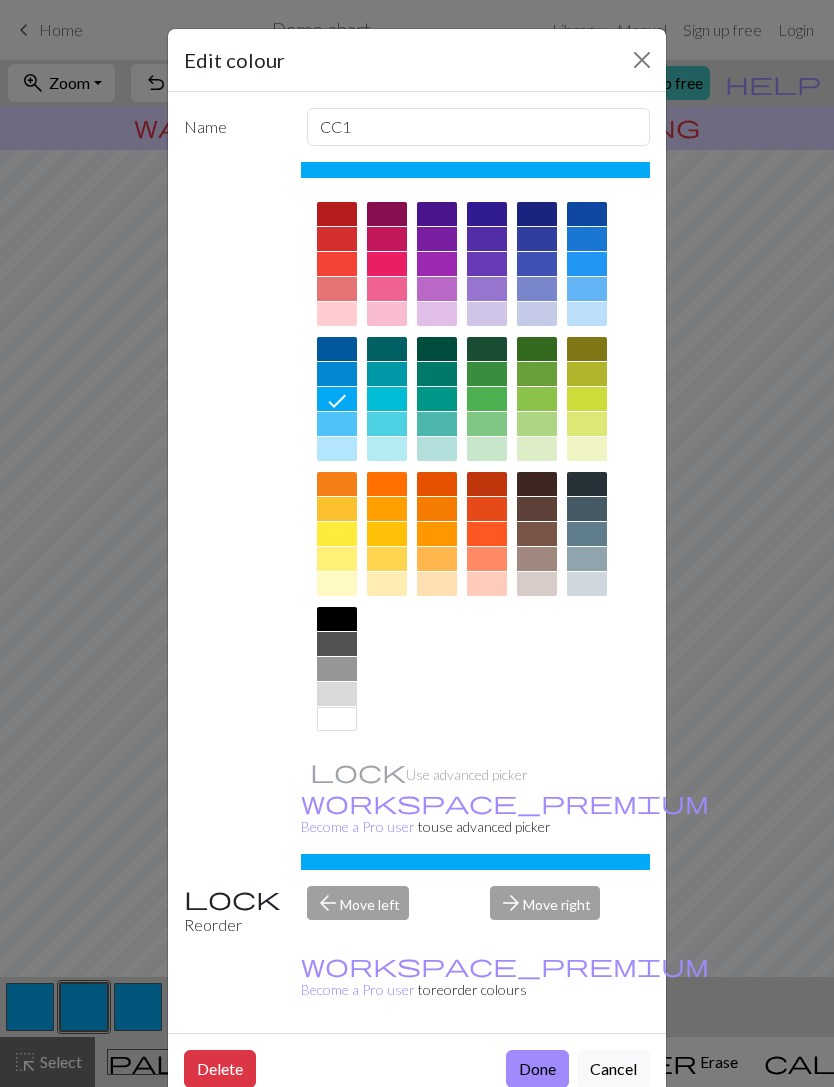 click on "Done" at bounding box center (537, 1069) 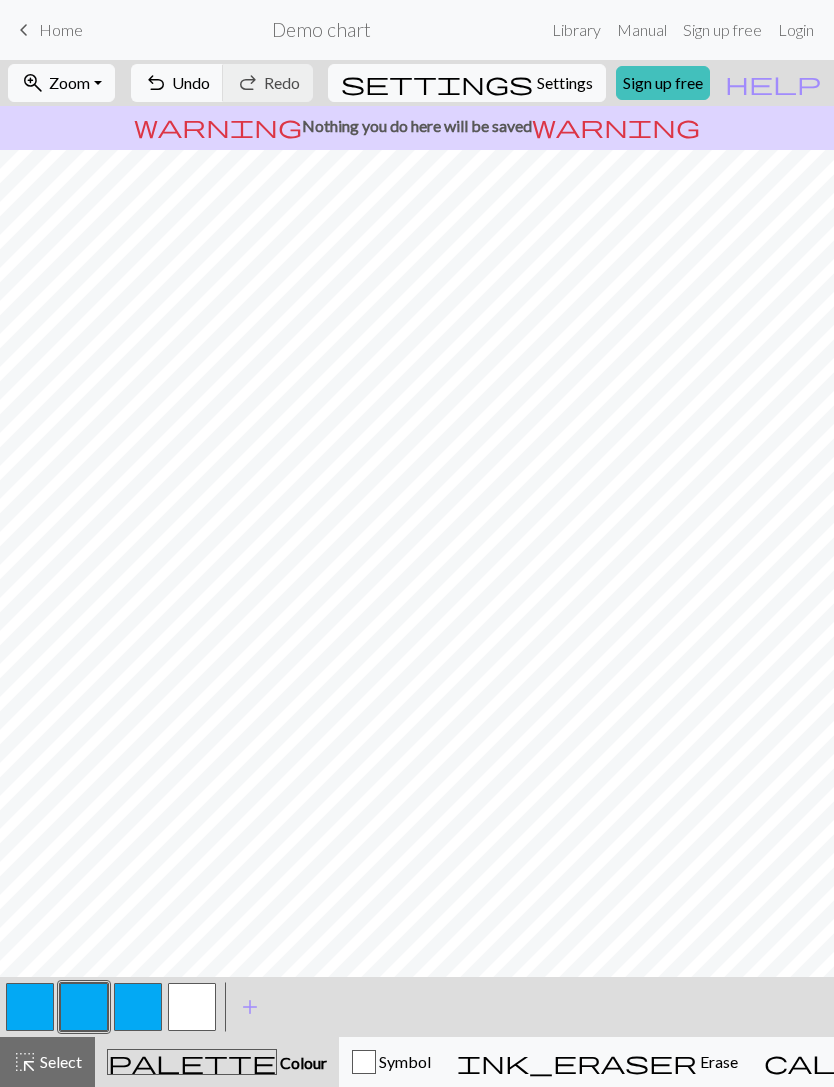 click at bounding box center [192, 1007] 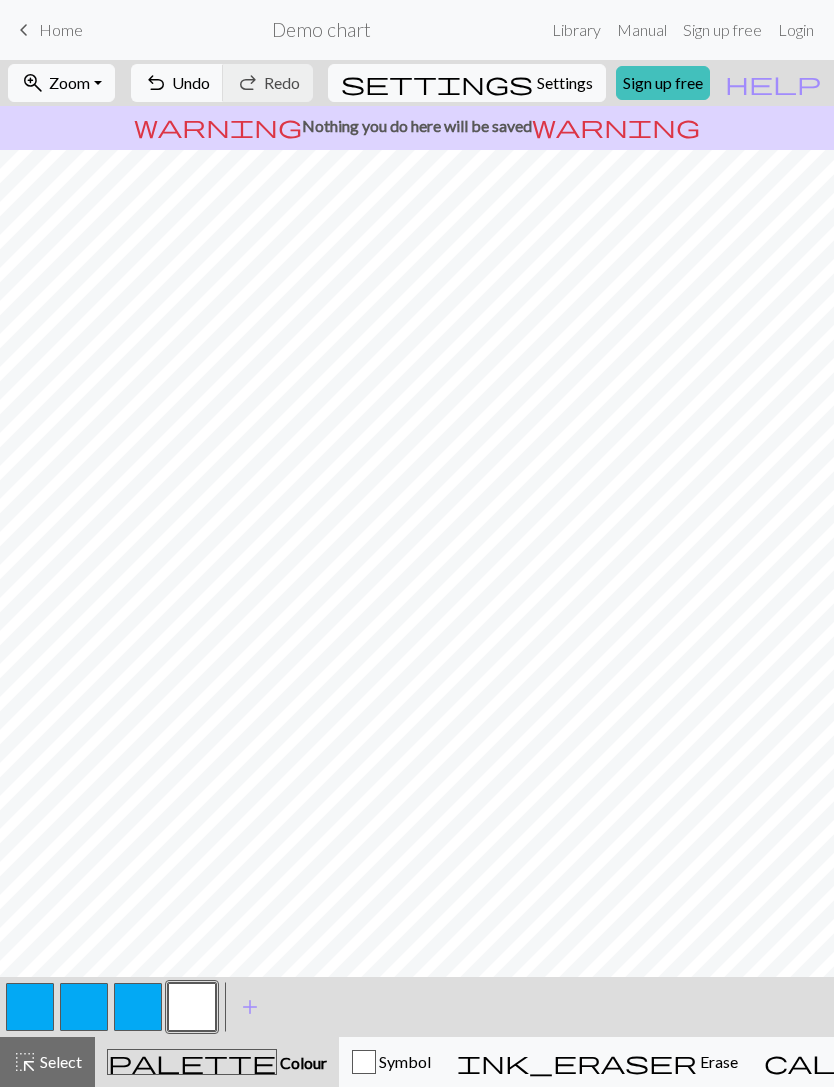 click on "ink_eraser   Erase   Erase" at bounding box center [597, 1062] 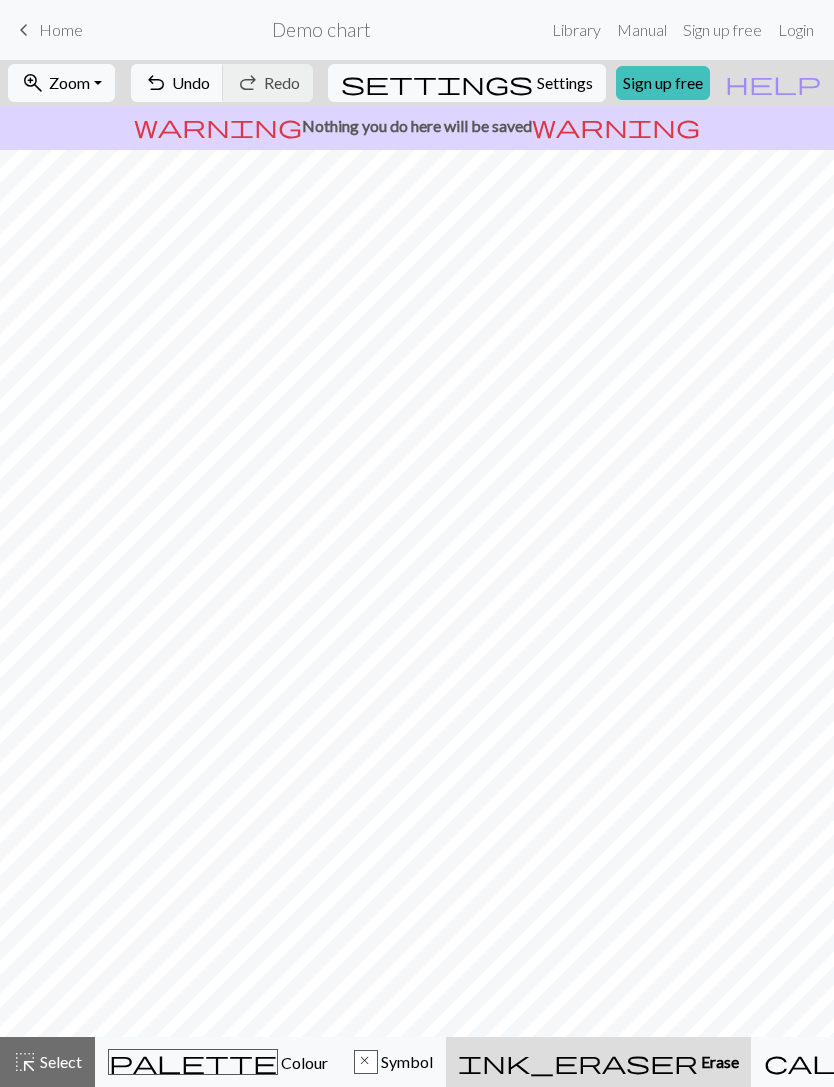 click on "Colour" at bounding box center (303, 1062) 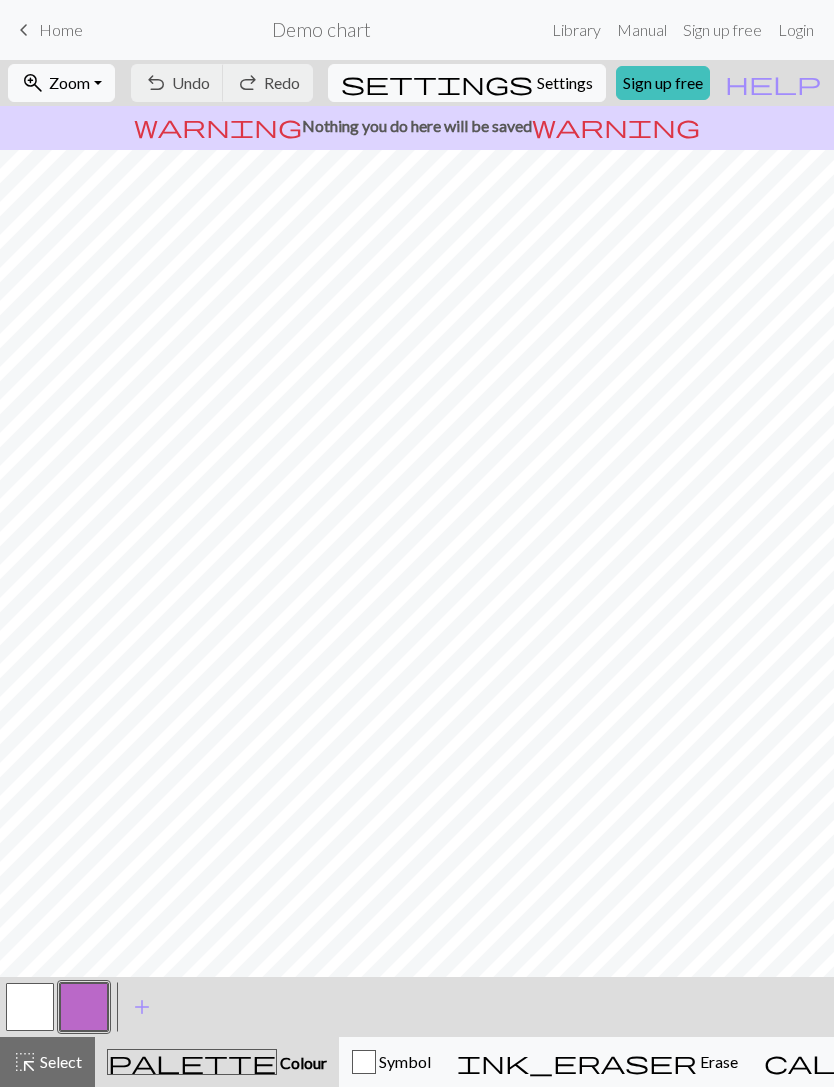 scroll, scrollTop: 0, scrollLeft: 0, axis: both 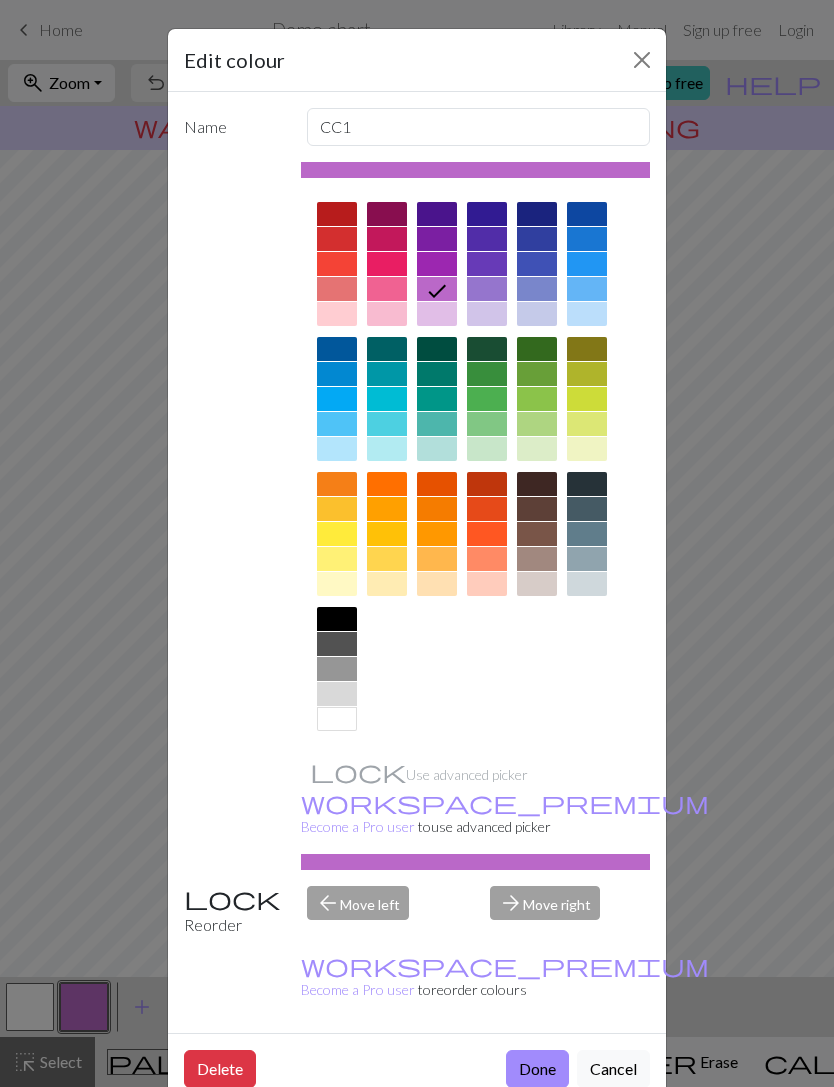 click at bounding box center [337, 349] 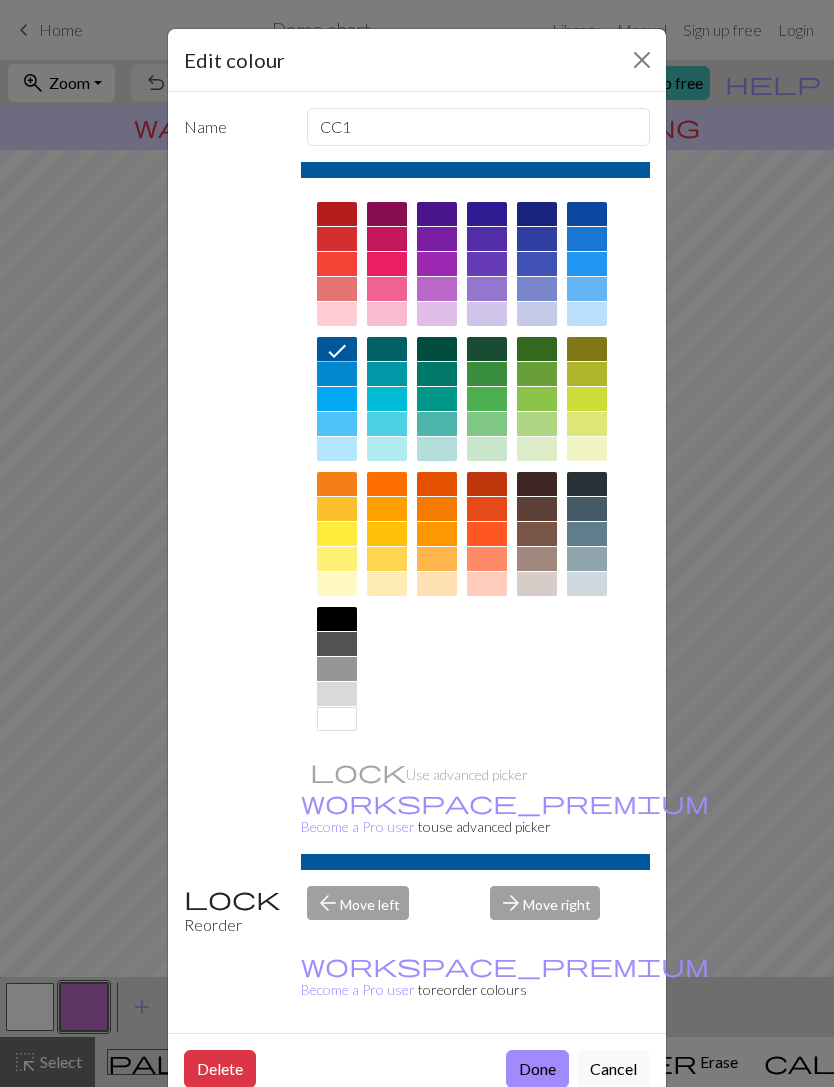 click at bounding box center (337, 399) 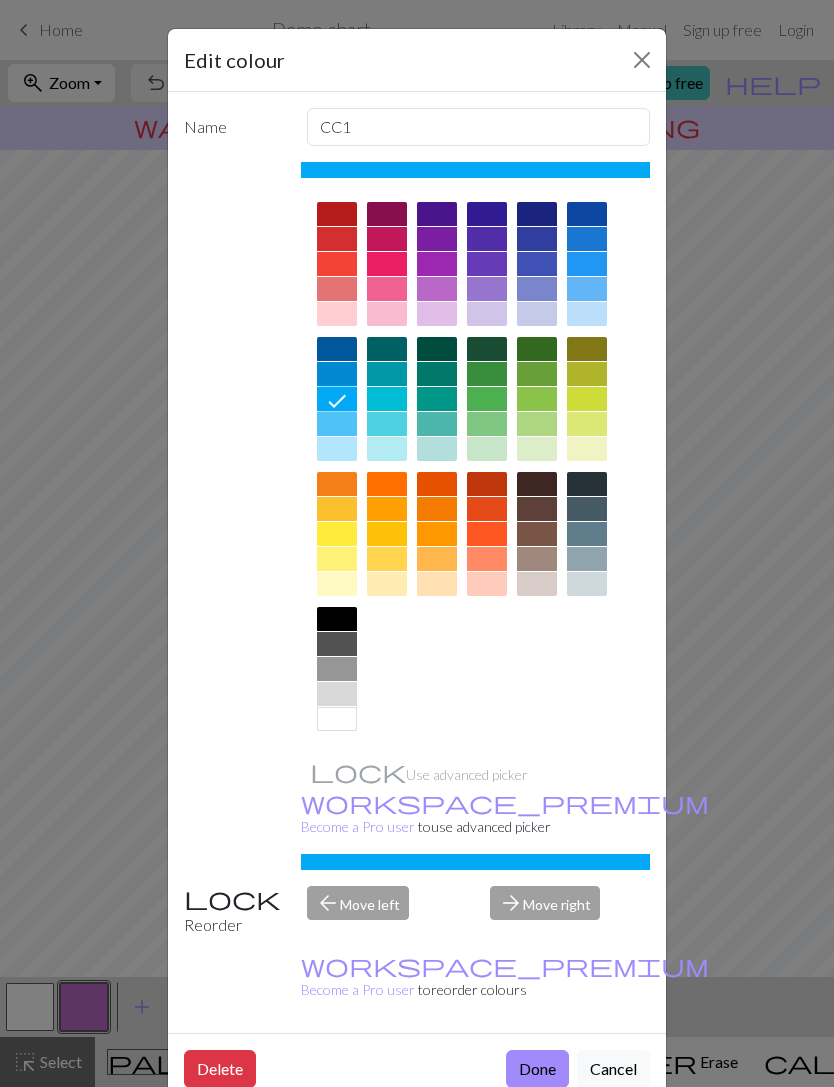 click on "Done" at bounding box center (537, 1069) 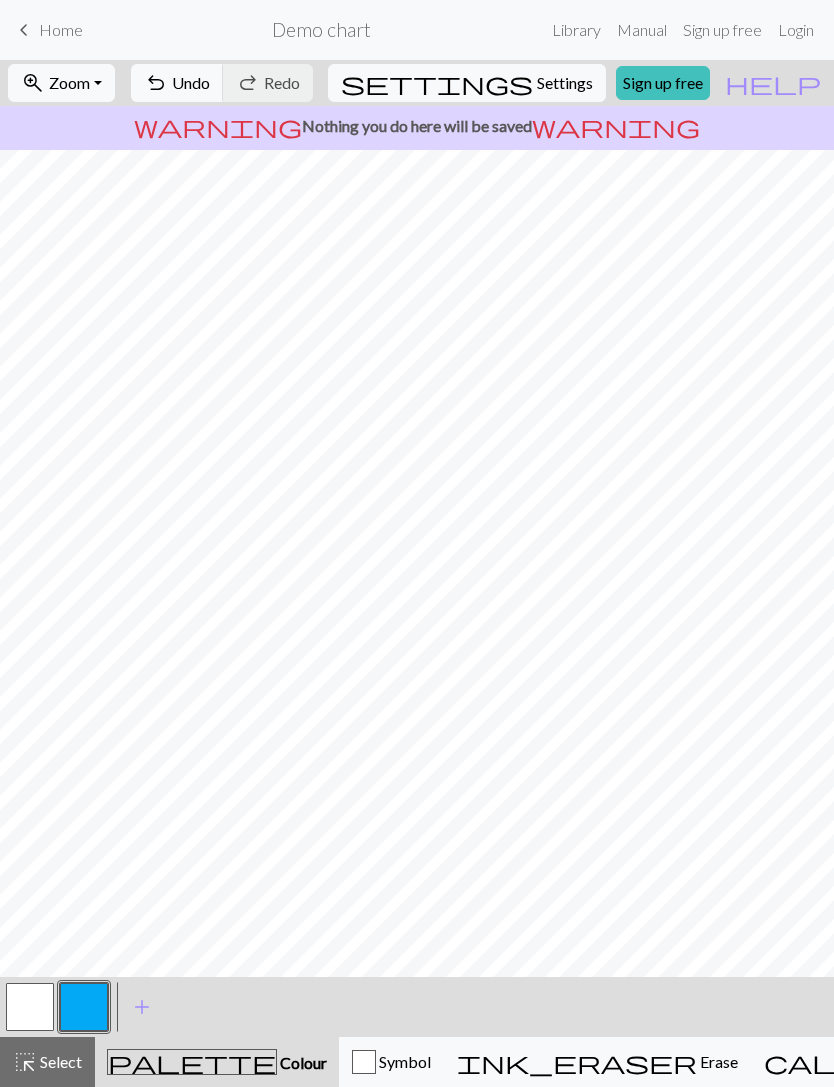 click at bounding box center (30, 1007) 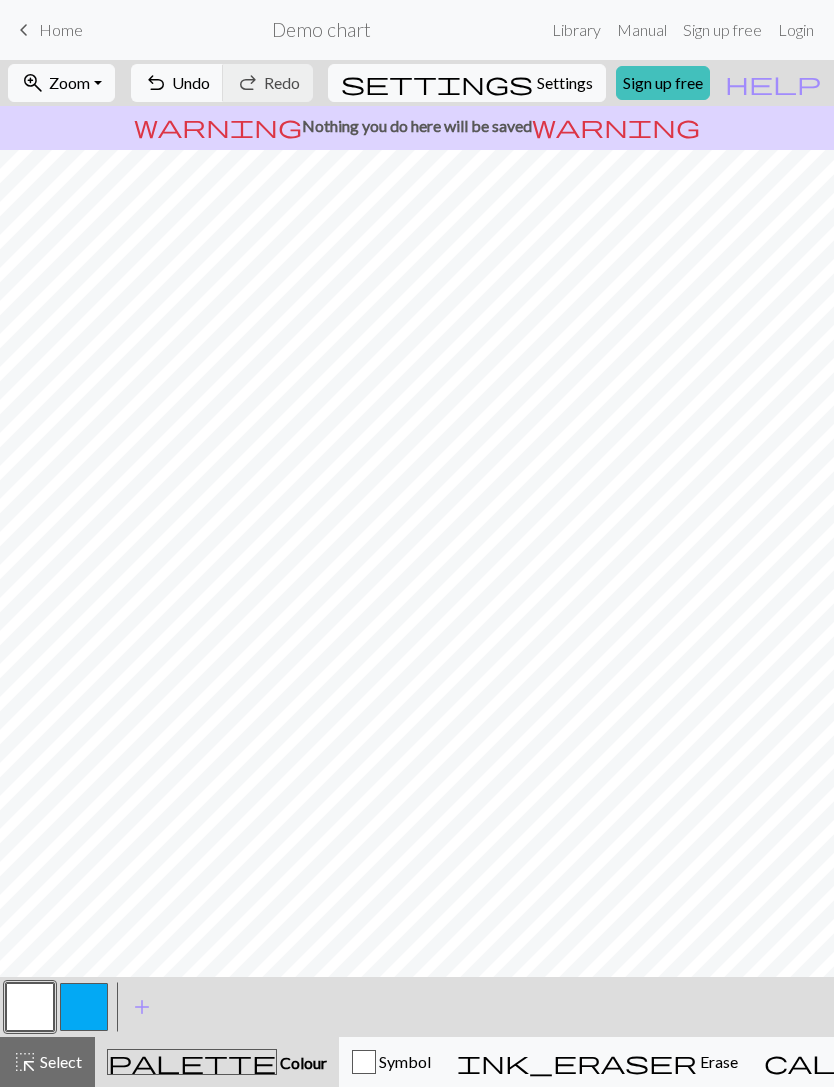 click at bounding box center [30, 1007] 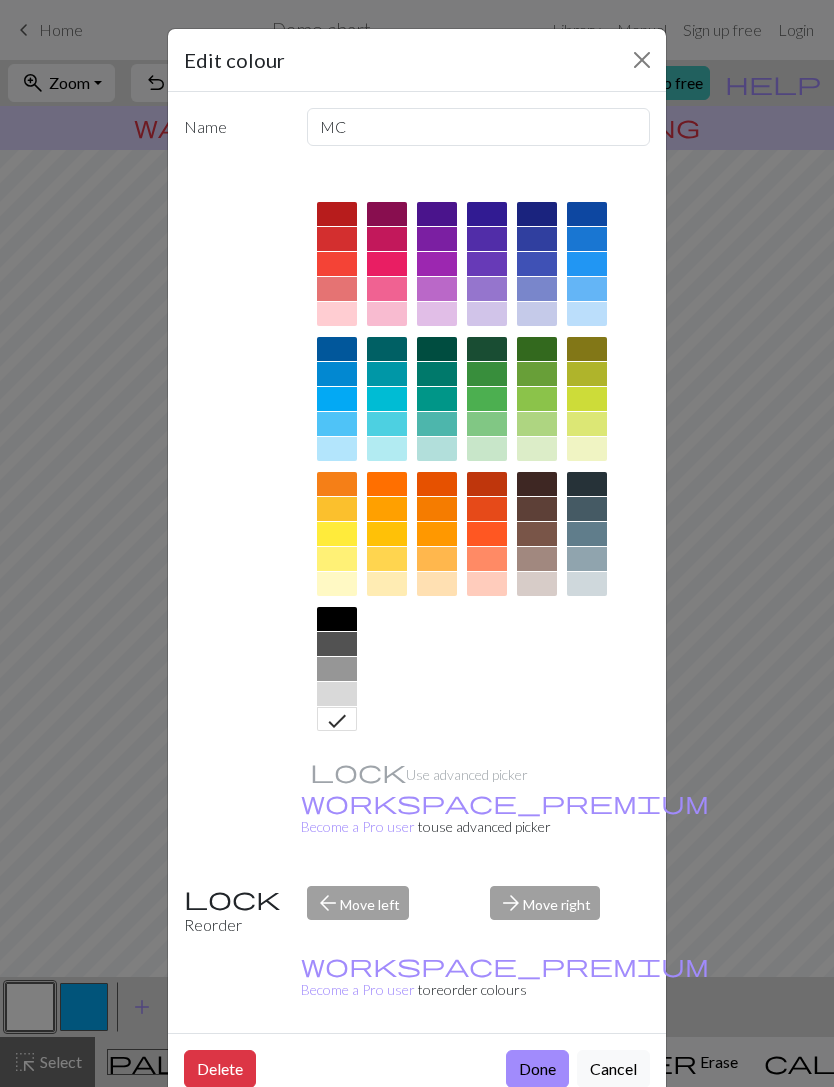 click at bounding box center [337, 399] 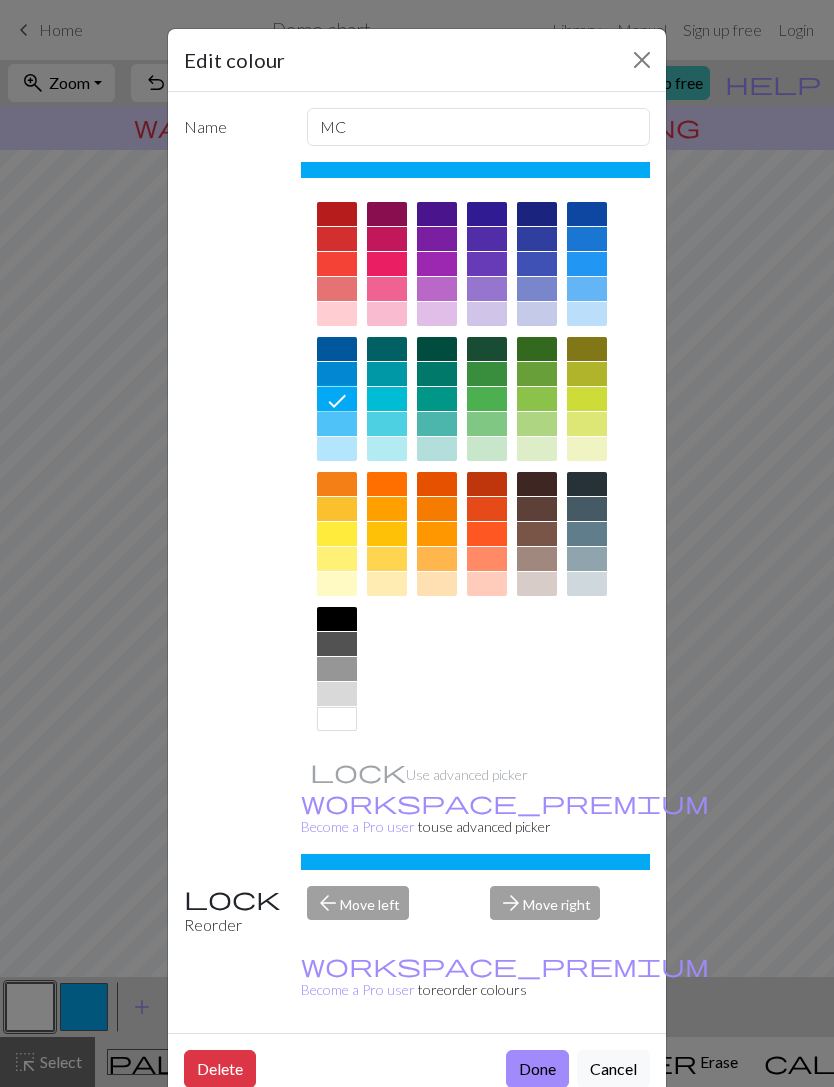 click on "Done" at bounding box center [537, 1069] 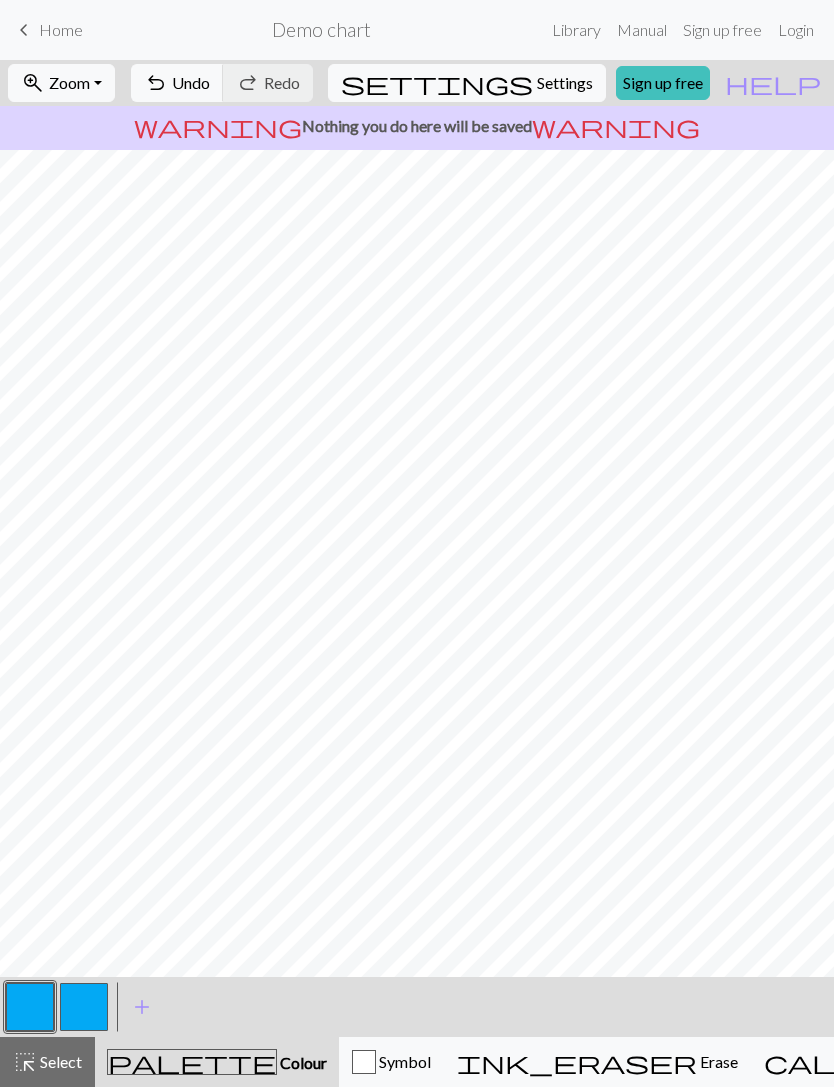 click on "add" at bounding box center [142, 1007] 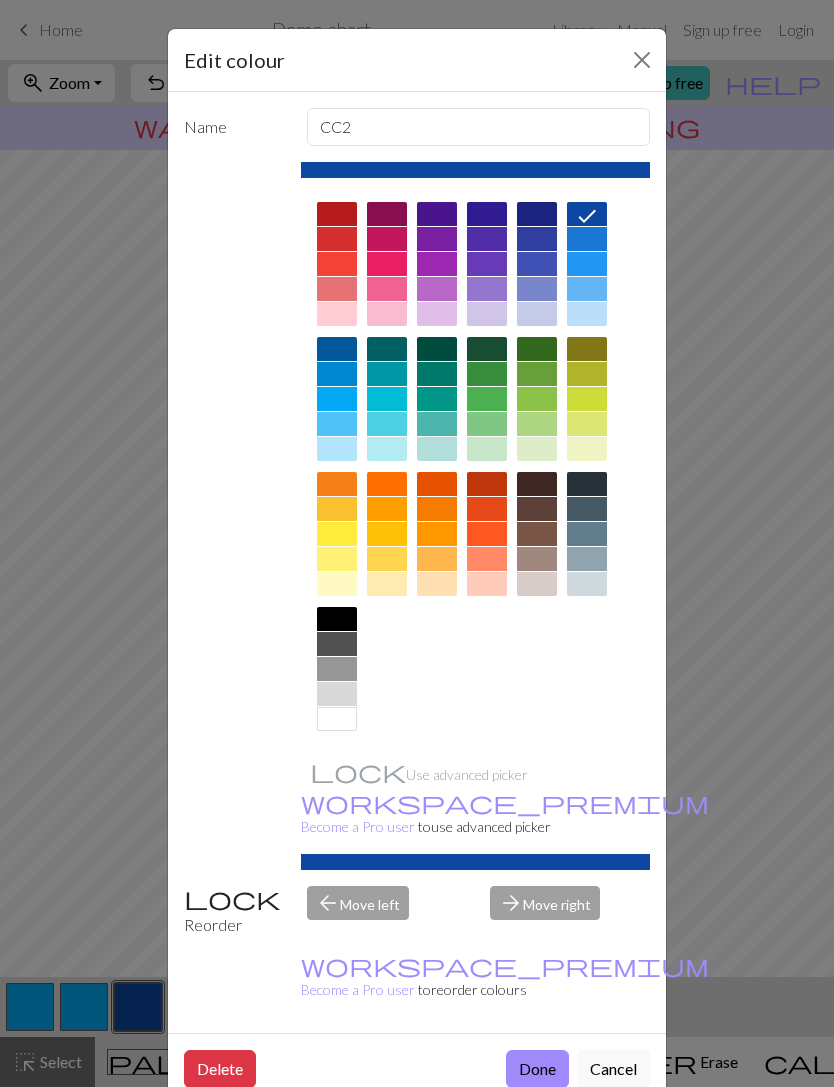 click at bounding box center [337, 719] 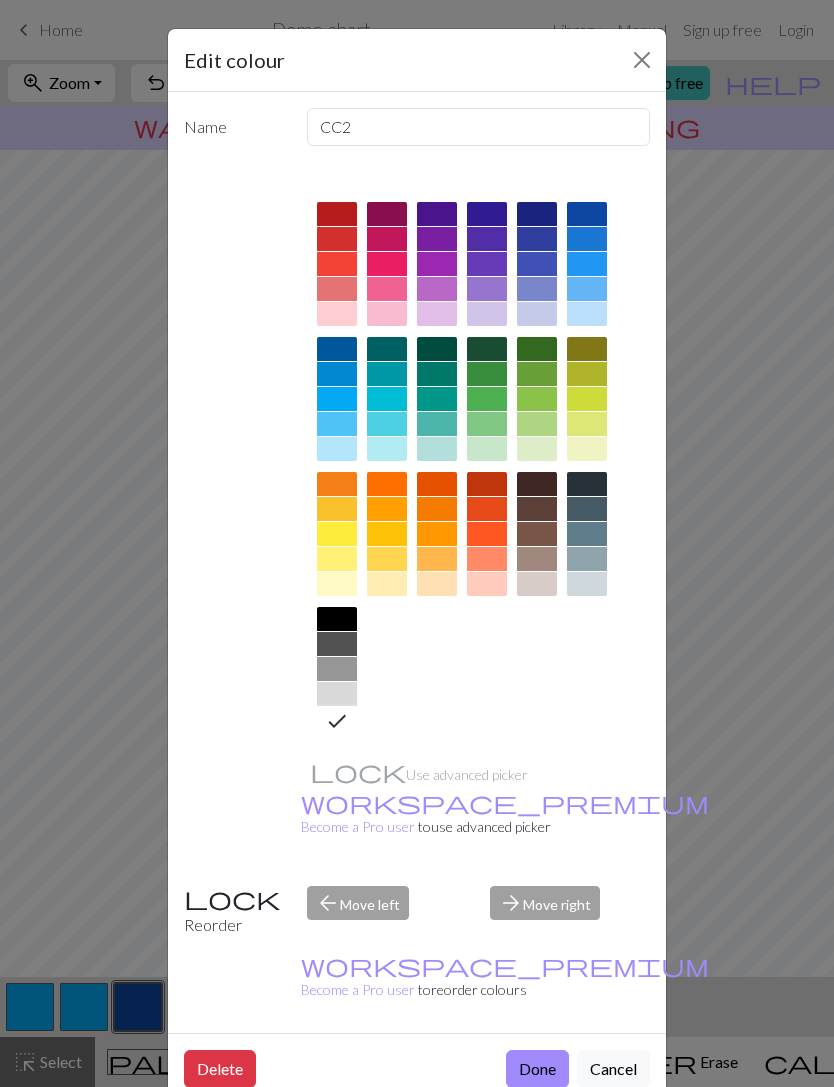 click on "Done" at bounding box center [537, 1069] 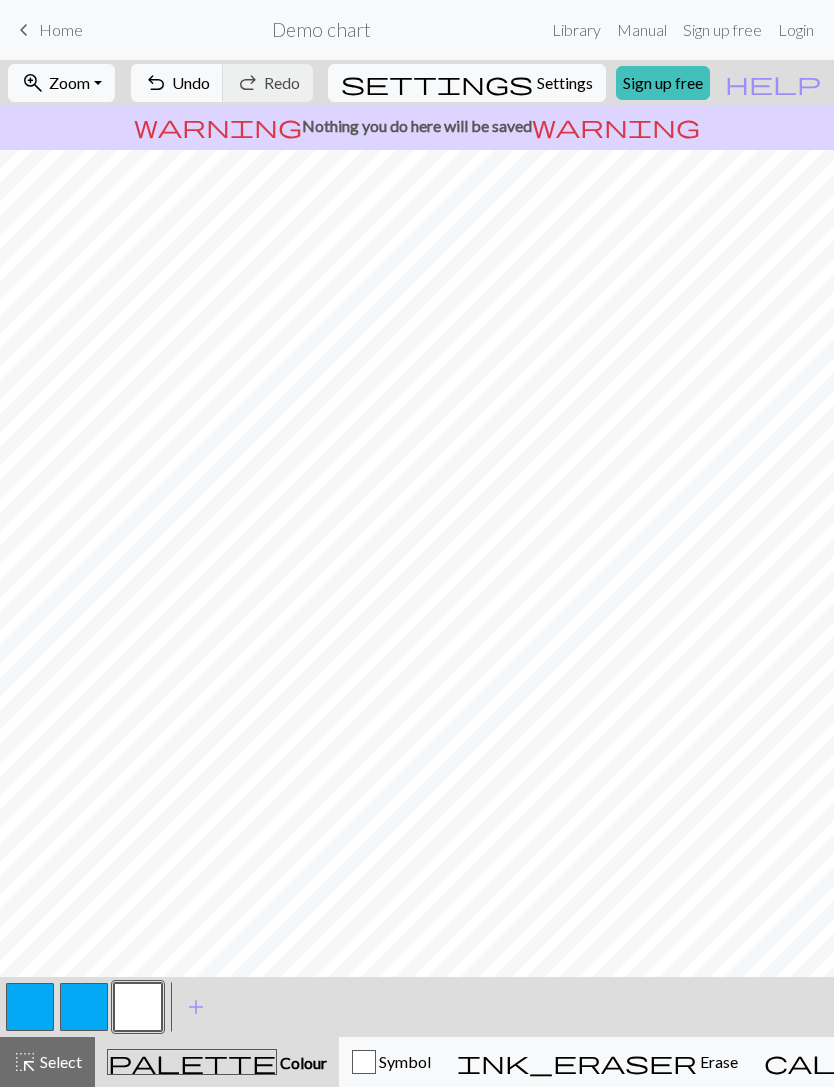 click at bounding box center [84, 1007] 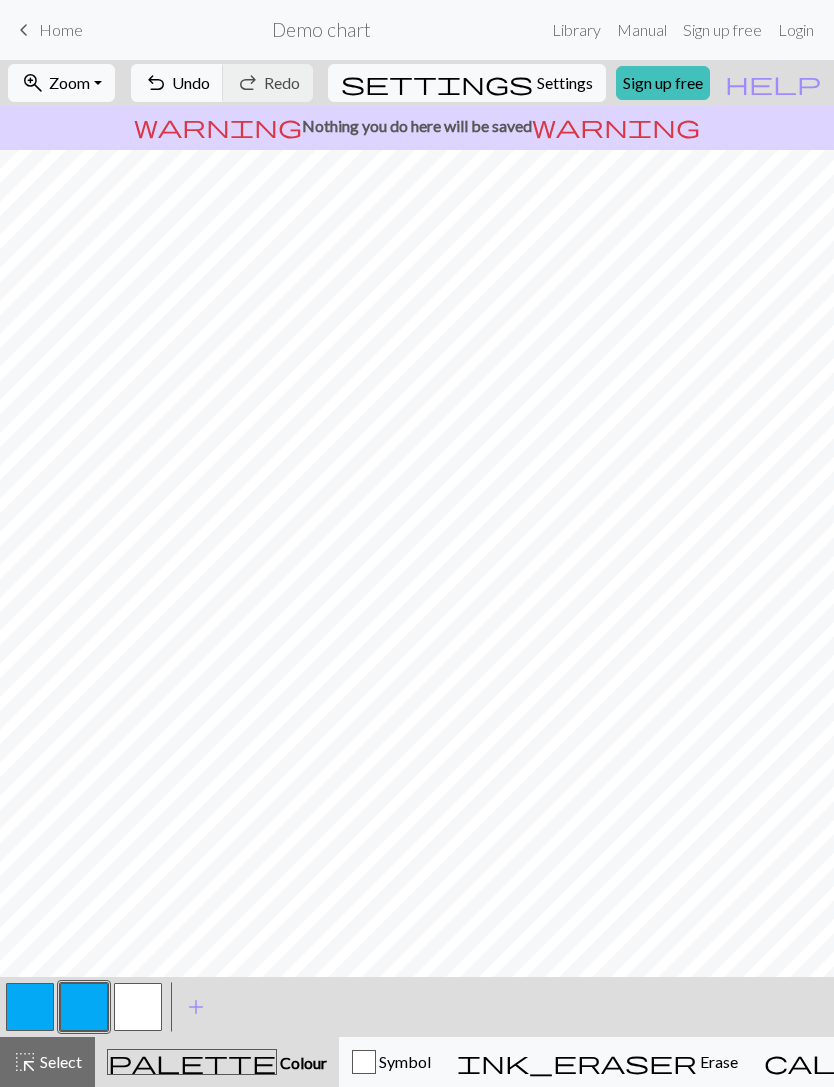 click at bounding box center (138, 1007) 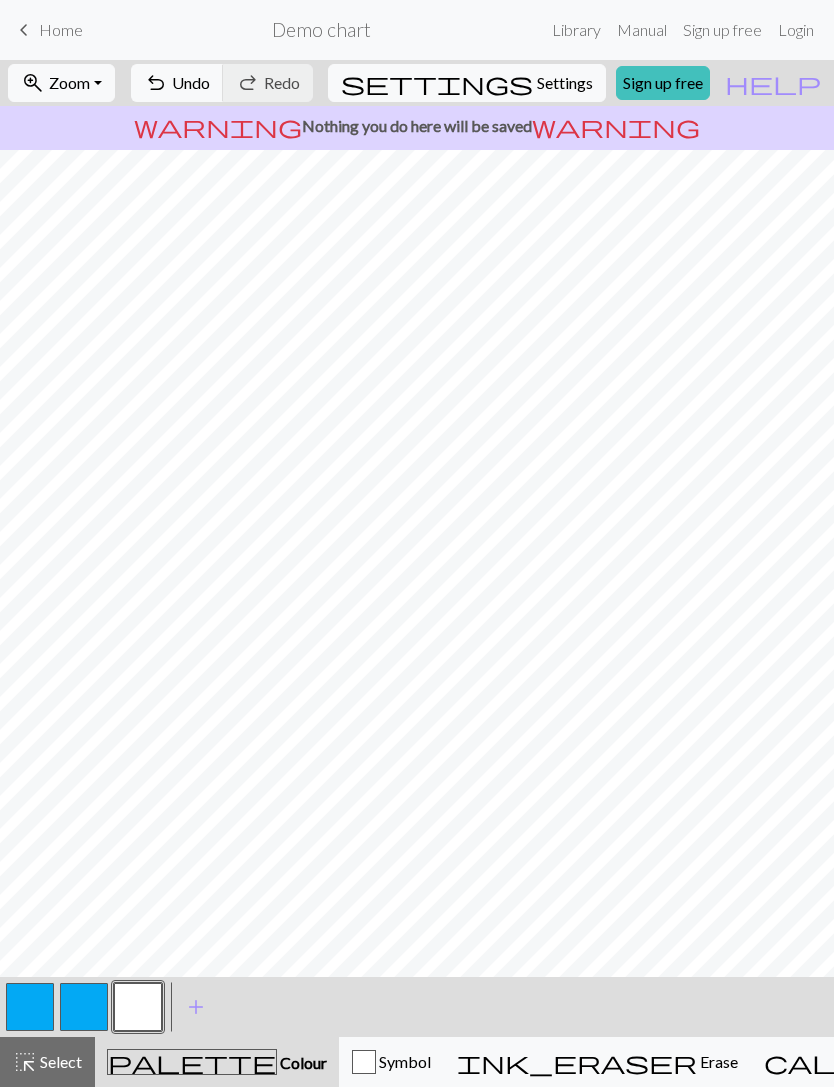 click at bounding box center [84, 1007] 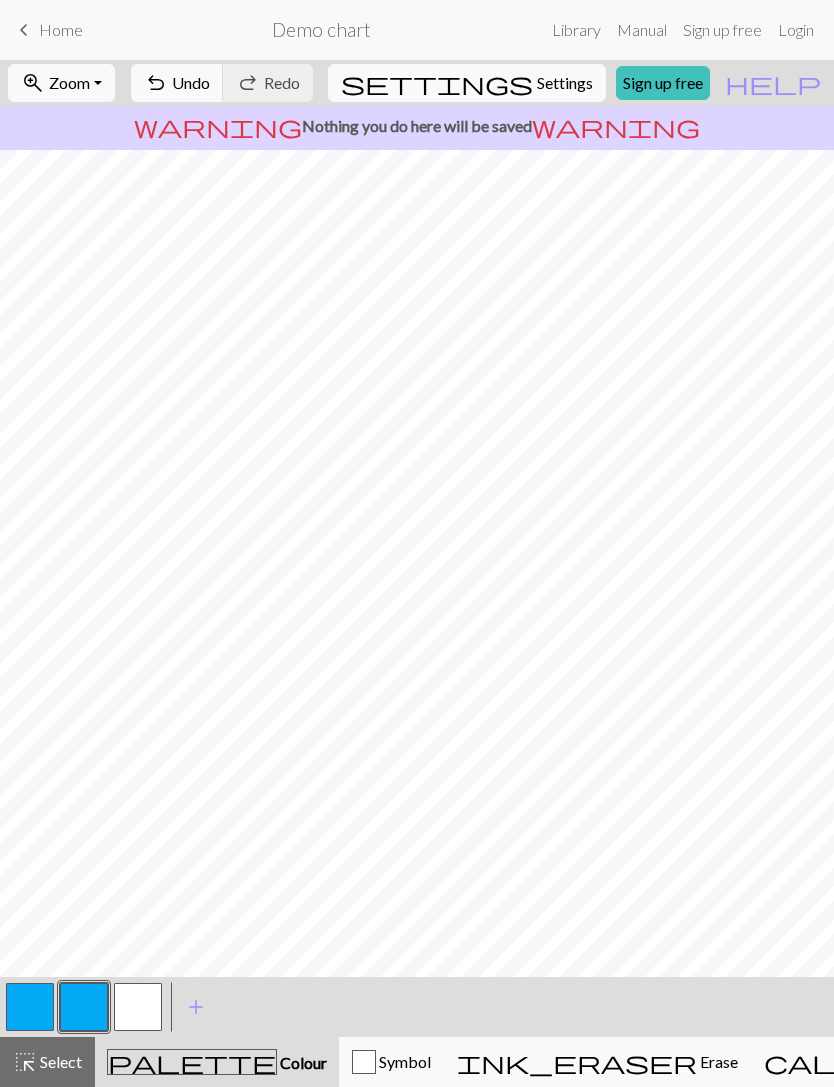 click at bounding box center [138, 1007] 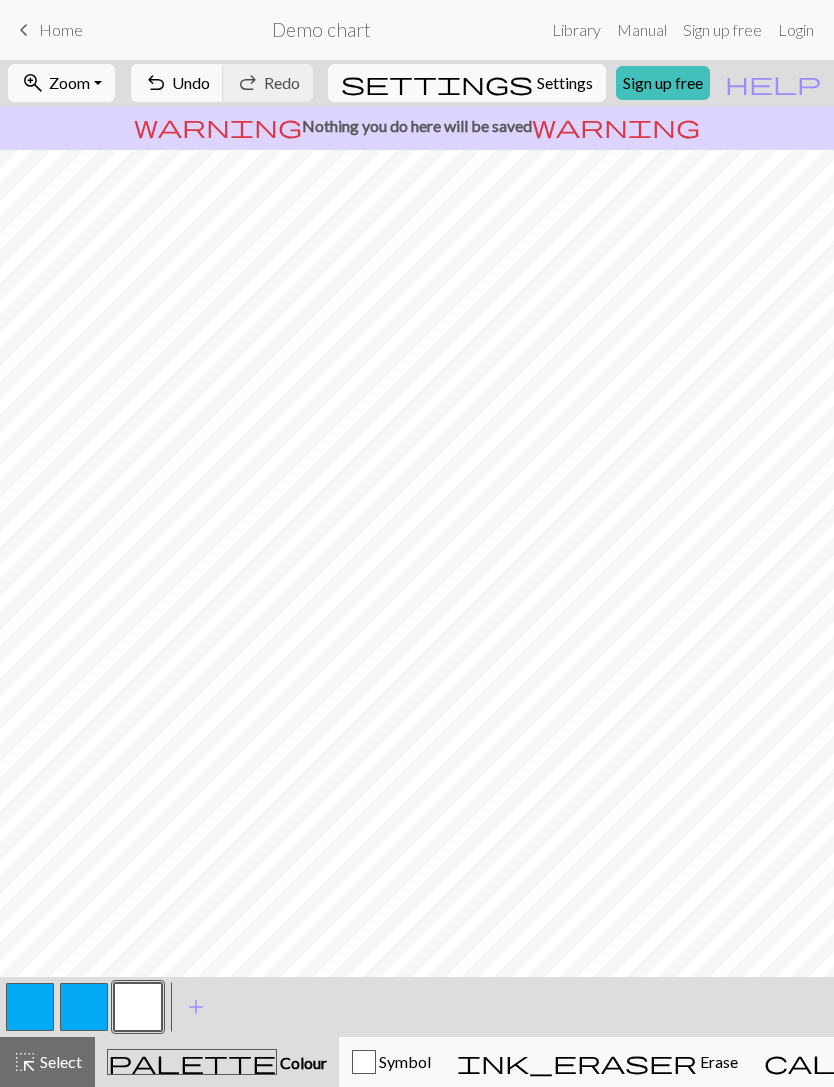 click at bounding box center [84, 1007] 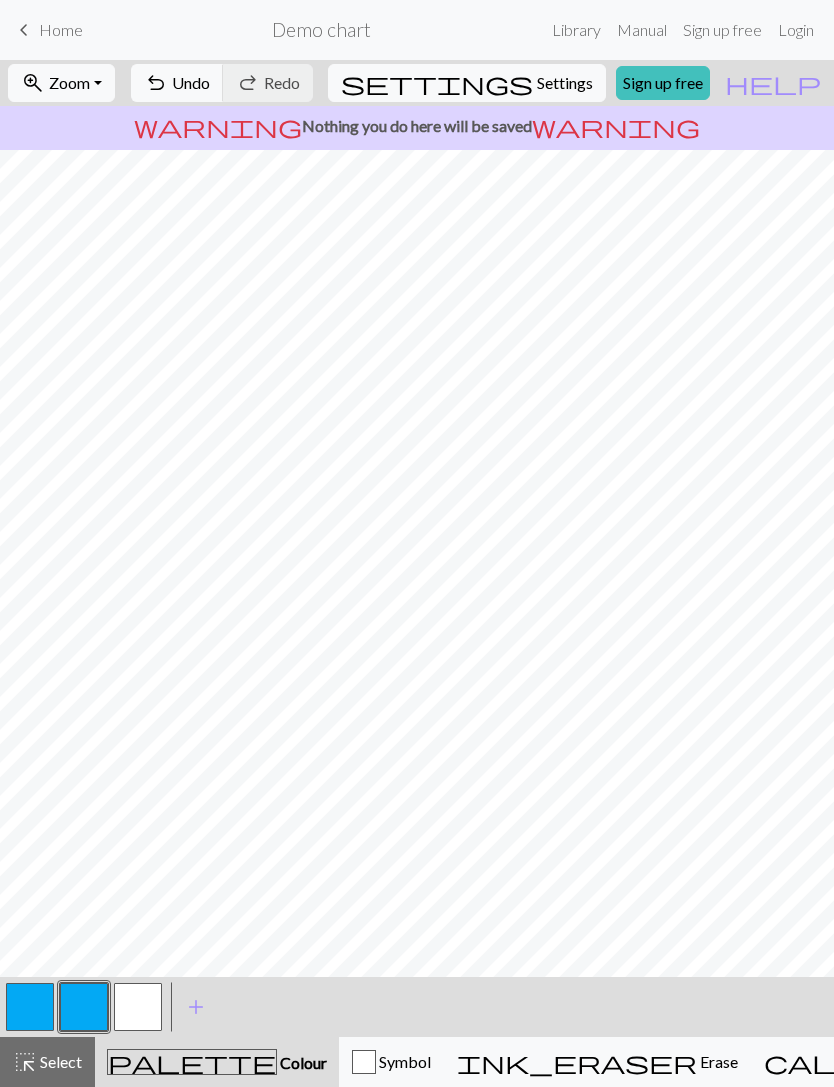 click at bounding box center (138, 1007) 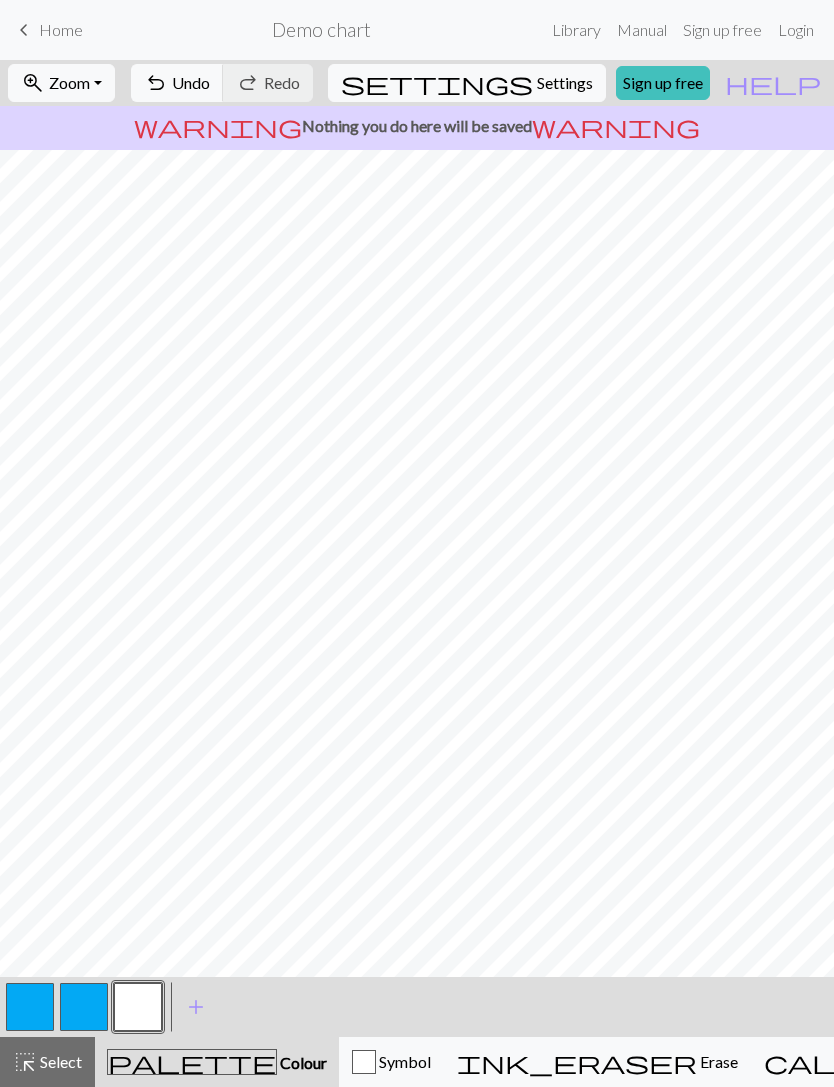 click at bounding box center (84, 1007) 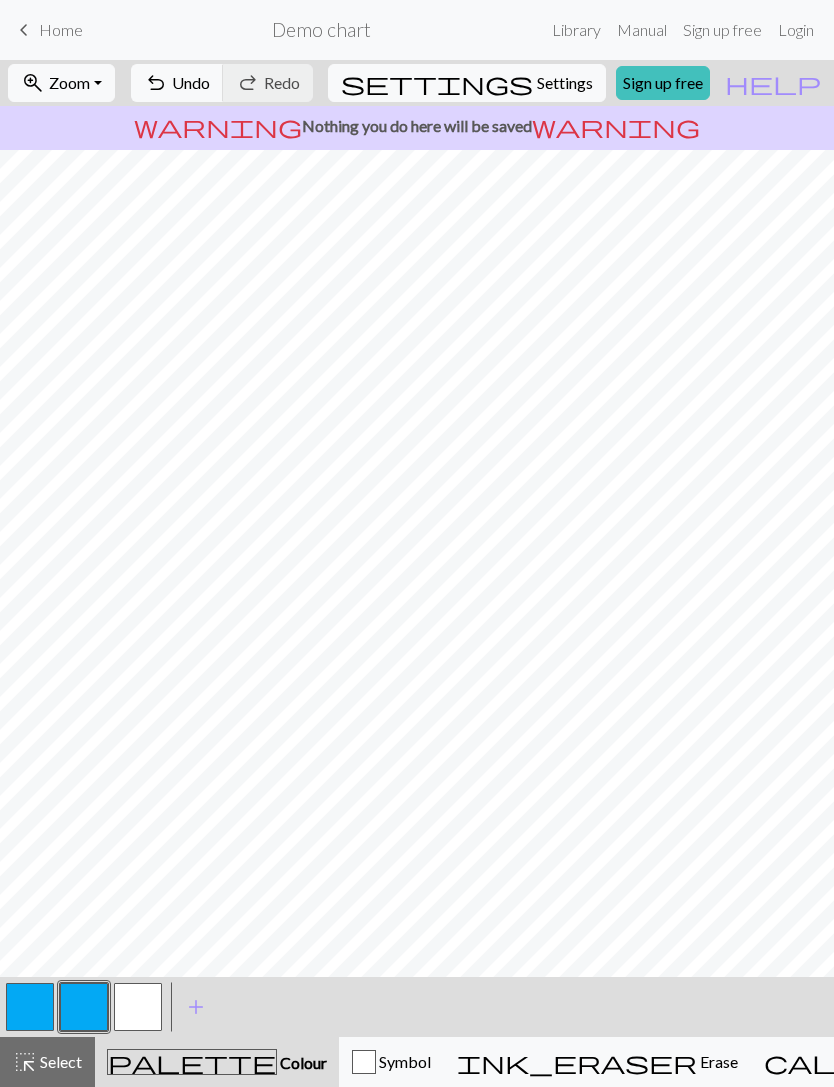 click at bounding box center [138, 1007] 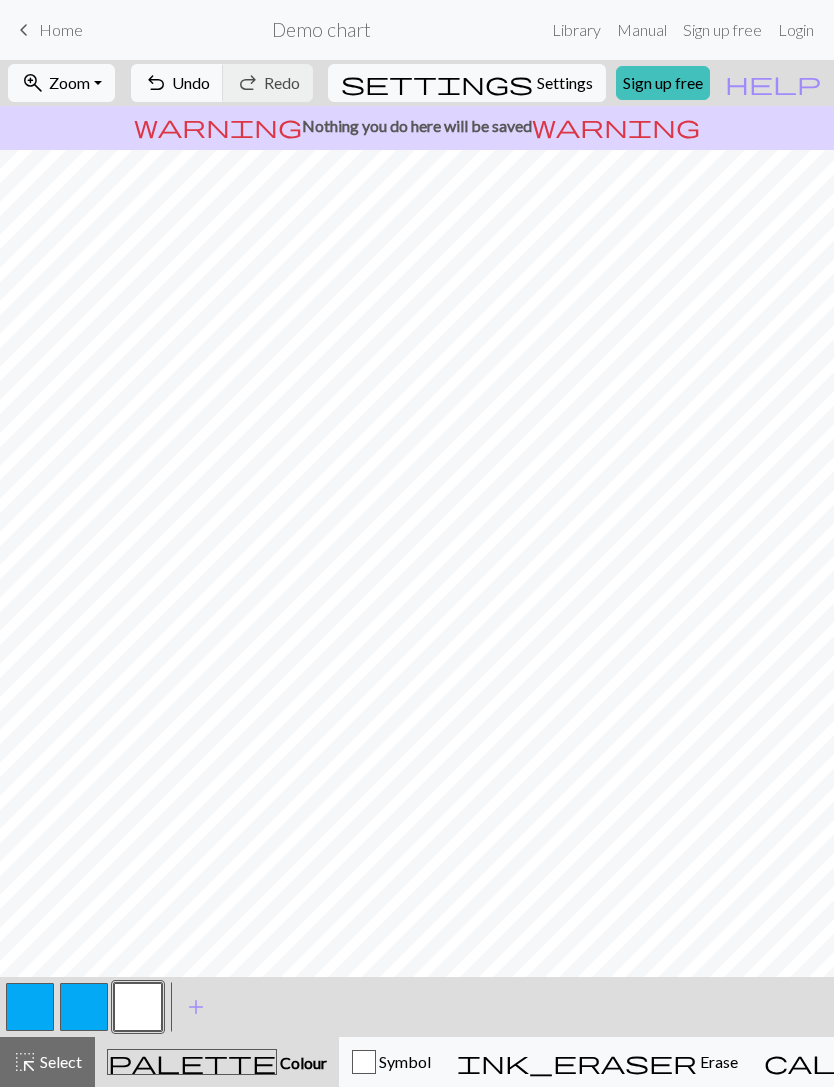 click at bounding box center (84, 1007) 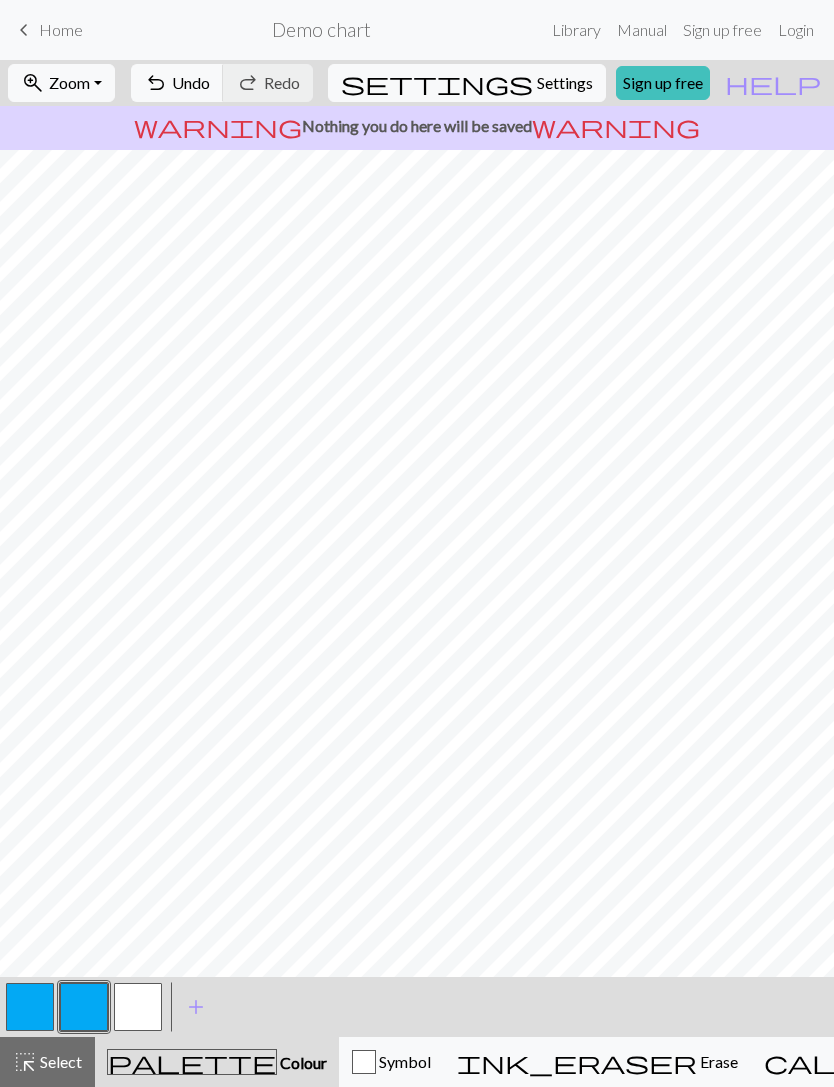 click at bounding box center (138, 1007) 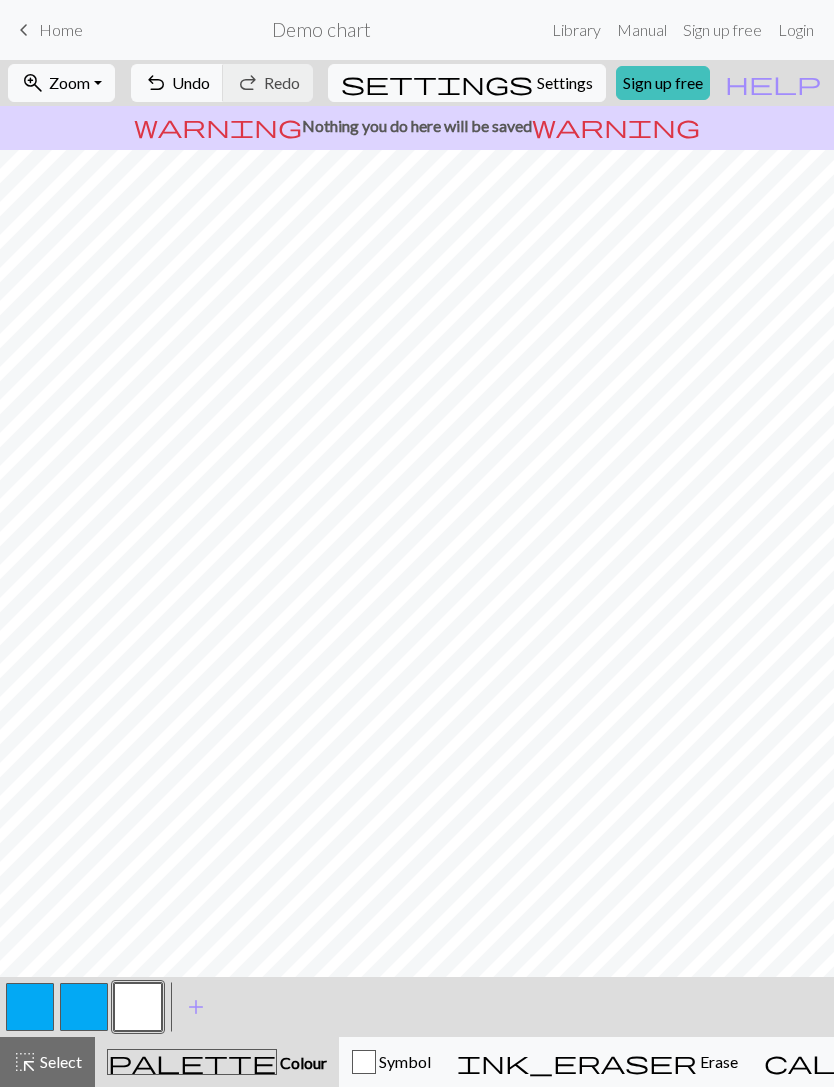 click at bounding box center [84, 1007] 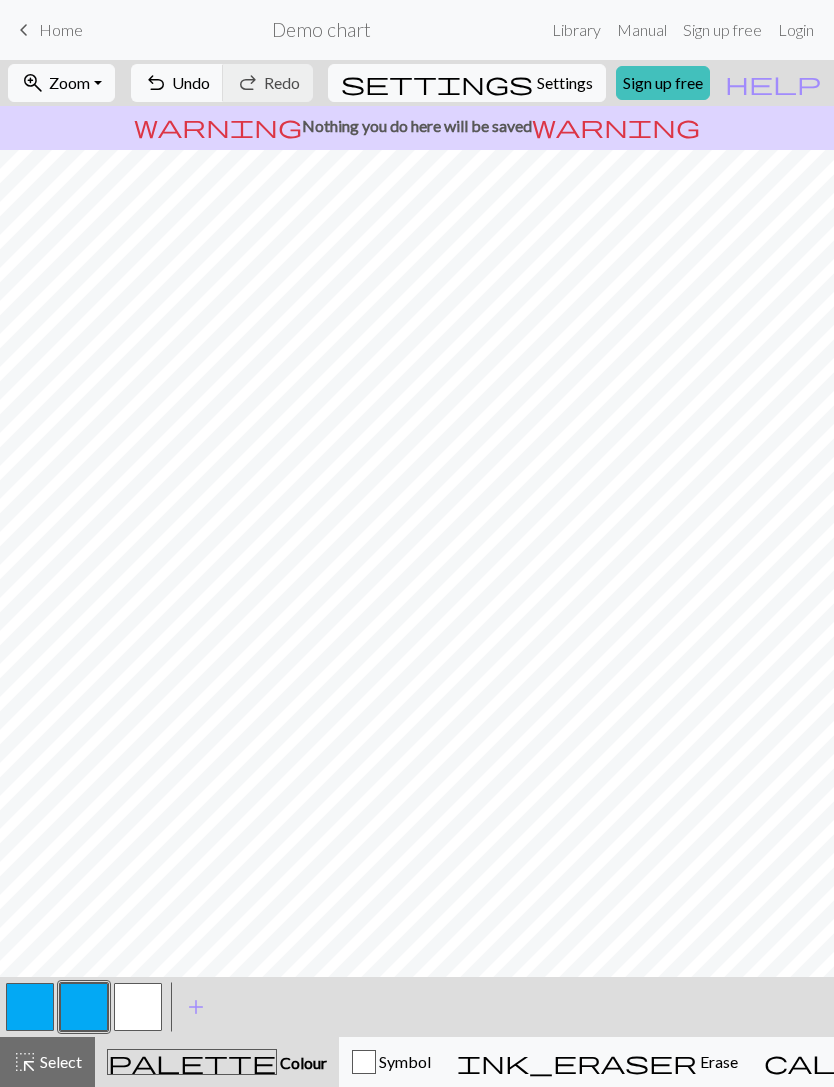 click at bounding box center [138, 1007] 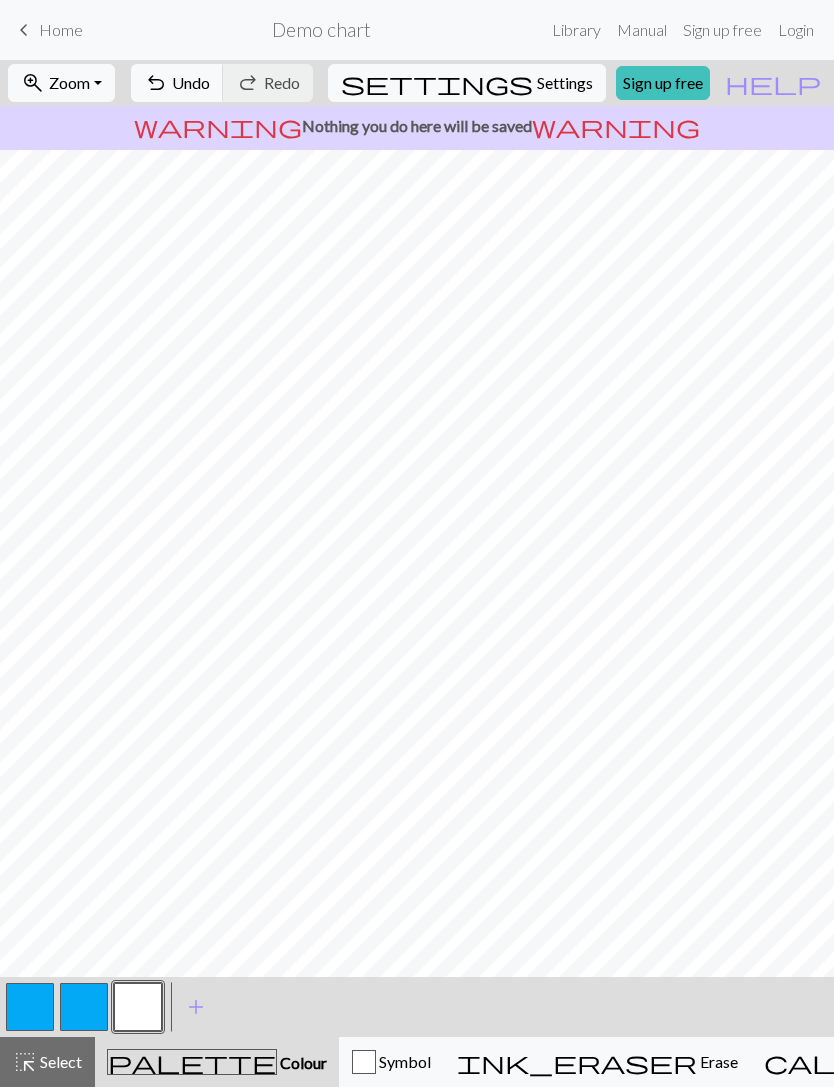 click at bounding box center (84, 1007) 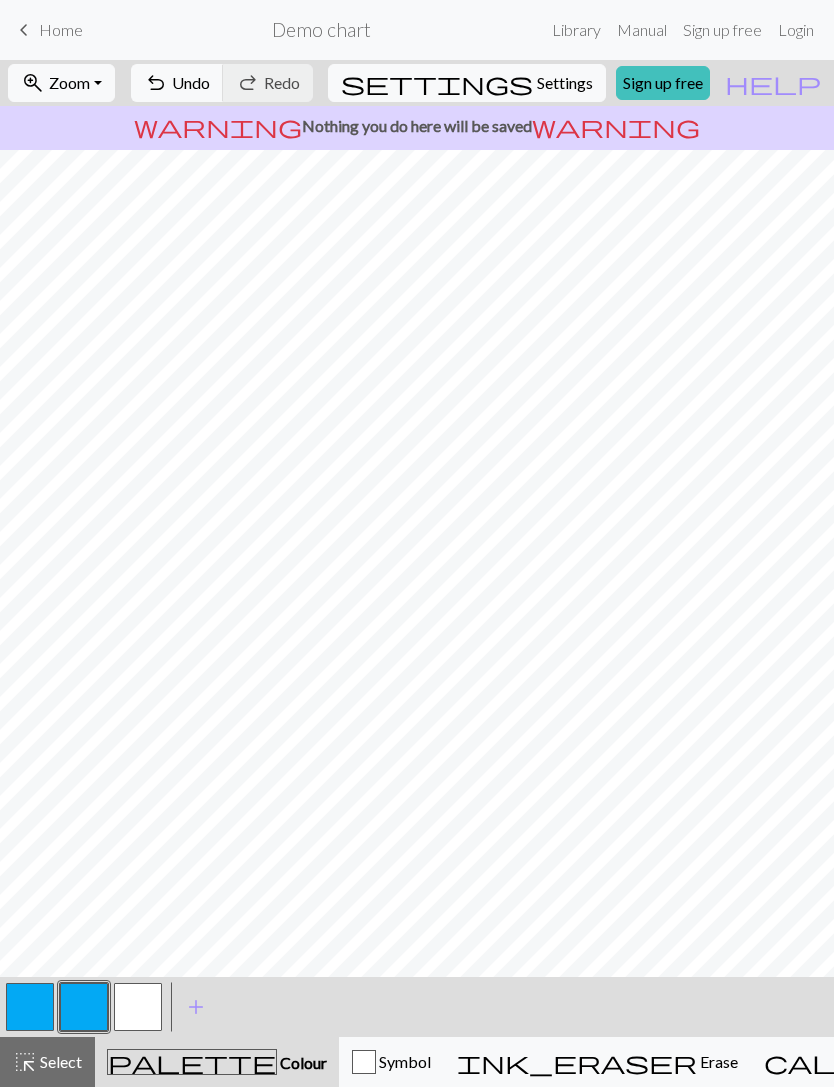 click at bounding box center [138, 1007] 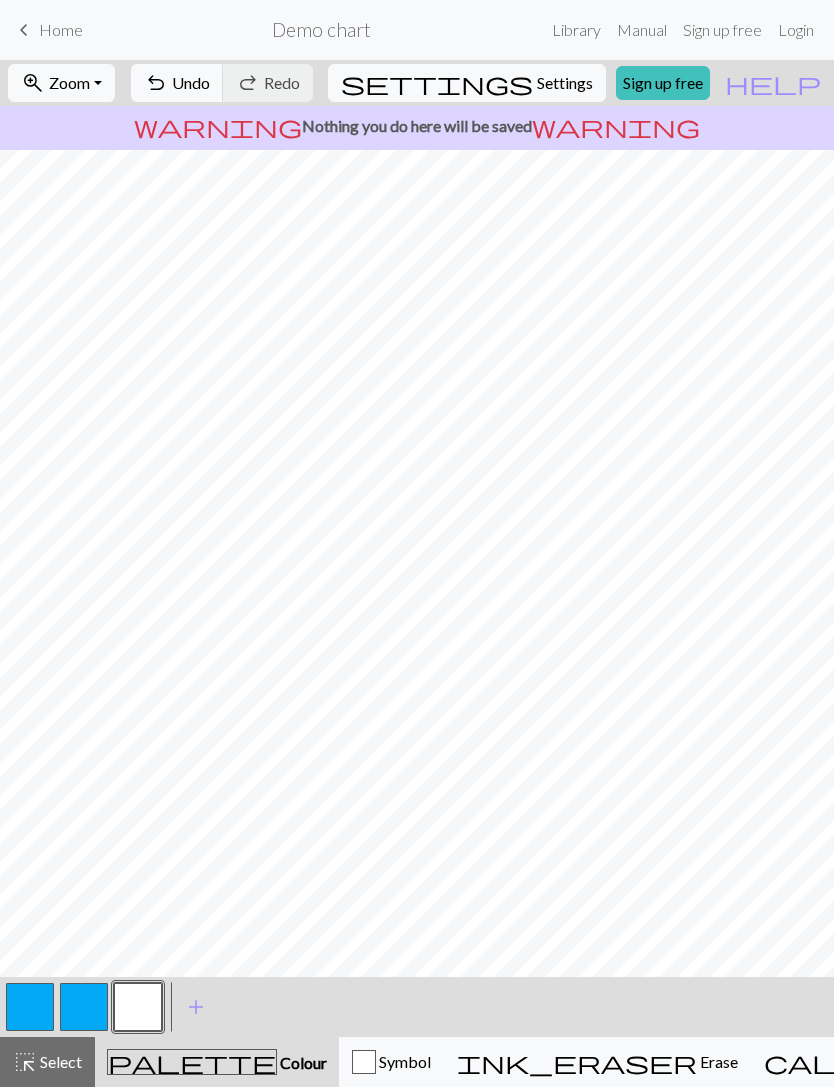 click at bounding box center [84, 1007] 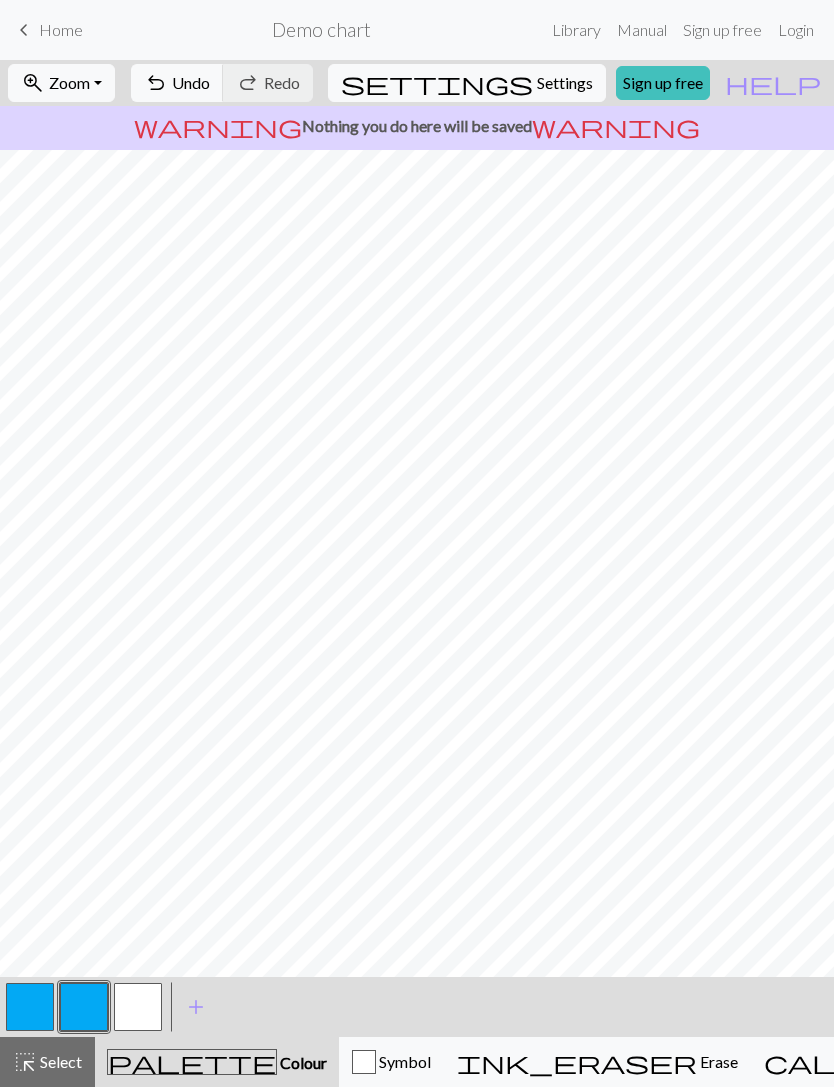 click at bounding box center [138, 1007] 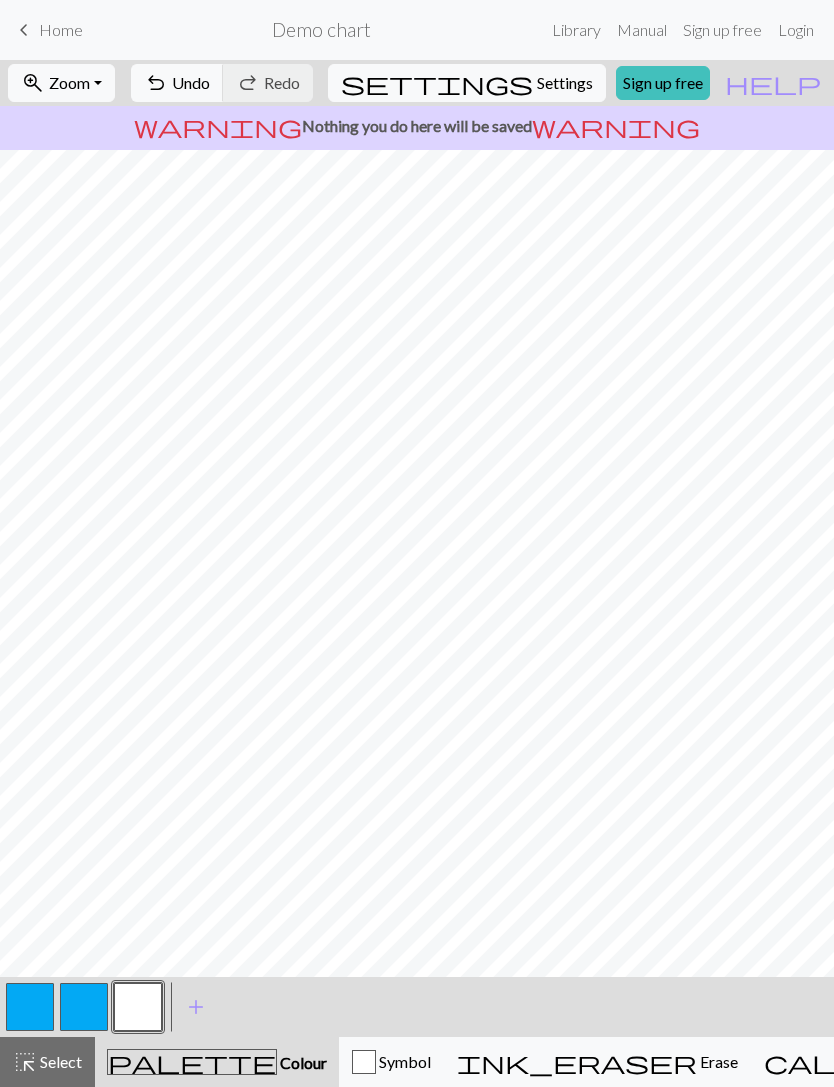 click at bounding box center (84, 1007) 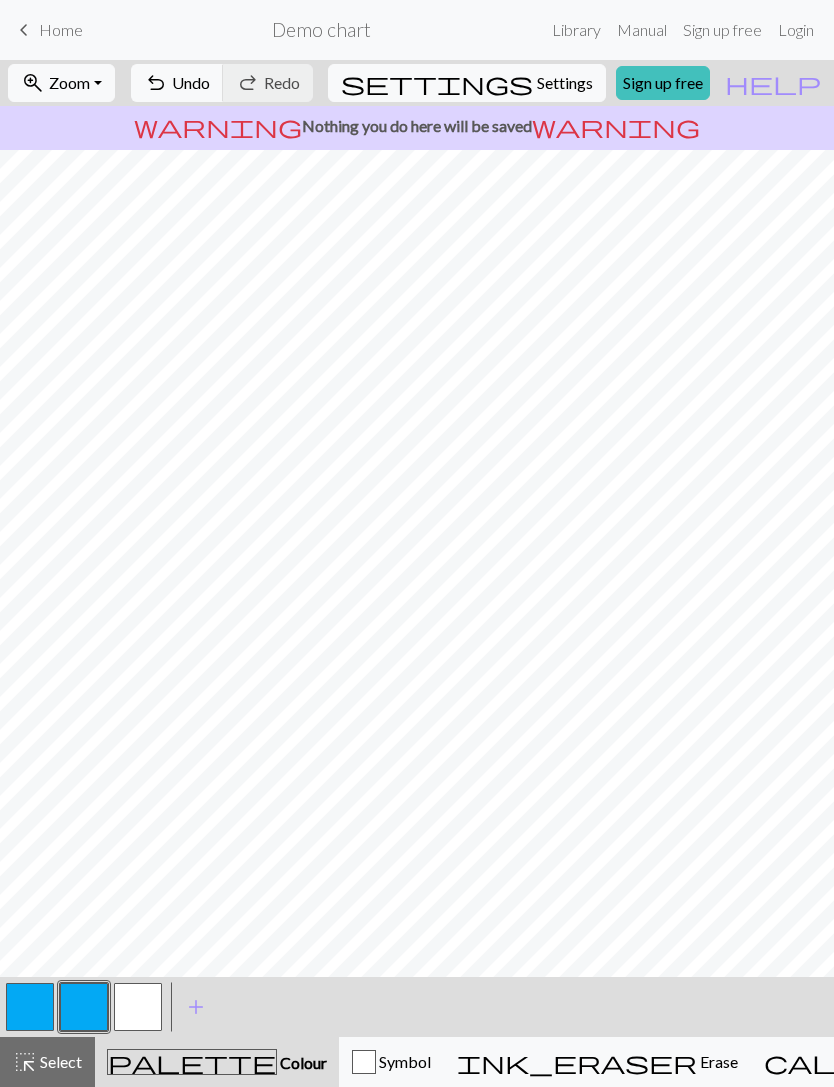 click at bounding box center (138, 1007) 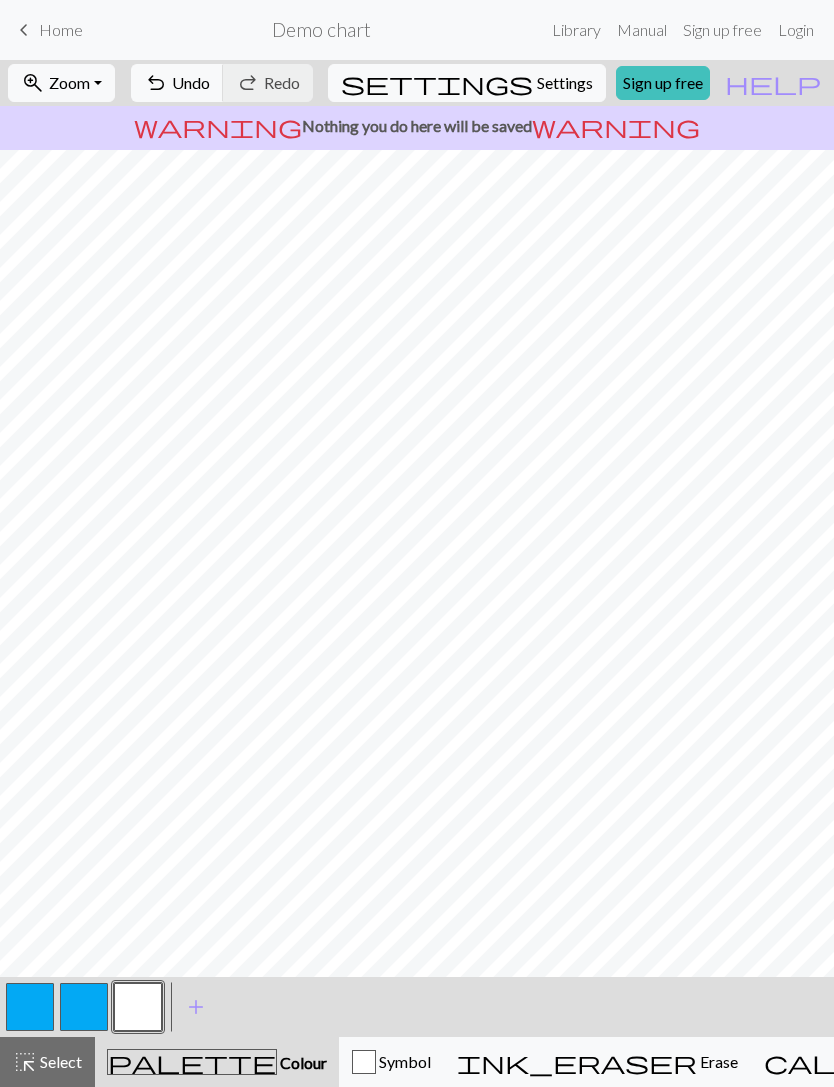 click at bounding box center [84, 1007] 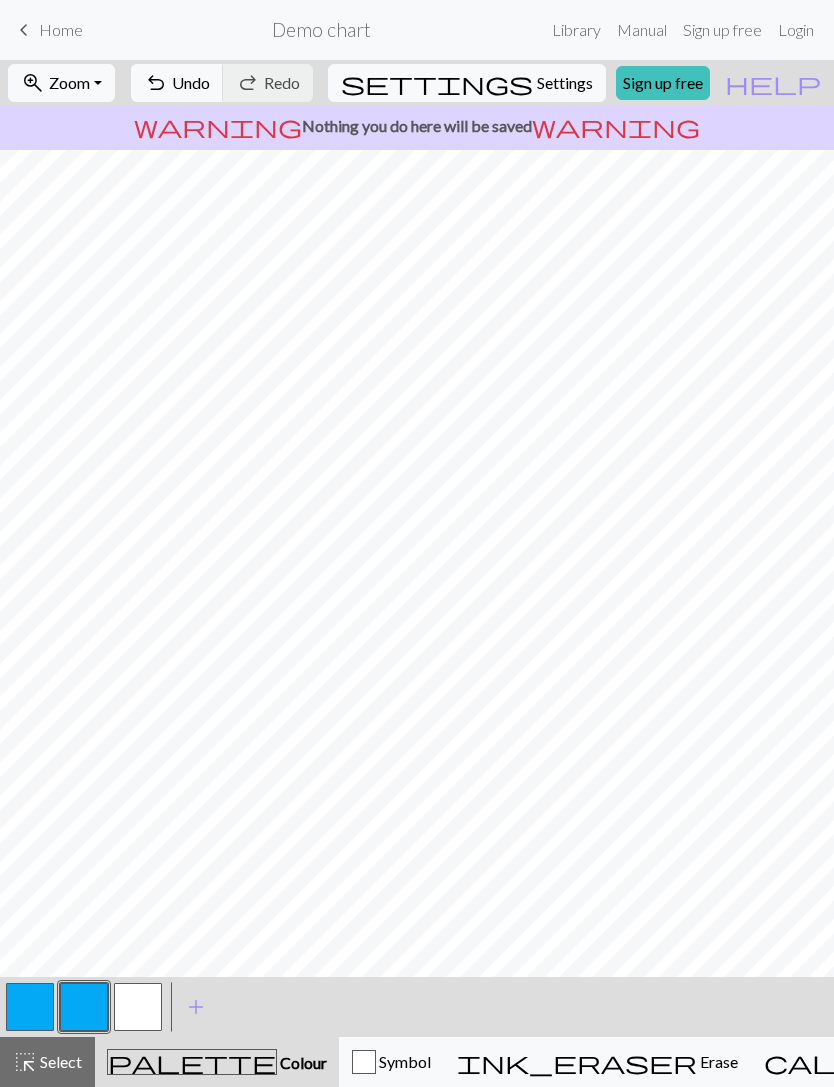 click at bounding box center (138, 1007) 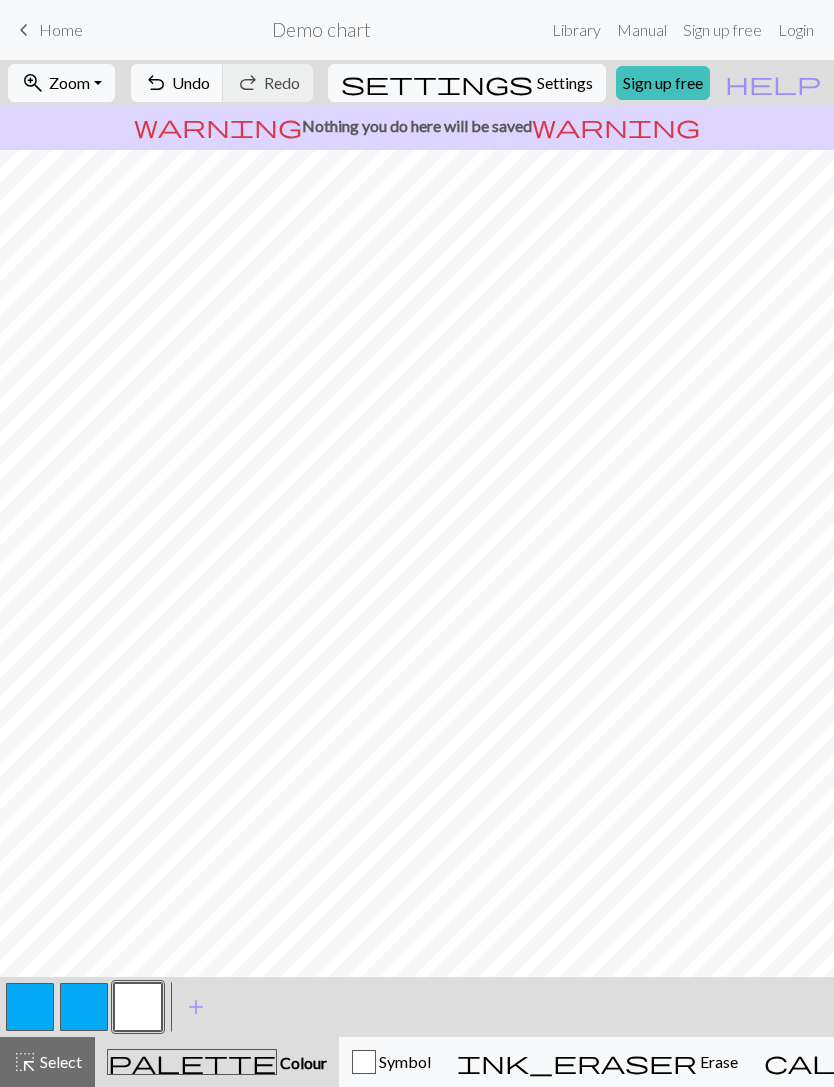 click at bounding box center [84, 1007] 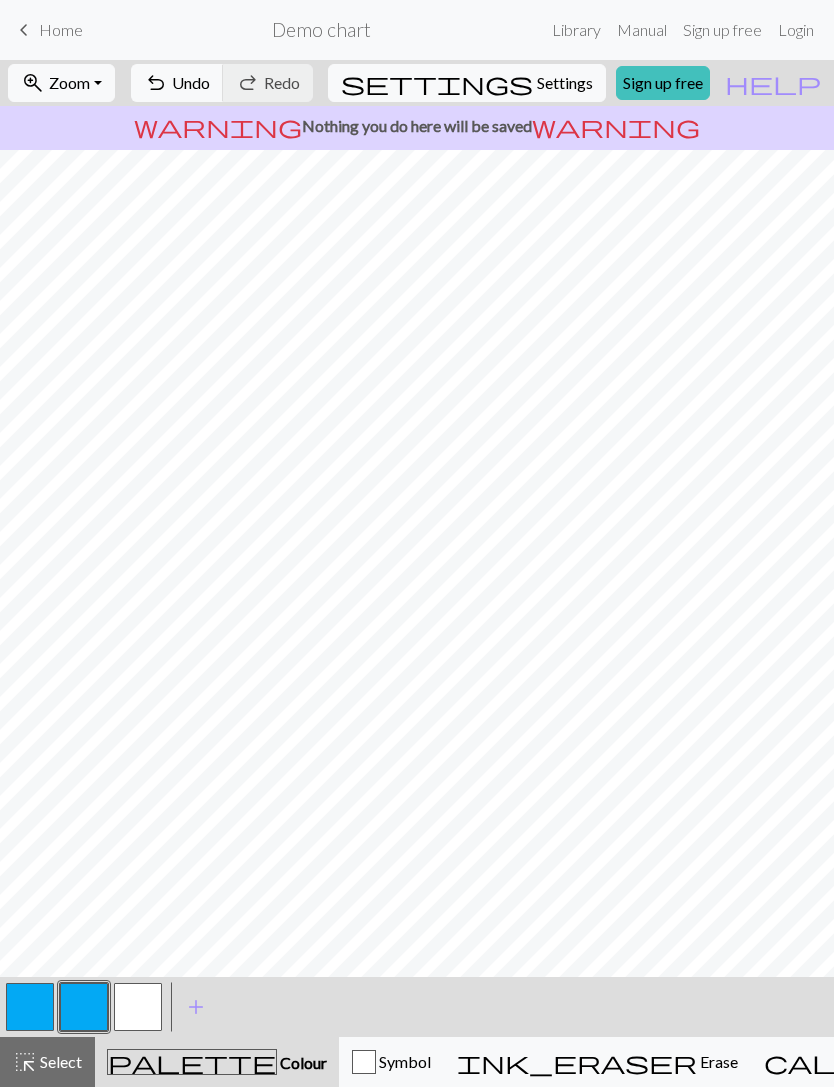 click at bounding box center [138, 1007] 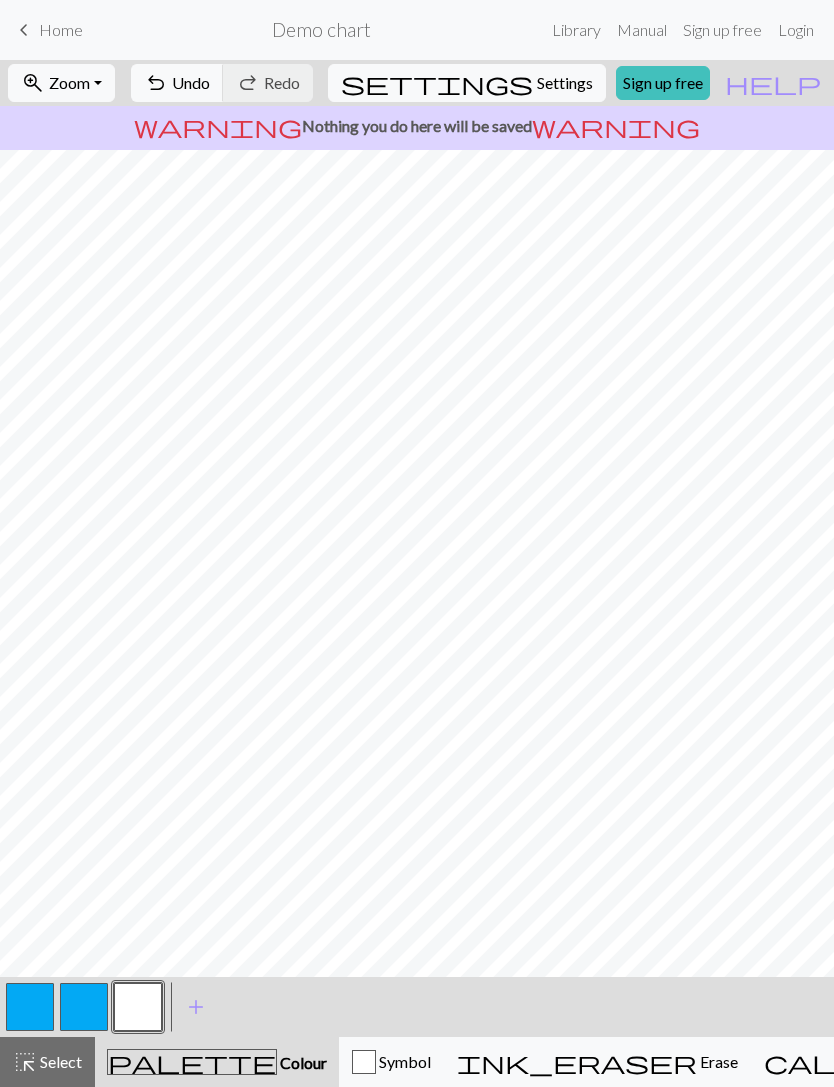 click at bounding box center (138, 1007) 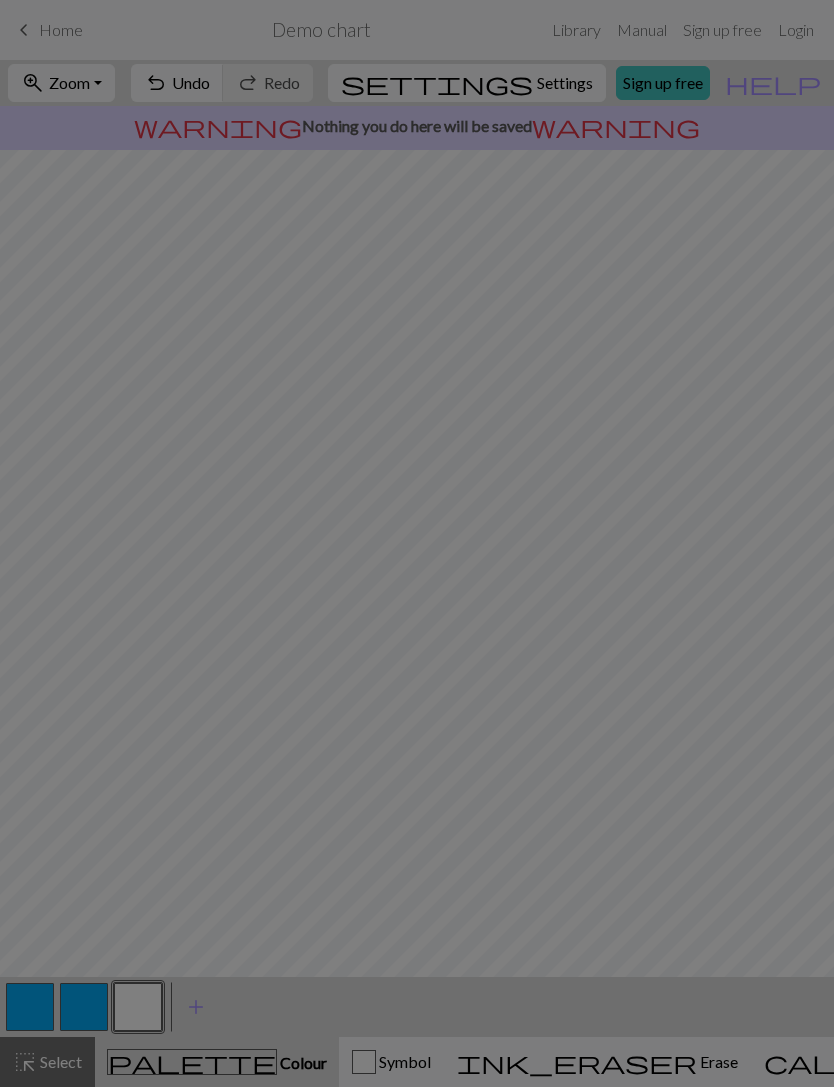 click on "Edit colour Name CC2 Use advanced picker workspace_premium Become a Pro user   to  use advanced picker Reorder arrow_back Move left arrow_forward Move right workspace_premium Become a Pro user   to  reorder colours Delete Done Cancel" at bounding box center (417, 543) 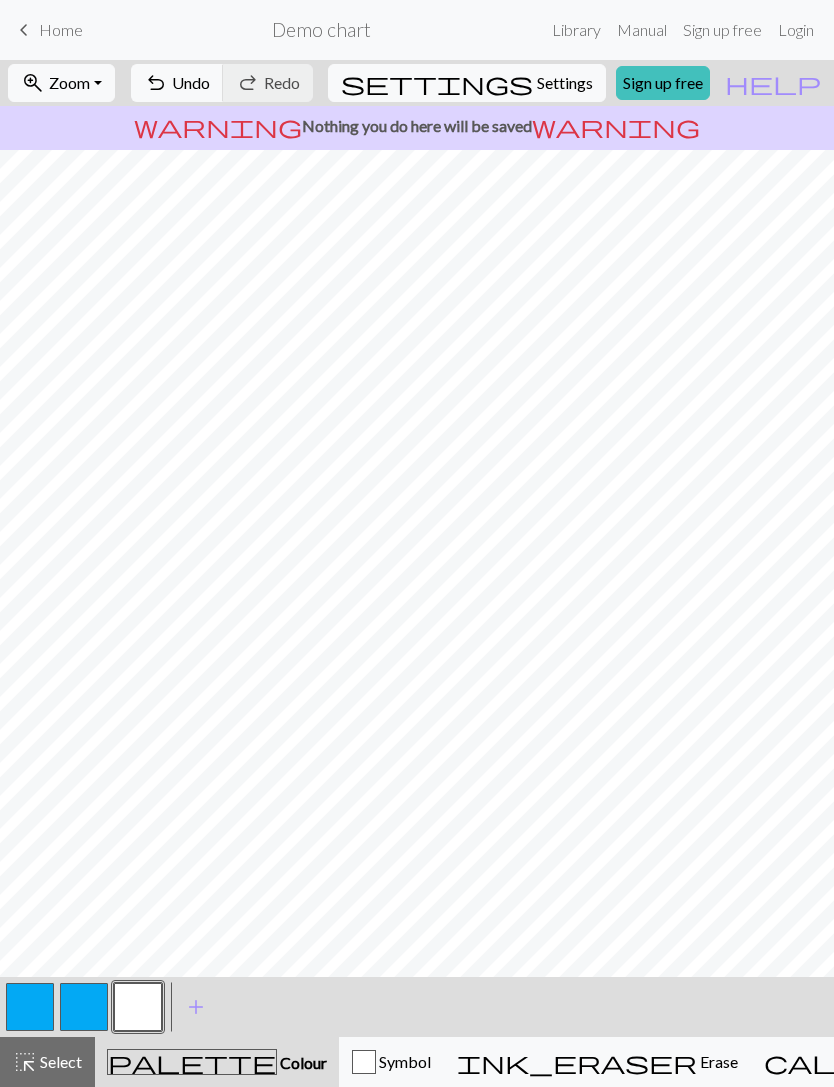 click at bounding box center (84, 1007) 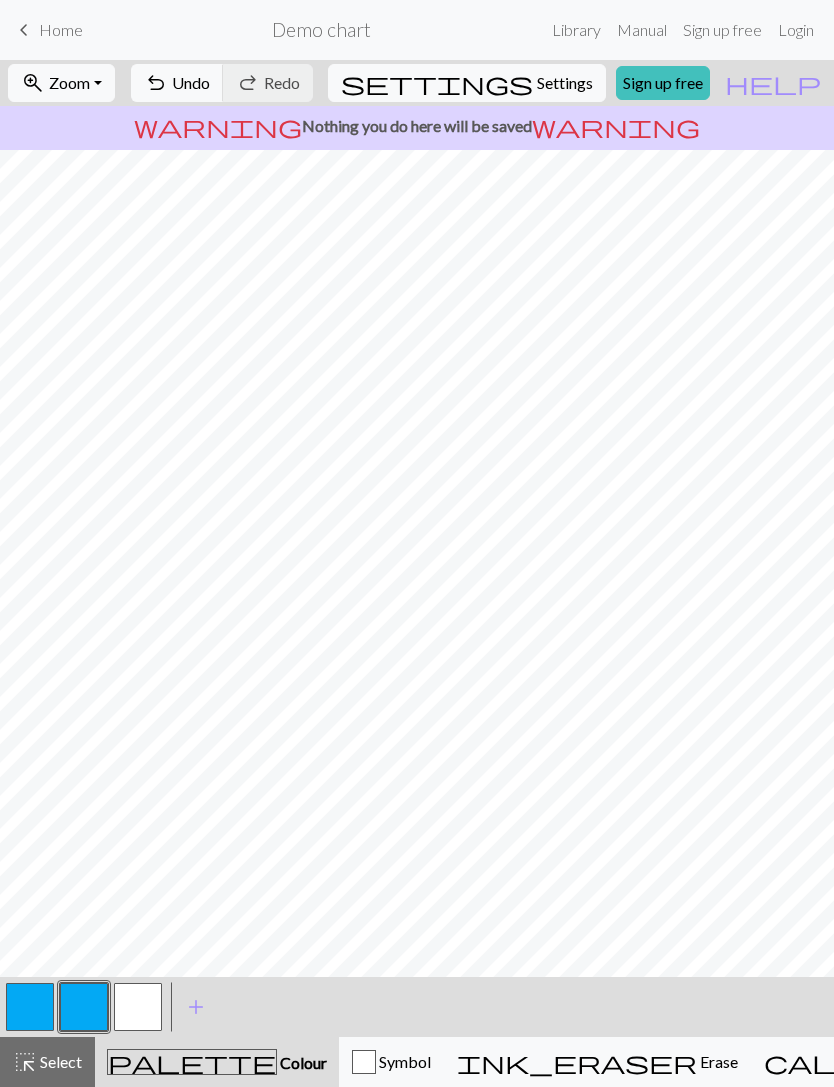 click on "settings  Settings" at bounding box center (467, 83) 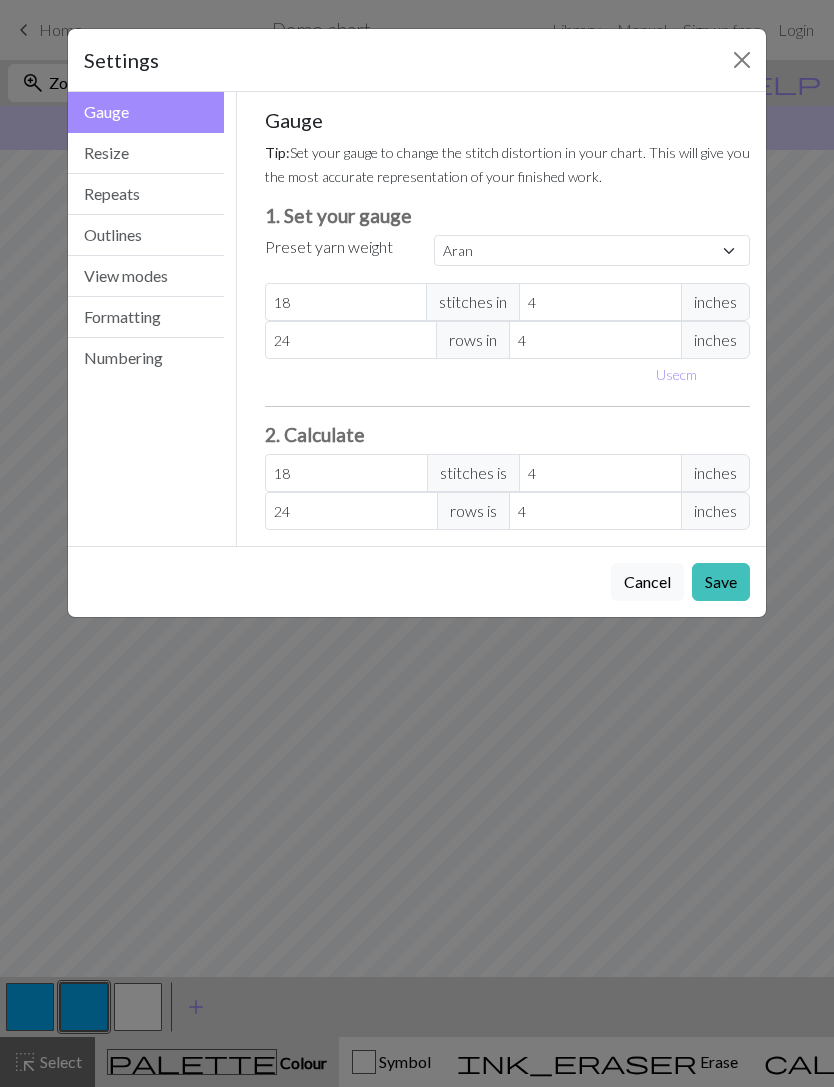 click on "View modes" at bounding box center [146, 276] 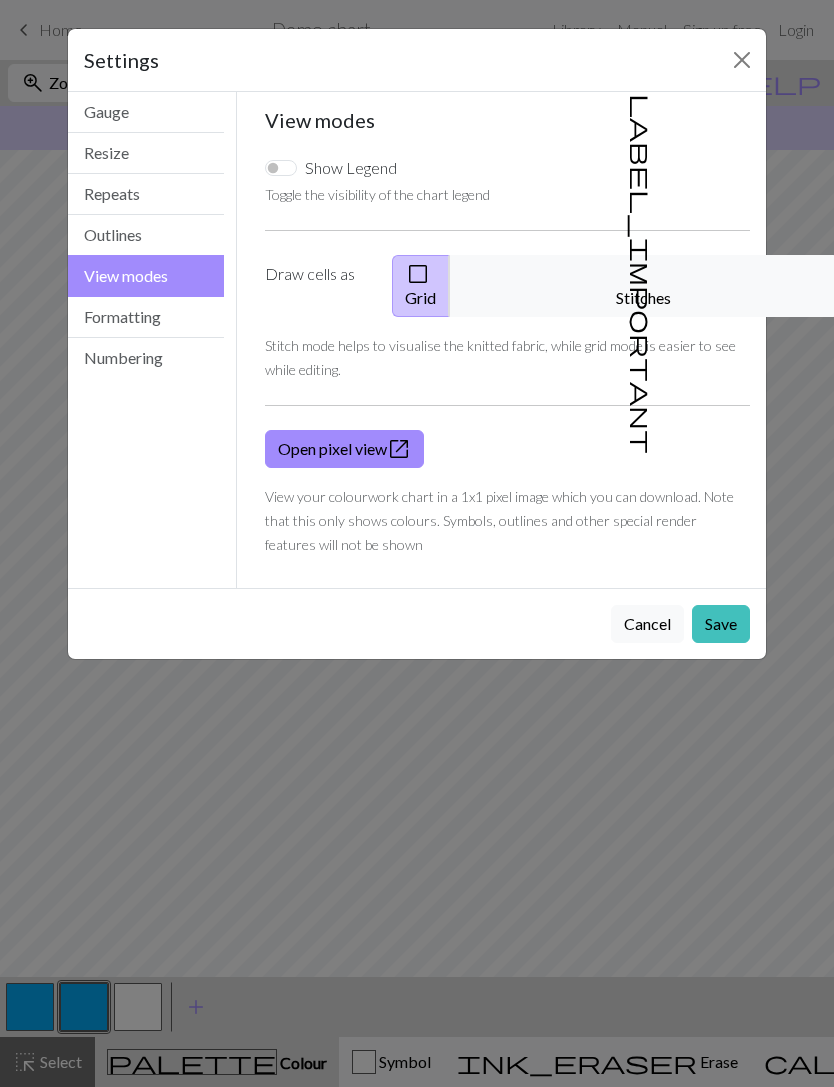 click on "Repeats" at bounding box center (146, 194) 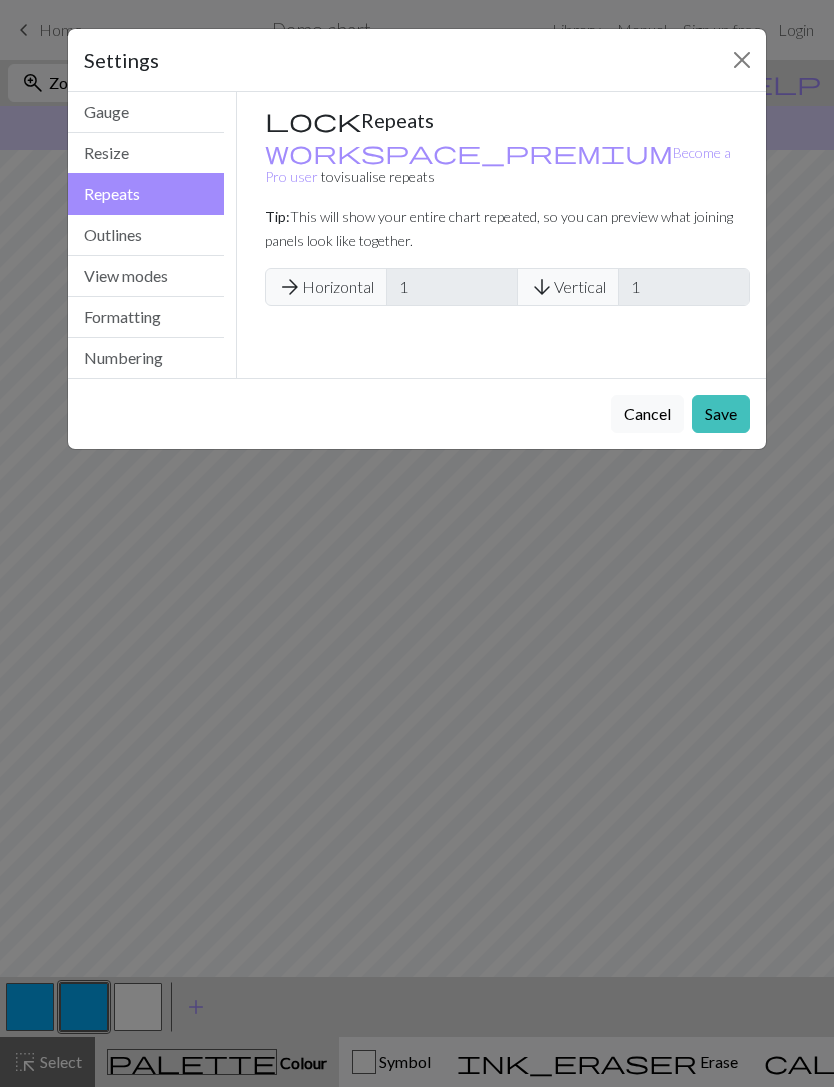 click on "Resize" at bounding box center (146, 153) 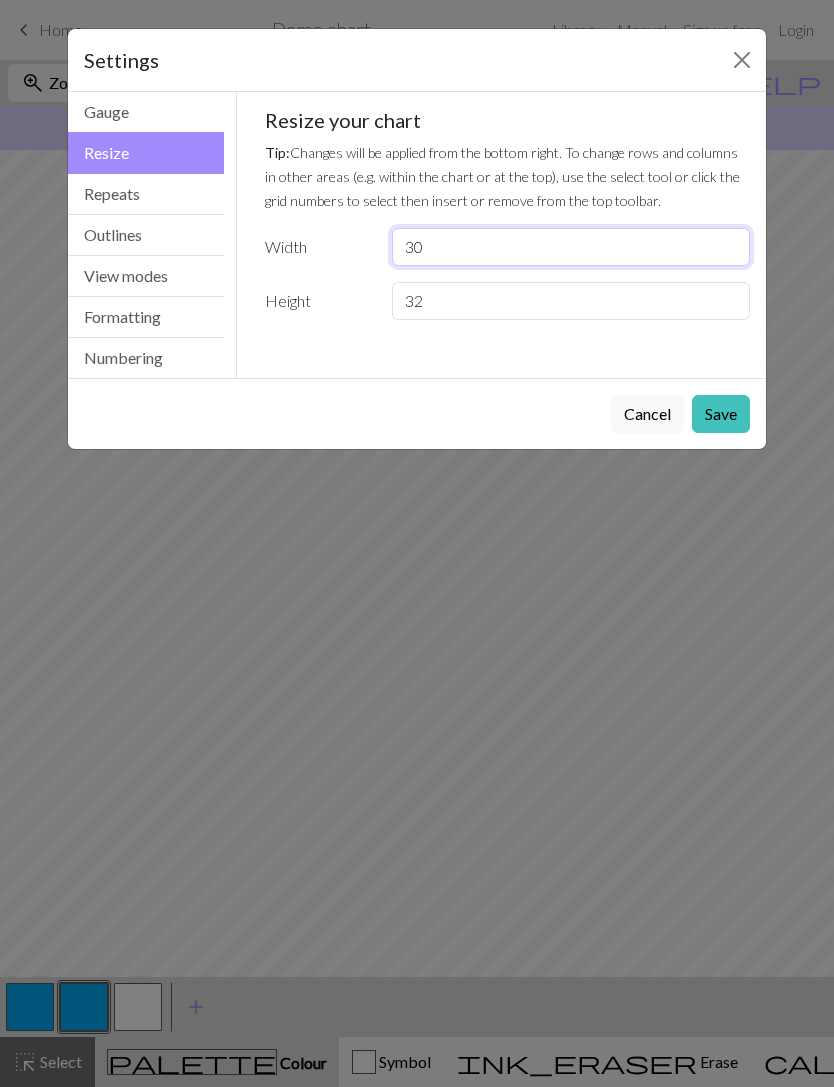 click on "30" at bounding box center (571, 247) 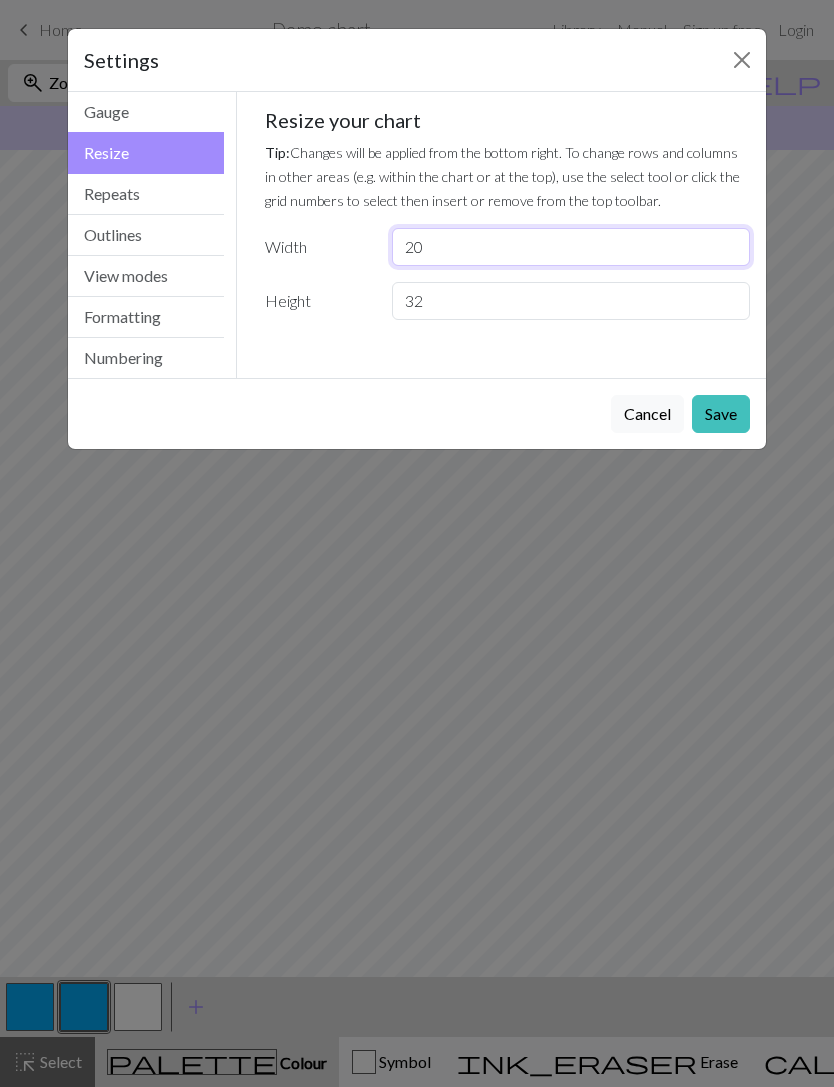 type on "20" 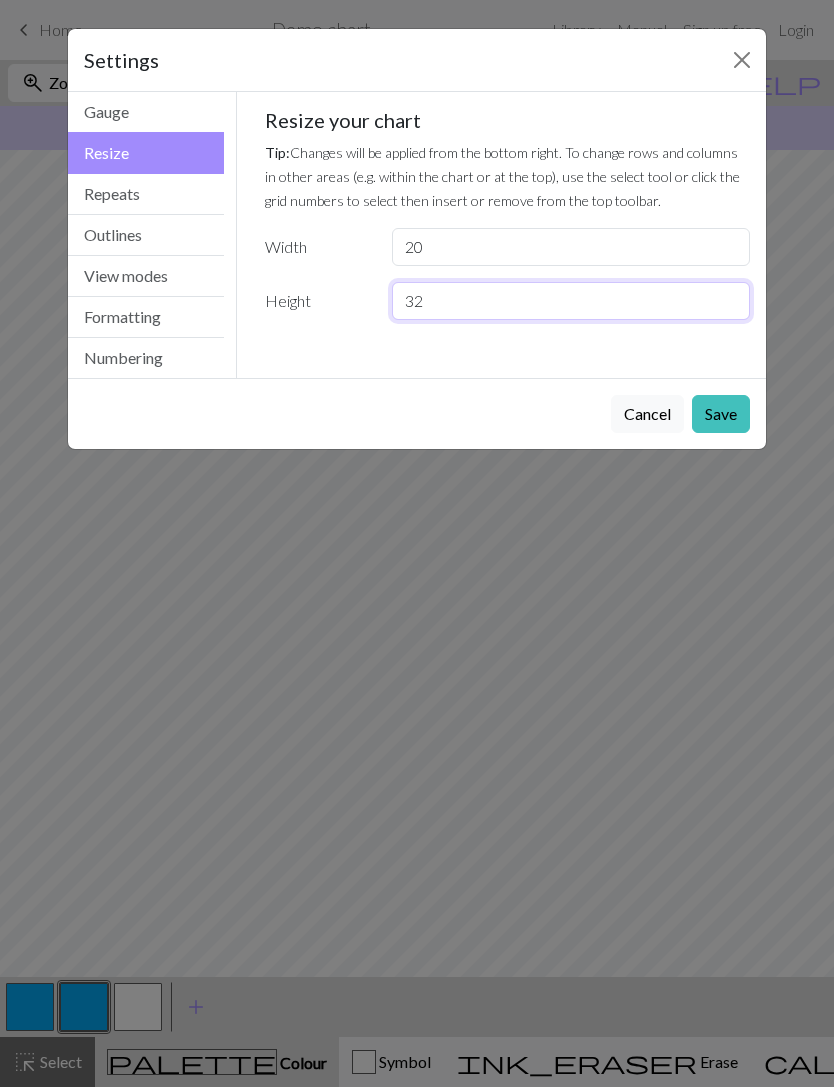 click on "32" at bounding box center [571, 301] 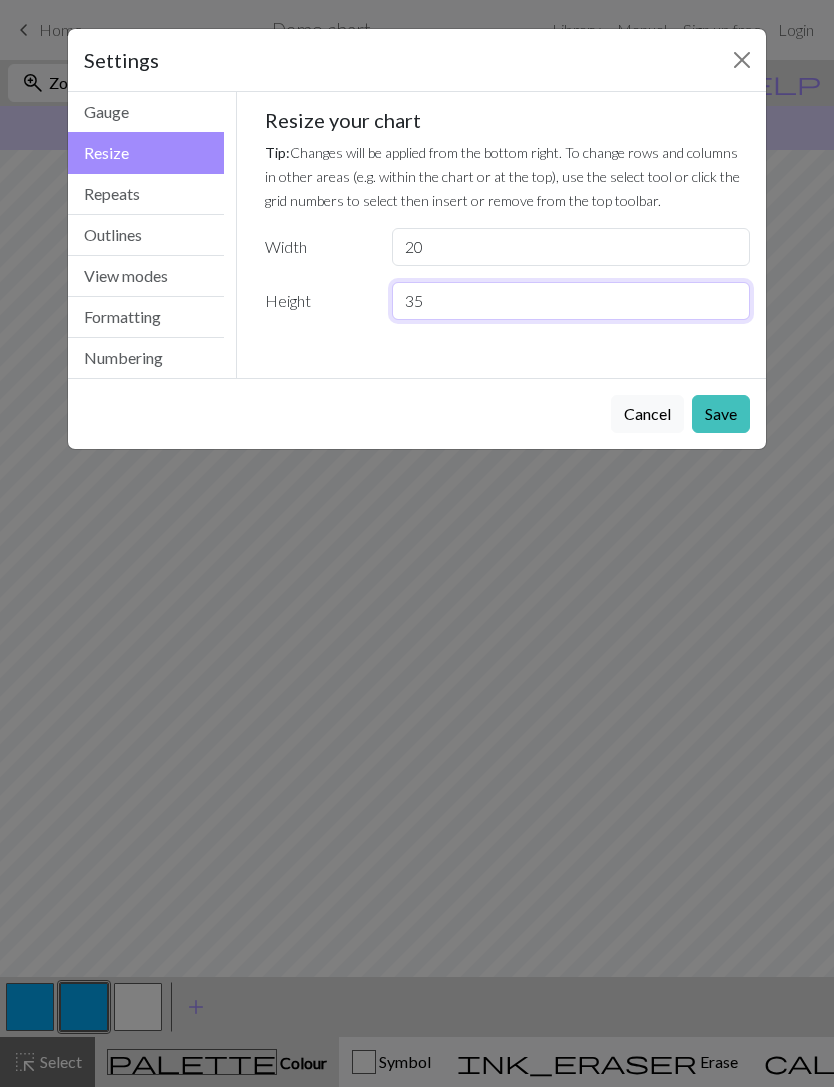type on "35" 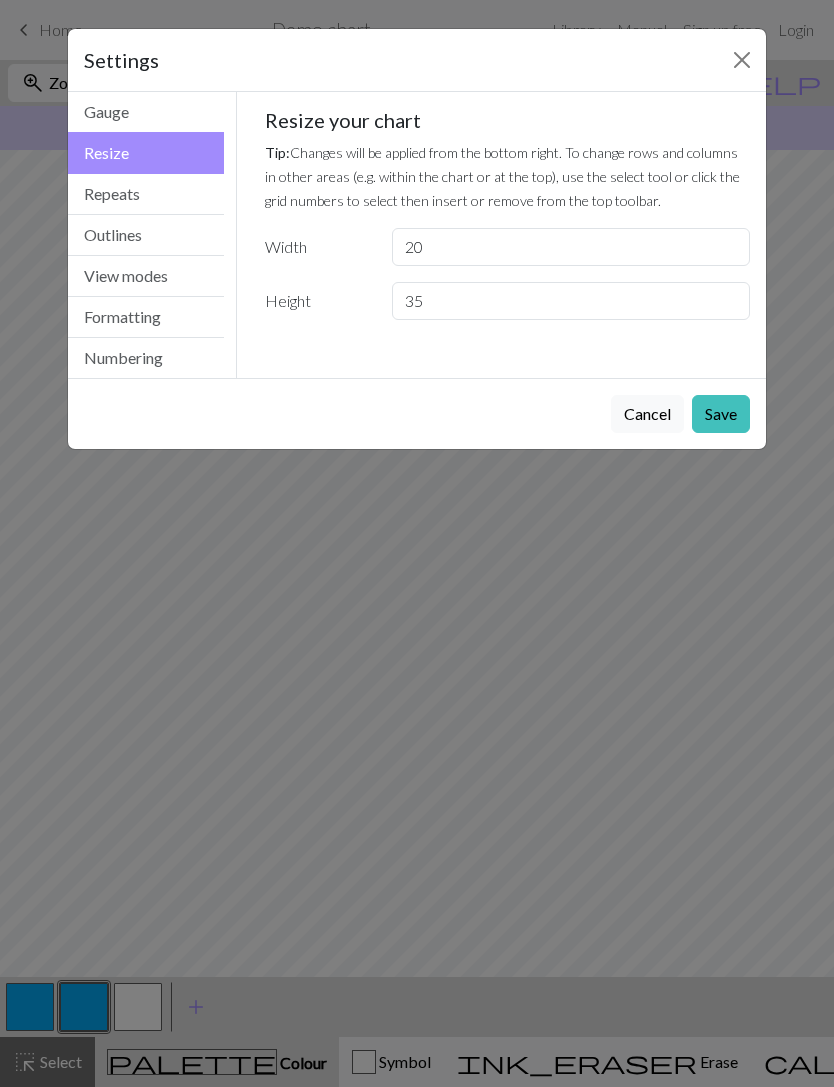 click on "Save" at bounding box center [721, 414] 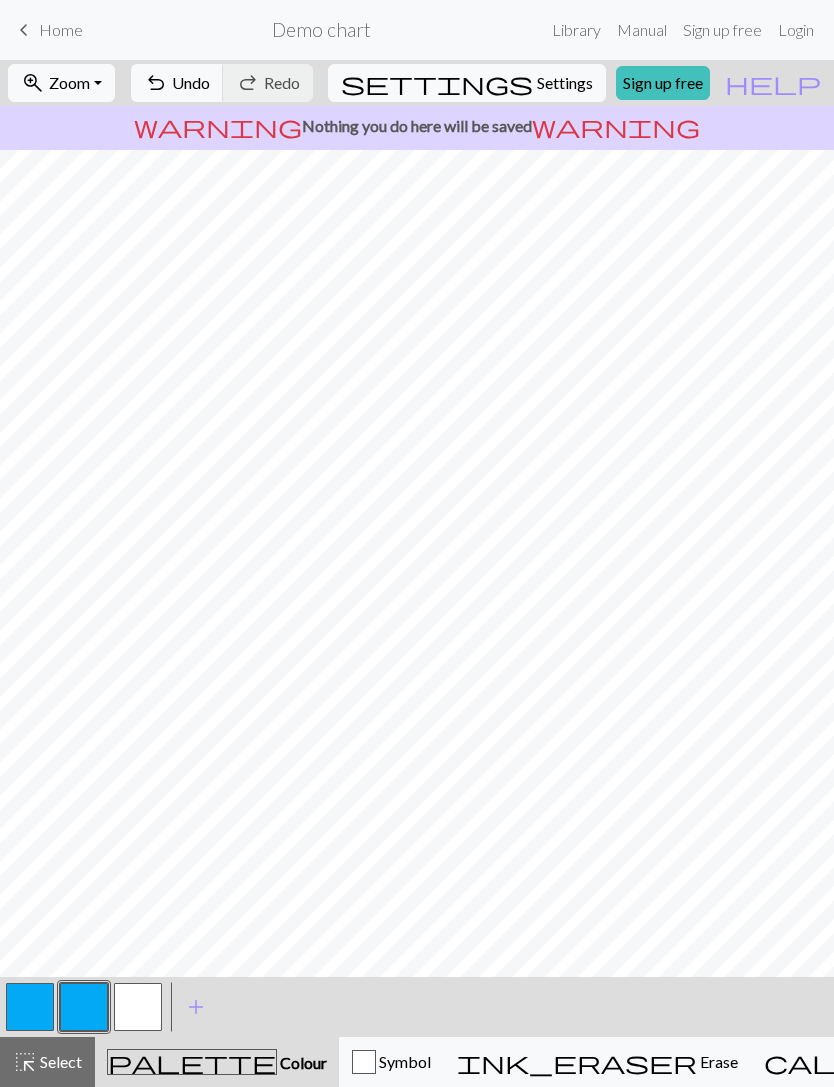click at bounding box center (138, 1007) 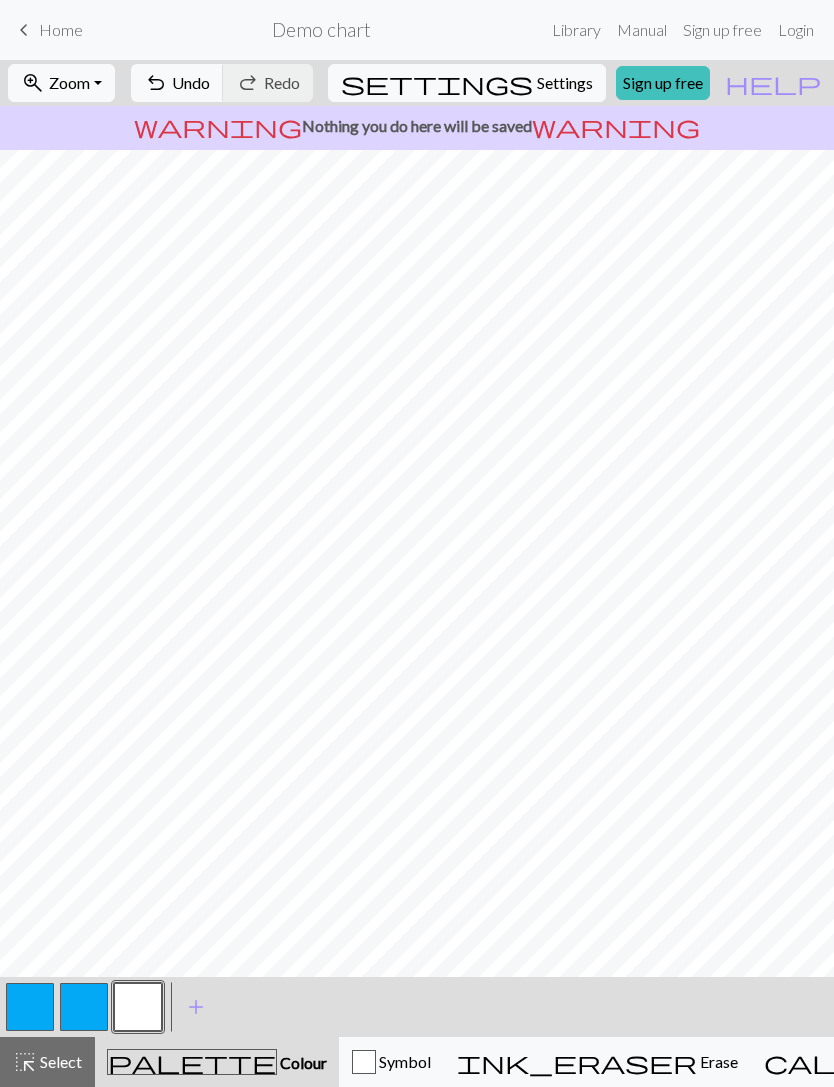 click at bounding box center (84, 1007) 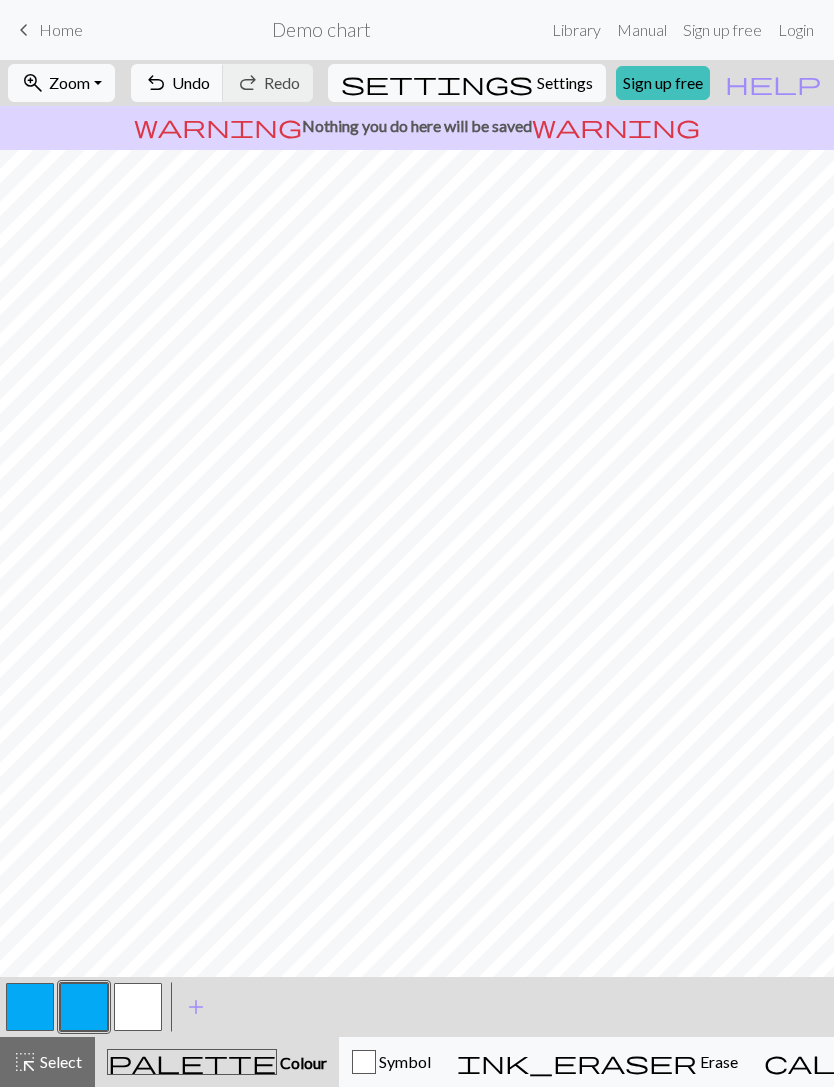 click at bounding box center (138, 1007) 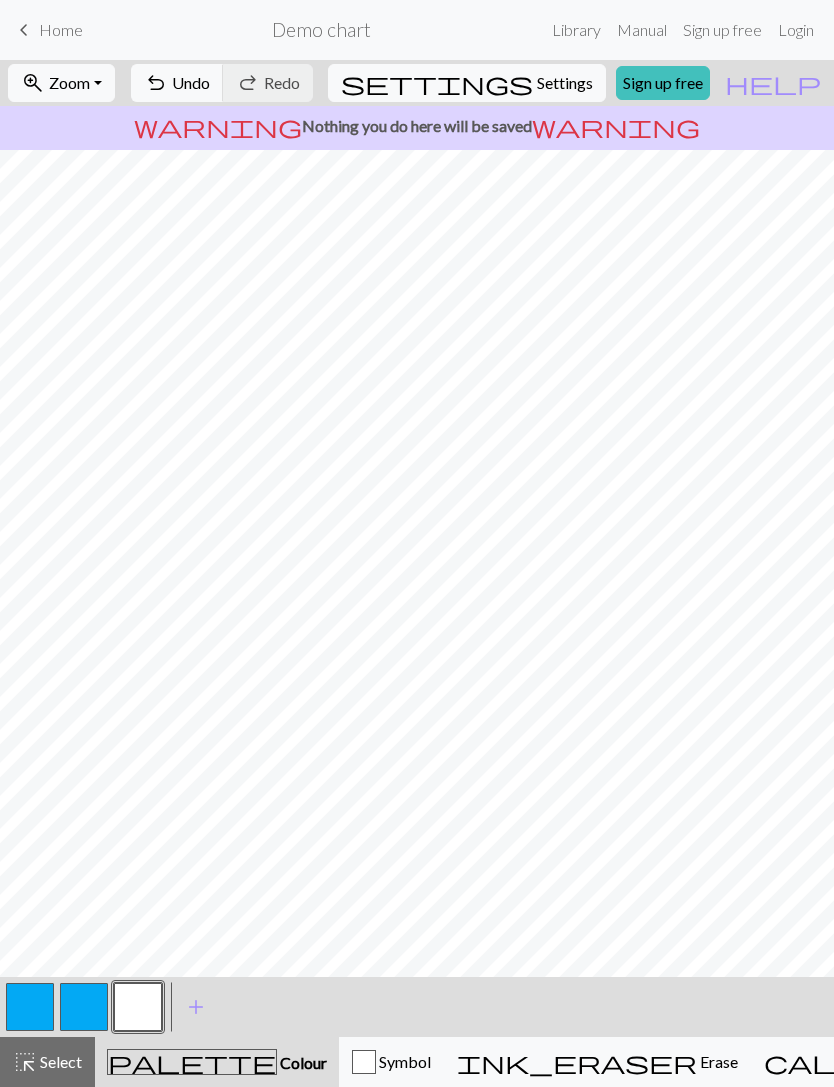 click at bounding box center [84, 1007] 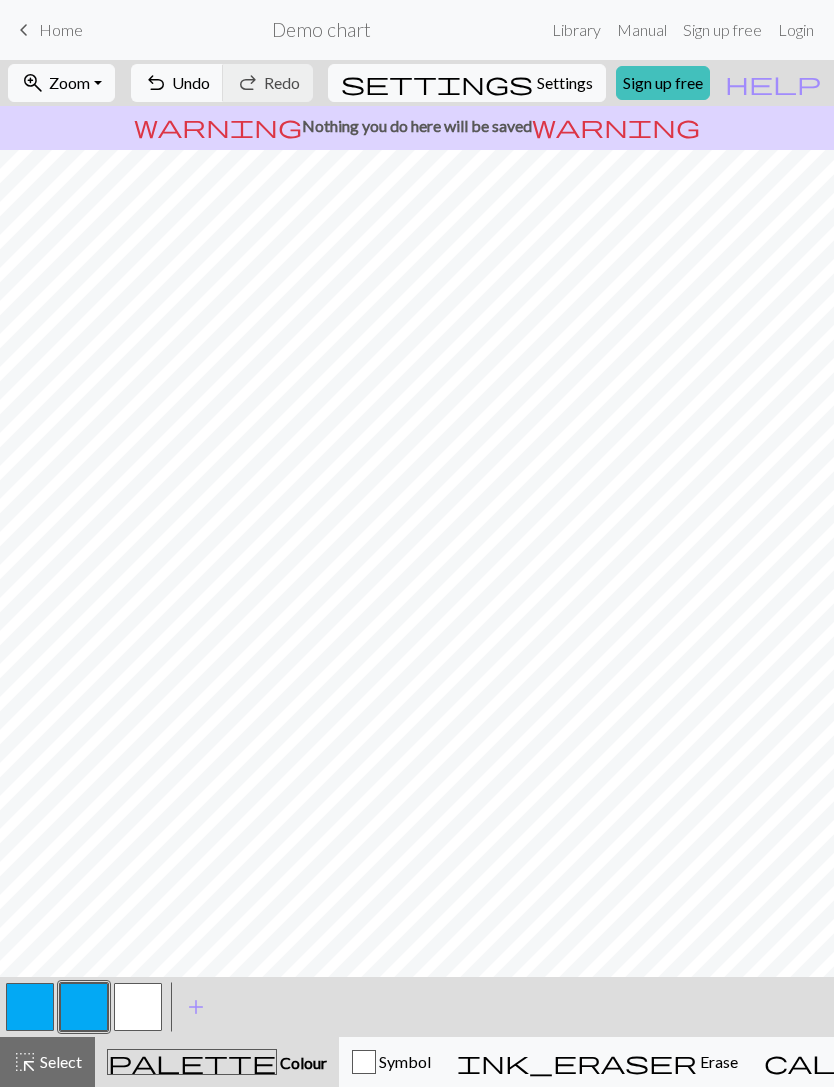 click at bounding box center [138, 1007] 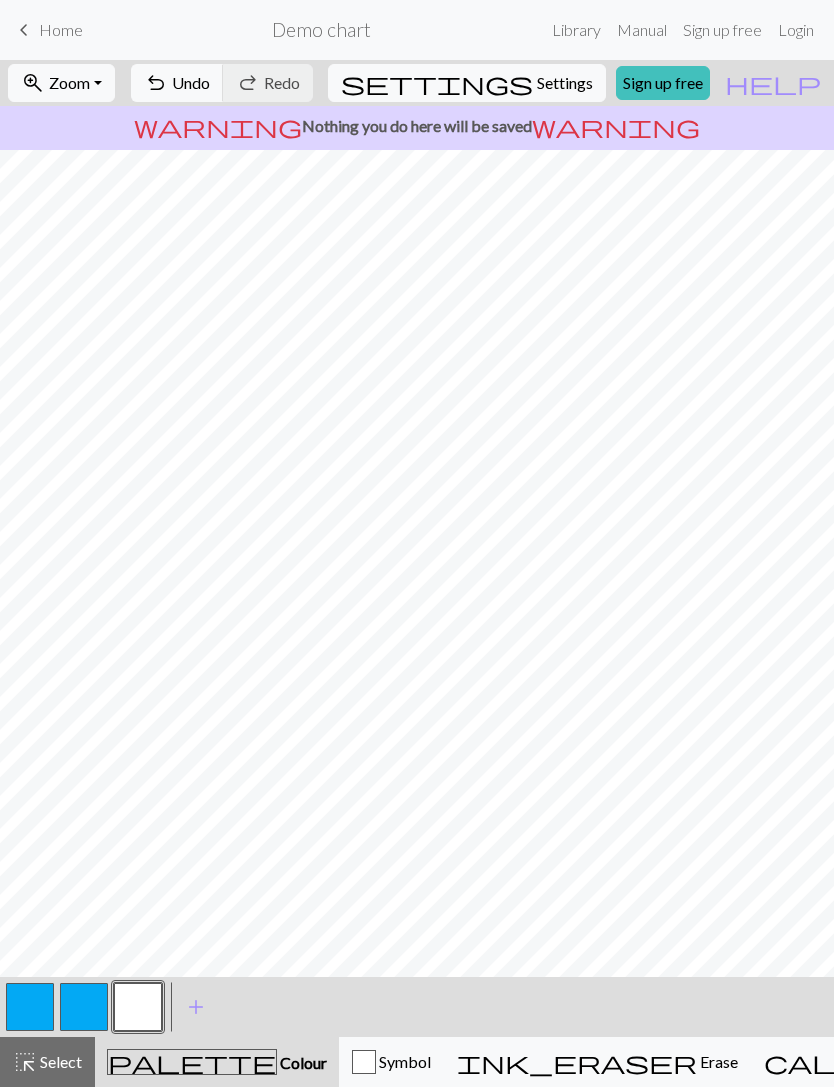 click at bounding box center (84, 1007) 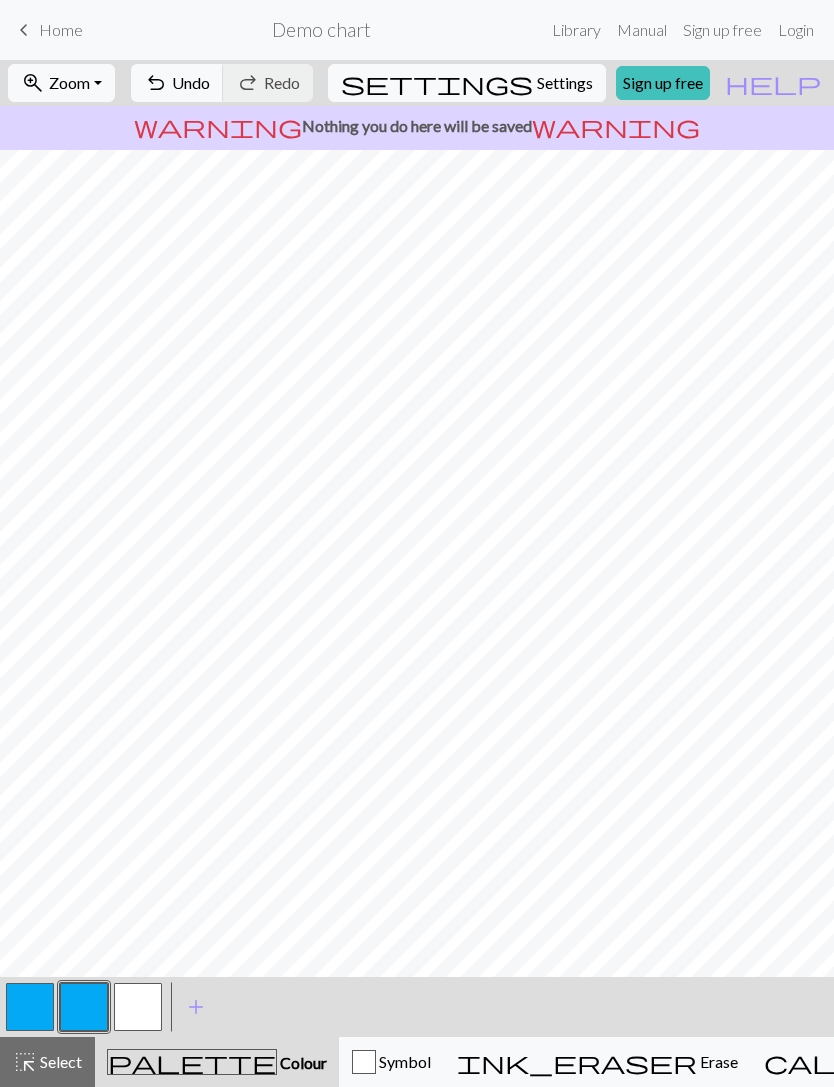 click at bounding box center [138, 1007] 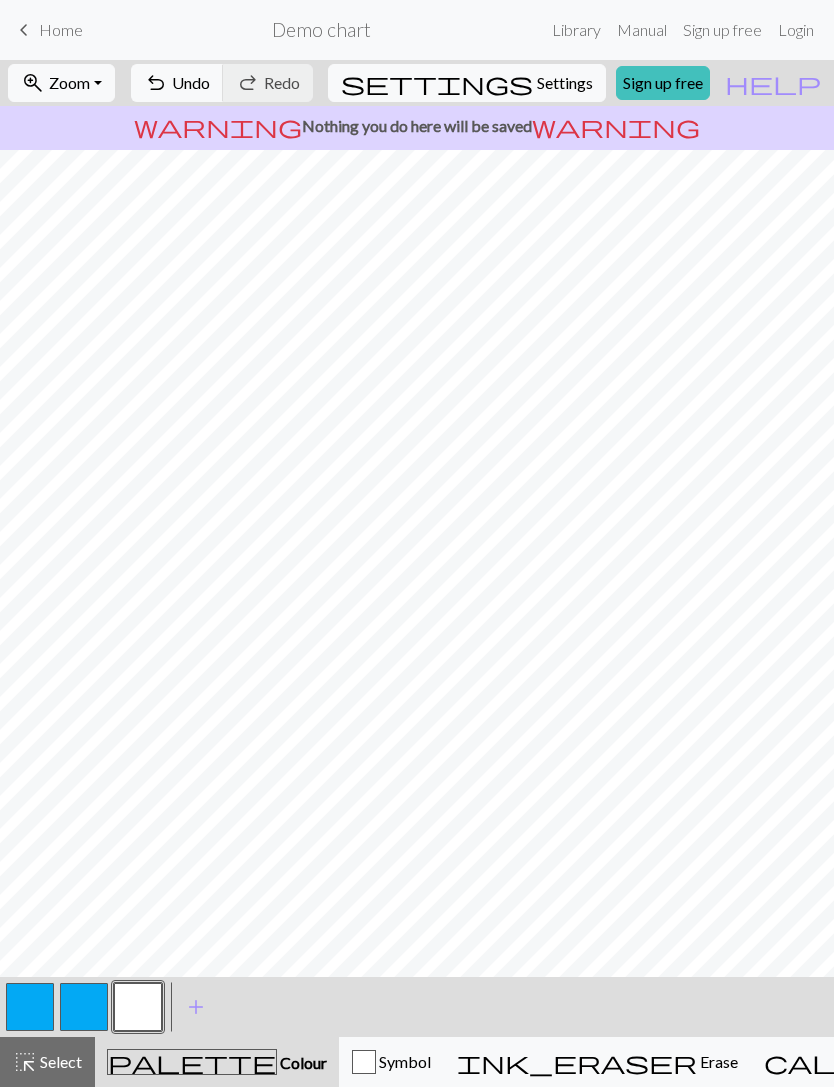 click at bounding box center (84, 1007) 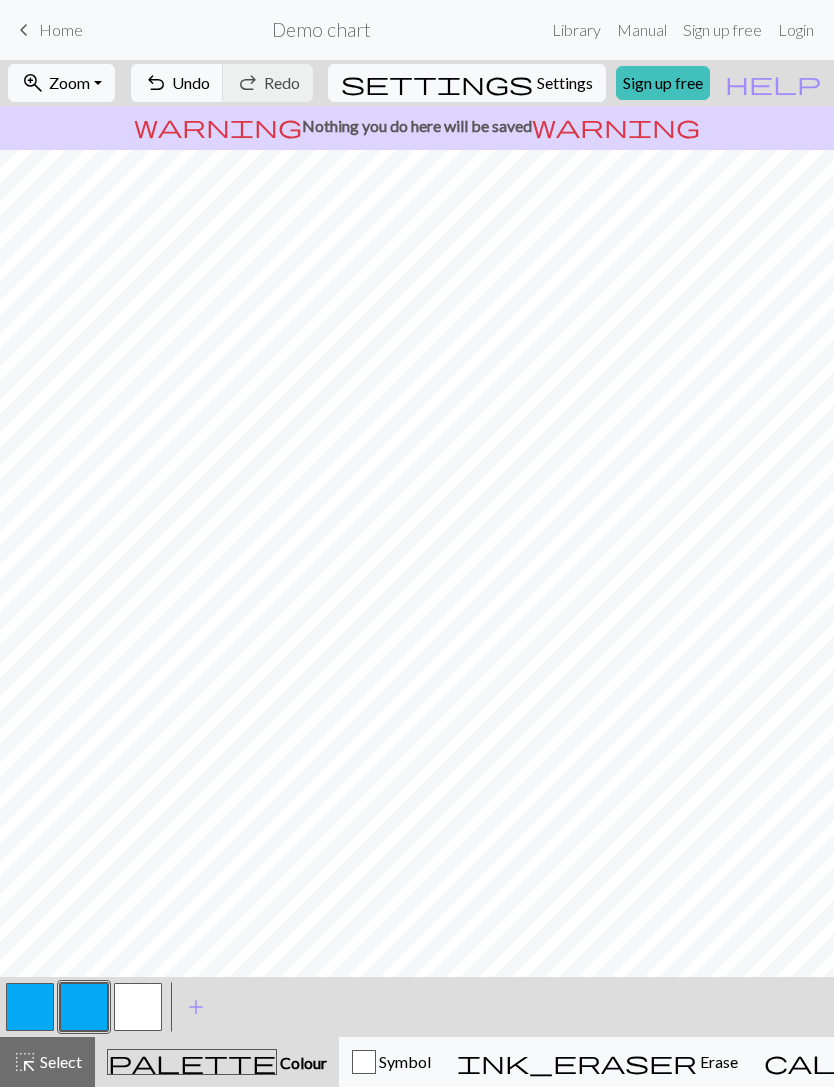 click at bounding box center [138, 1007] 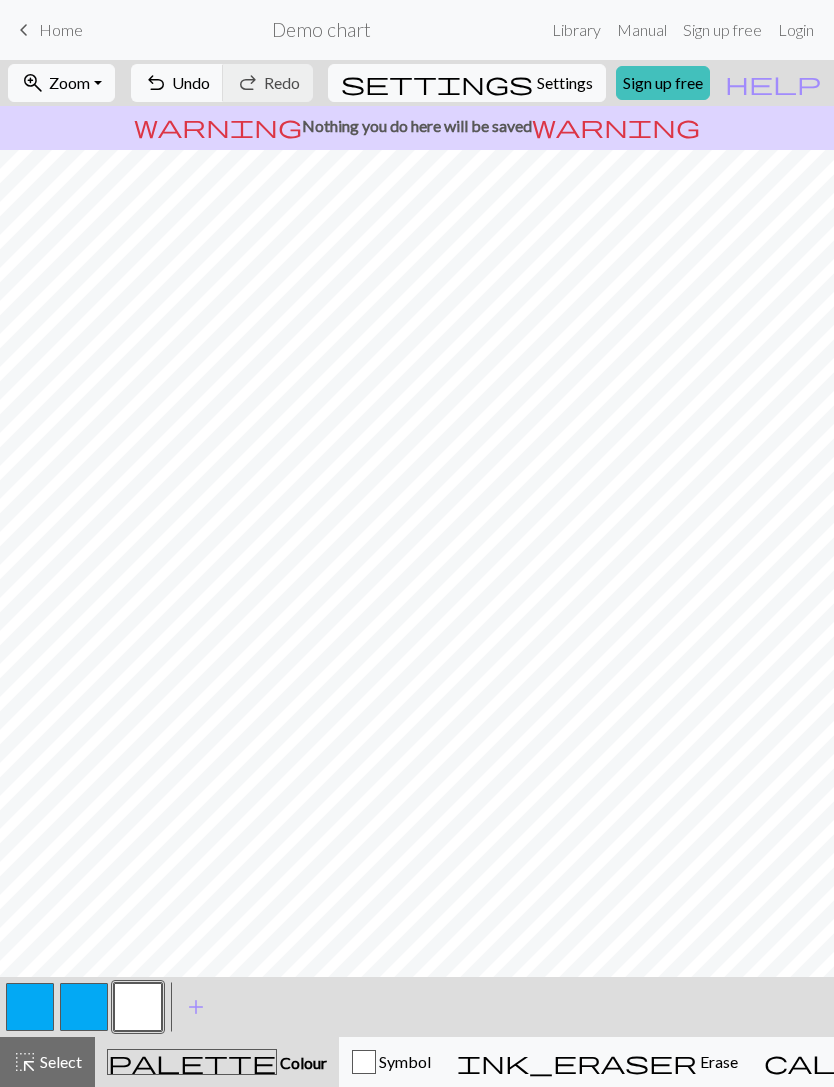 click at bounding box center [84, 1007] 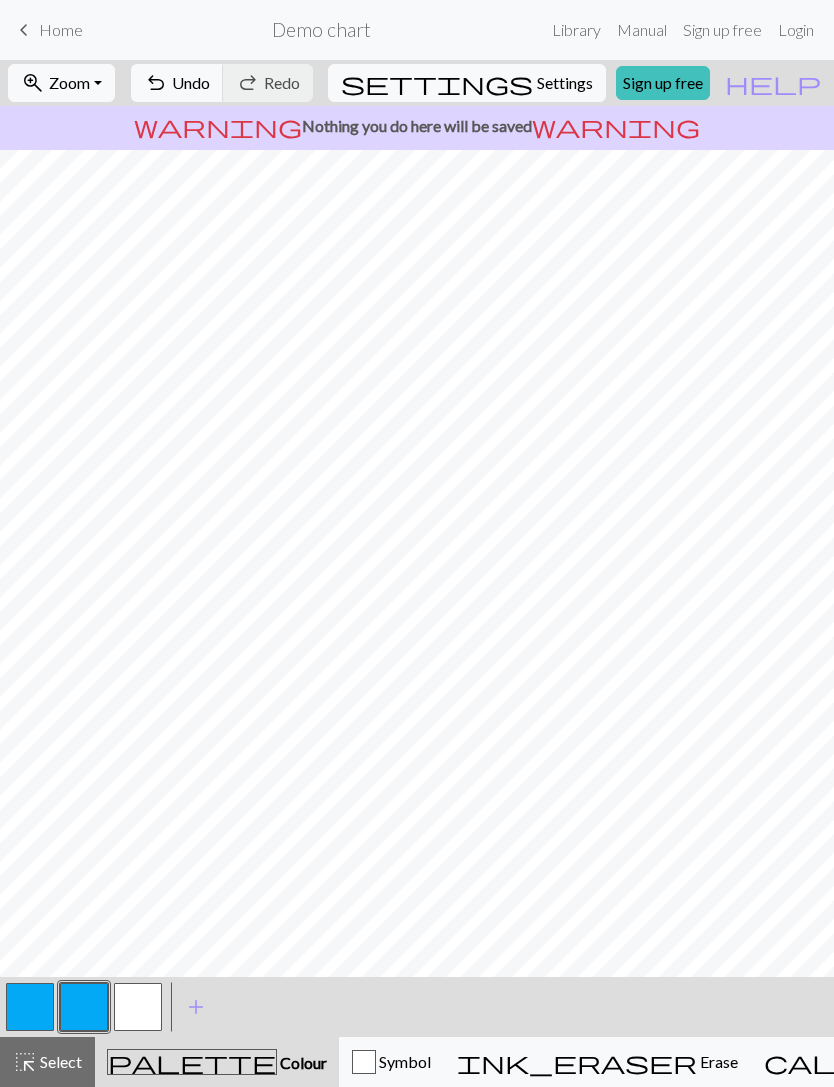 click at bounding box center (138, 1007) 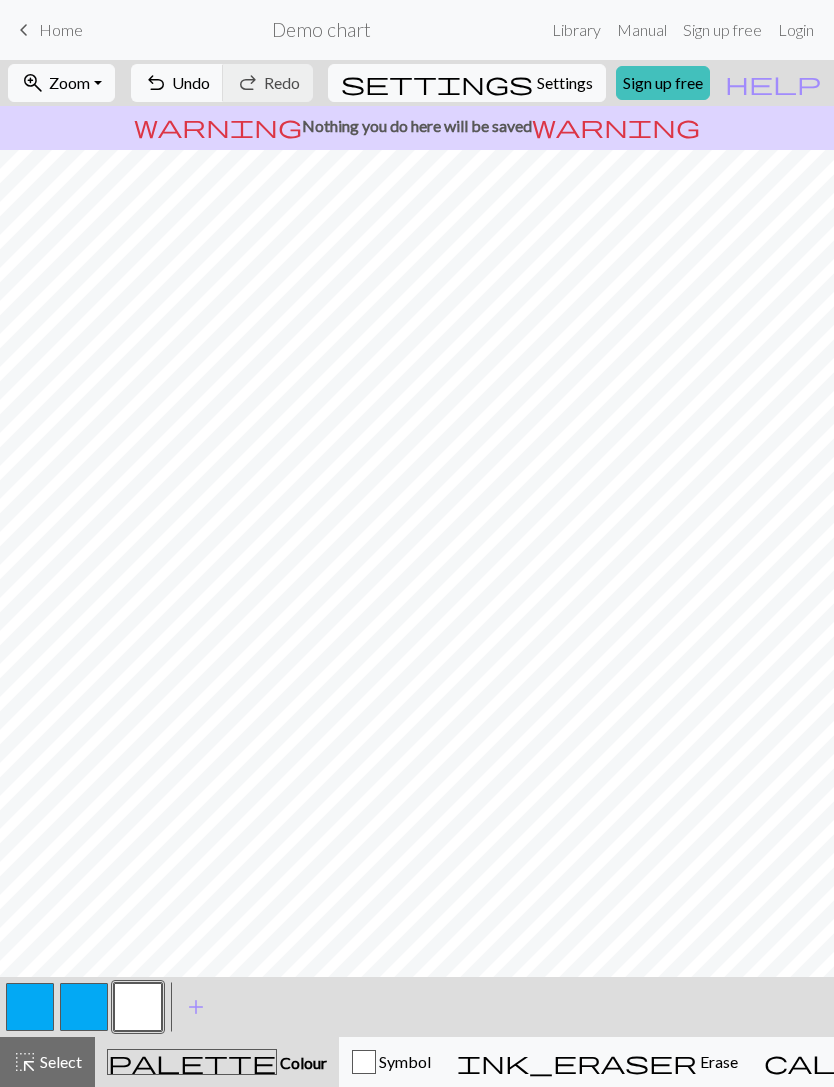 click at bounding box center (84, 1007) 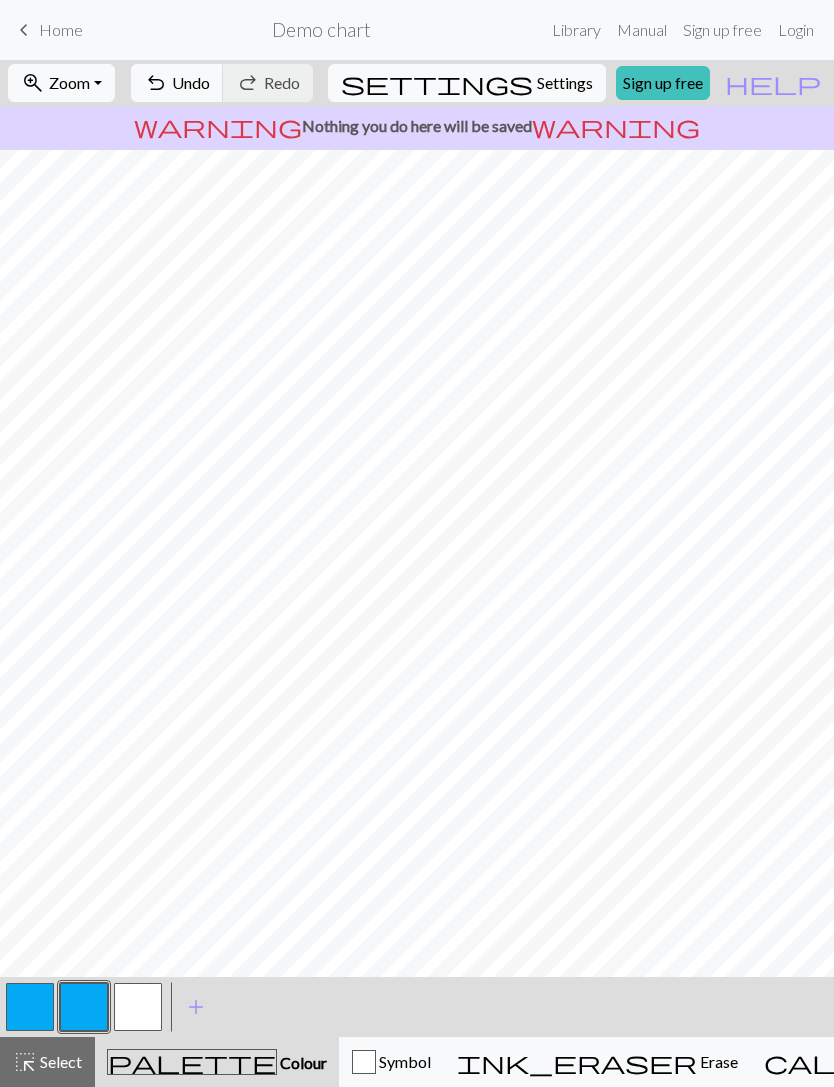 click at bounding box center [138, 1007] 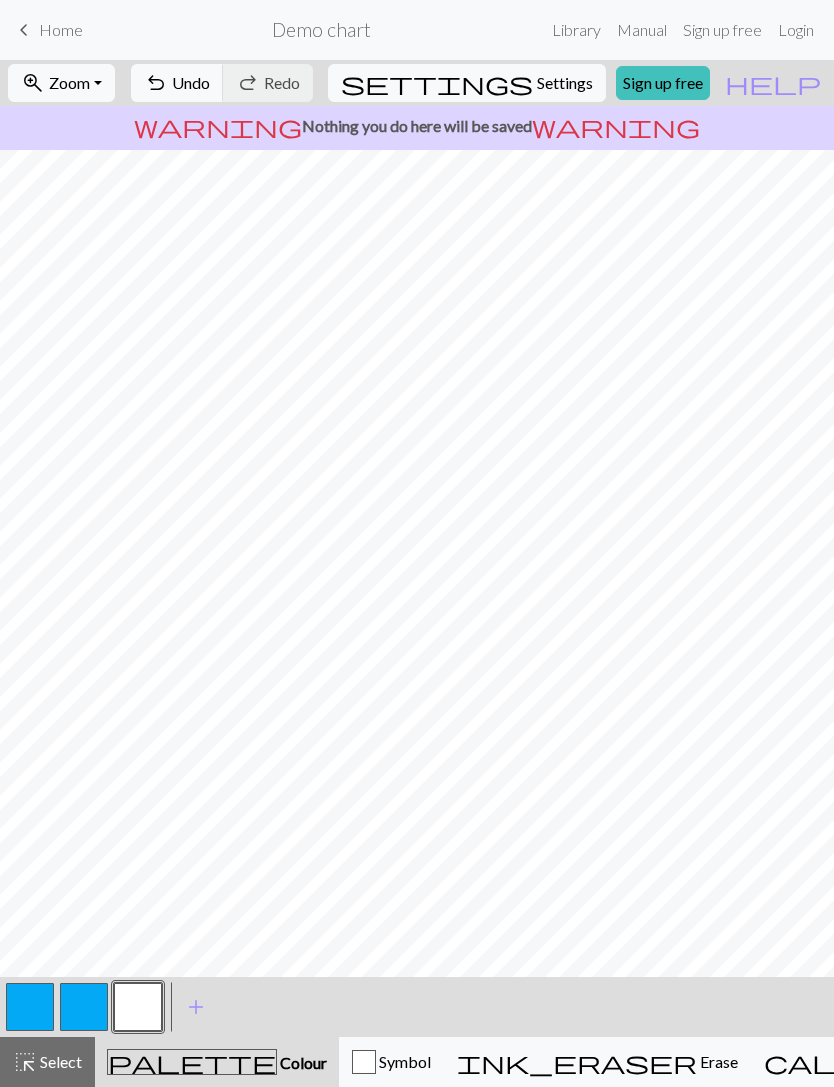 click at bounding box center [84, 1007] 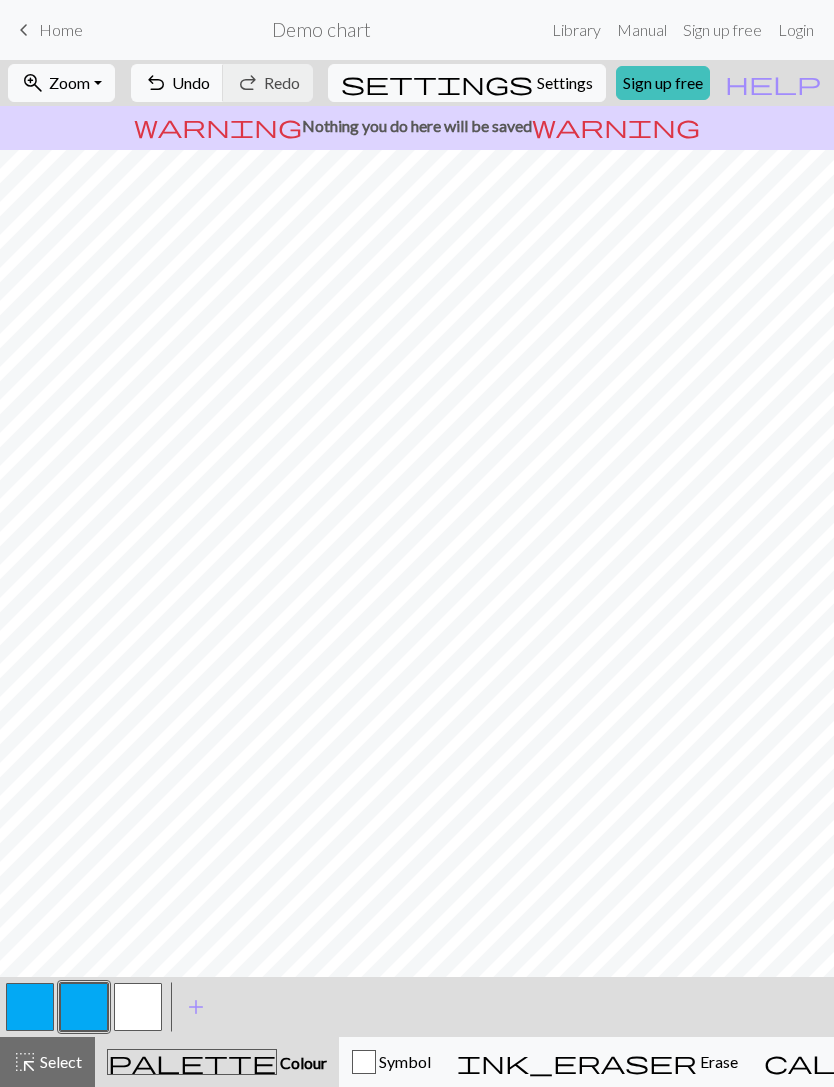 click at bounding box center [138, 1007] 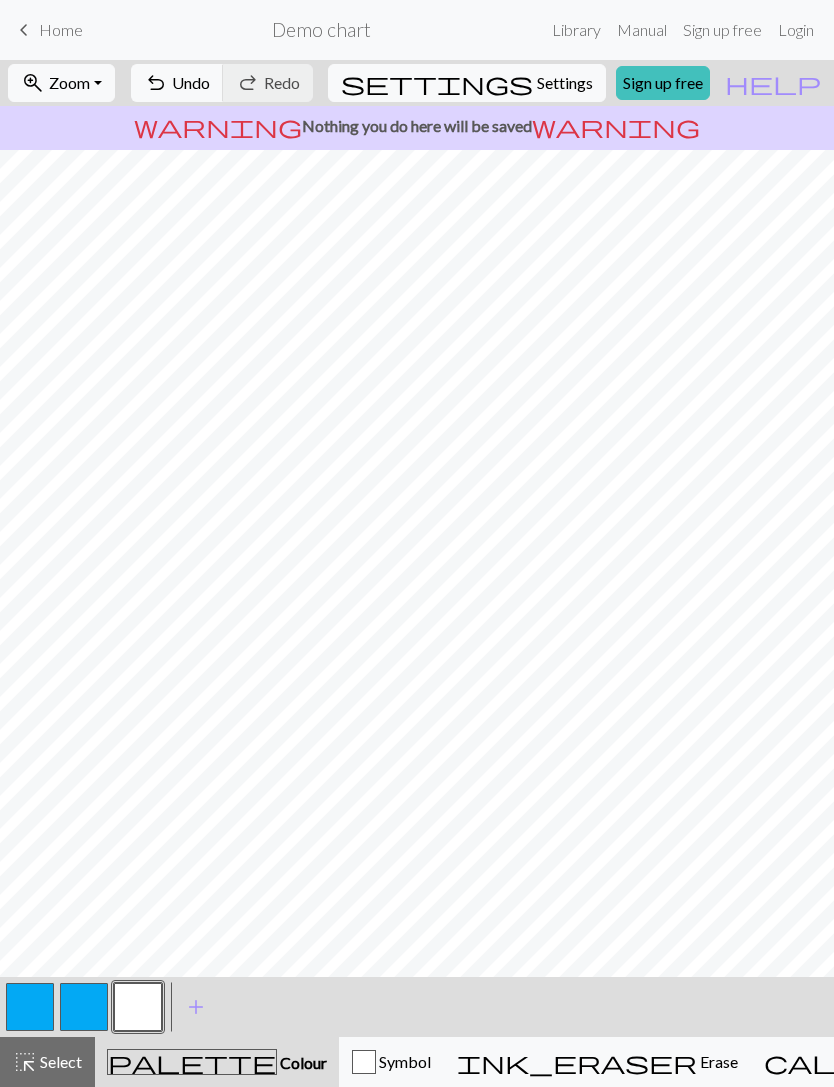 click at bounding box center (84, 1007) 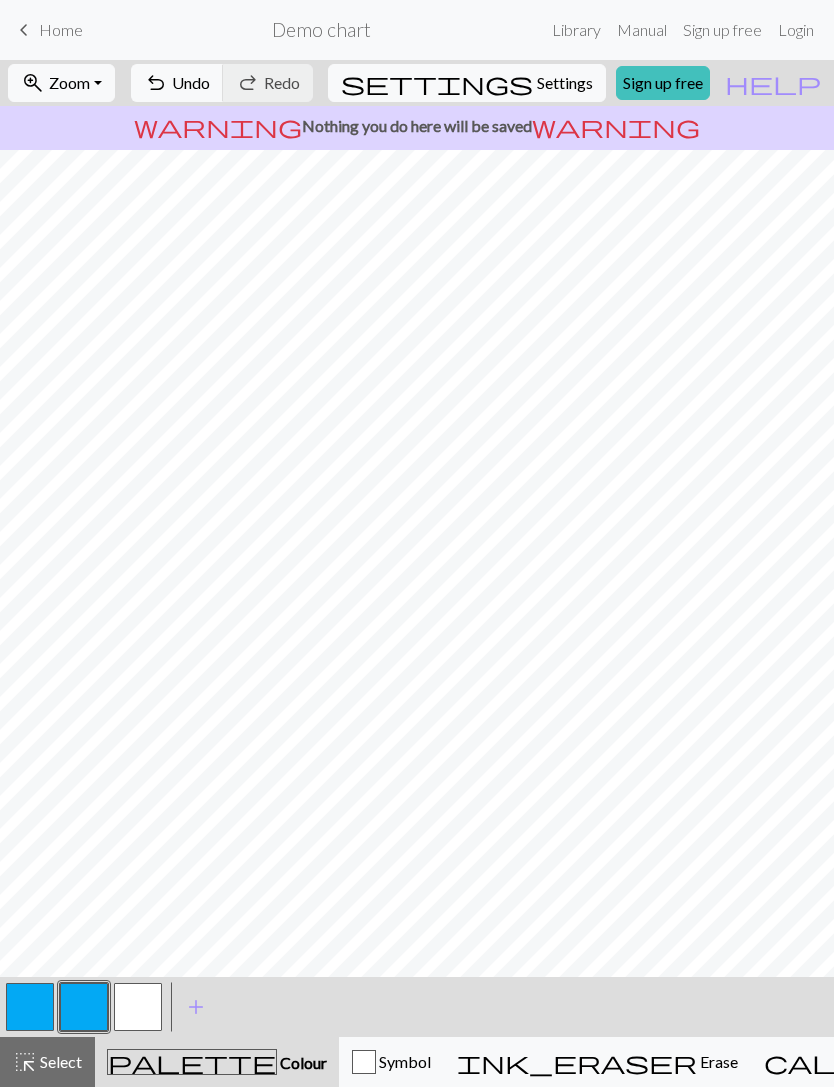 click at bounding box center (138, 1007) 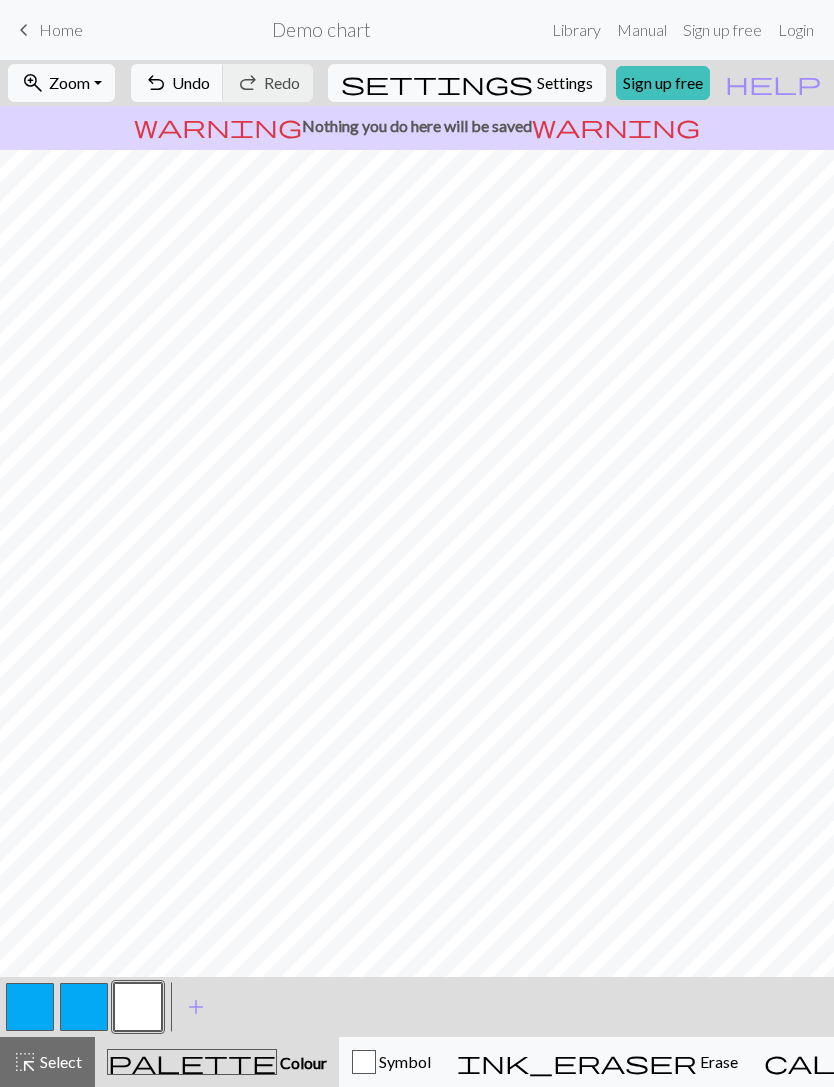 click at bounding box center [84, 1007] 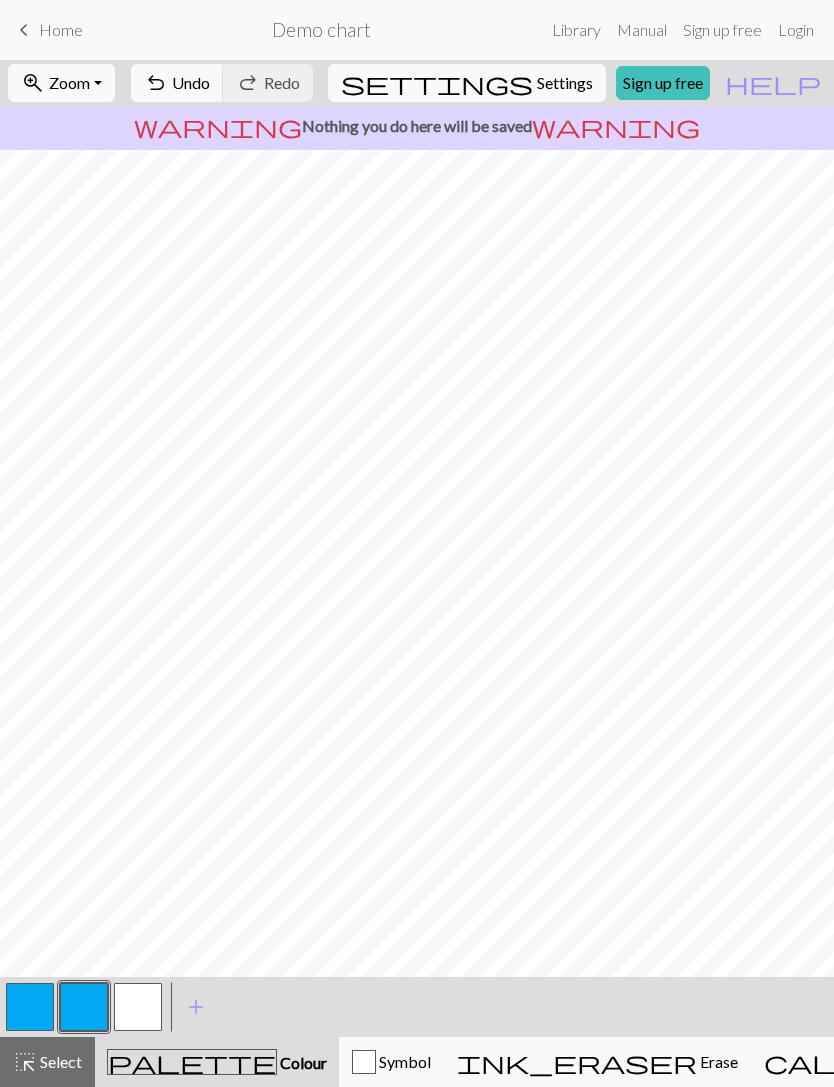 click at bounding box center [138, 1007] 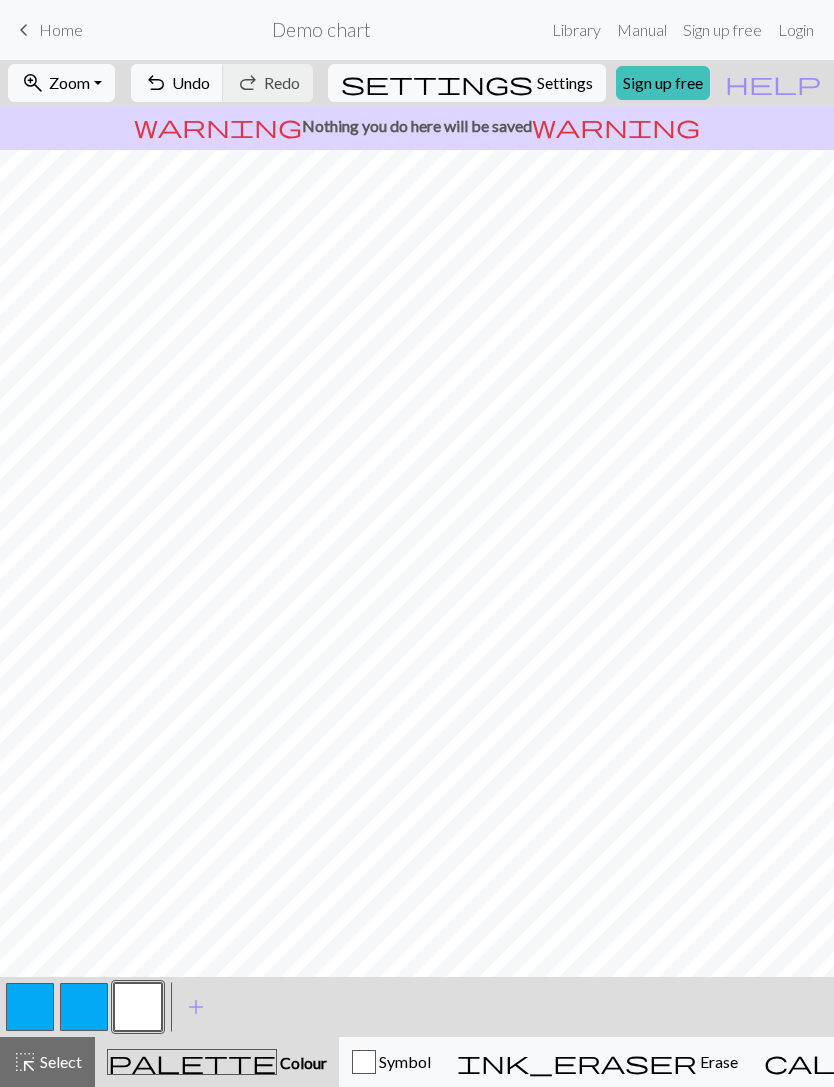 click at bounding box center (84, 1007) 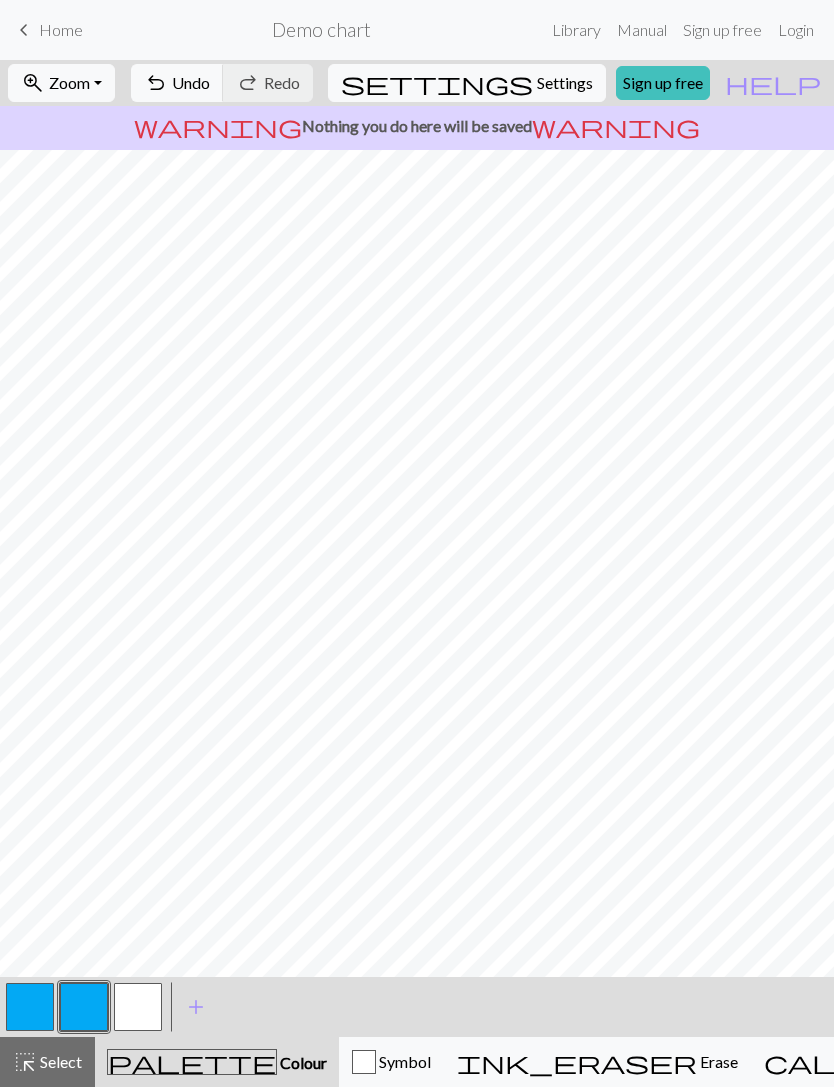 click at bounding box center (138, 1007) 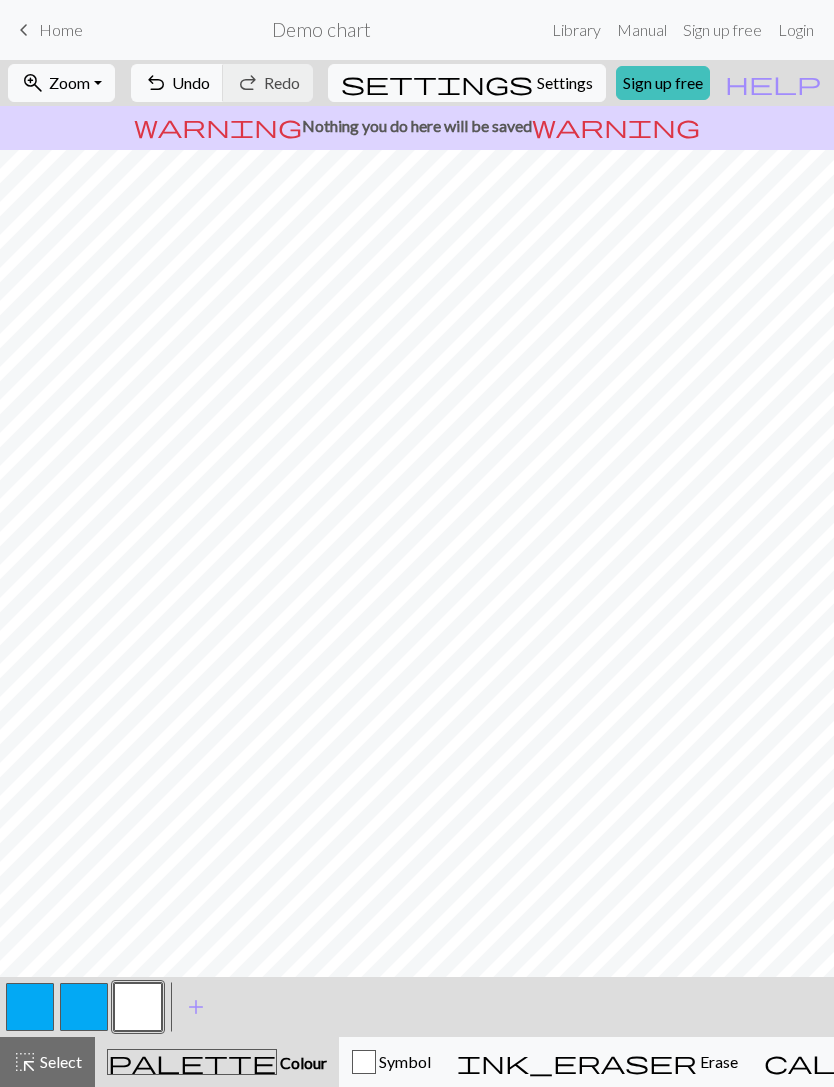 click at bounding box center [84, 1007] 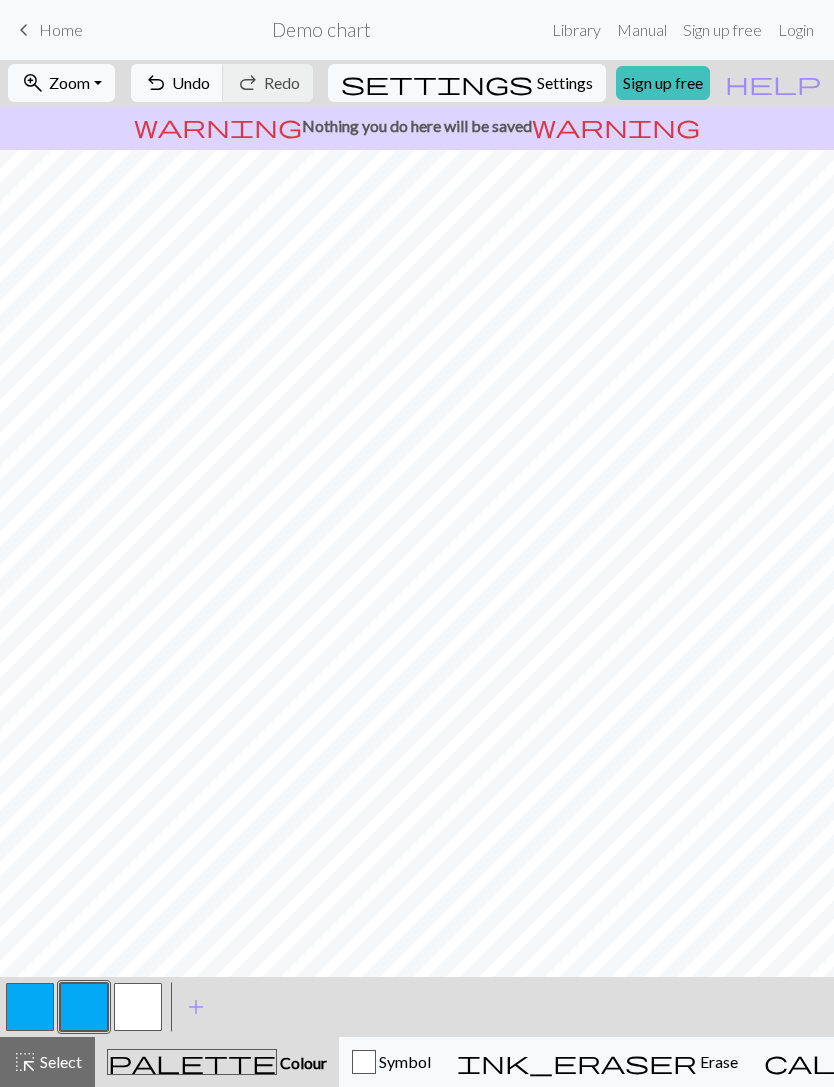 click at bounding box center [138, 1007] 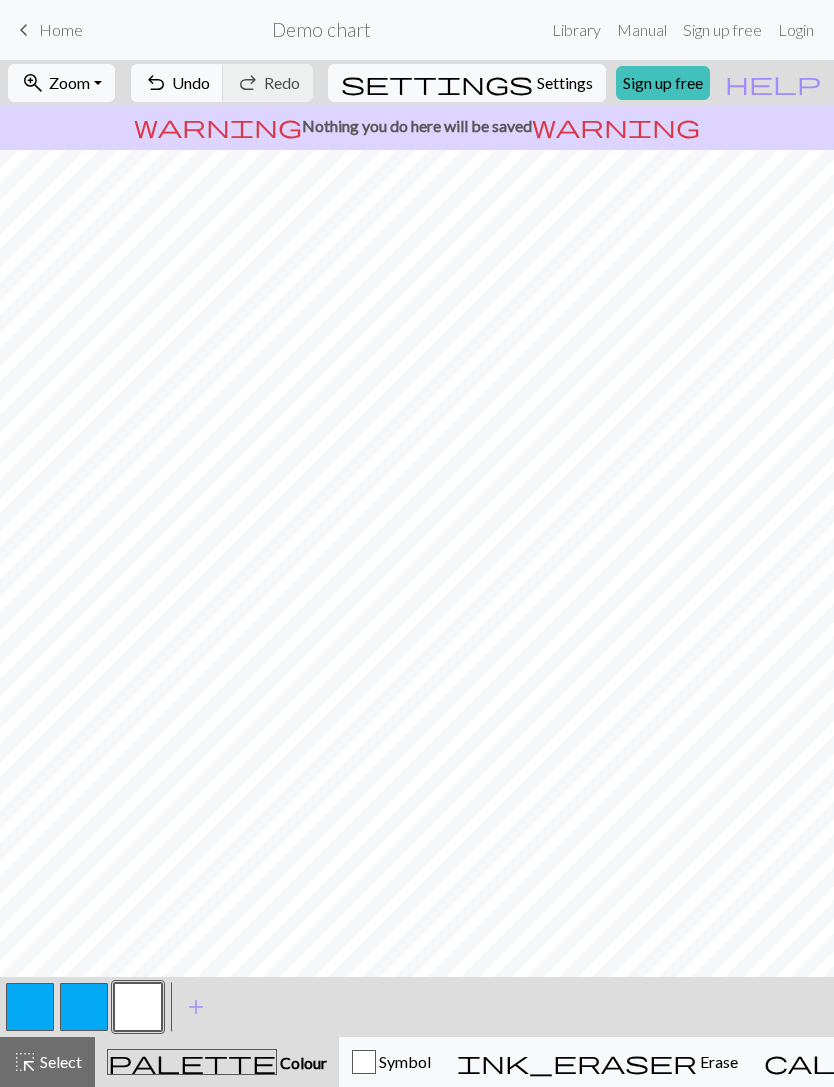 click at bounding box center [84, 1007] 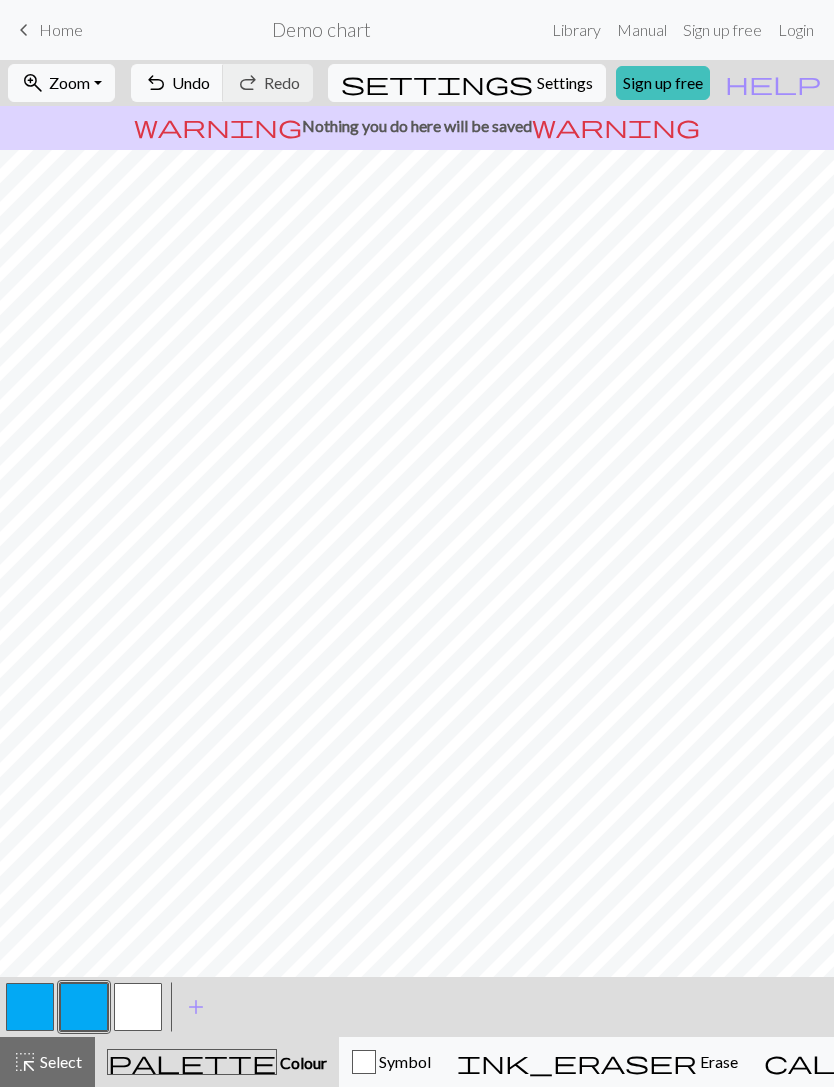 click at bounding box center [84, 1007] 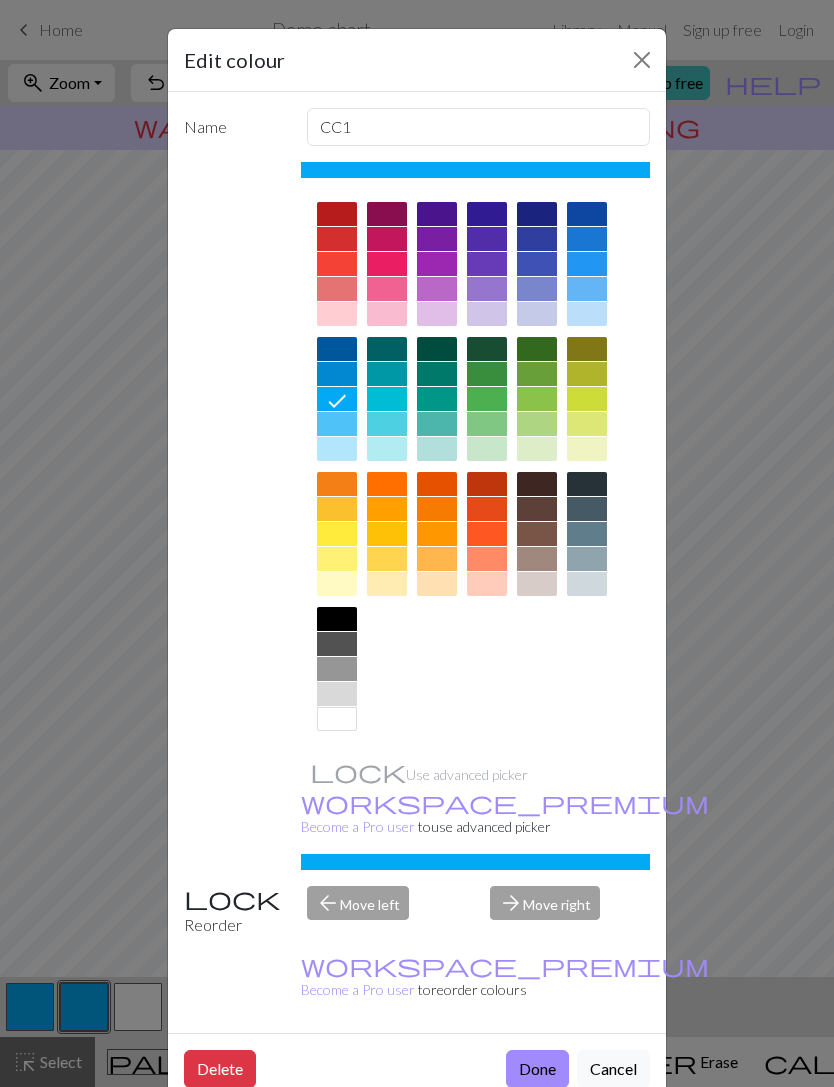 click on "Done" at bounding box center [537, 1069] 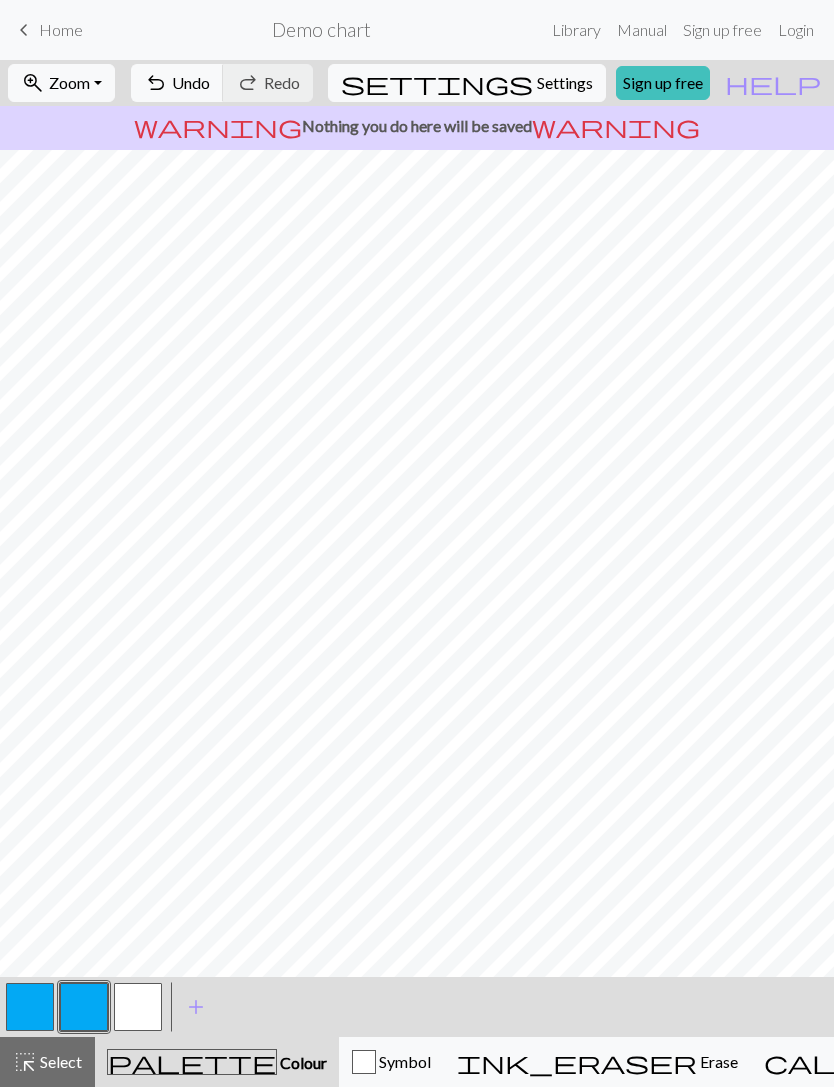 click at bounding box center [138, 1007] 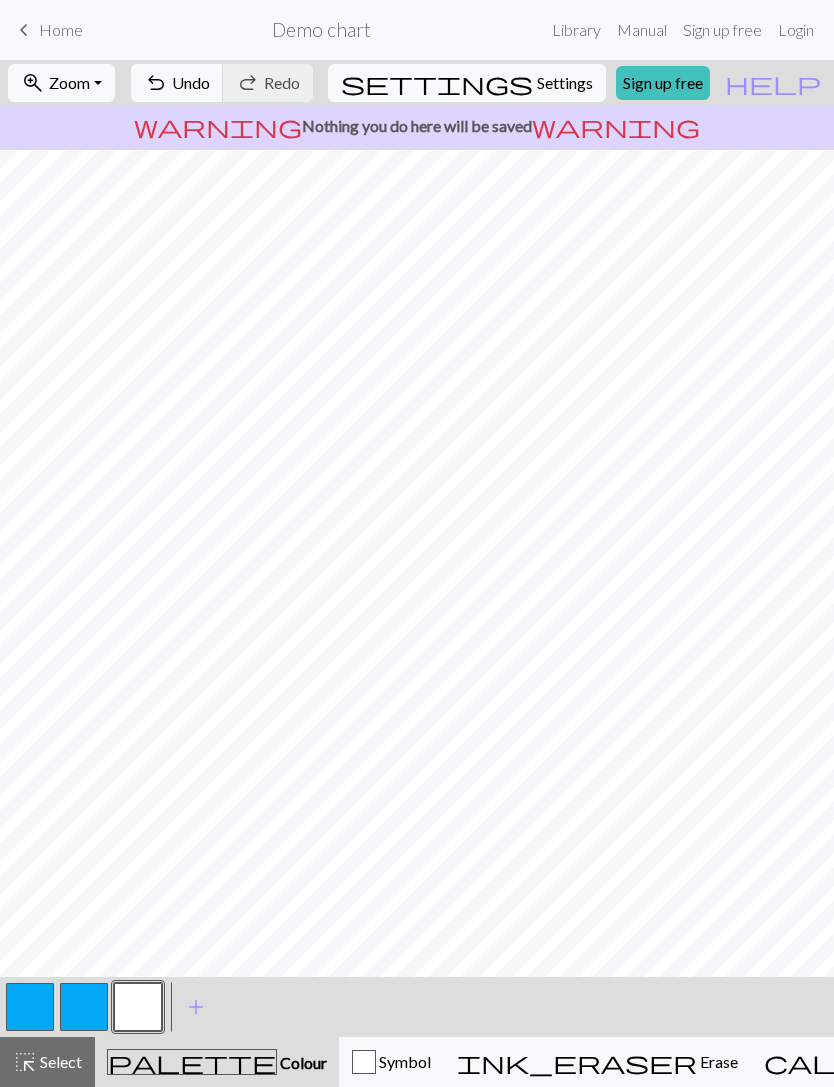 click at bounding box center [84, 1007] 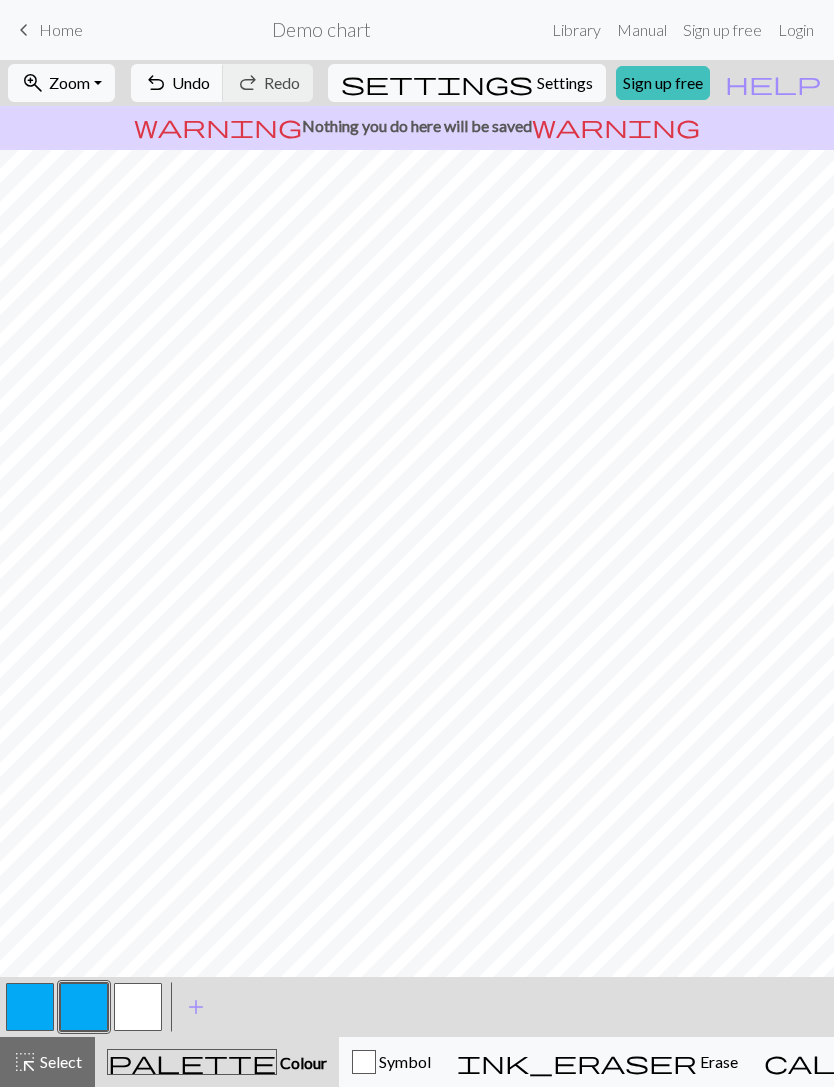 click at bounding box center [138, 1007] 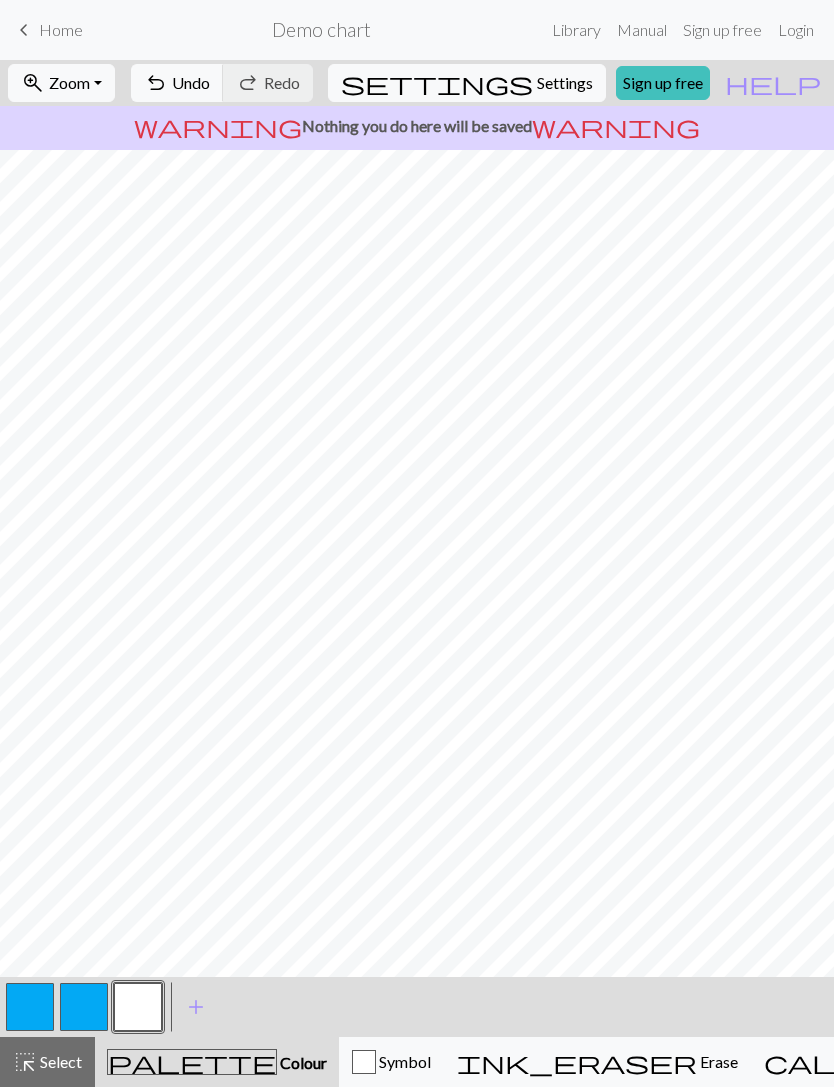 click at bounding box center [84, 1007] 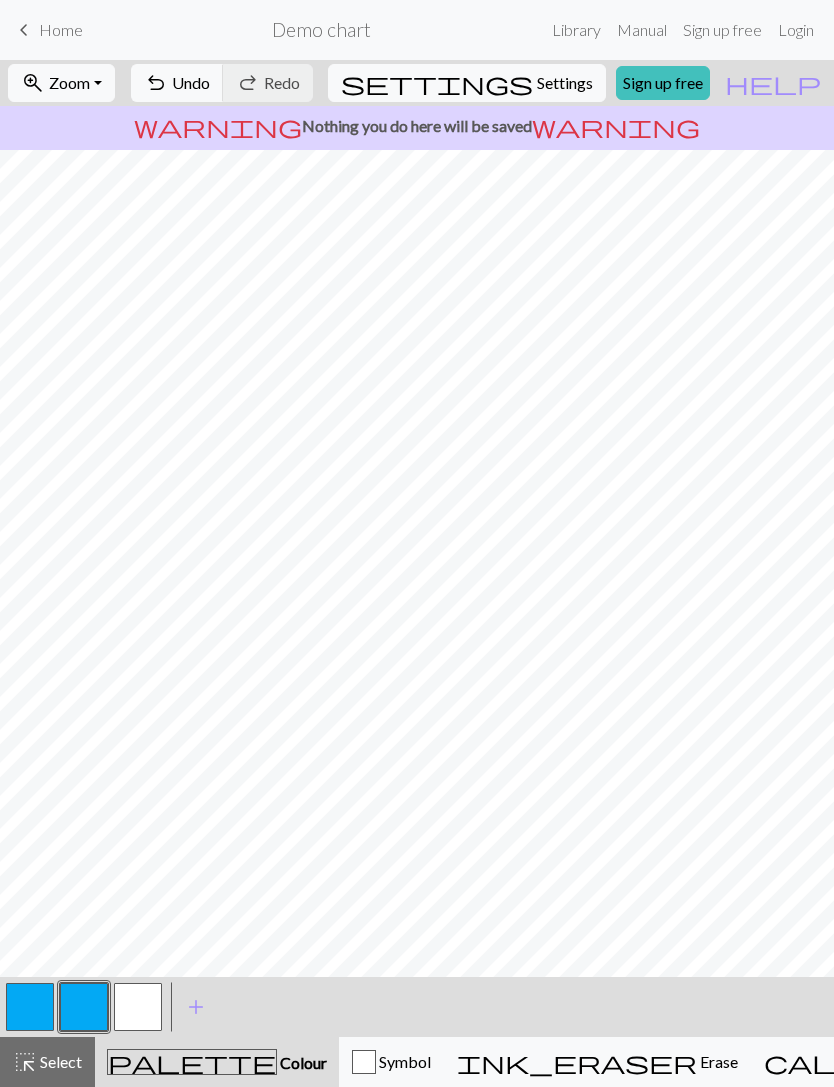 click on "Colour" at bounding box center (302, 1062) 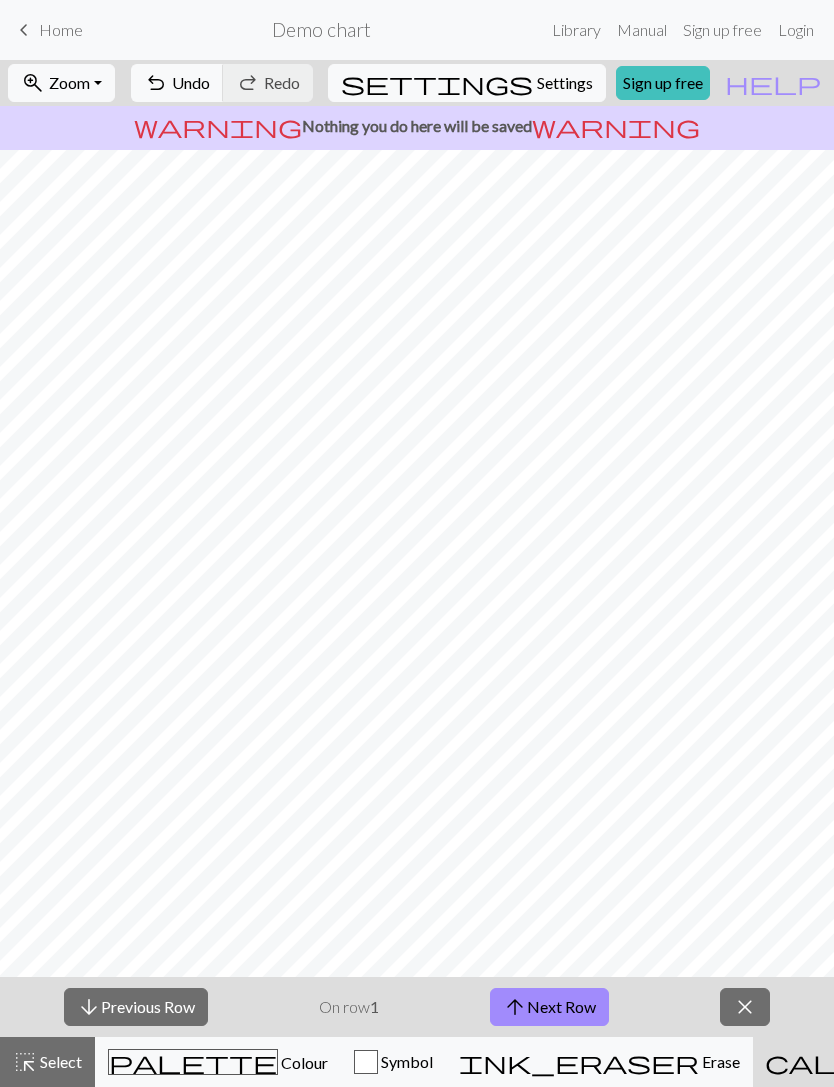 click on "close" at bounding box center [745, 1007] 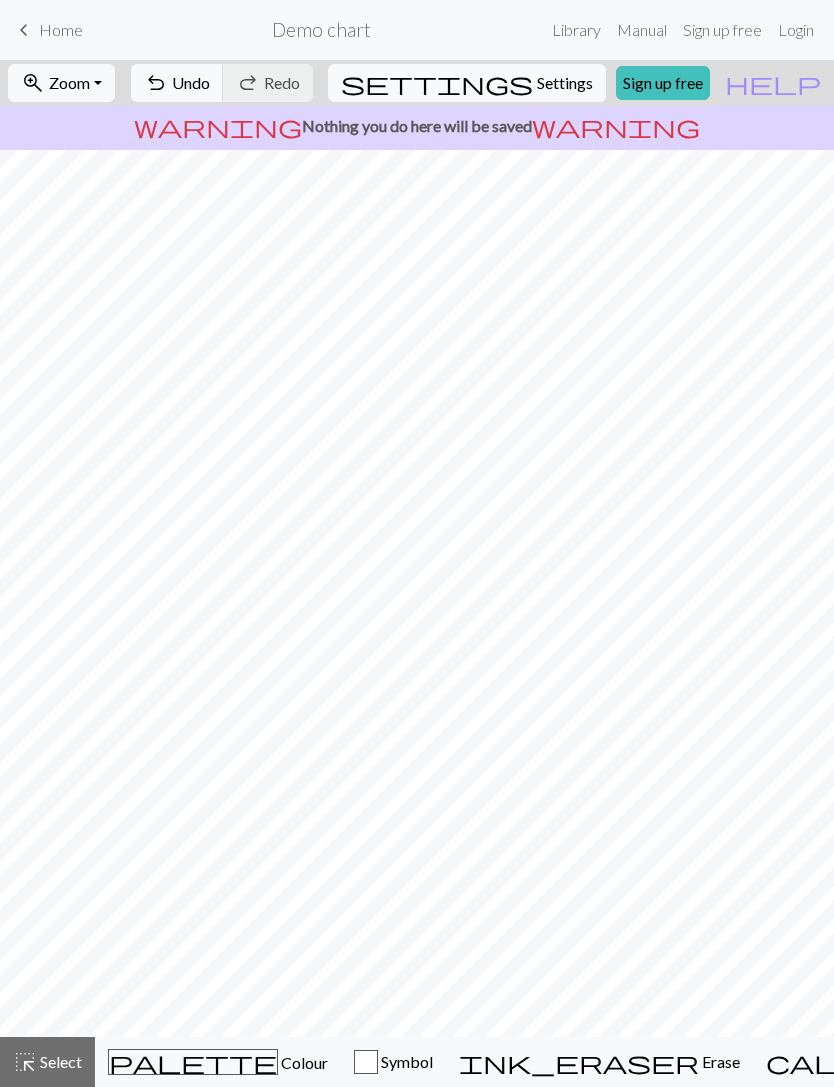 click on "Colour" at bounding box center [303, 1062] 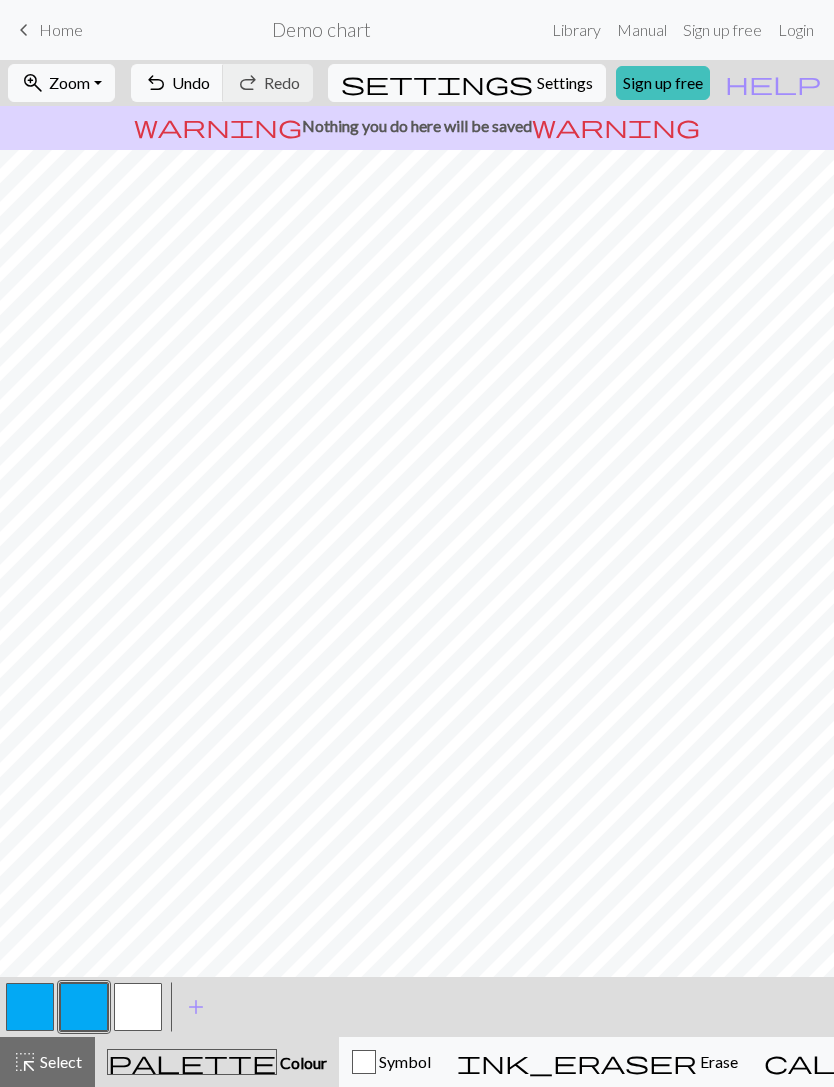 click at bounding box center [138, 1007] 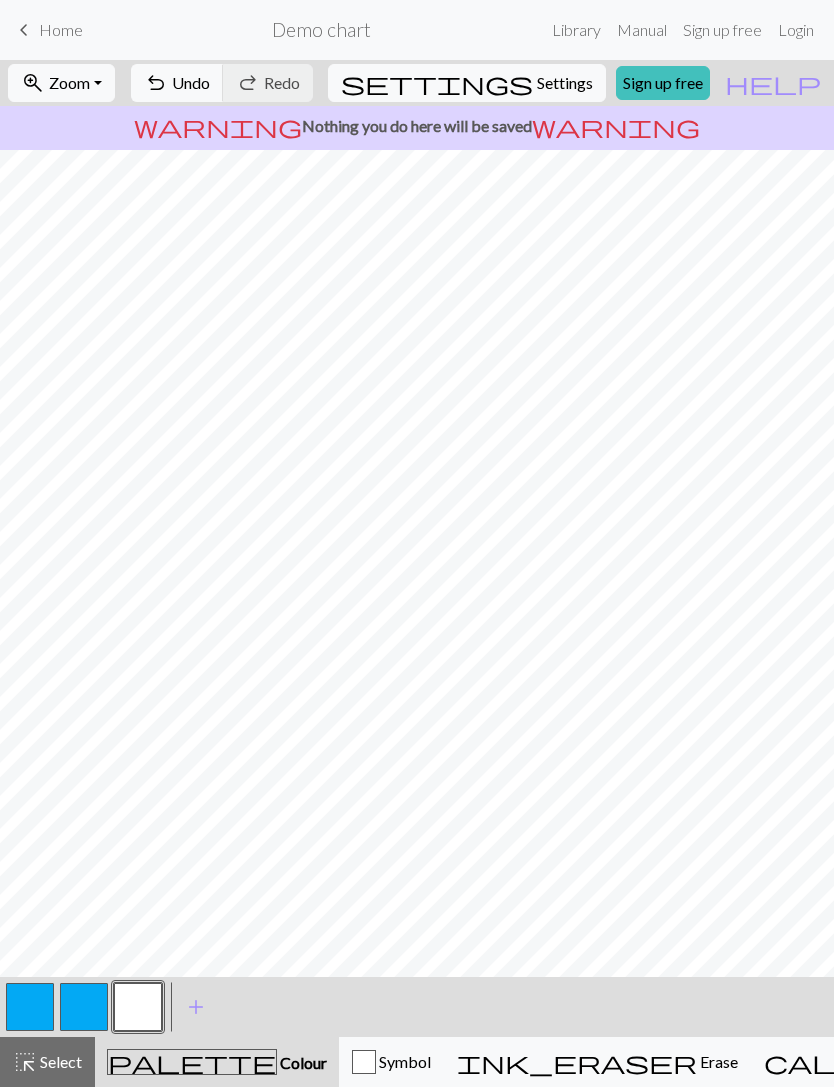 click at bounding box center [84, 1007] 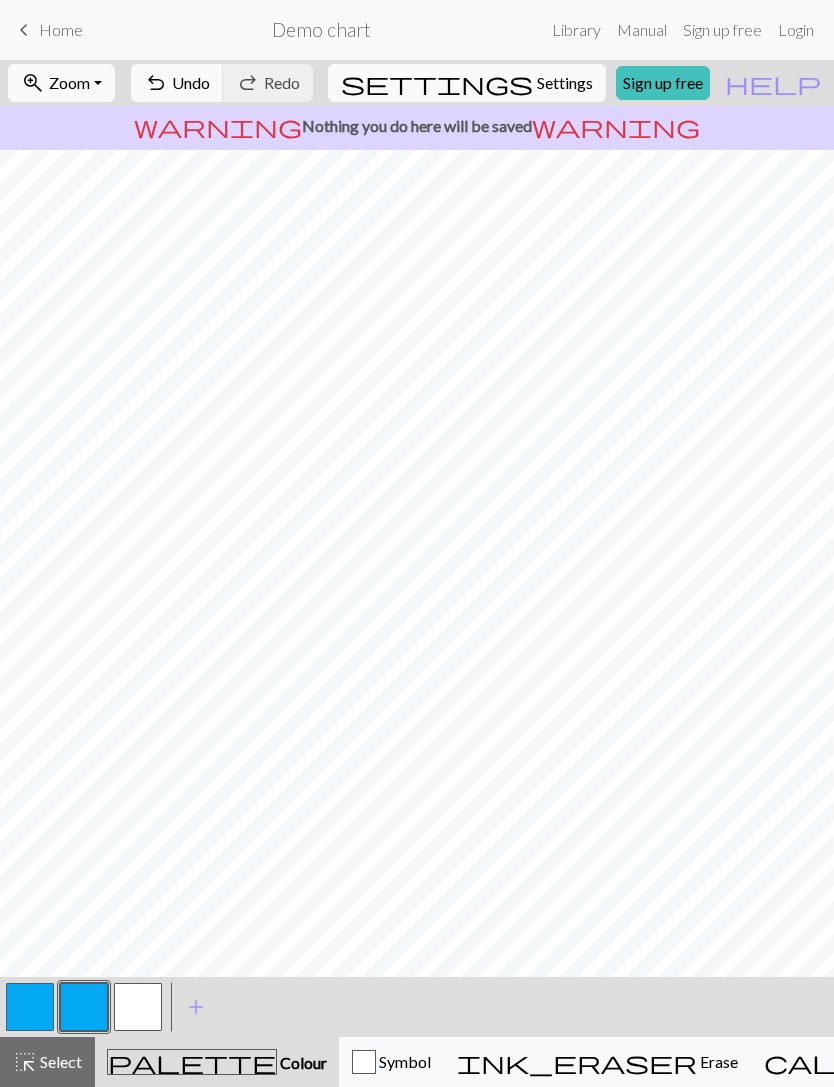 click at bounding box center (138, 1007) 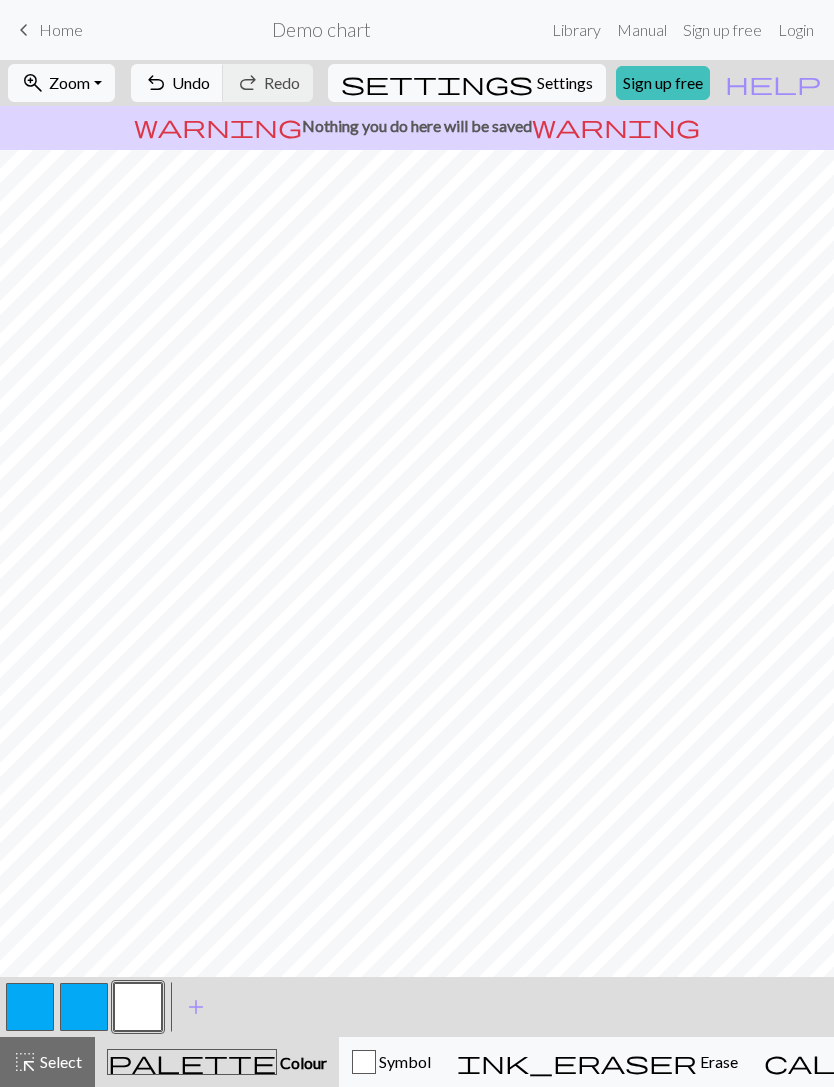 click at bounding box center (84, 1007) 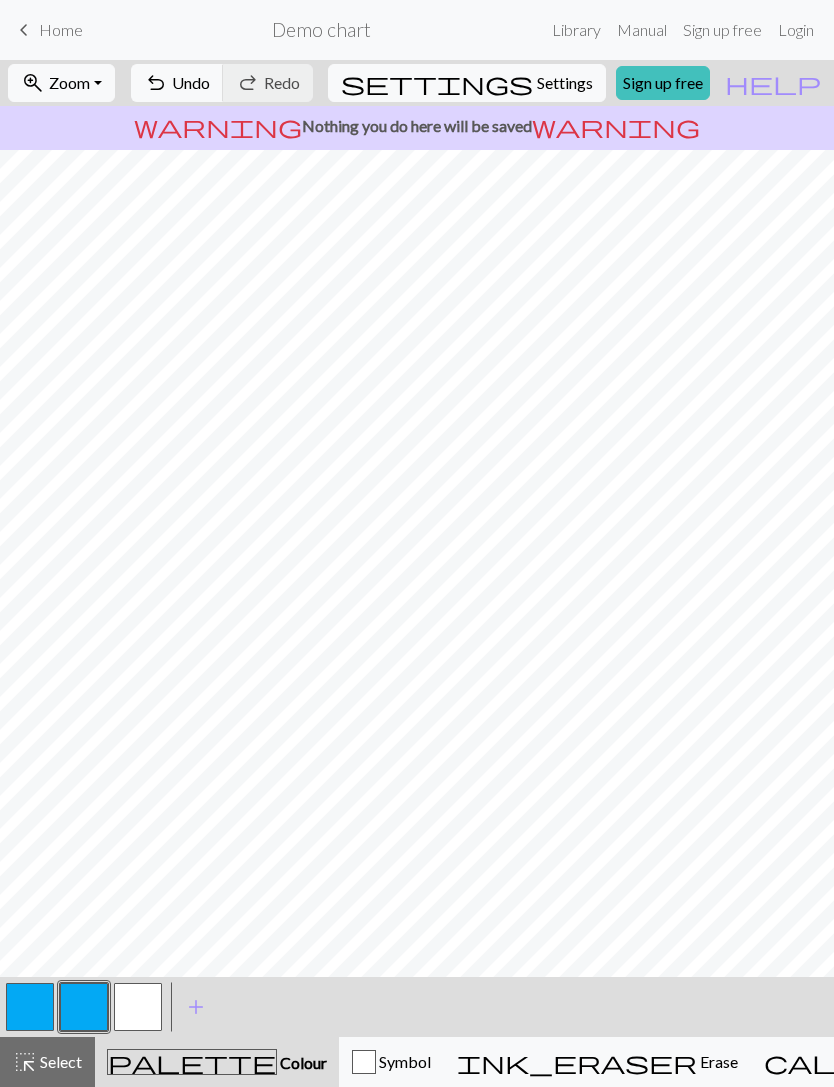 click at bounding box center (138, 1007) 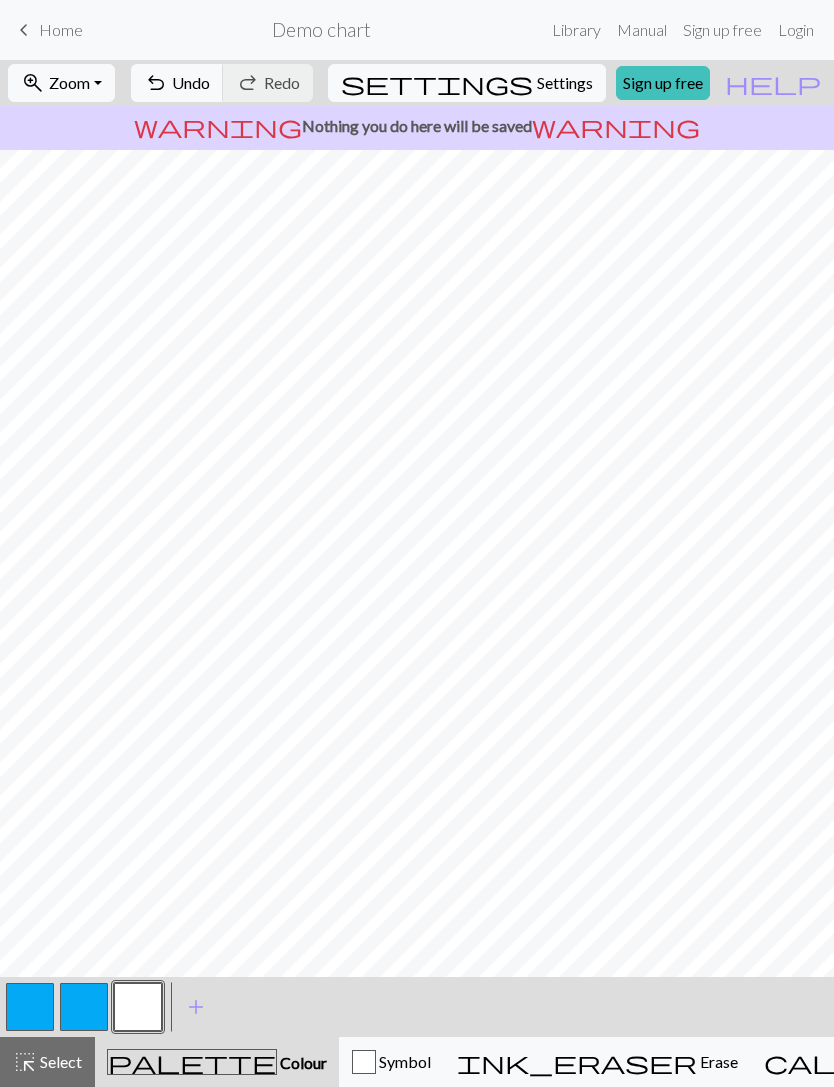 click at bounding box center [84, 1007] 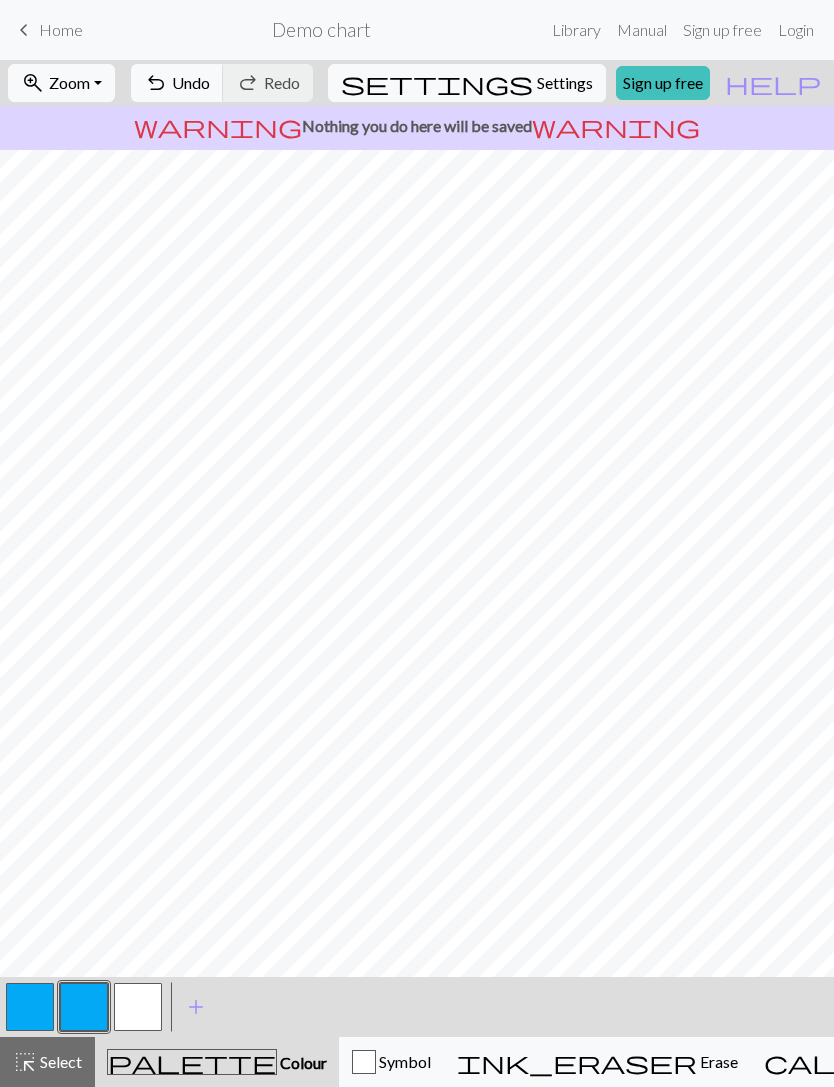 click at bounding box center [138, 1007] 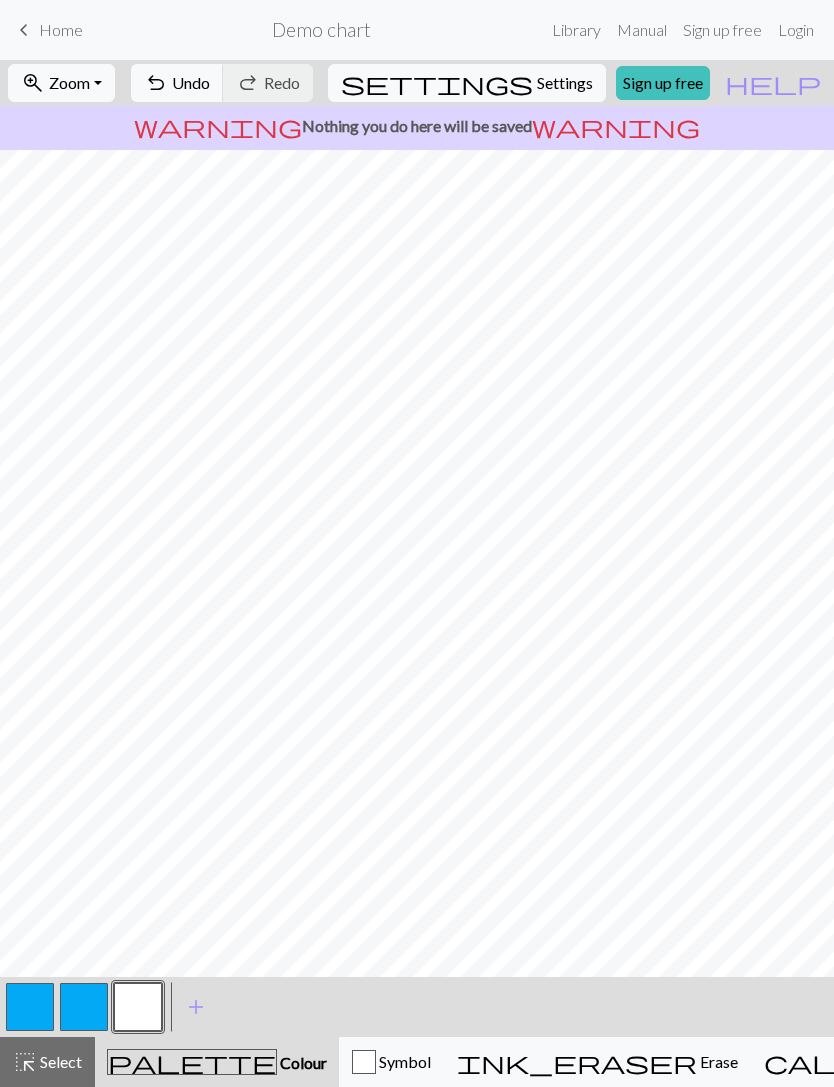 click at bounding box center (84, 1007) 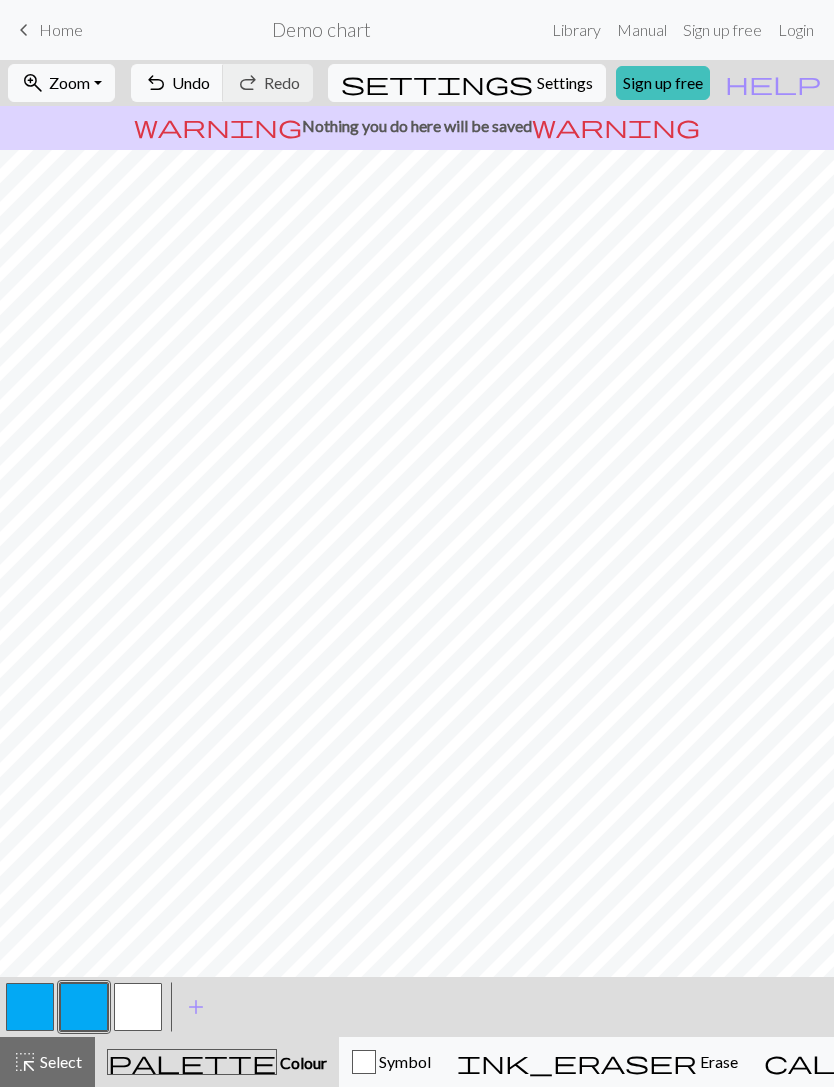 click at bounding box center (138, 1007) 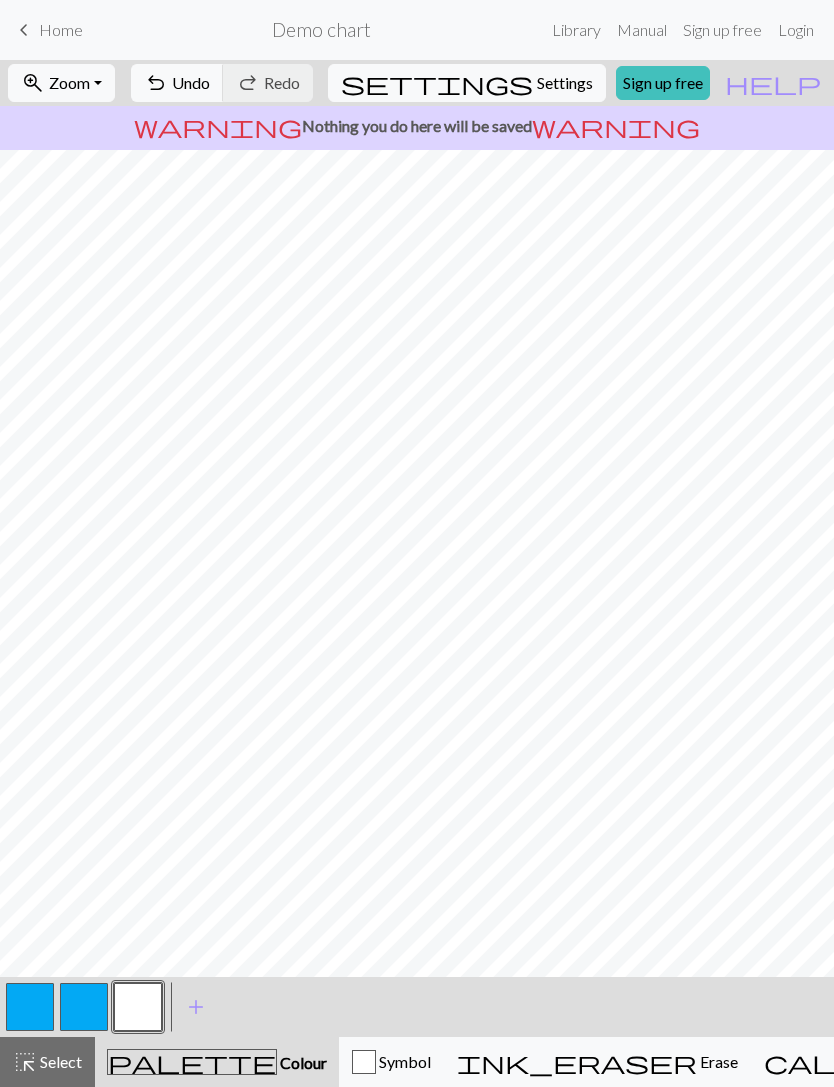 click at bounding box center (84, 1007) 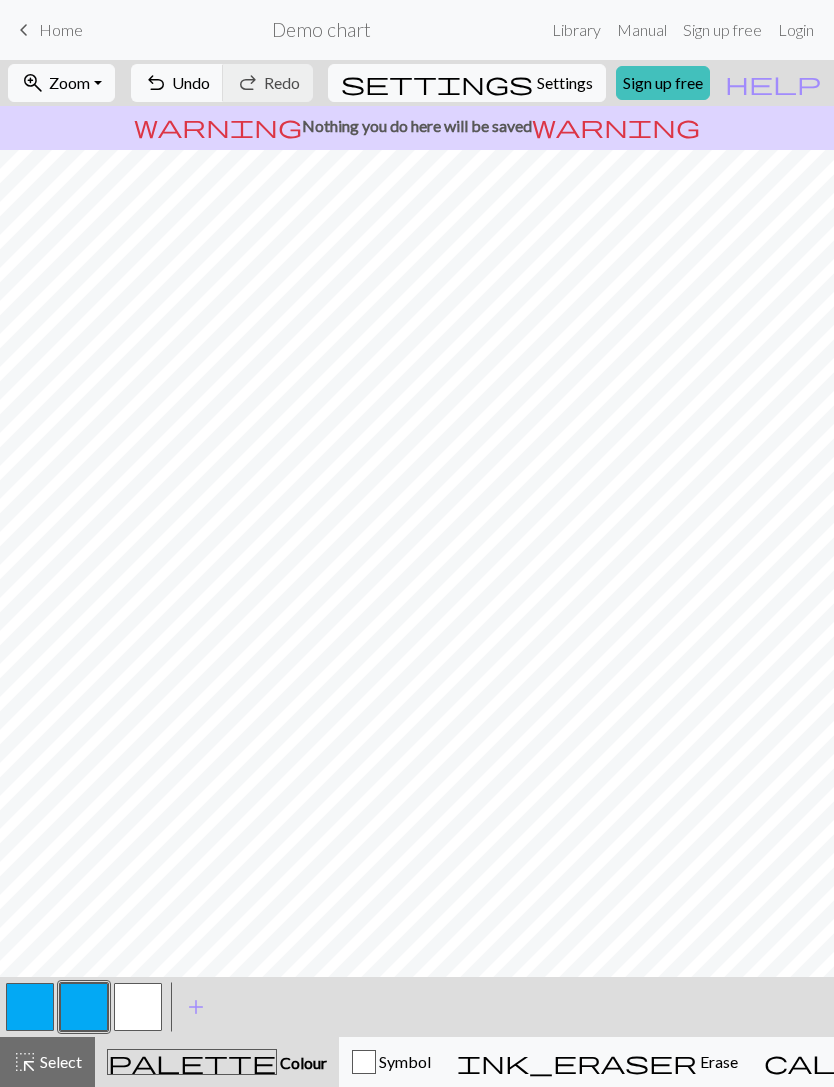 click at bounding box center [138, 1007] 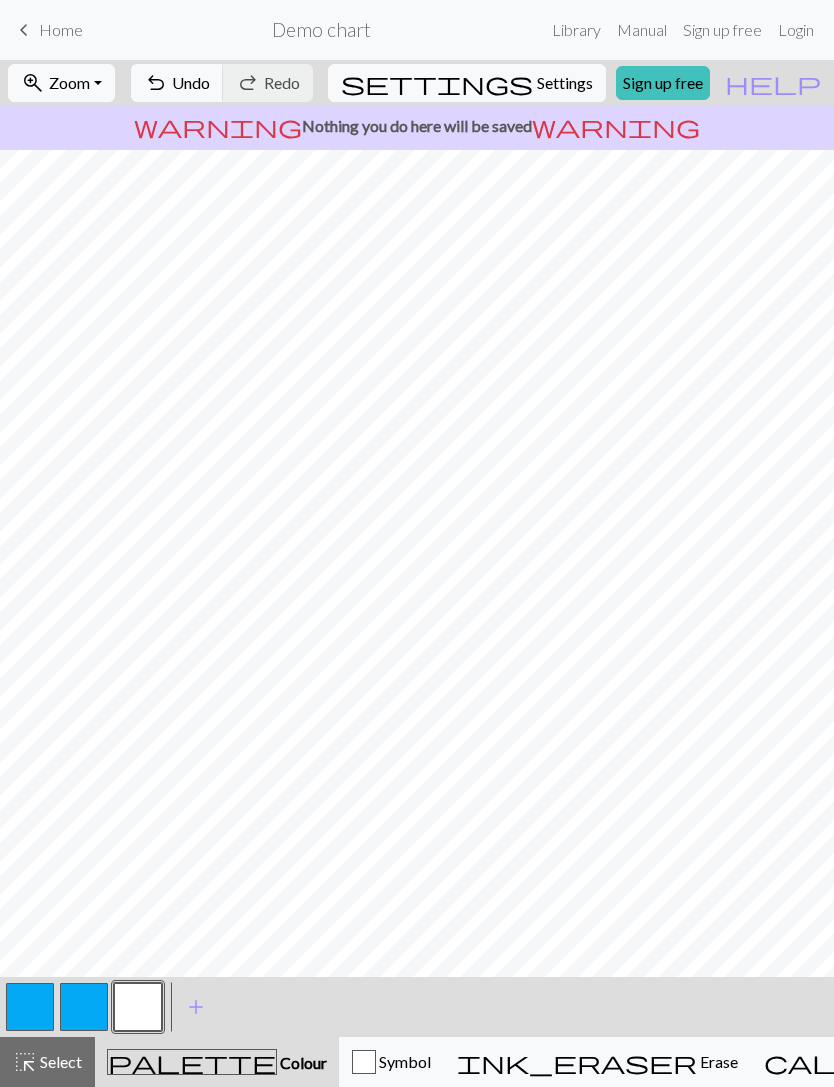 click at bounding box center [84, 1007] 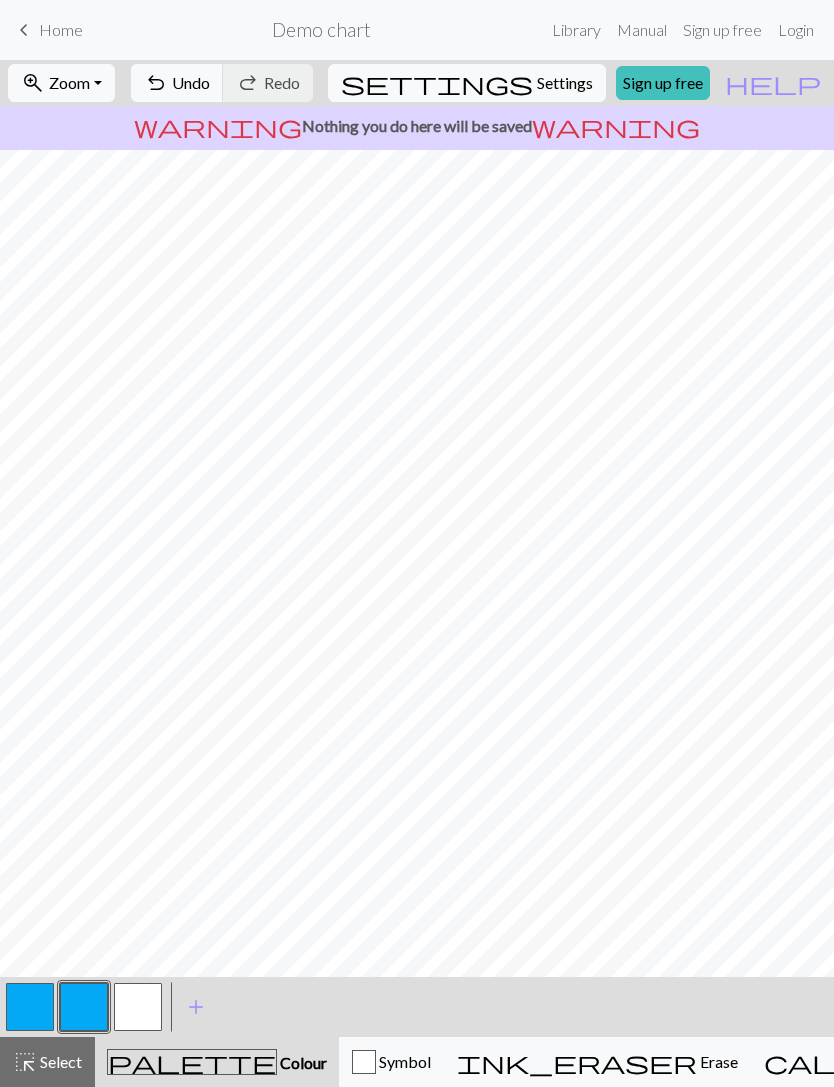 click at bounding box center (138, 1007) 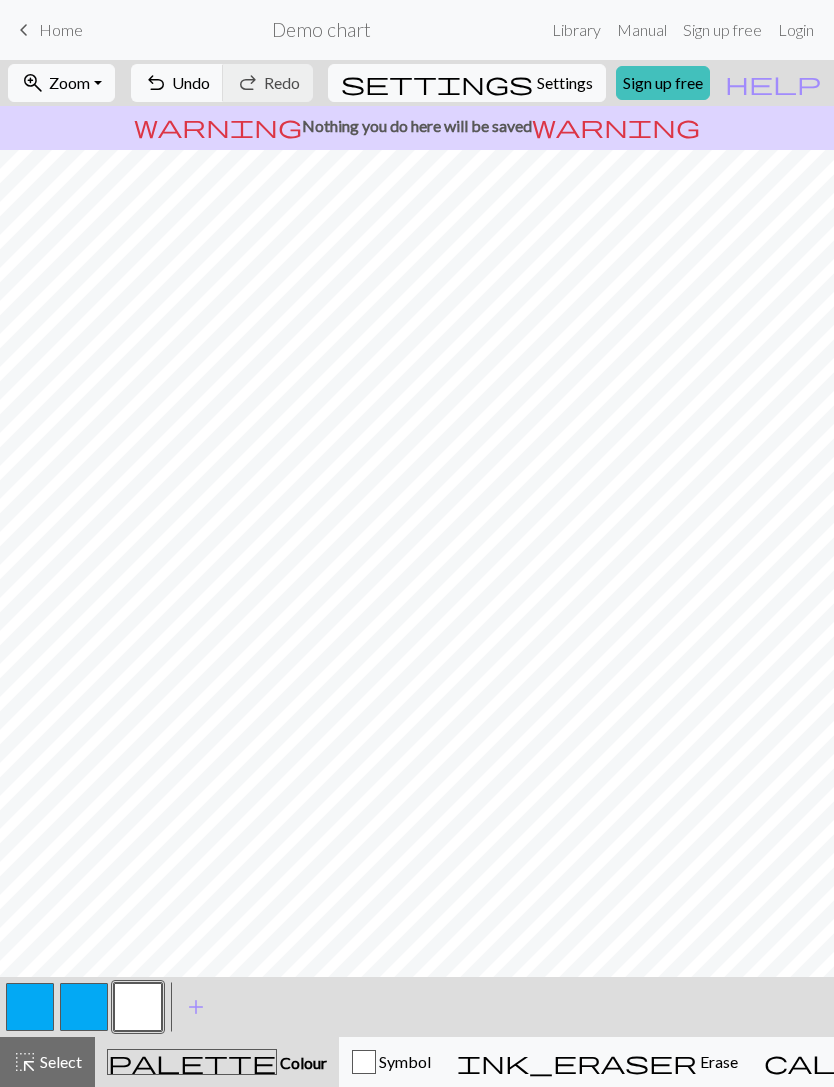 click at bounding box center (84, 1007) 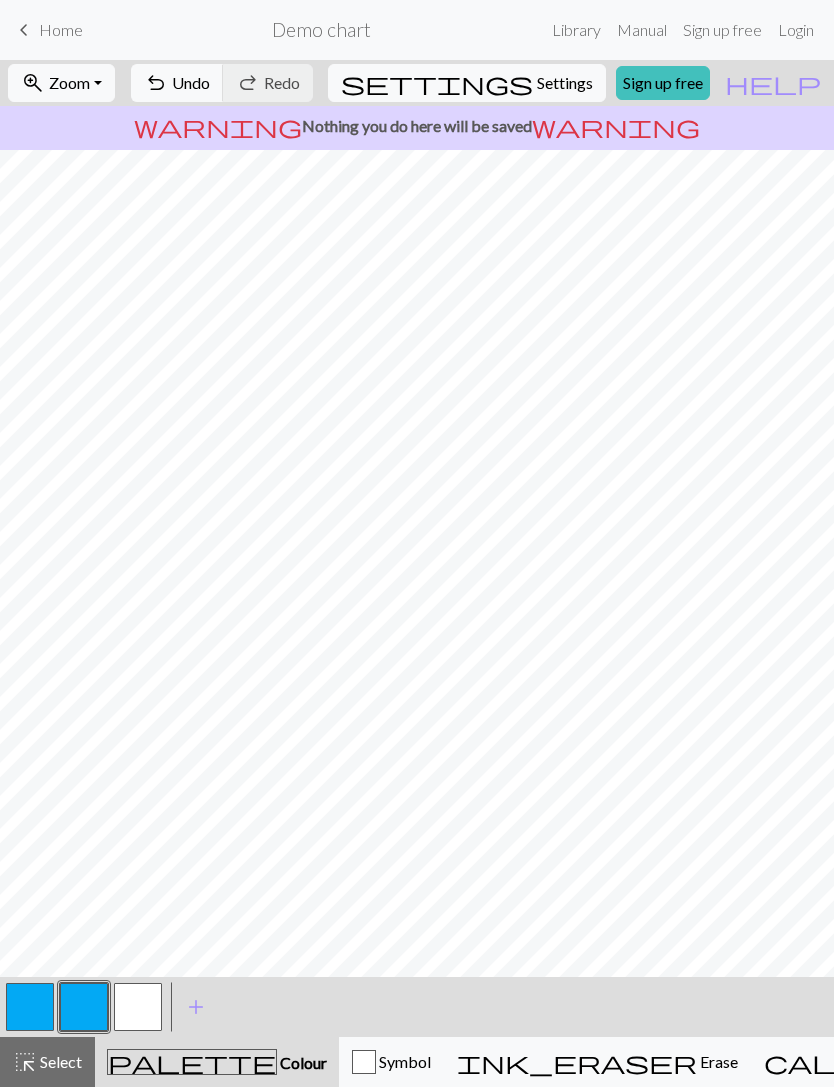 click at bounding box center [138, 1007] 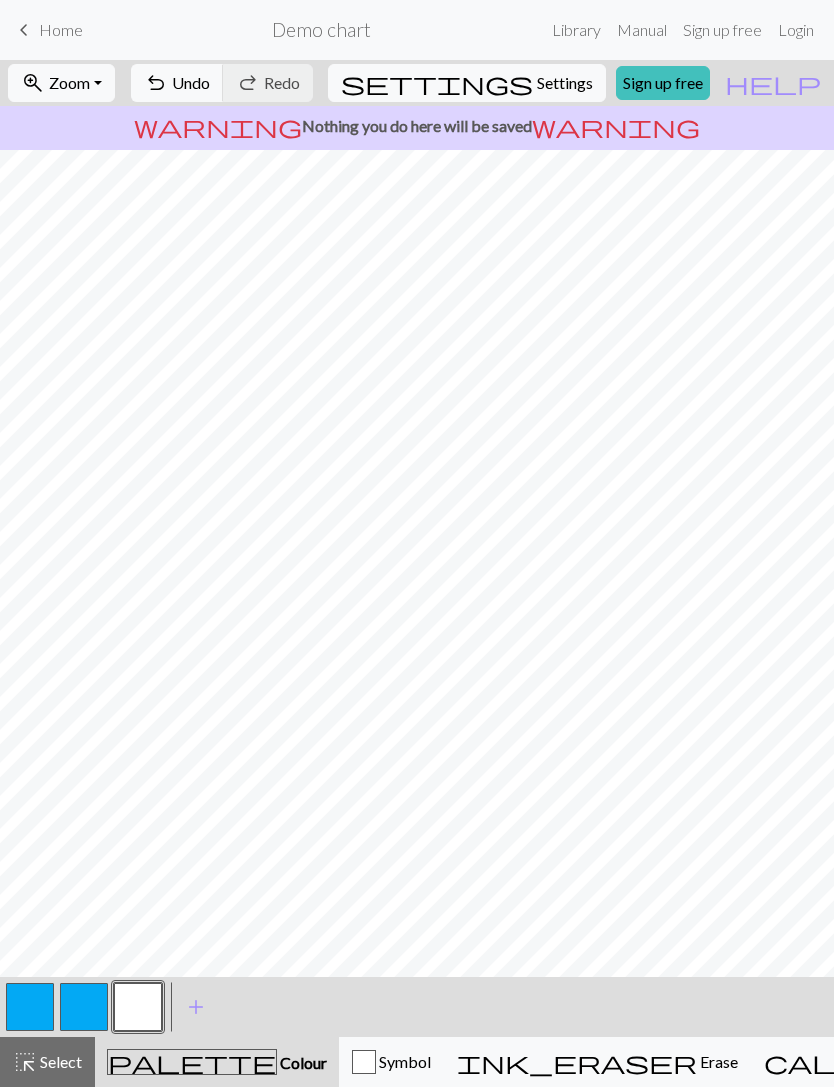 click at bounding box center [84, 1007] 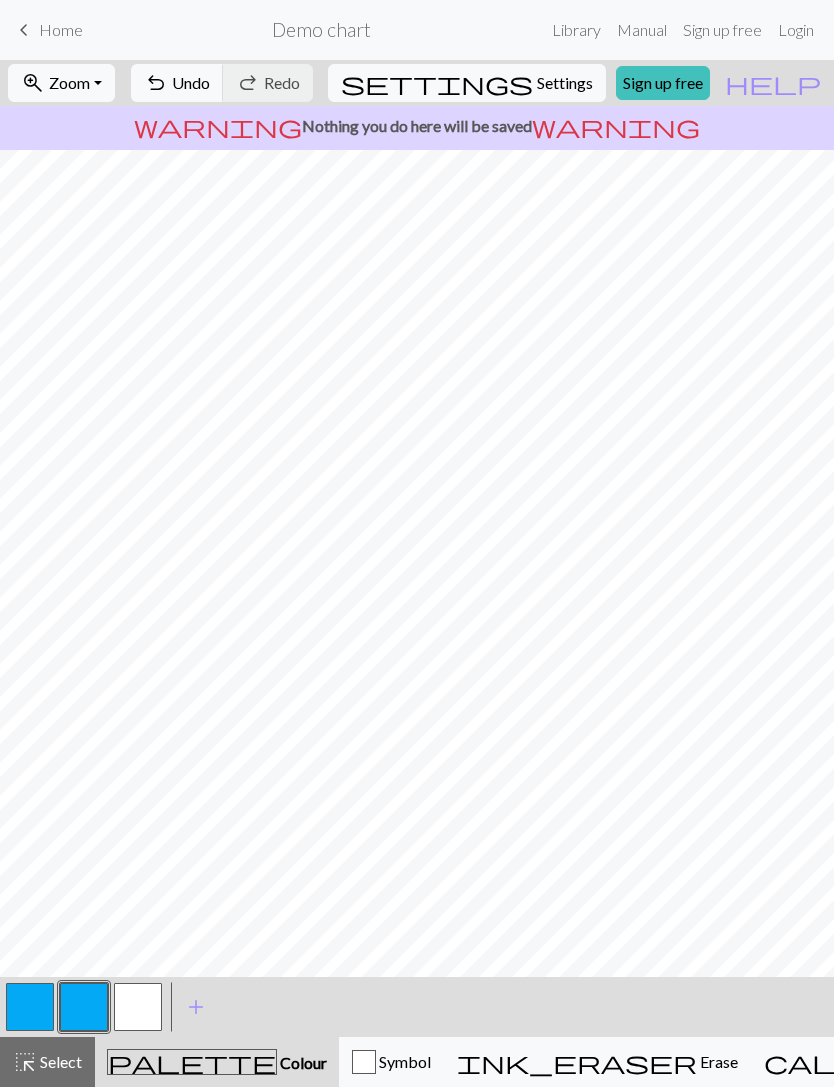 click at bounding box center [138, 1007] 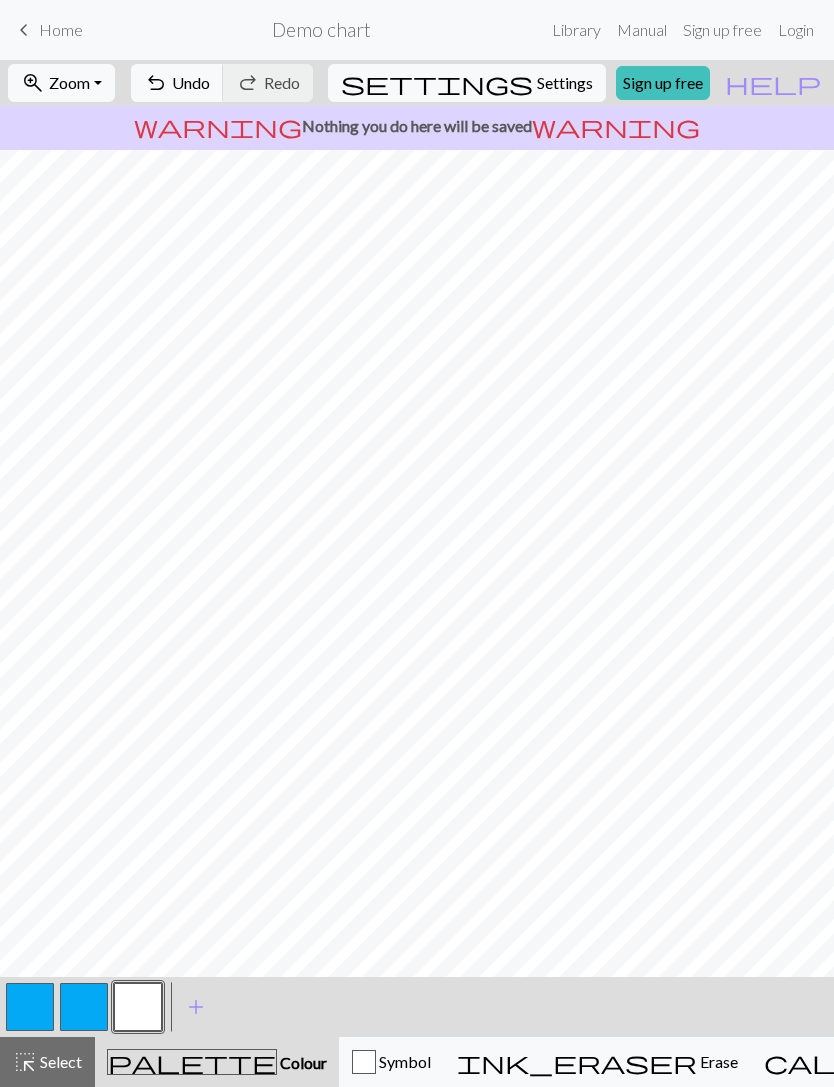 click at bounding box center [84, 1007] 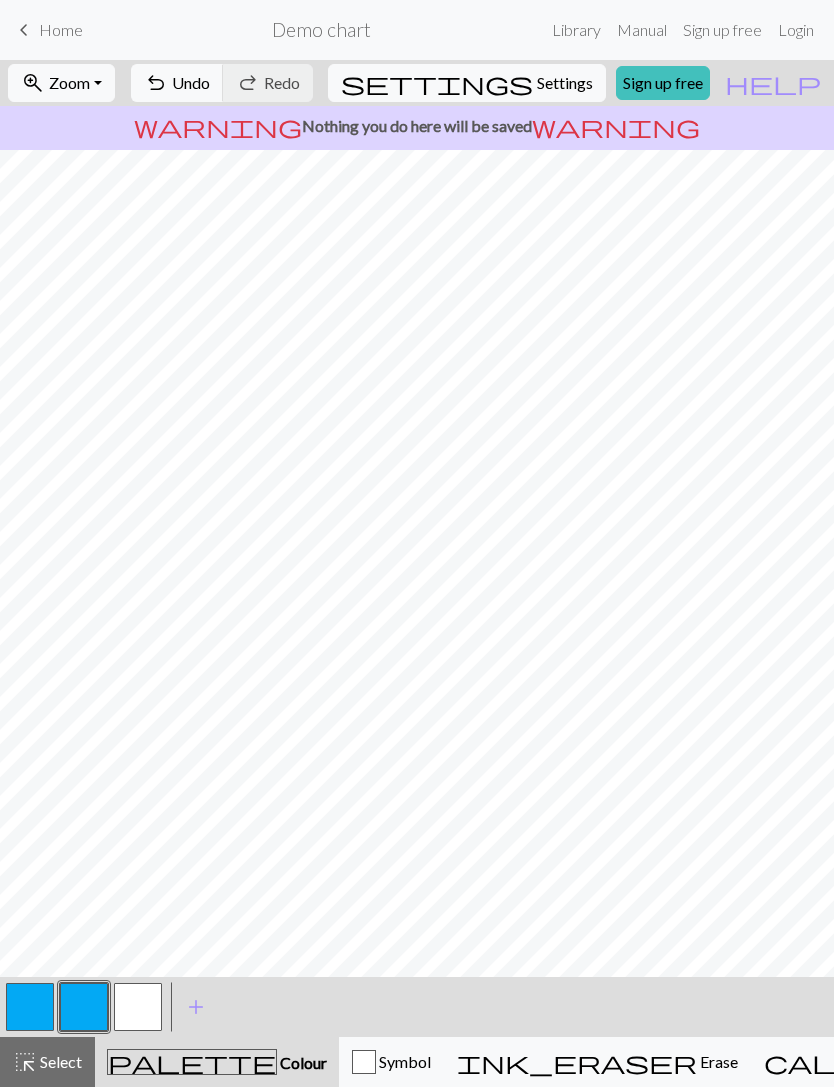 click at bounding box center [138, 1007] 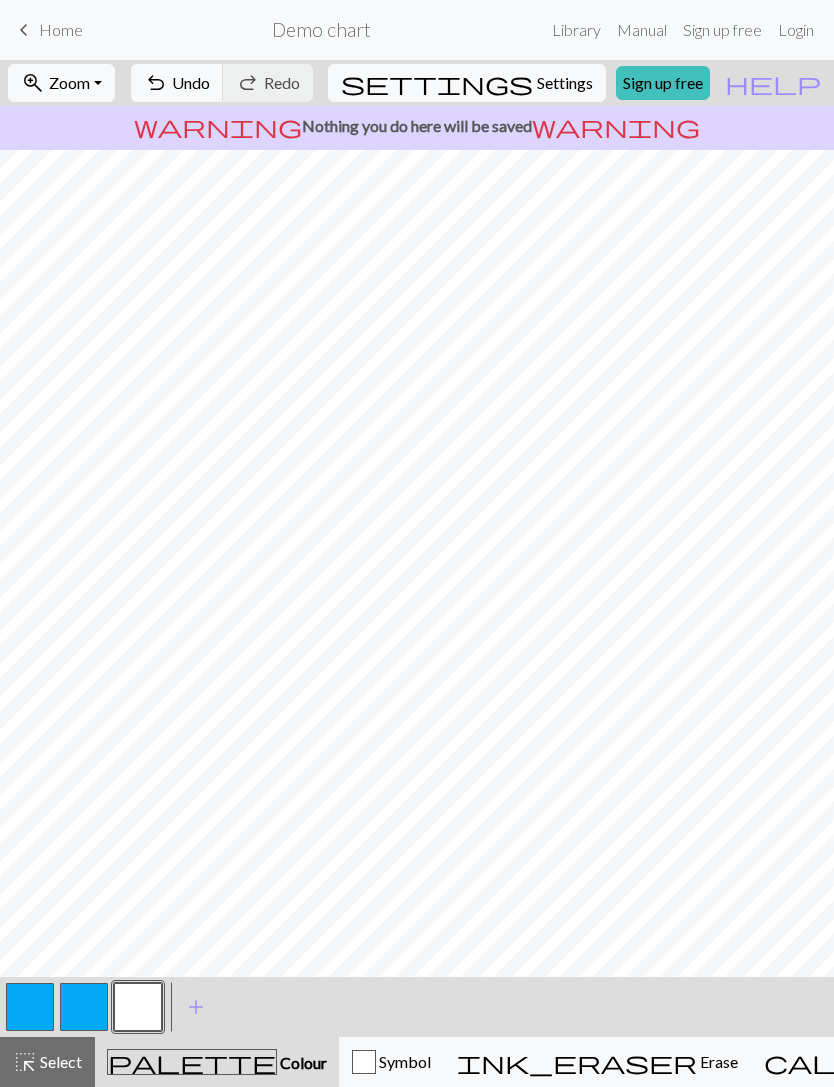 click at bounding box center [84, 1007] 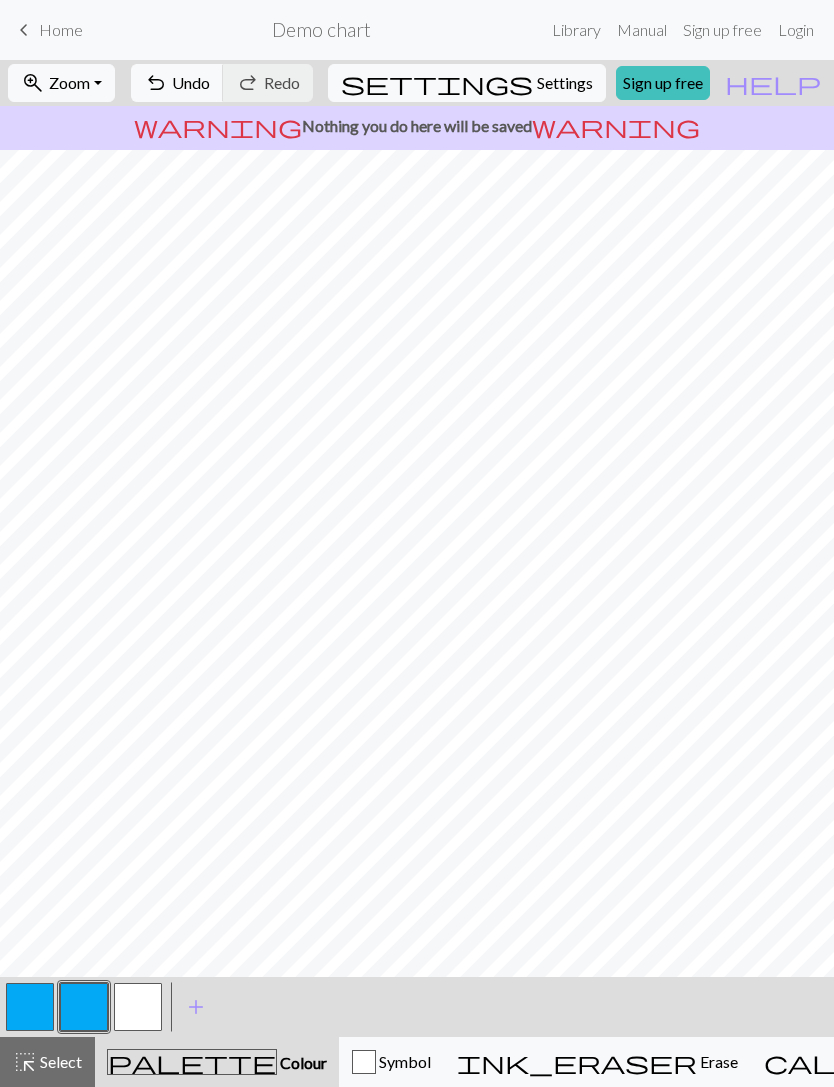 click at bounding box center [138, 1007] 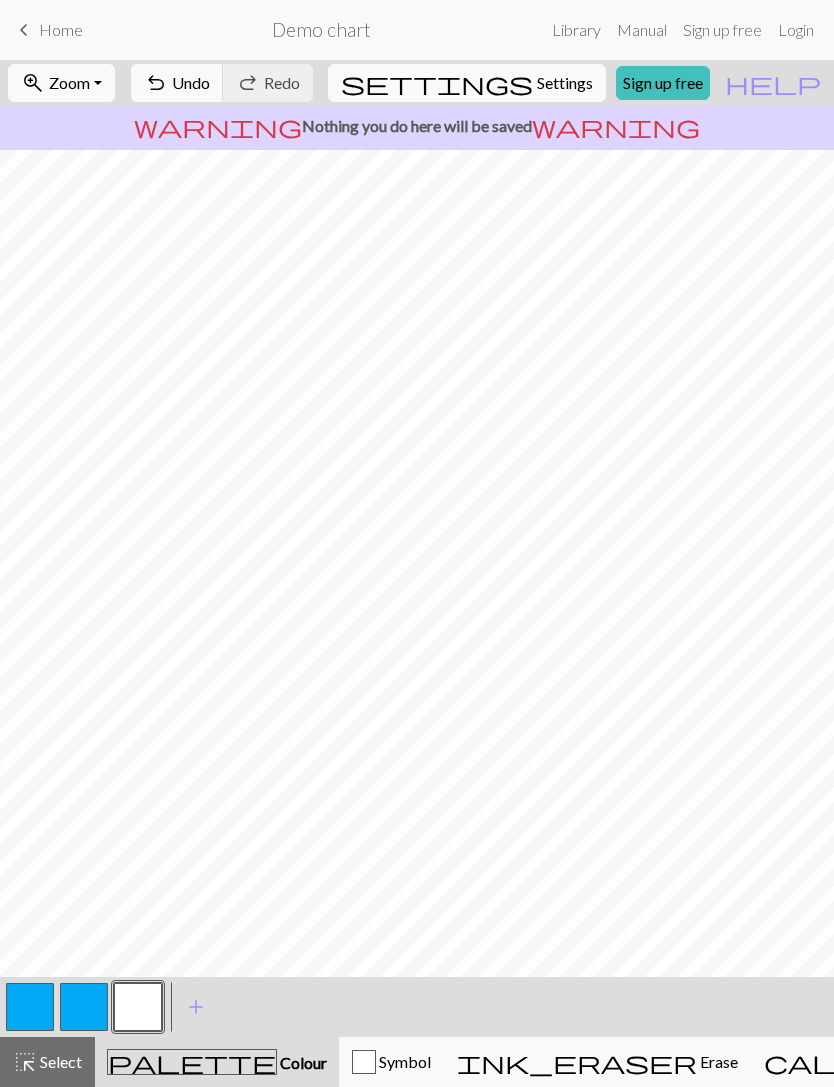 click at bounding box center (84, 1007) 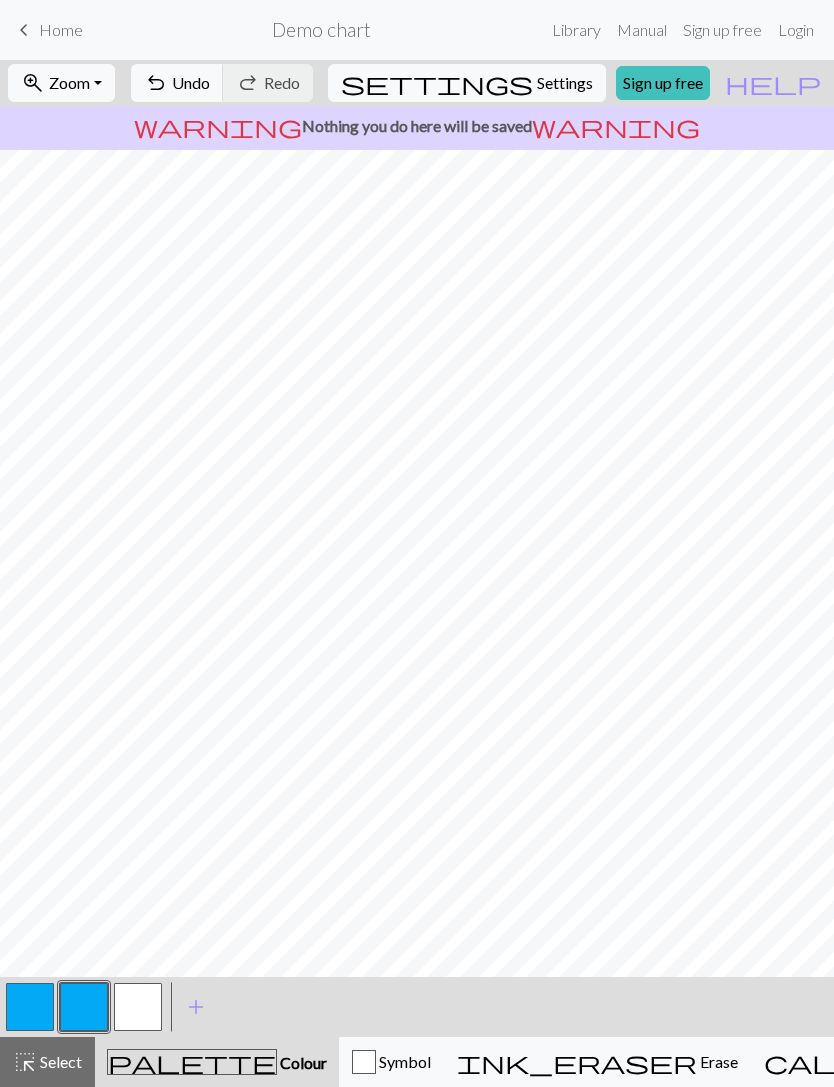 click at bounding box center [138, 1007] 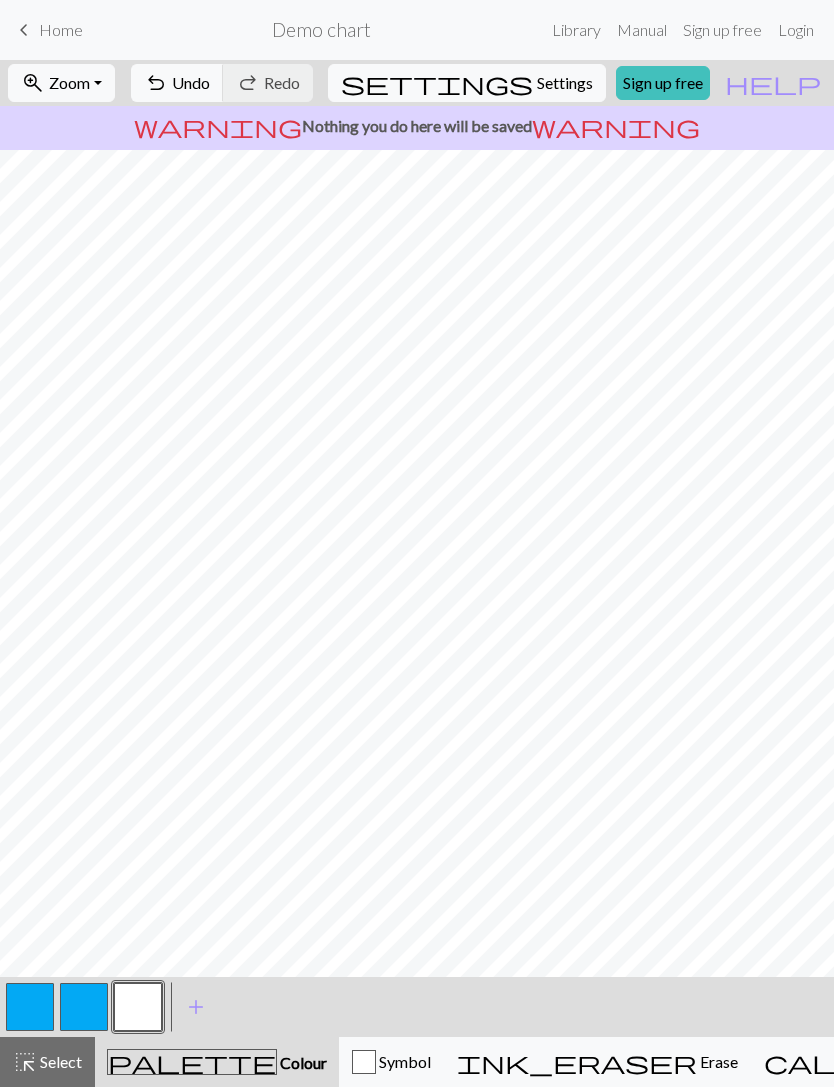 click at bounding box center [84, 1007] 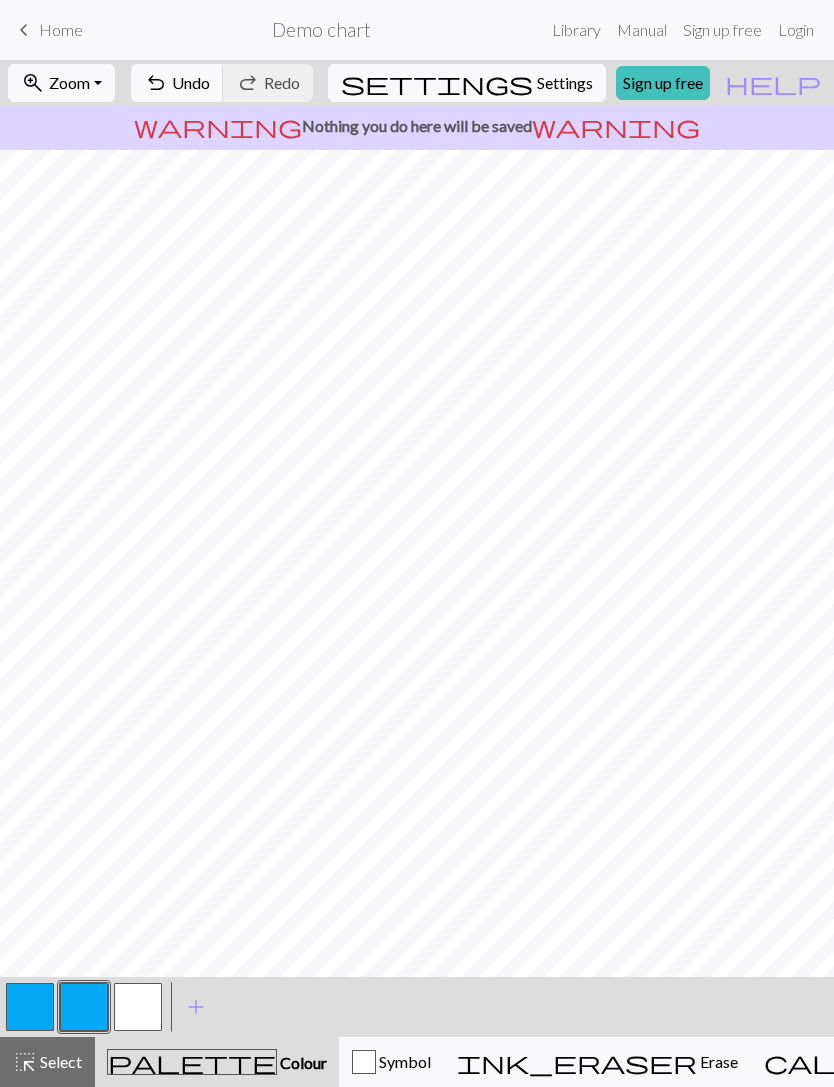 click at bounding box center (138, 1007) 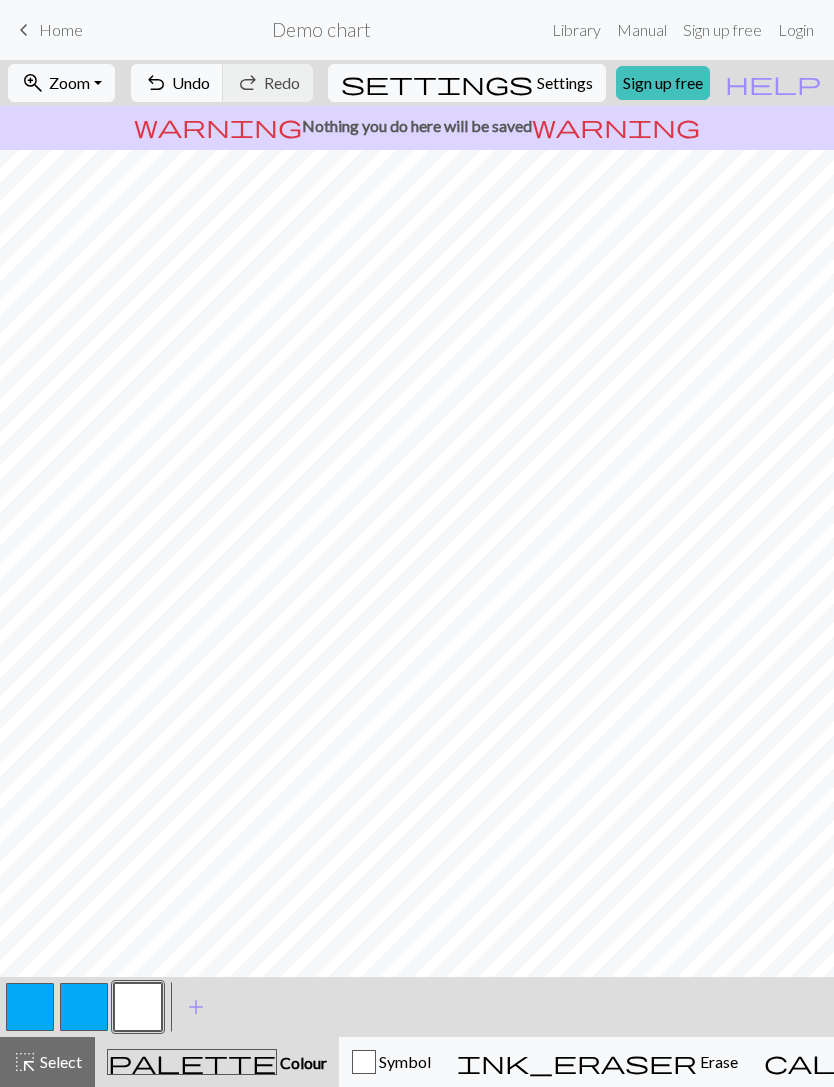 click at bounding box center (84, 1007) 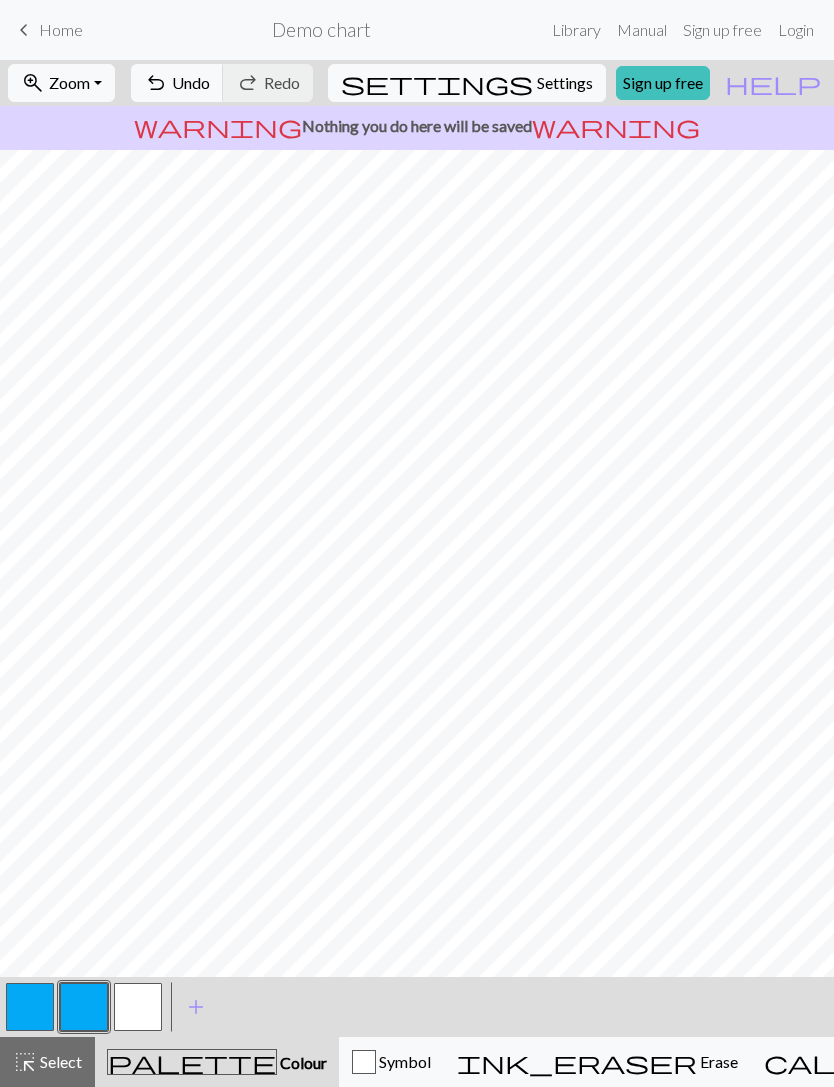 click at bounding box center [138, 1007] 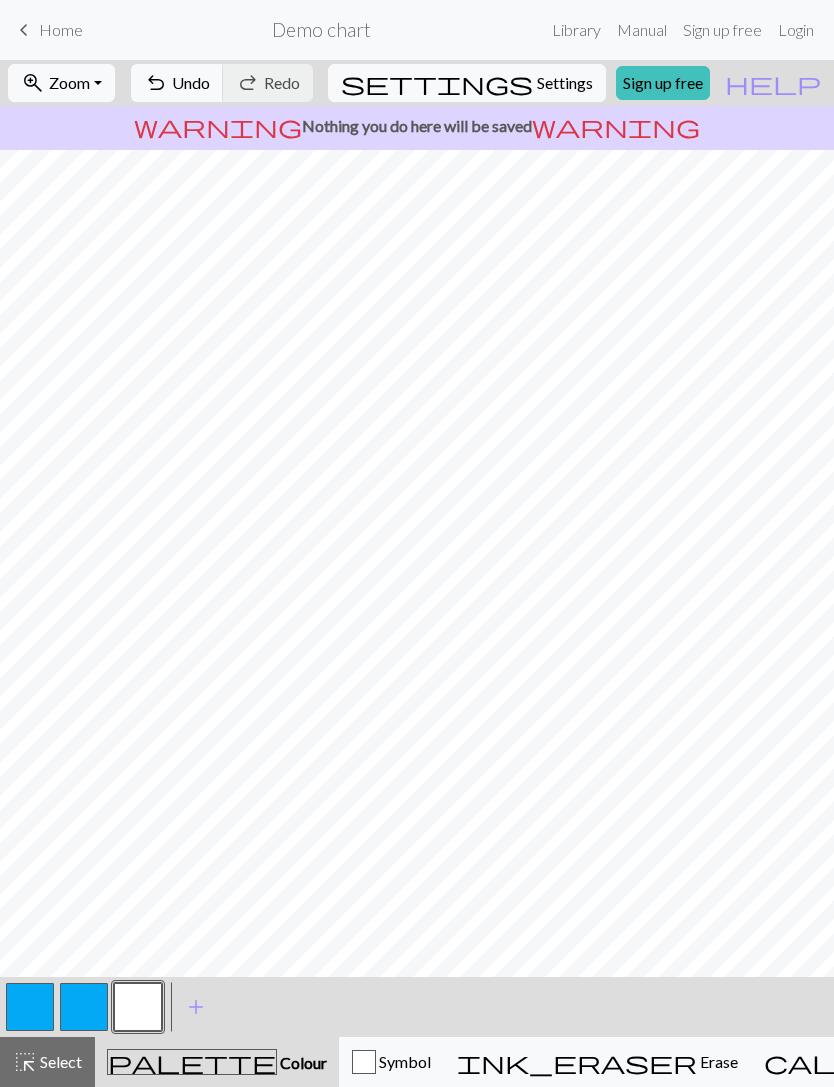 click at bounding box center [84, 1007] 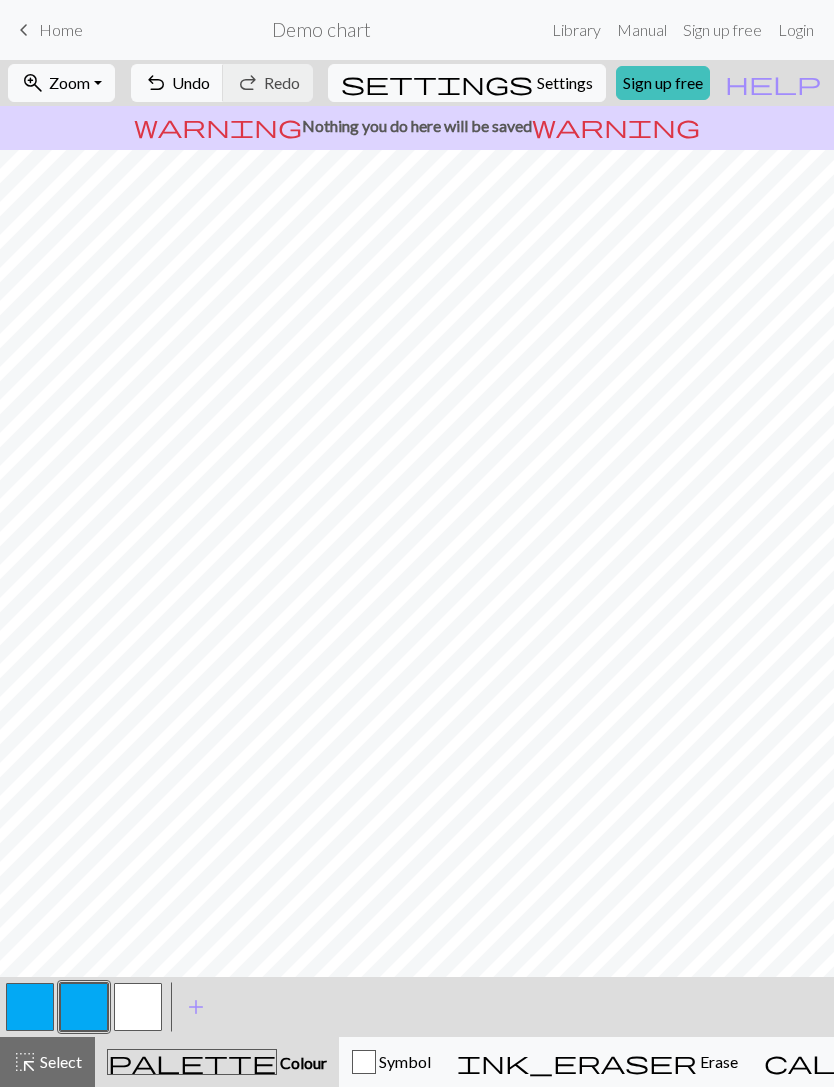 click at bounding box center [138, 1007] 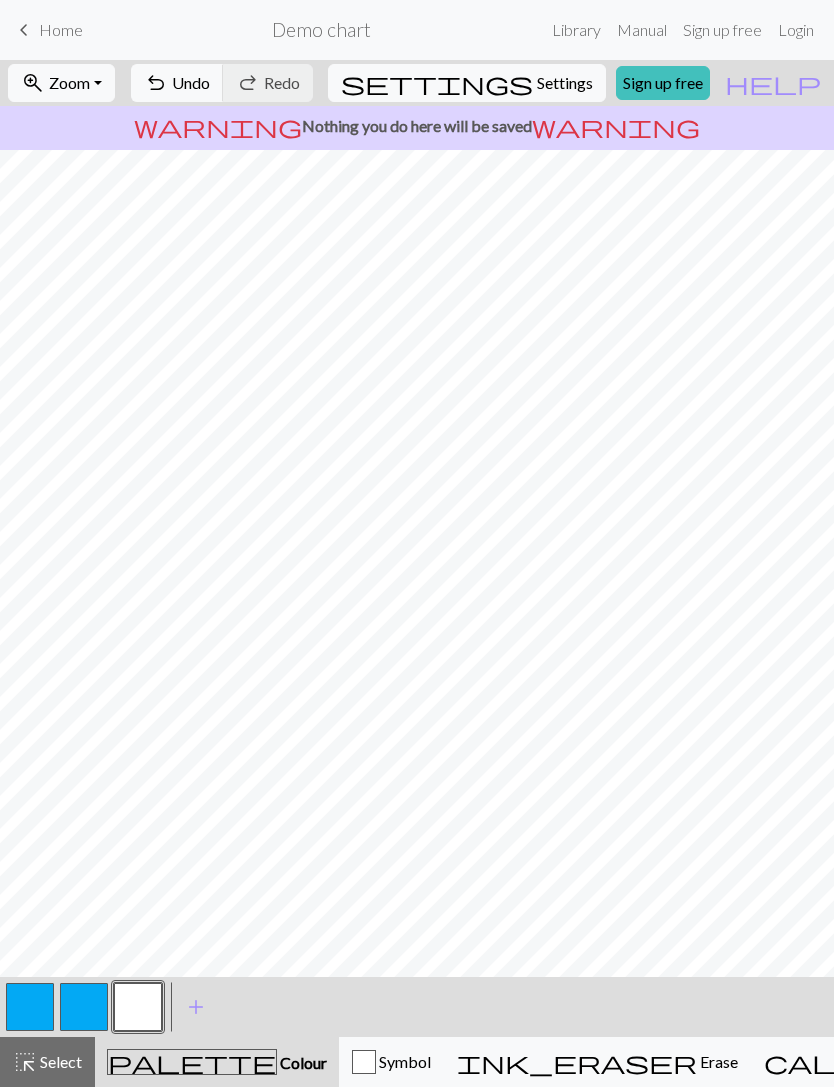 click at bounding box center [84, 1007] 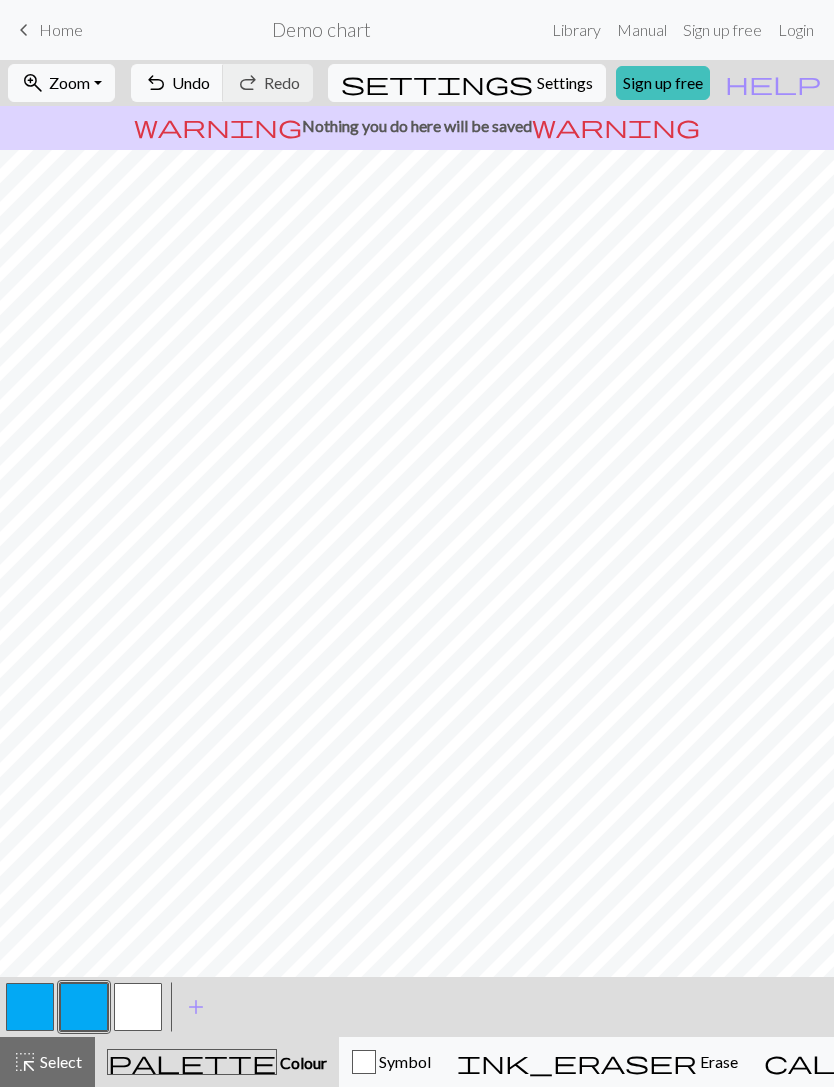 click at bounding box center (138, 1007) 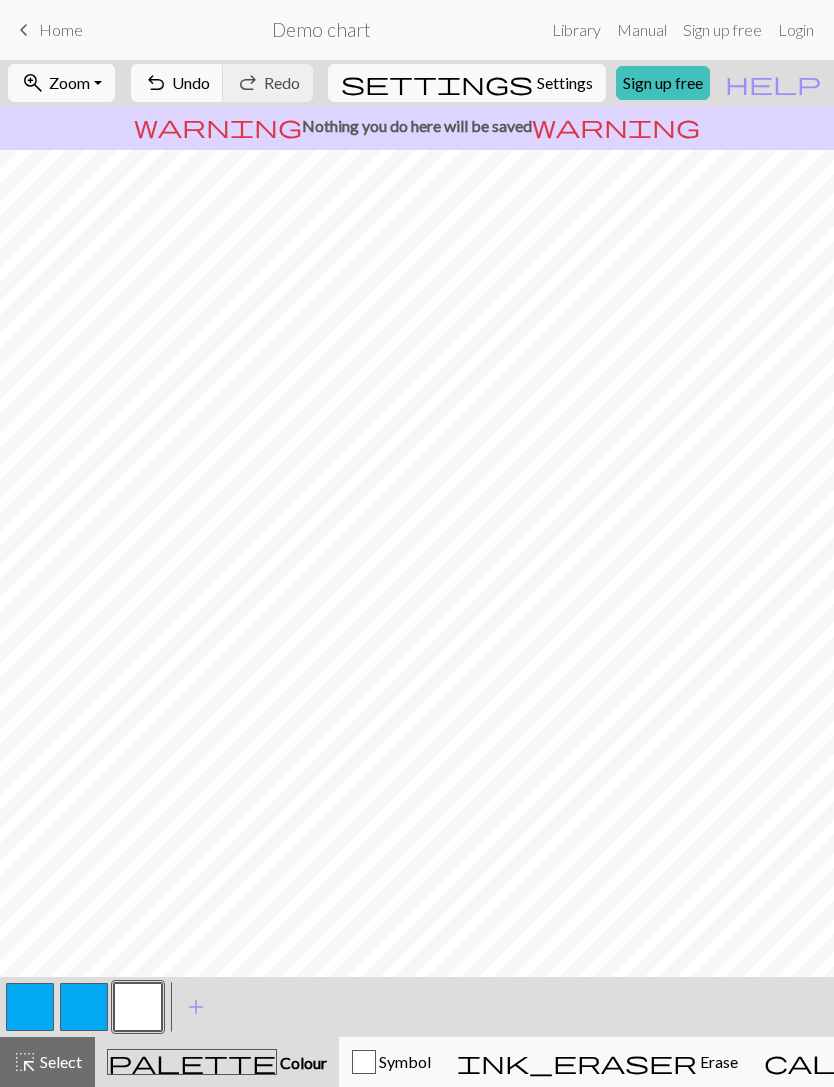 click at bounding box center (84, 1007) 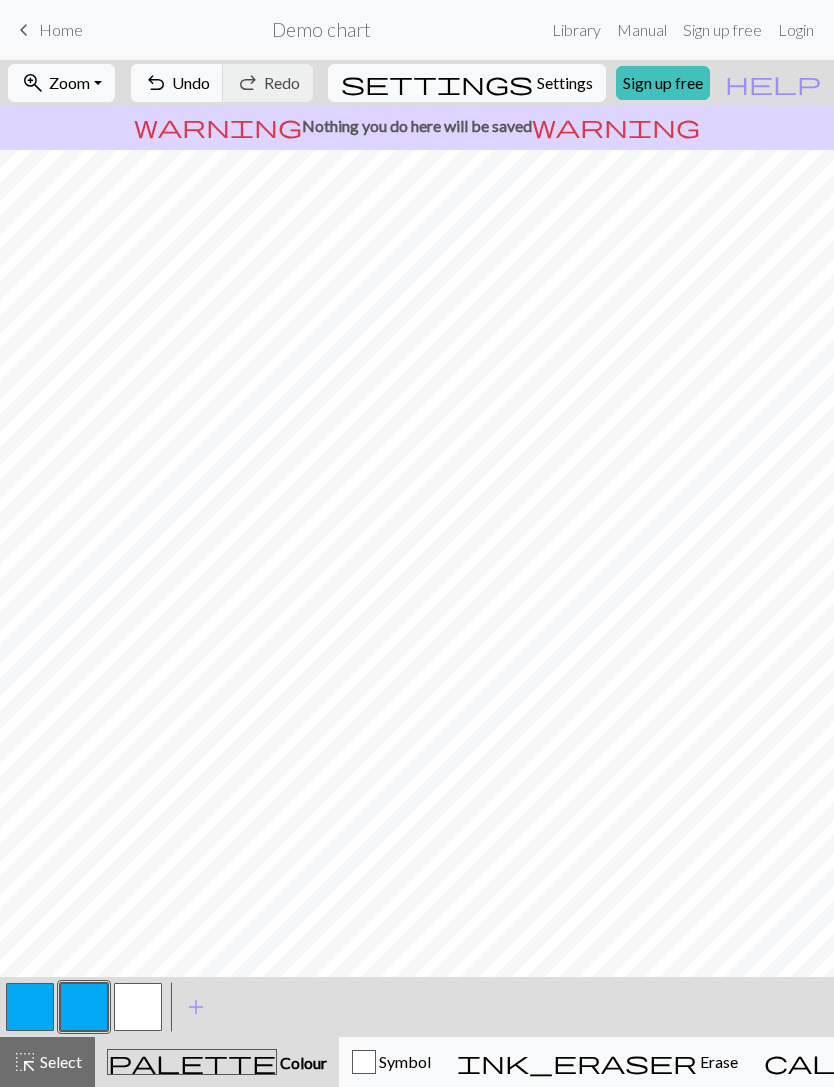 click on "Knitting mode" at bounding box center [1150, 1061] 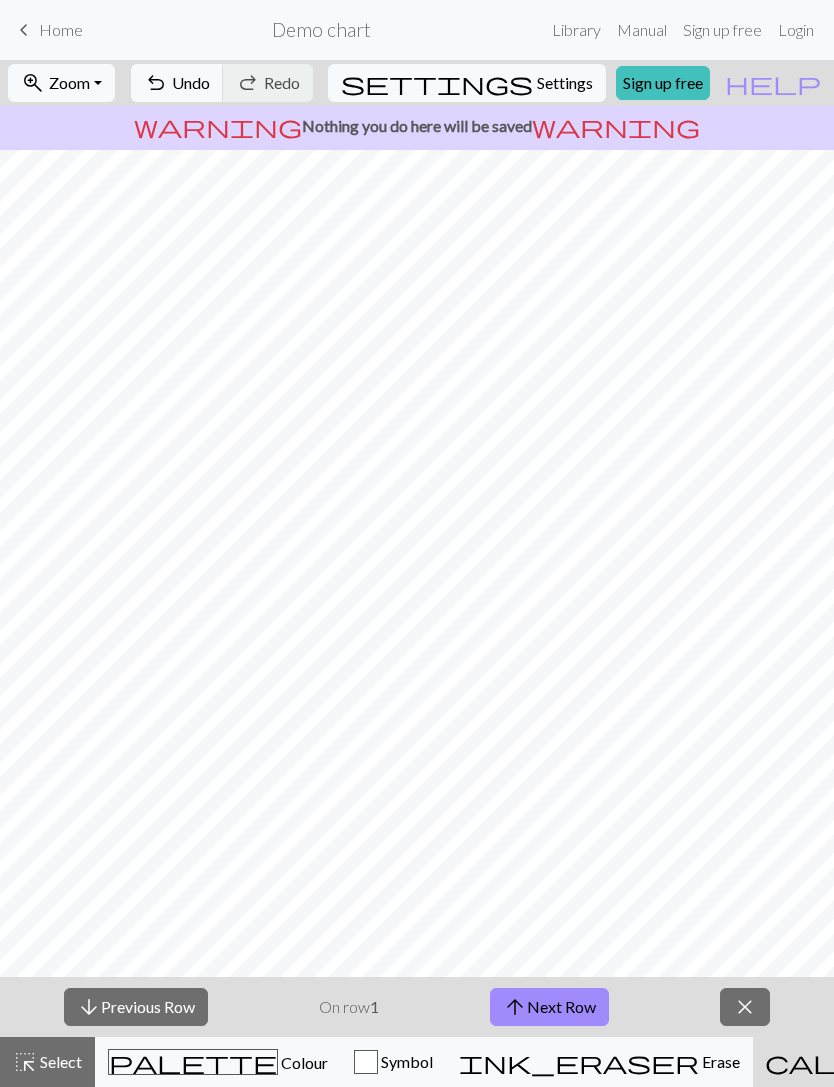 click on "Knitting mode" at bounding box center [1151, 1061] 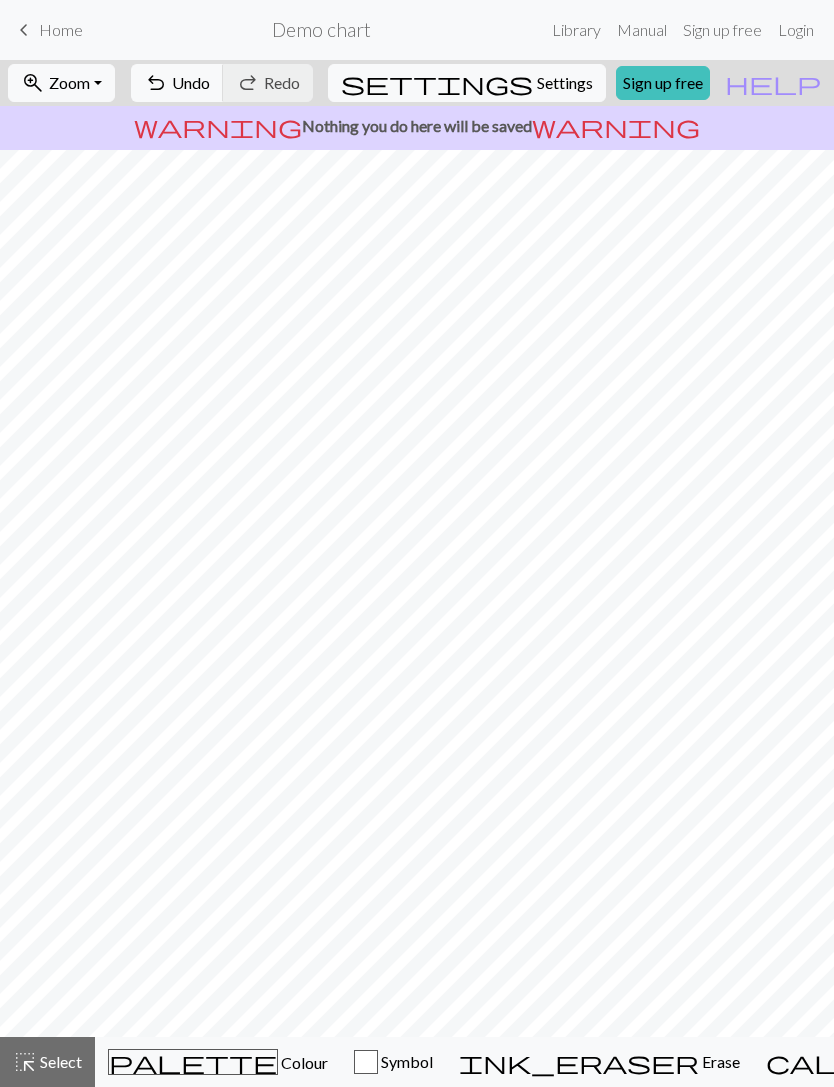 click on "Colour" at bounding box center [303, 1062] 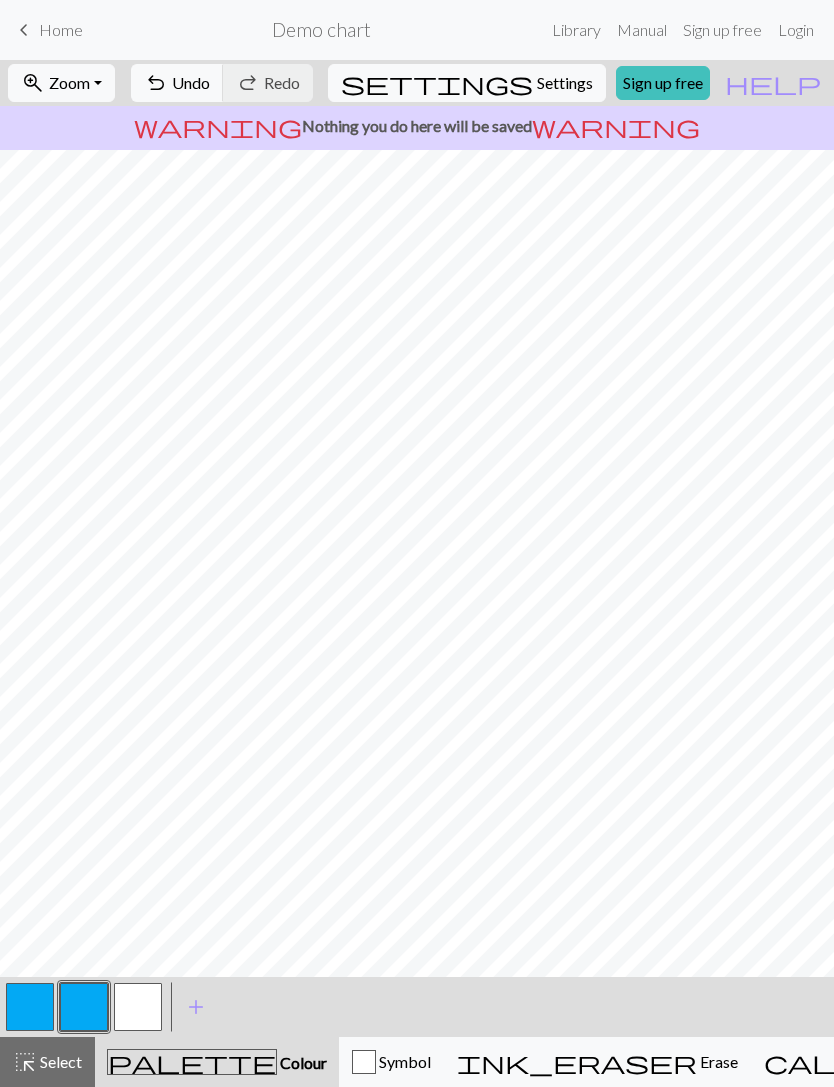 click at bounding box center (138, 1007) 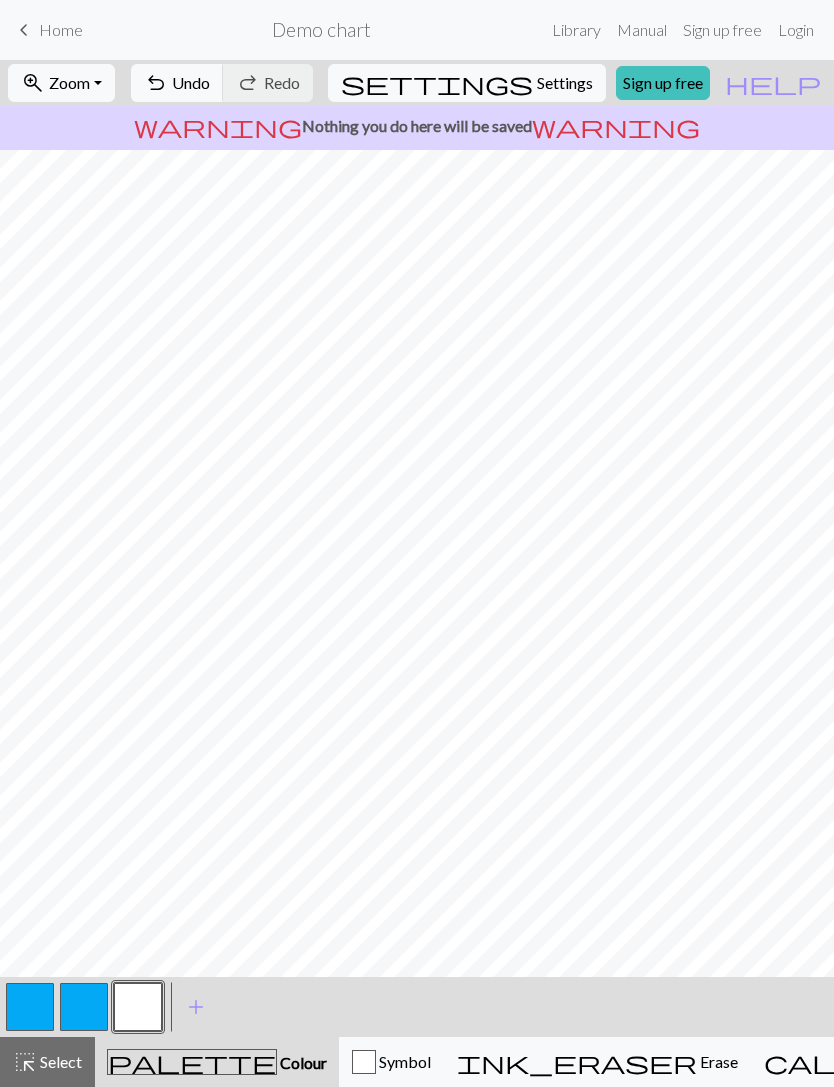 click at bounding box center [84, 1007] 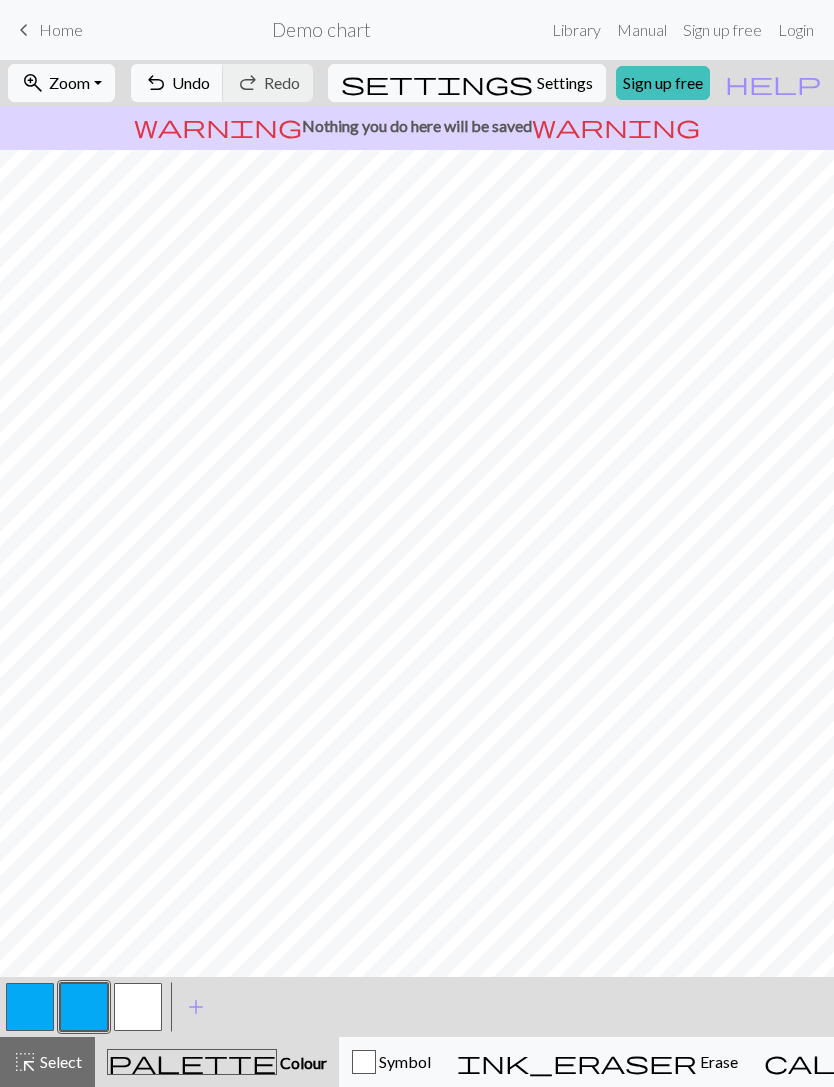 click at bounding box center (138, 1007) 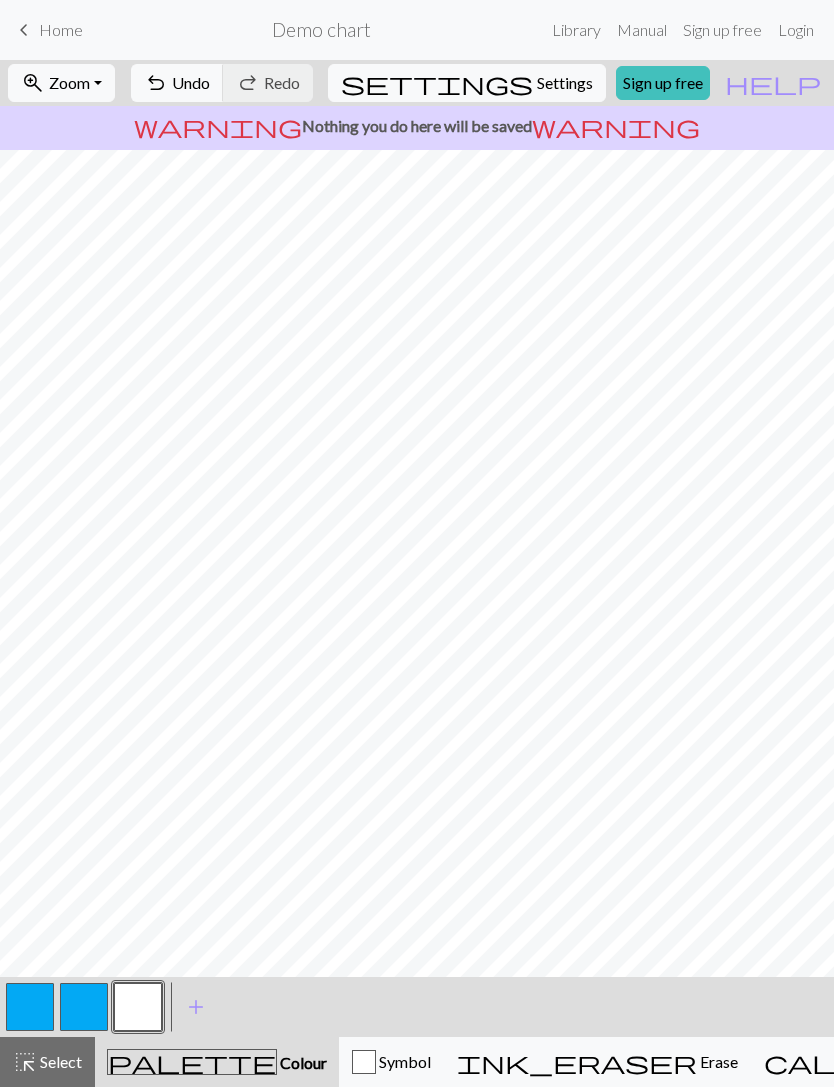 click at bounding box center [84, 1007] 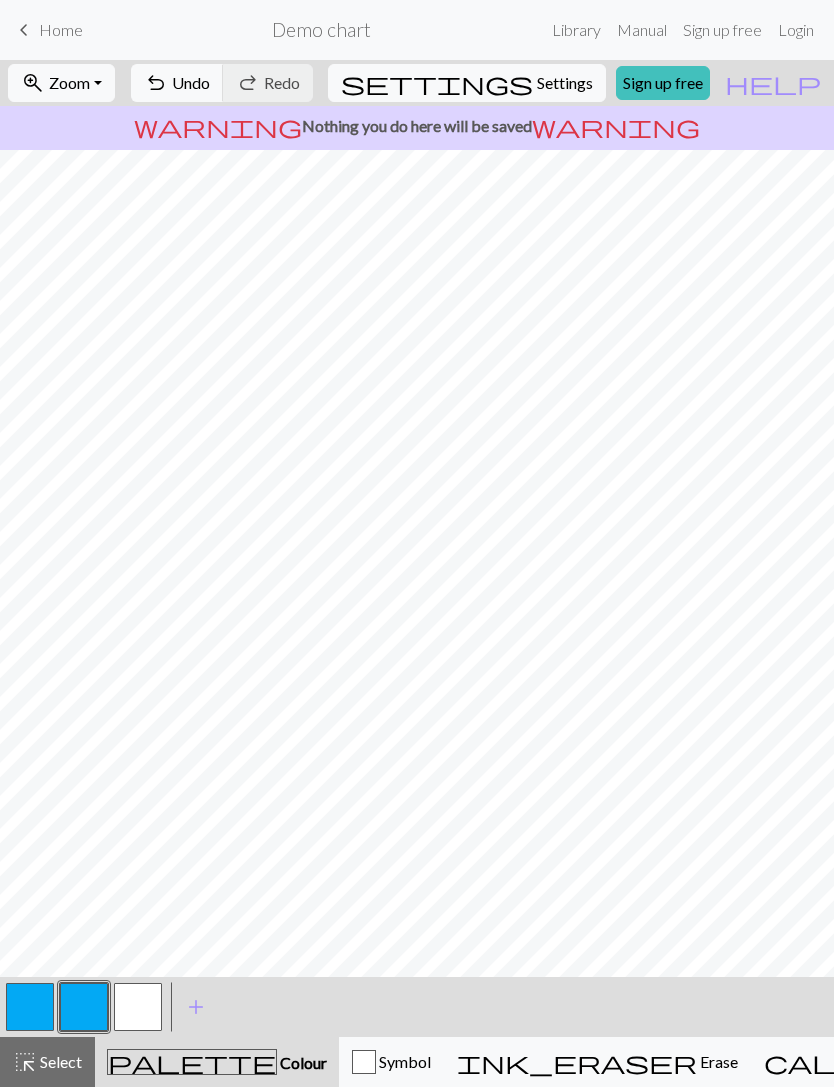 click at bounding box center (84, 1007) 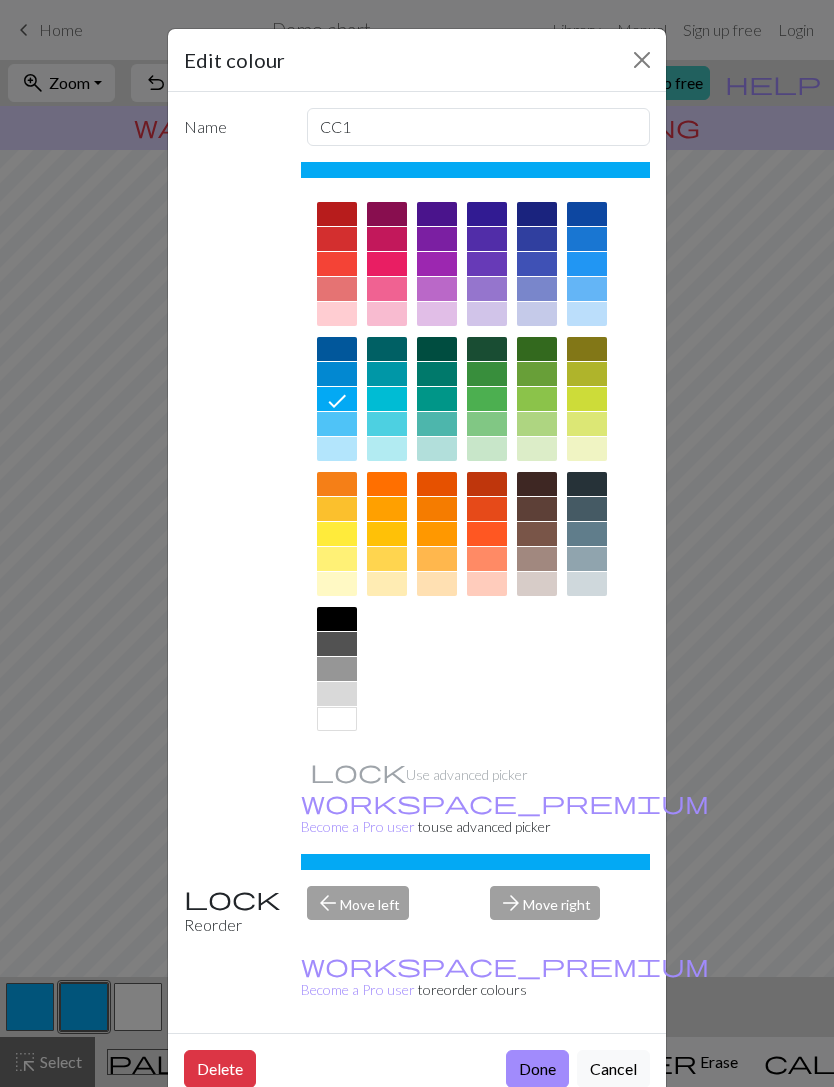 click on "Done" at bounding box center (537, 1069) 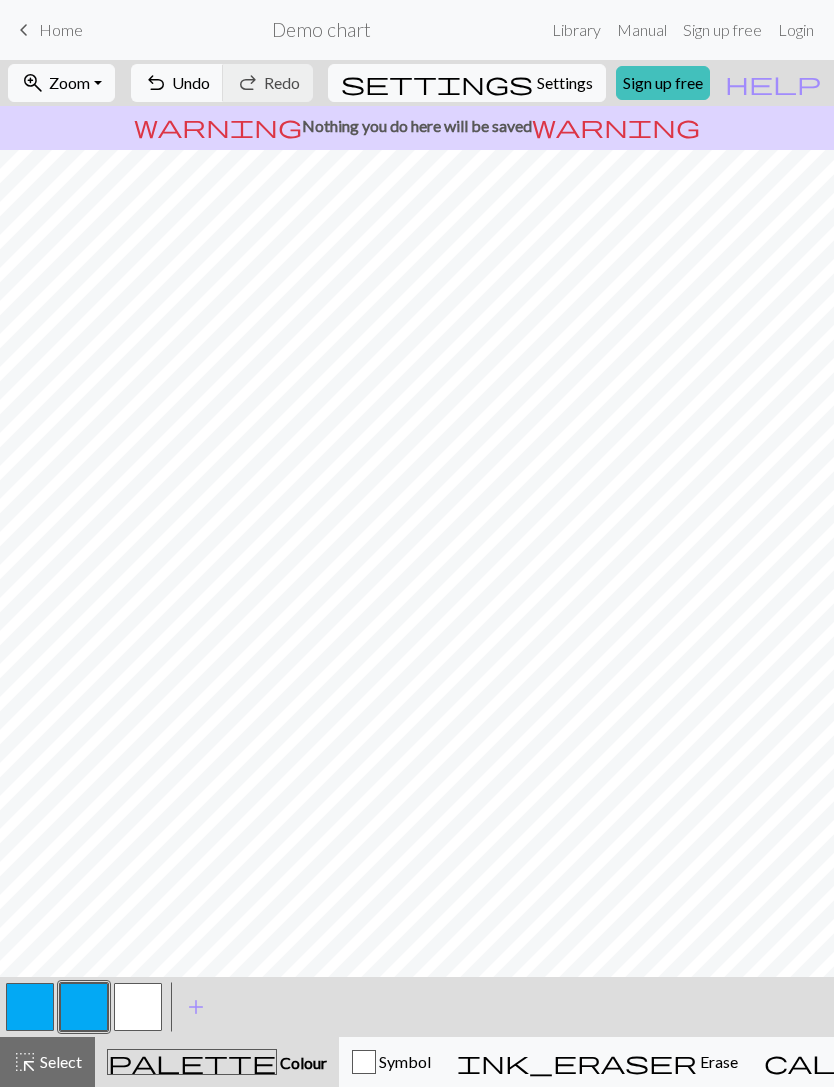 click at bounding box center [138, 1007] 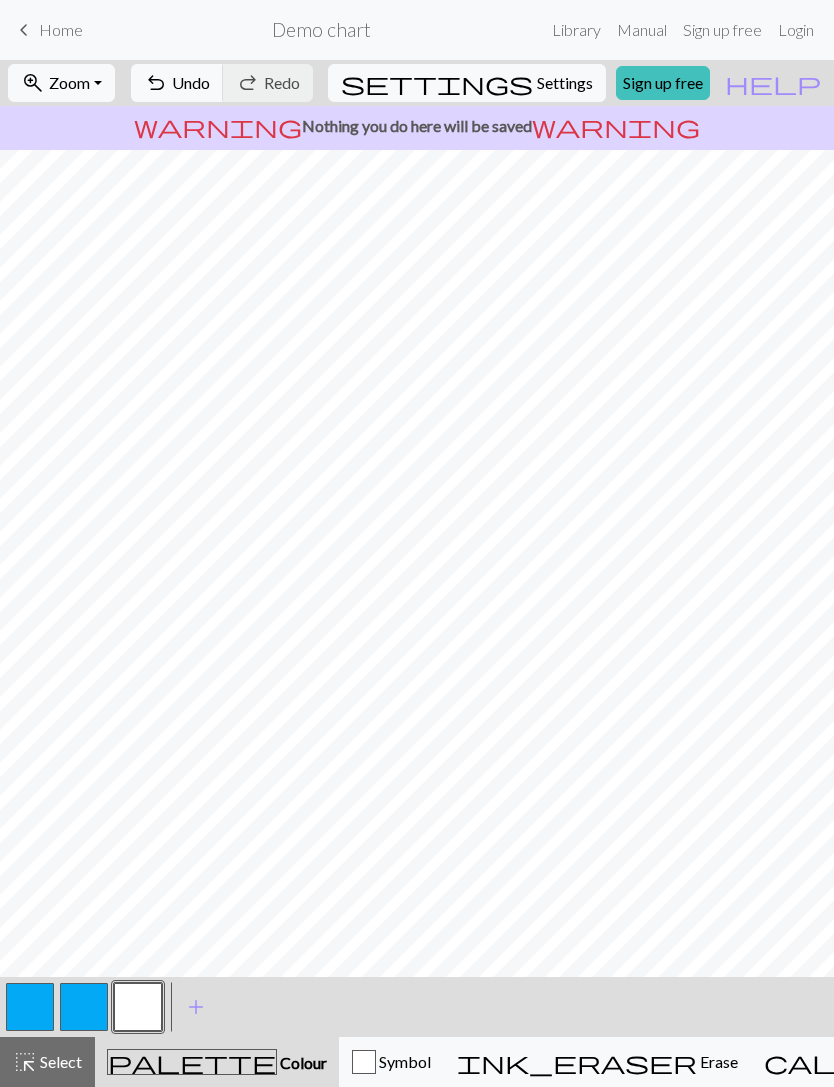 click at bounding box center (84, 1007) 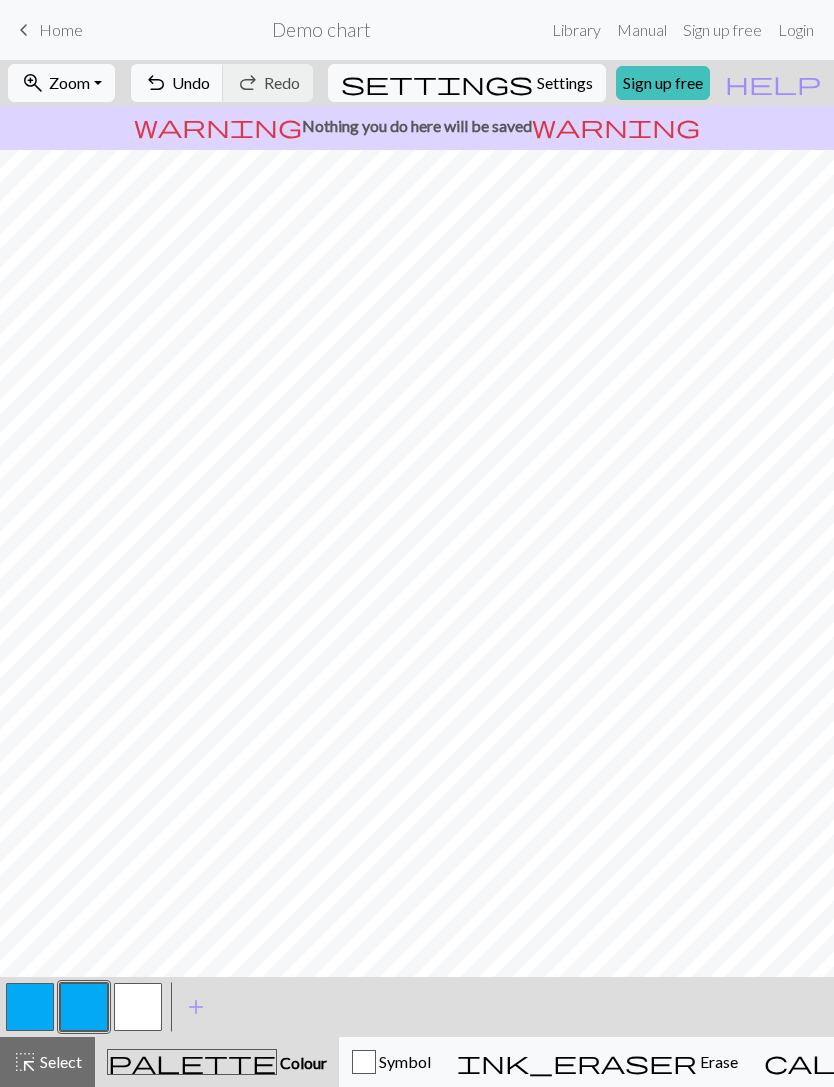 click at bounding box center [138, 1007] 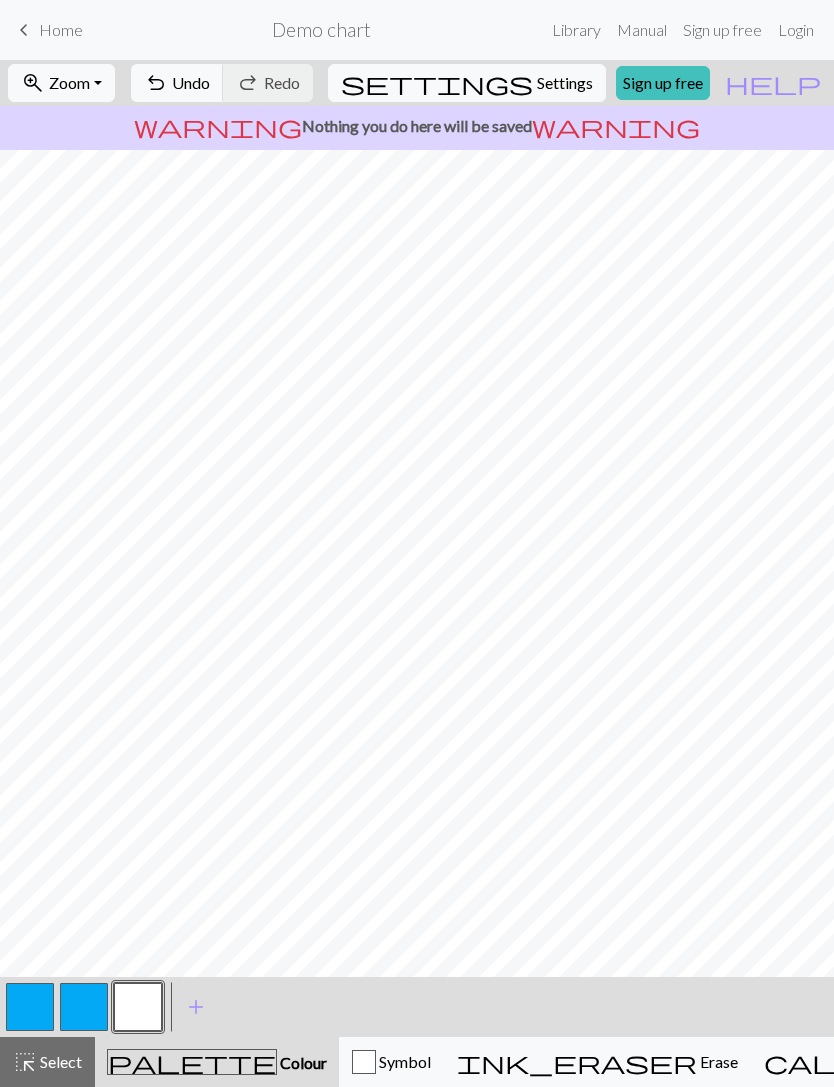 click at bounding box center [84, 1007] 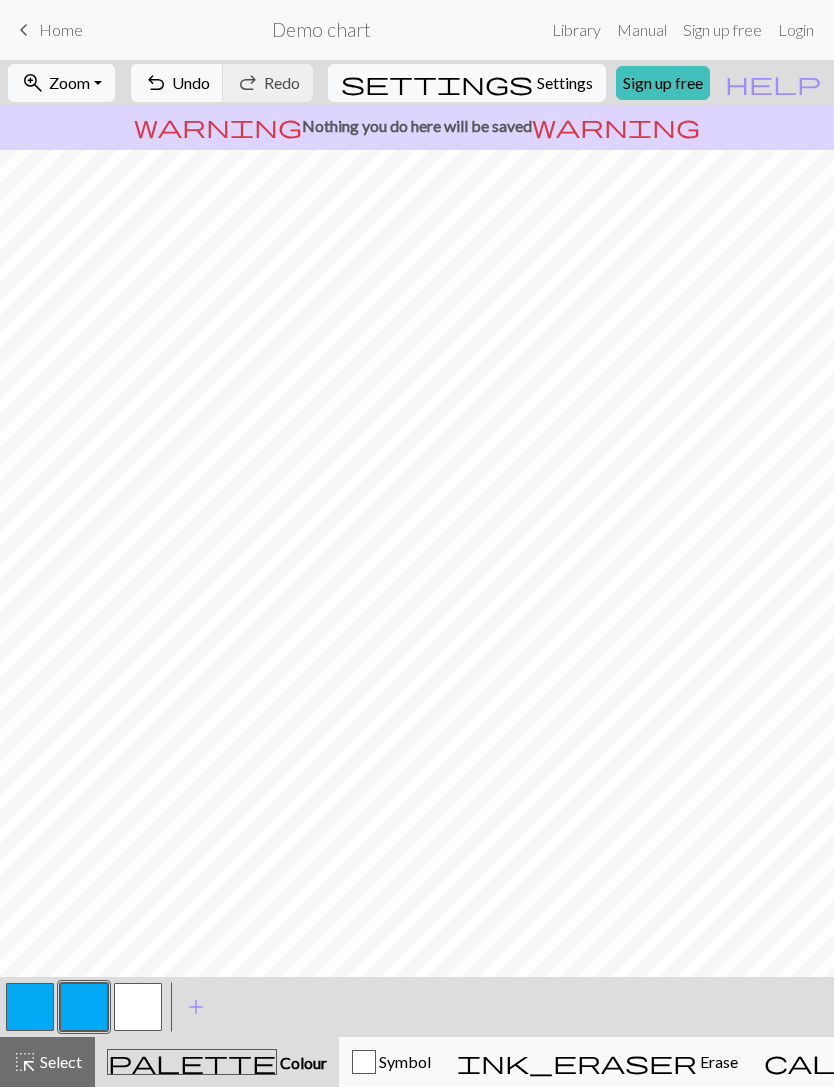 click at bounding box center [138, 1007] 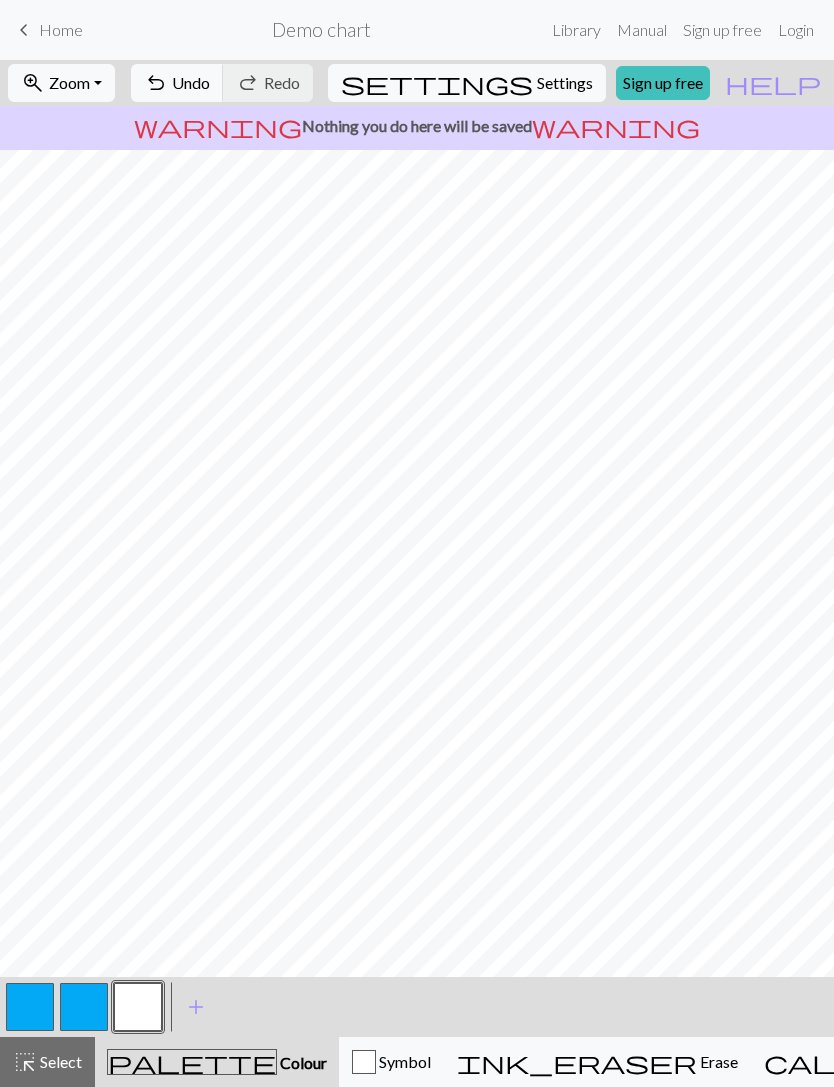 click at bounding box center [84, 1007] 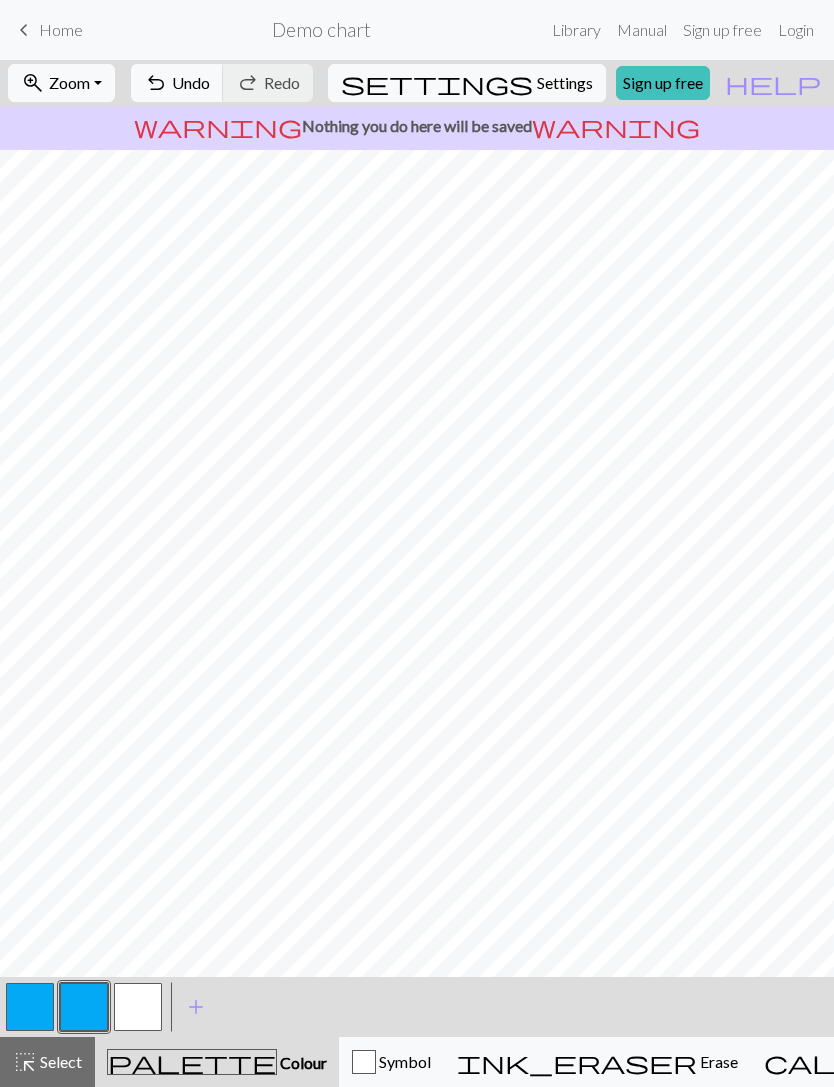 click at bounding box center [138, 1007] 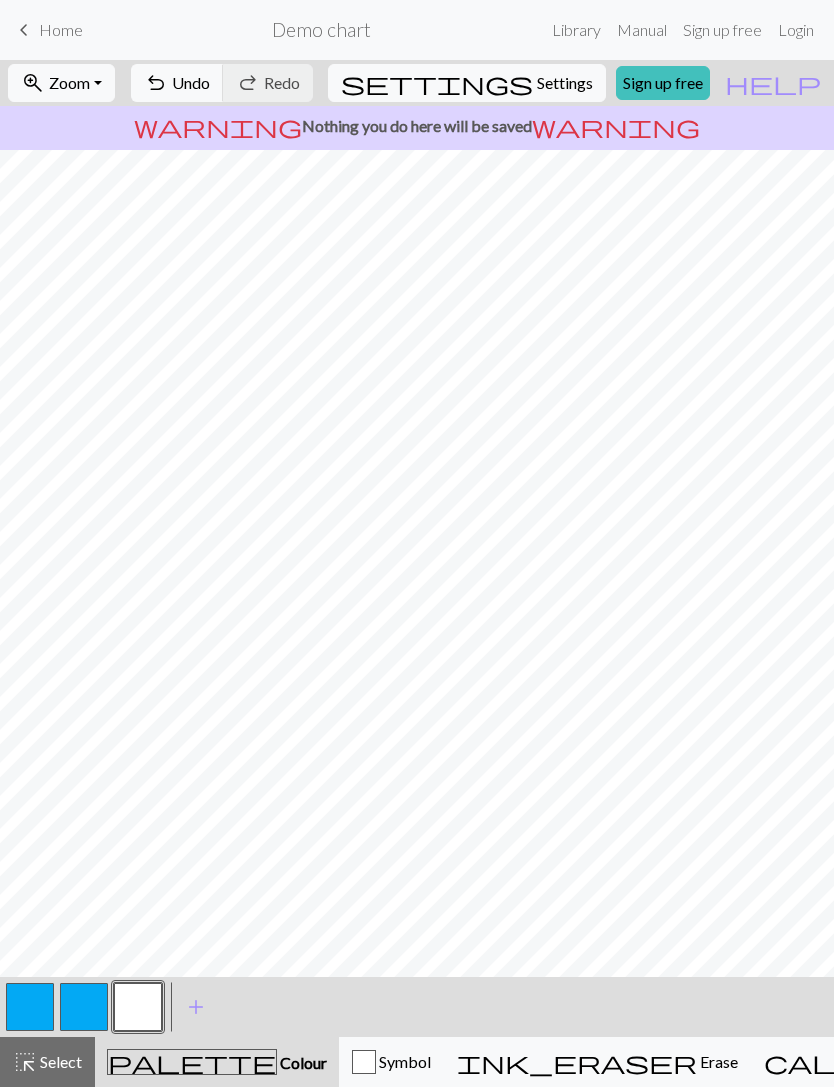 click at bounding box center [84, 1007] 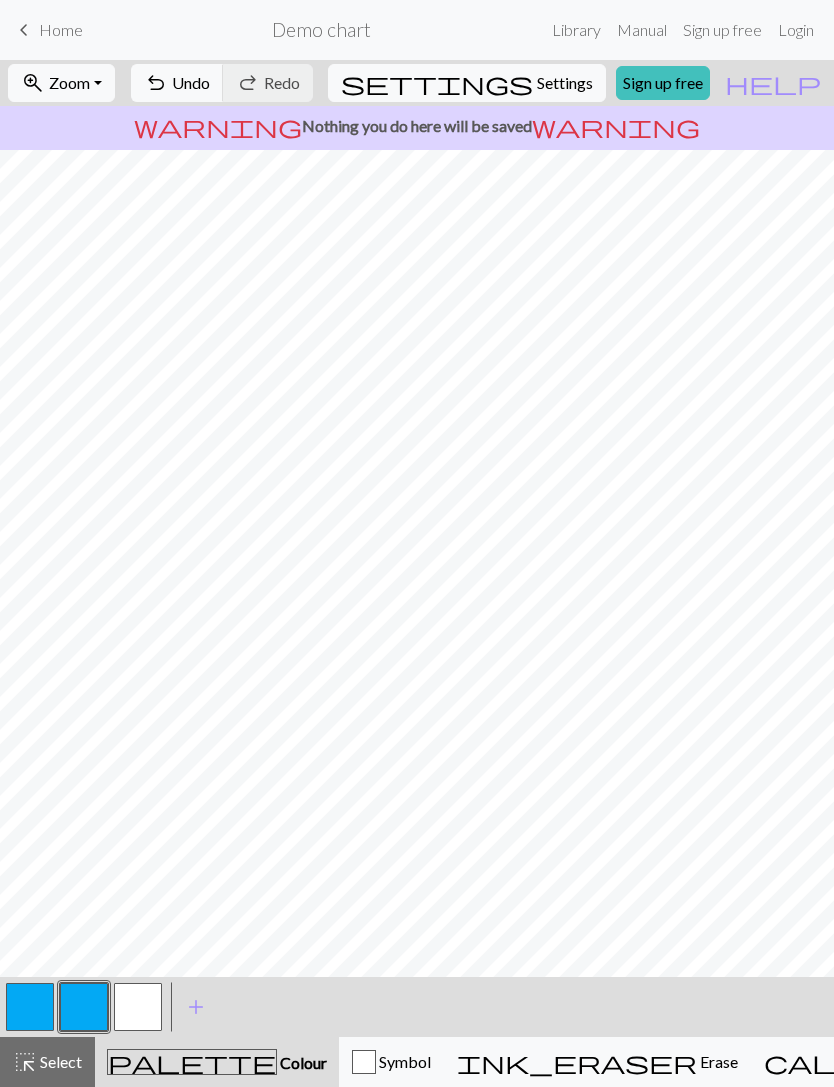 click at bounding box center (138, 1007) 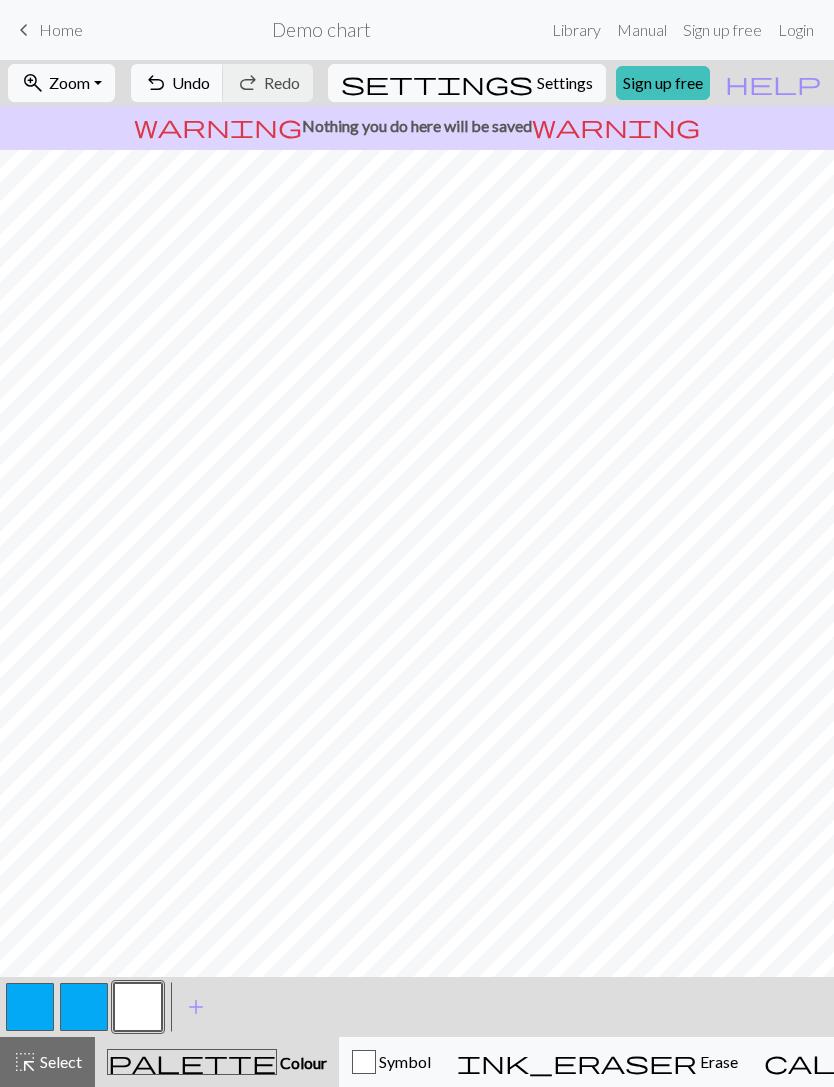 click at bounding box center [84, 1007] 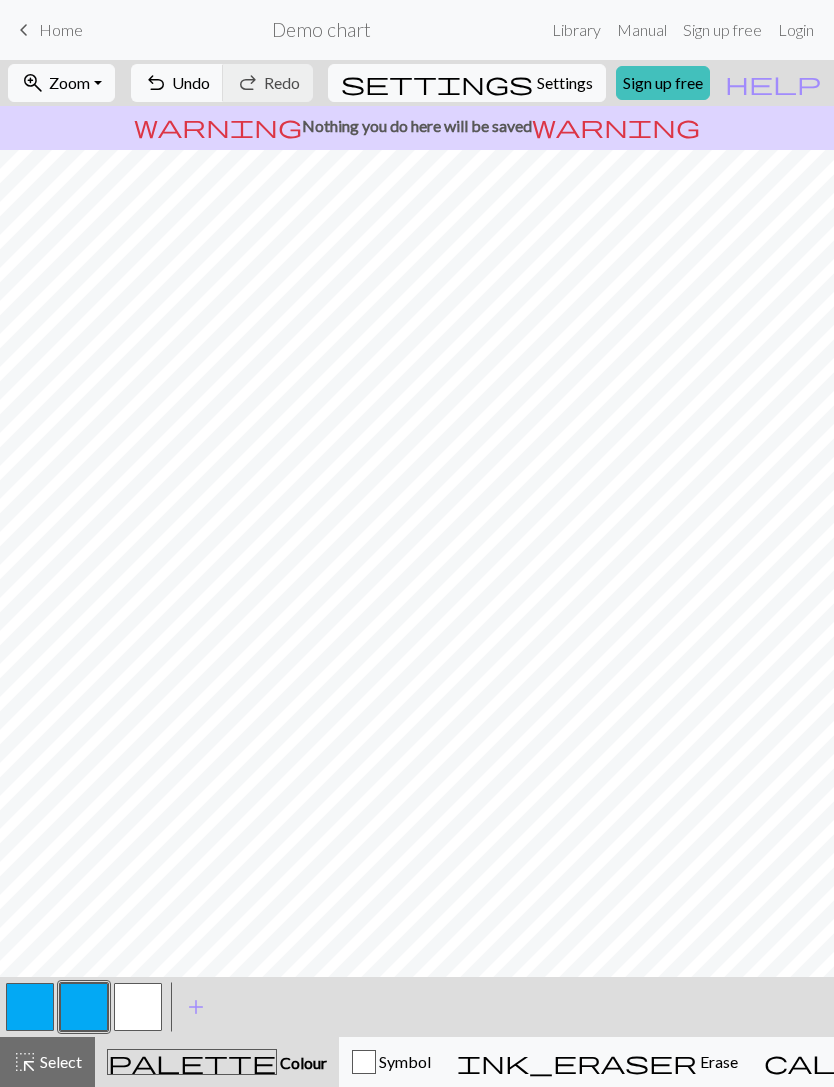 click at bounding box center (138, 1007) 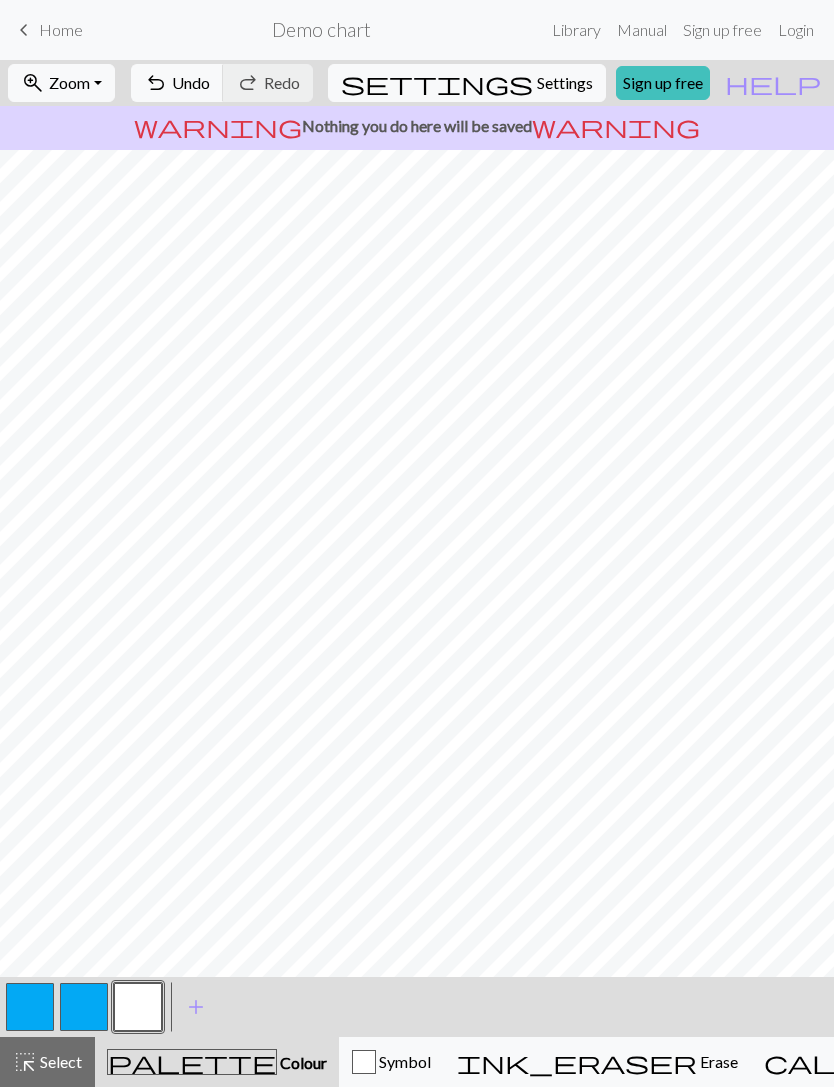 click at bounding box center (84, 1007) 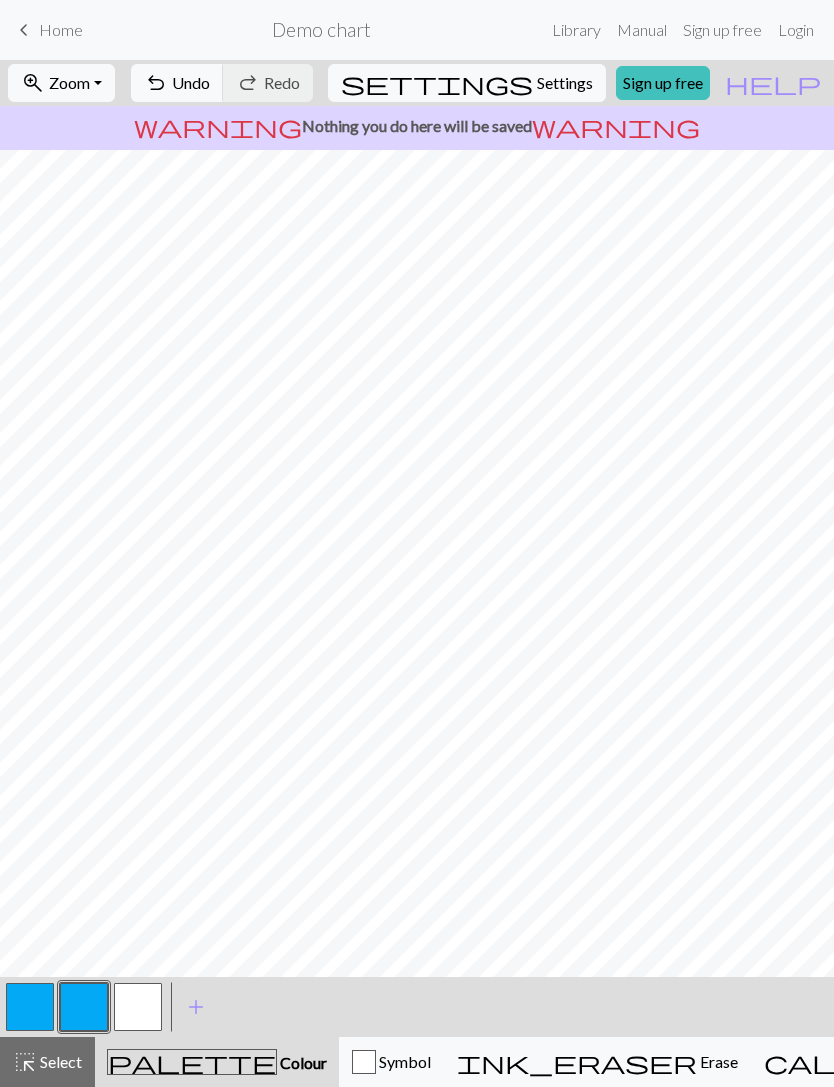 click at bounding box center (138, 1007) 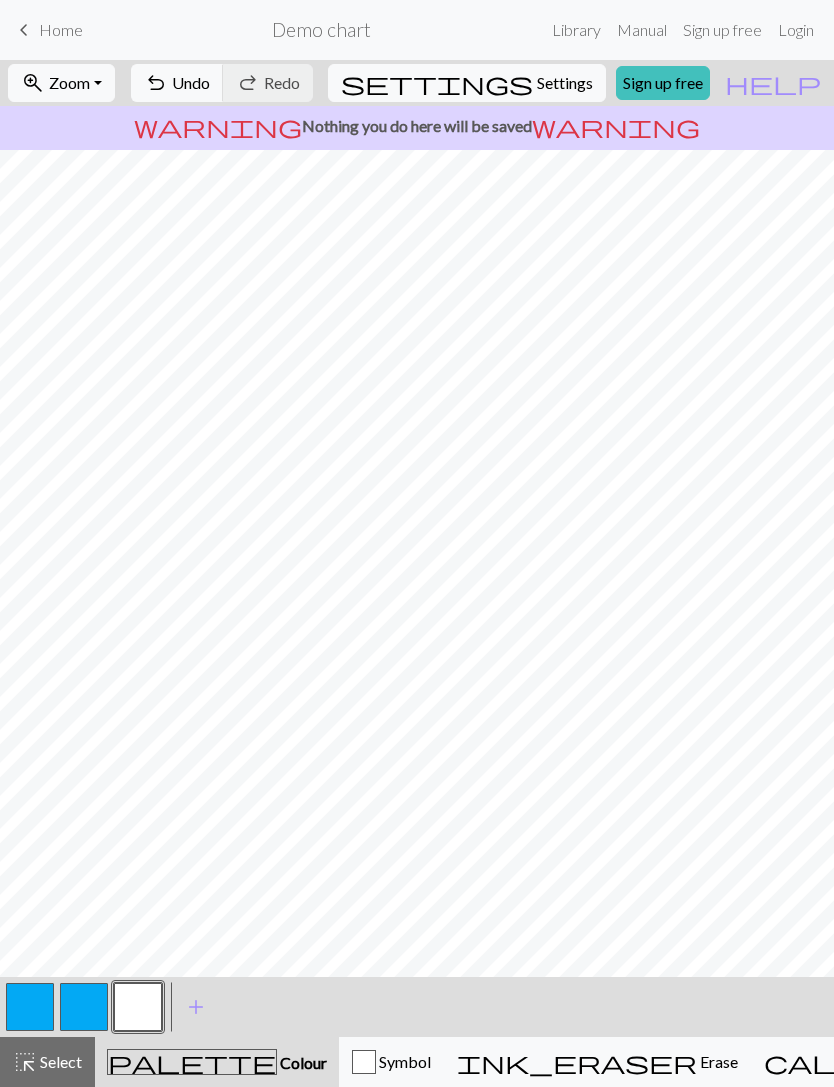 click at bounding box center (84, 1007) 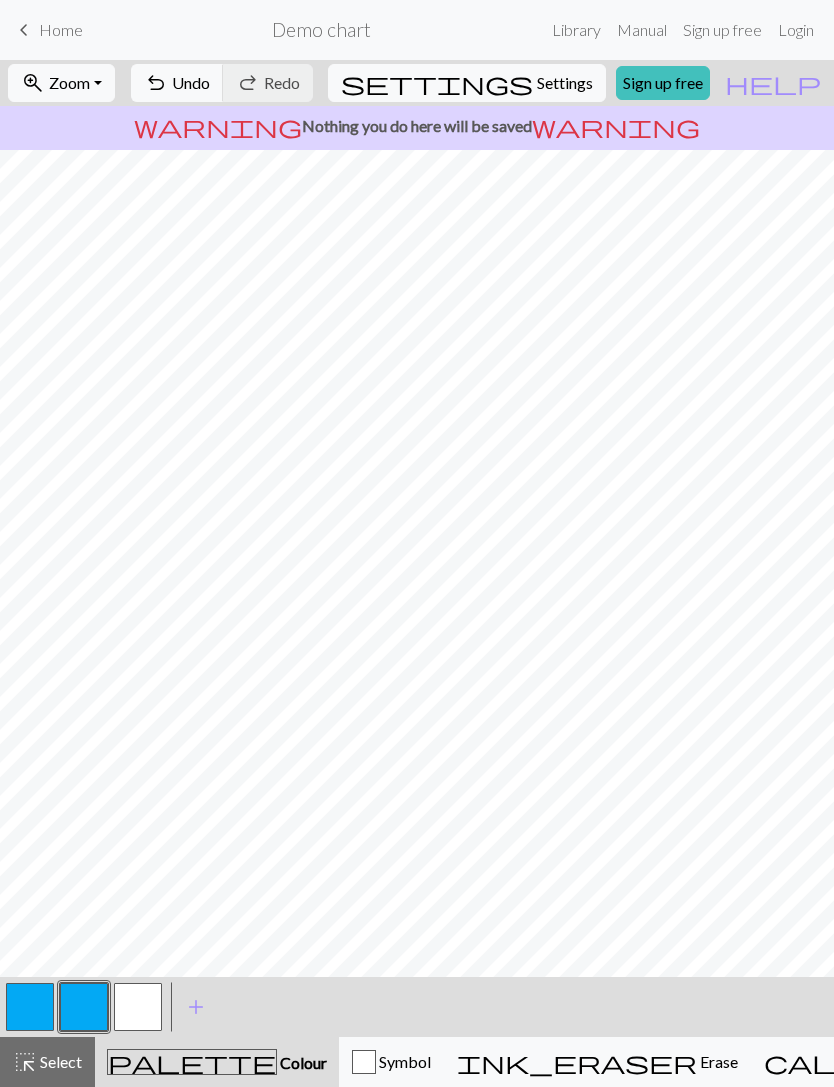 click at bounding box center (138, 1007) 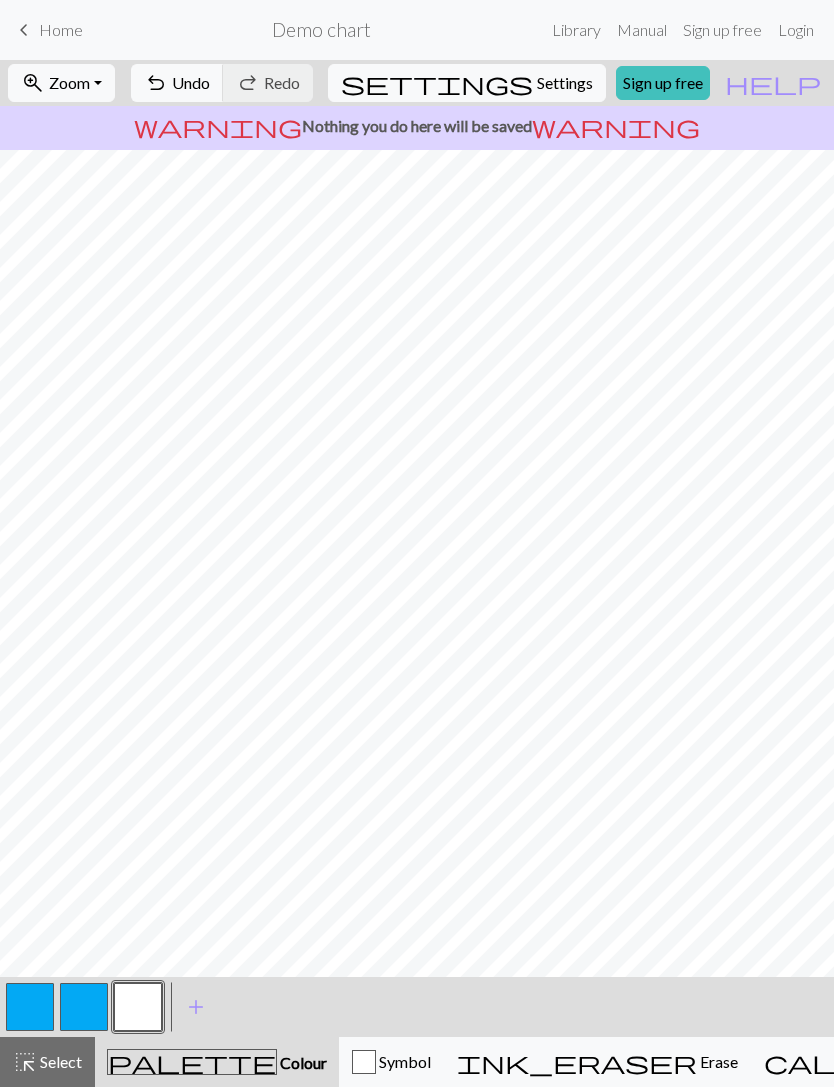 click at bounding box center [84, 1007] 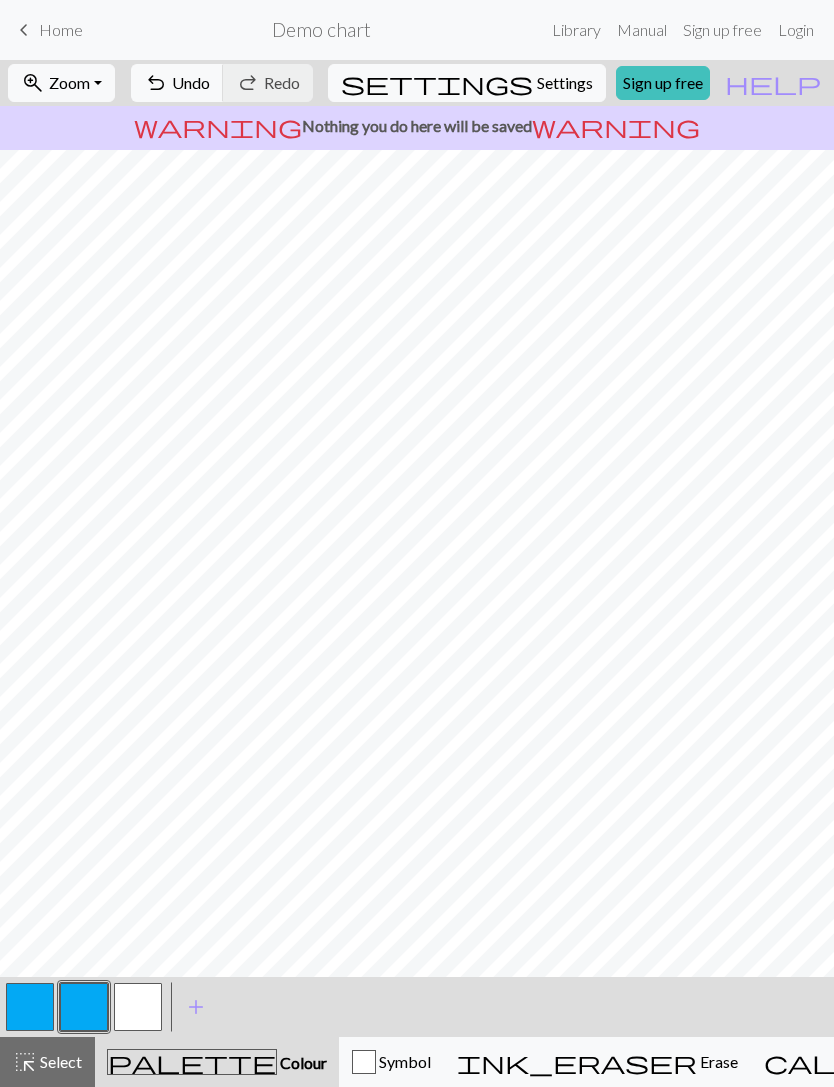 click at bounding box center (138, 1007) 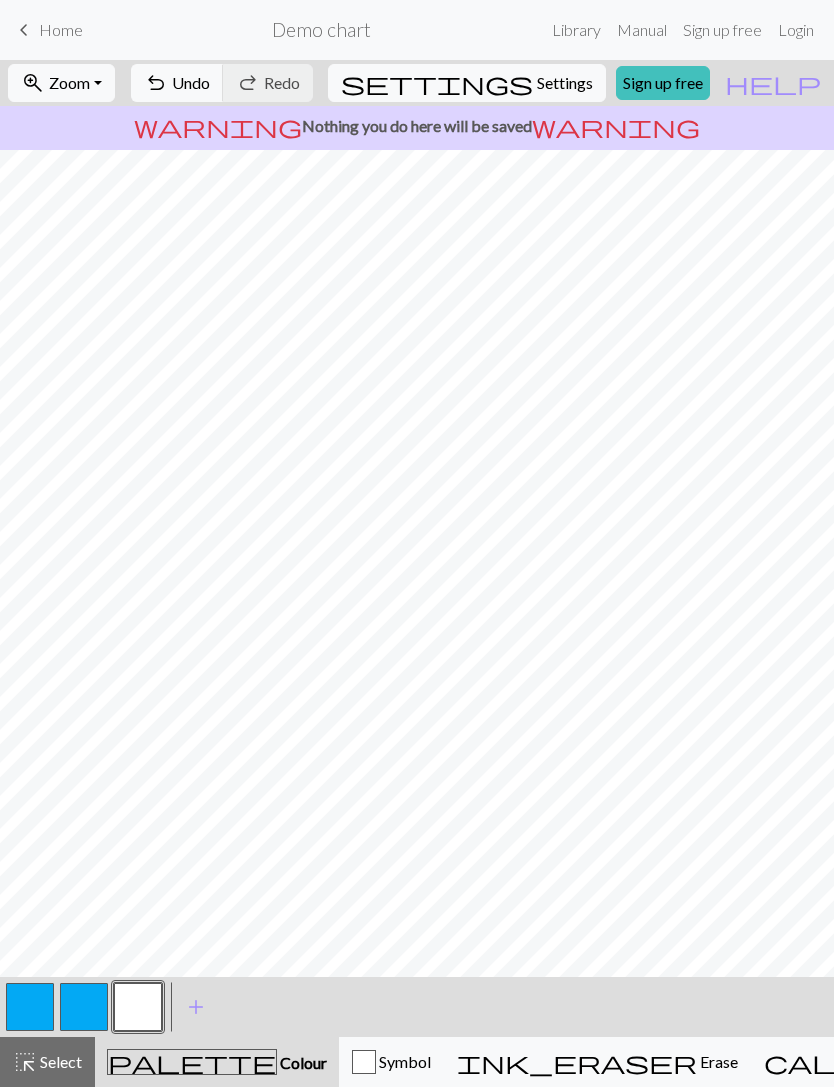 click at bounding box center (84, 1007) 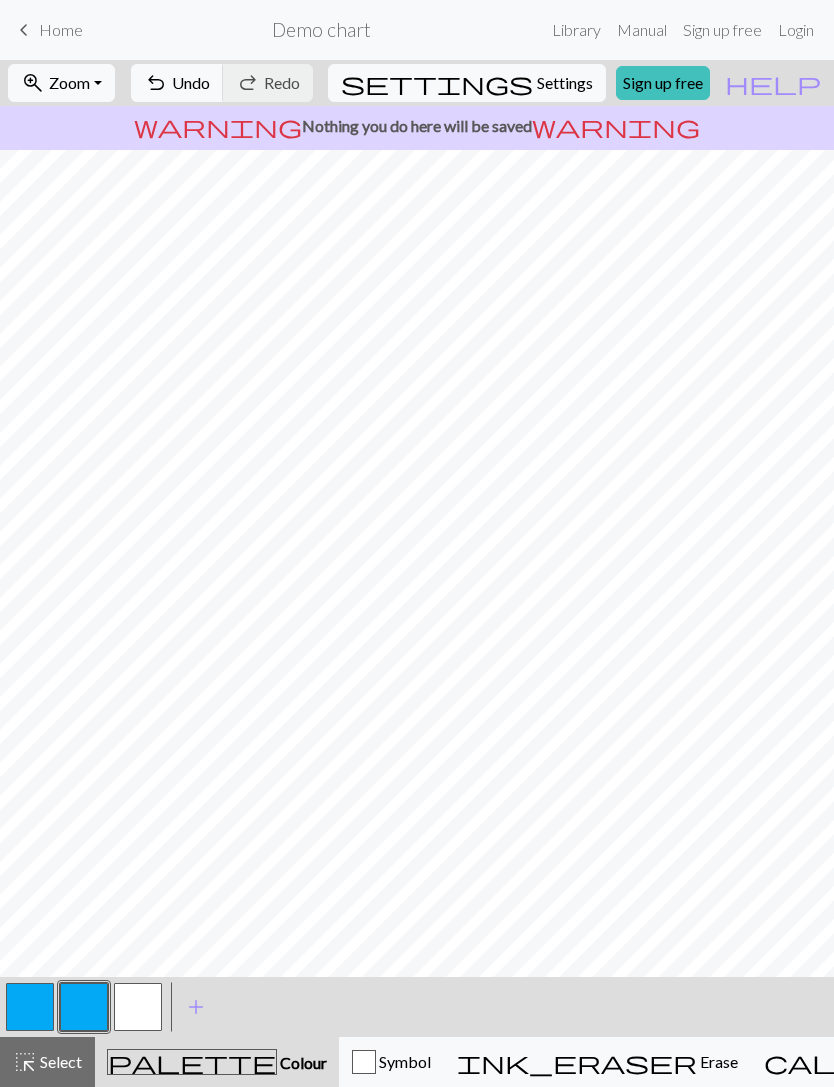 click at bounding box center (138, 1007) 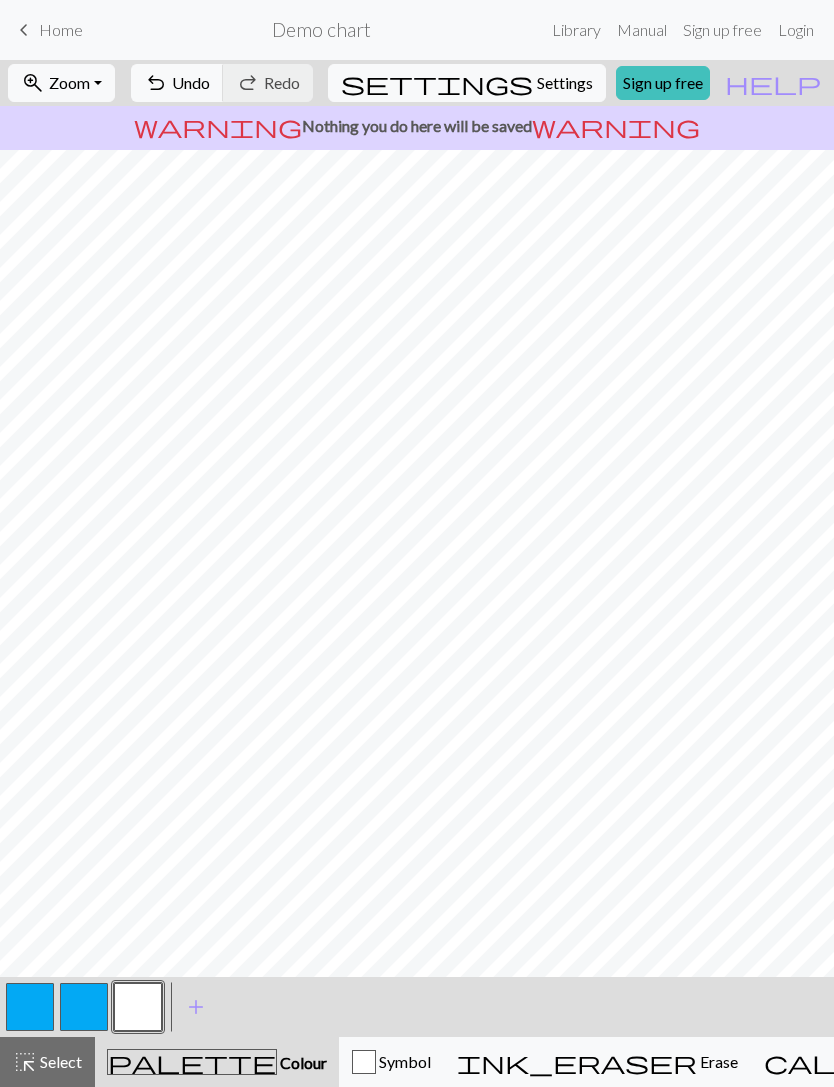 click at bounding box center [84, 1007] 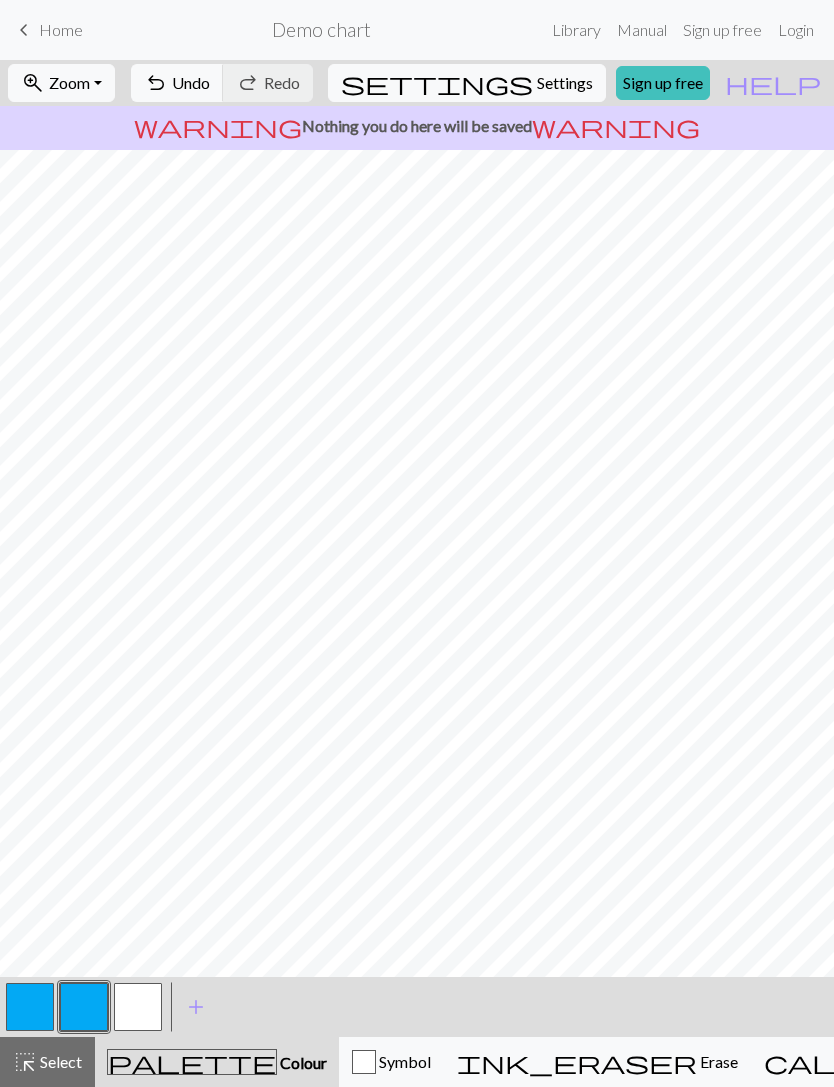 click at bounding box center [138, 1007] 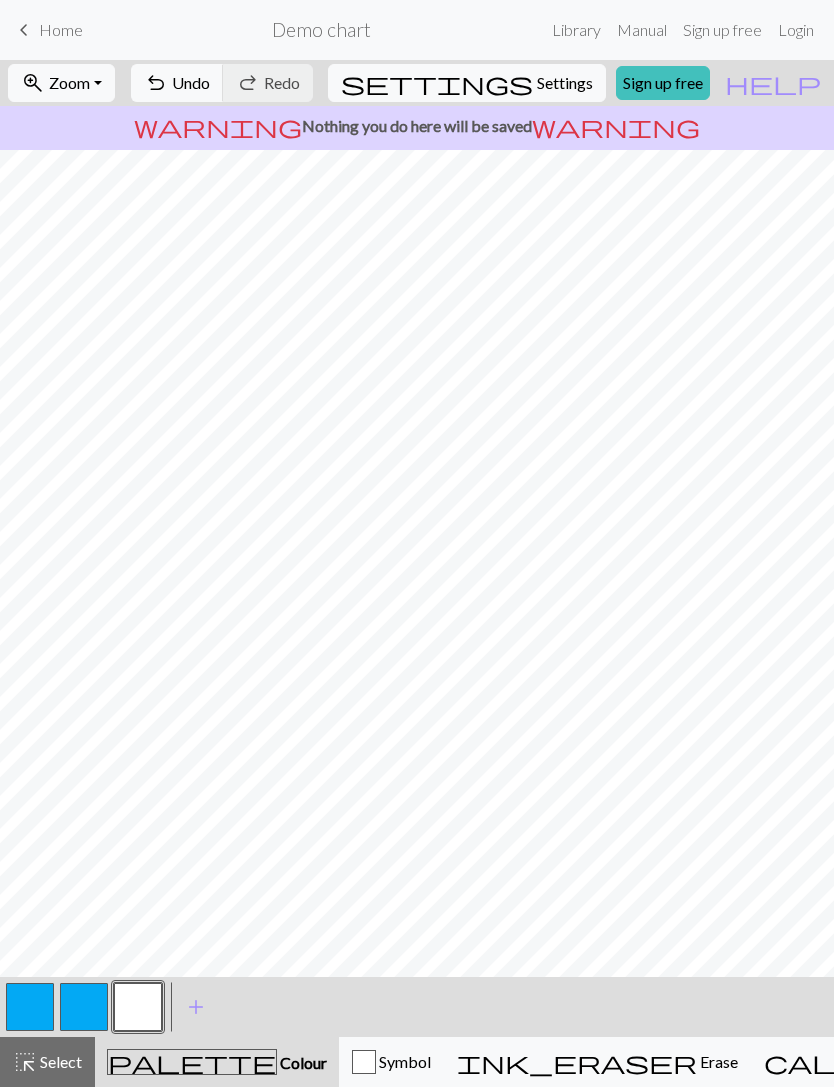 click at bounding box center [84, 1007] 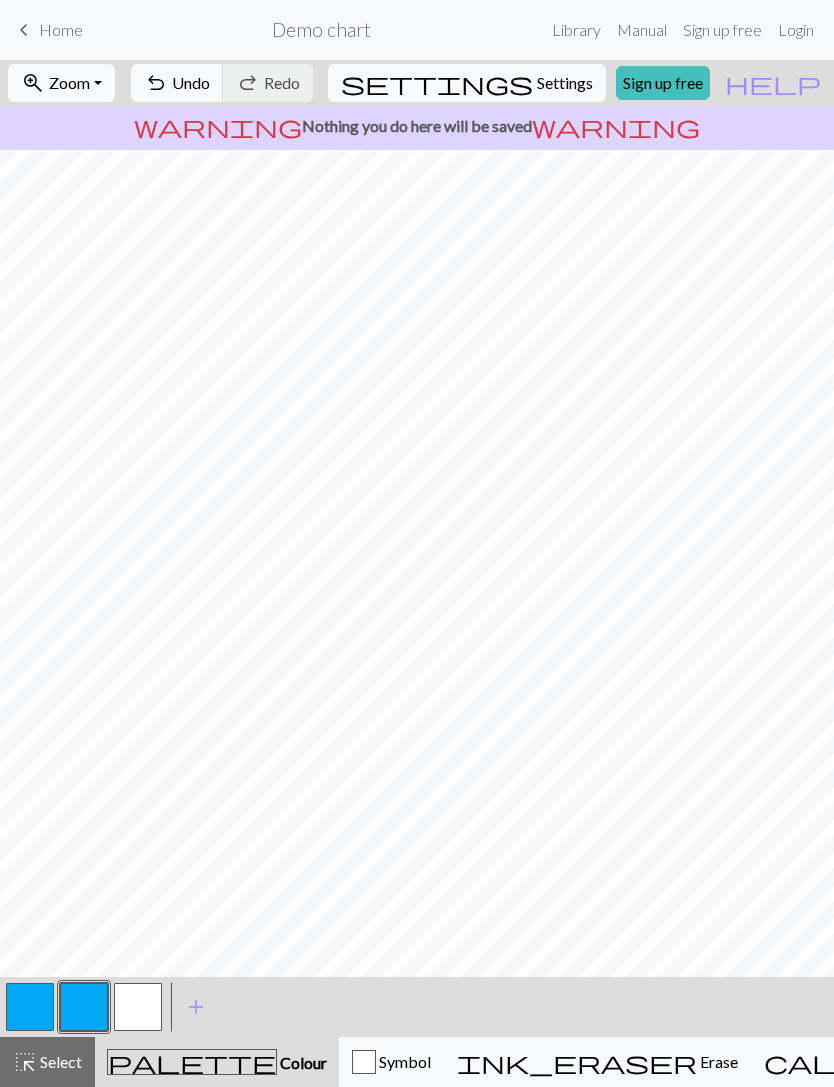 click at bounding box center (138, 1007) 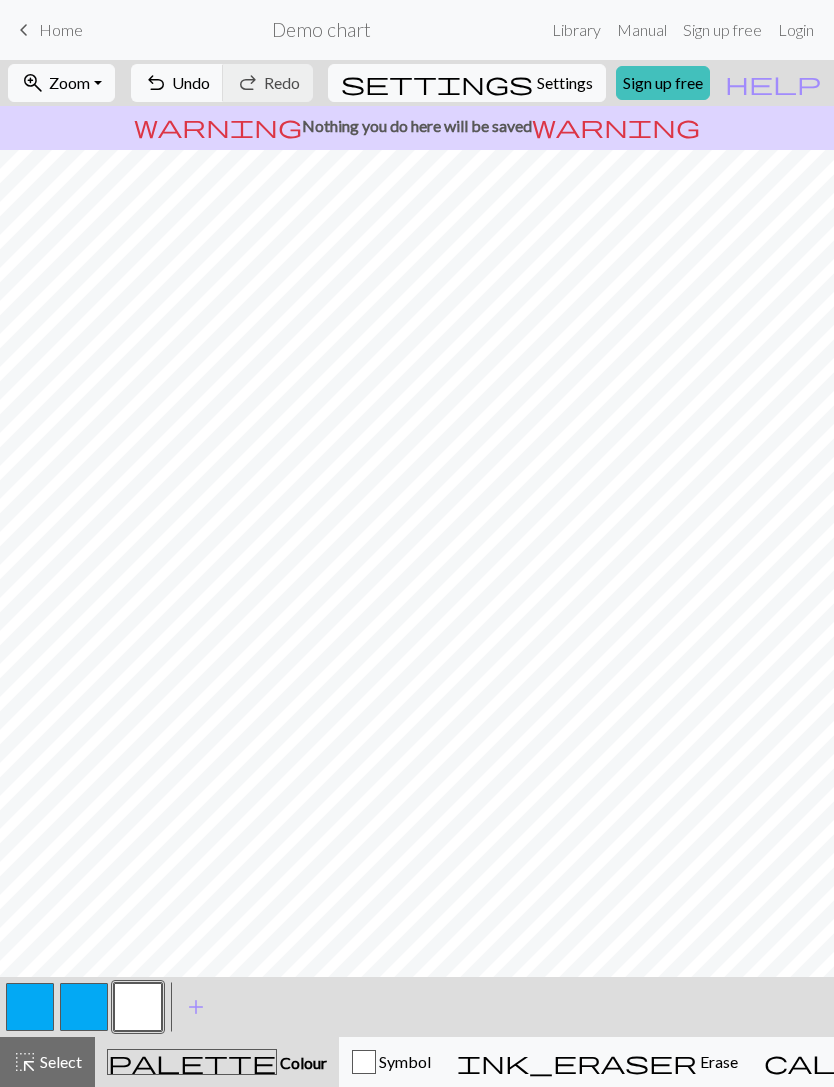 click at bounding box center [84, 1007] 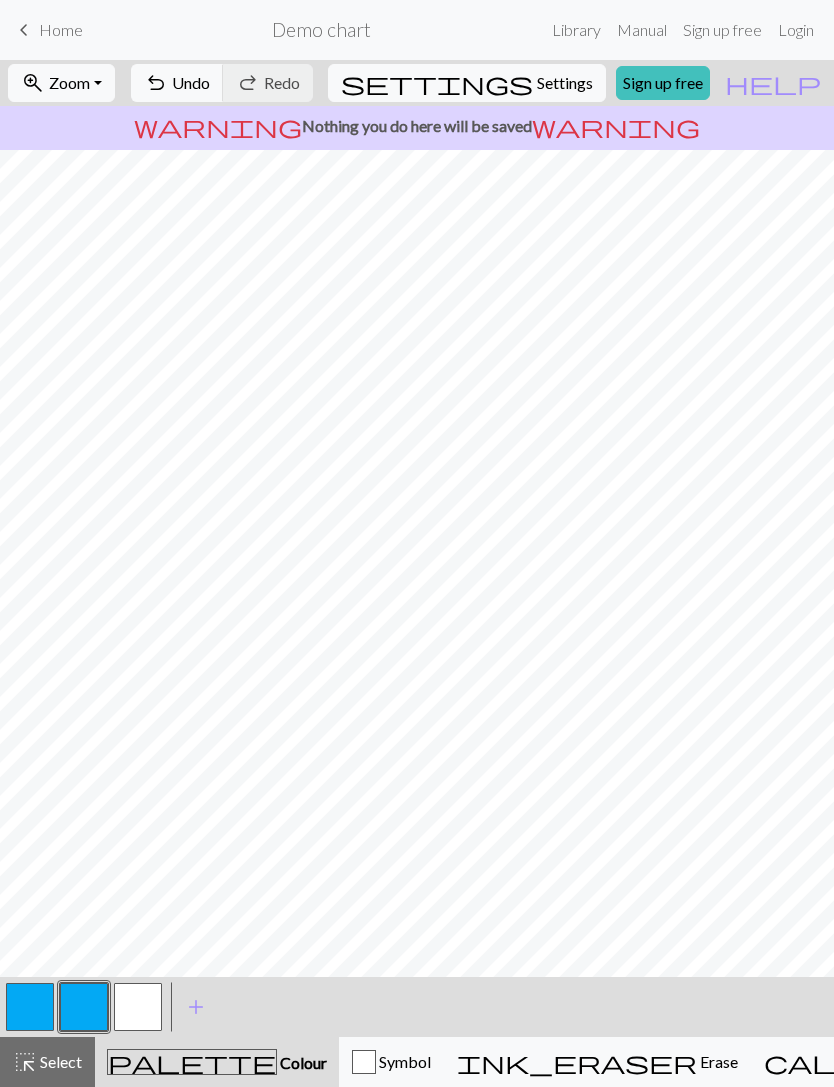click at bounding box center [84, 1007] 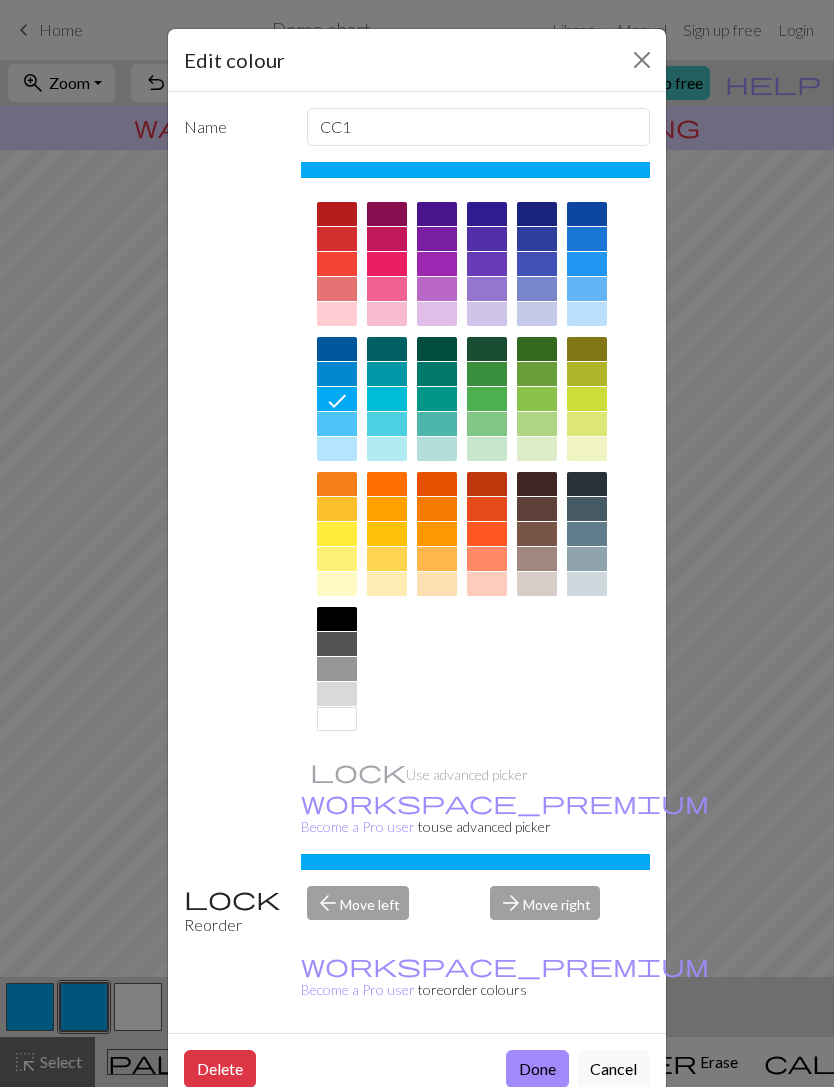 click on "Done" at bounding box center (537, 1069) 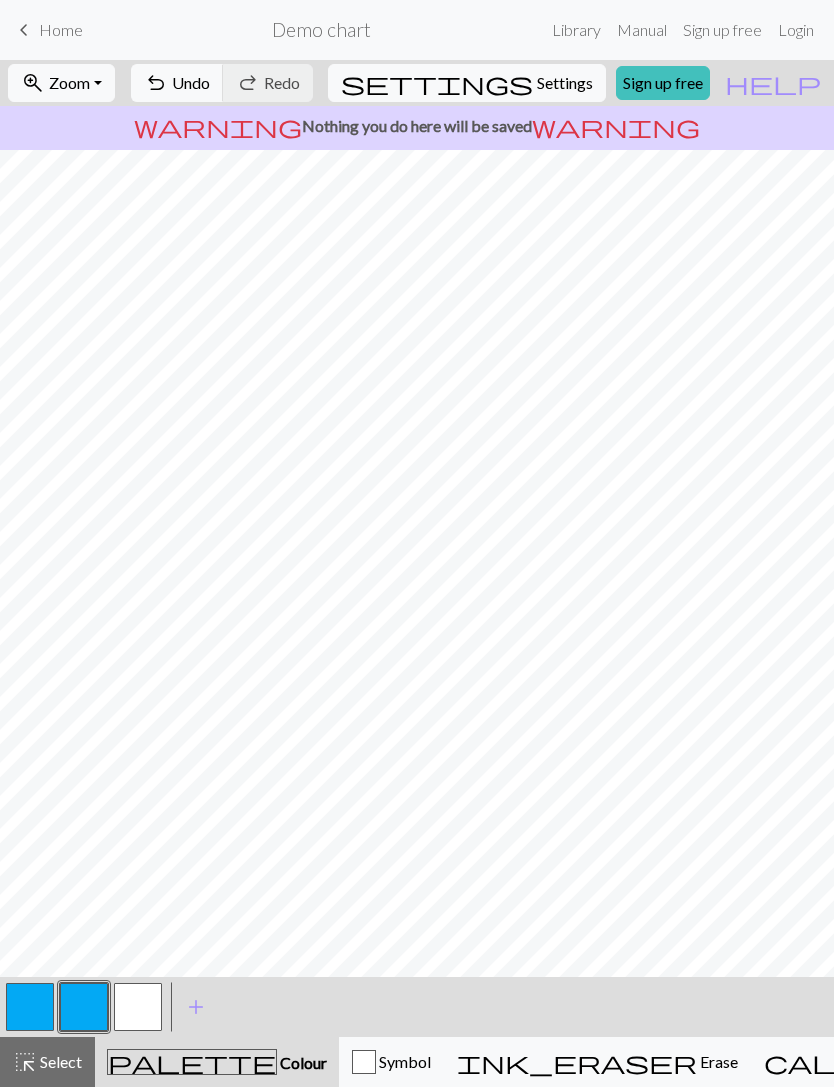 click at bounding box center [138, 1007] 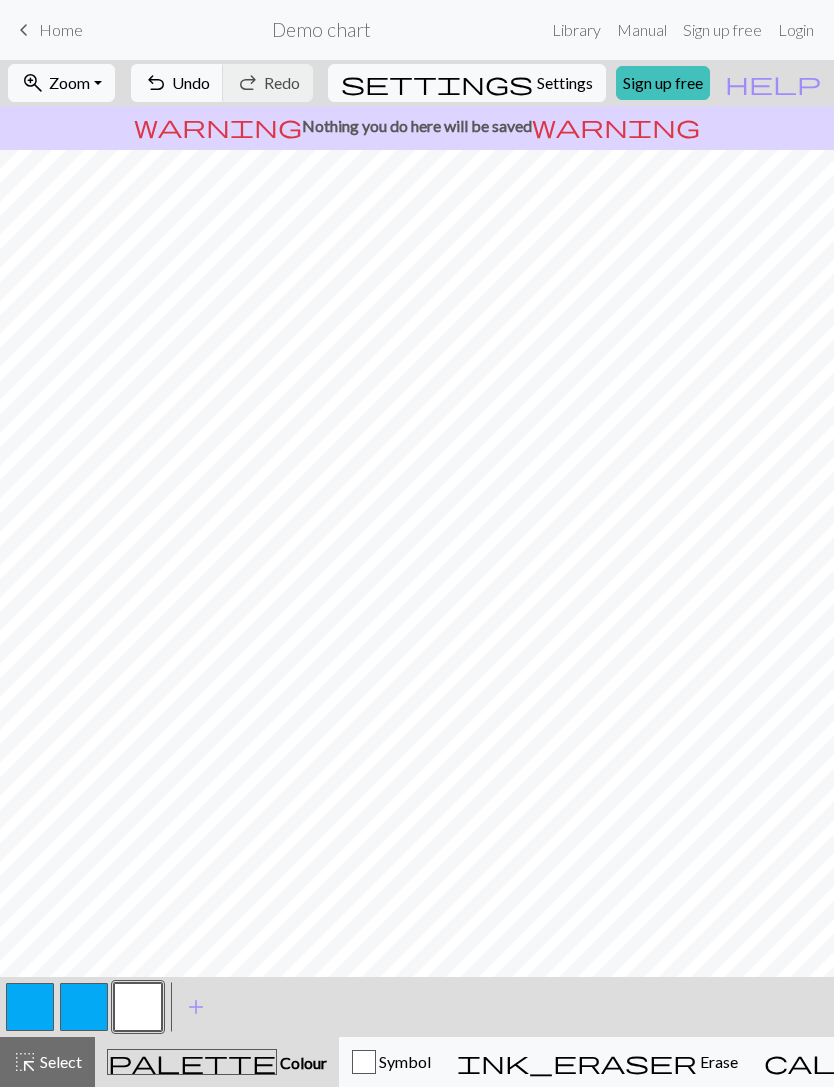 click at bounding box center [84, 1007] 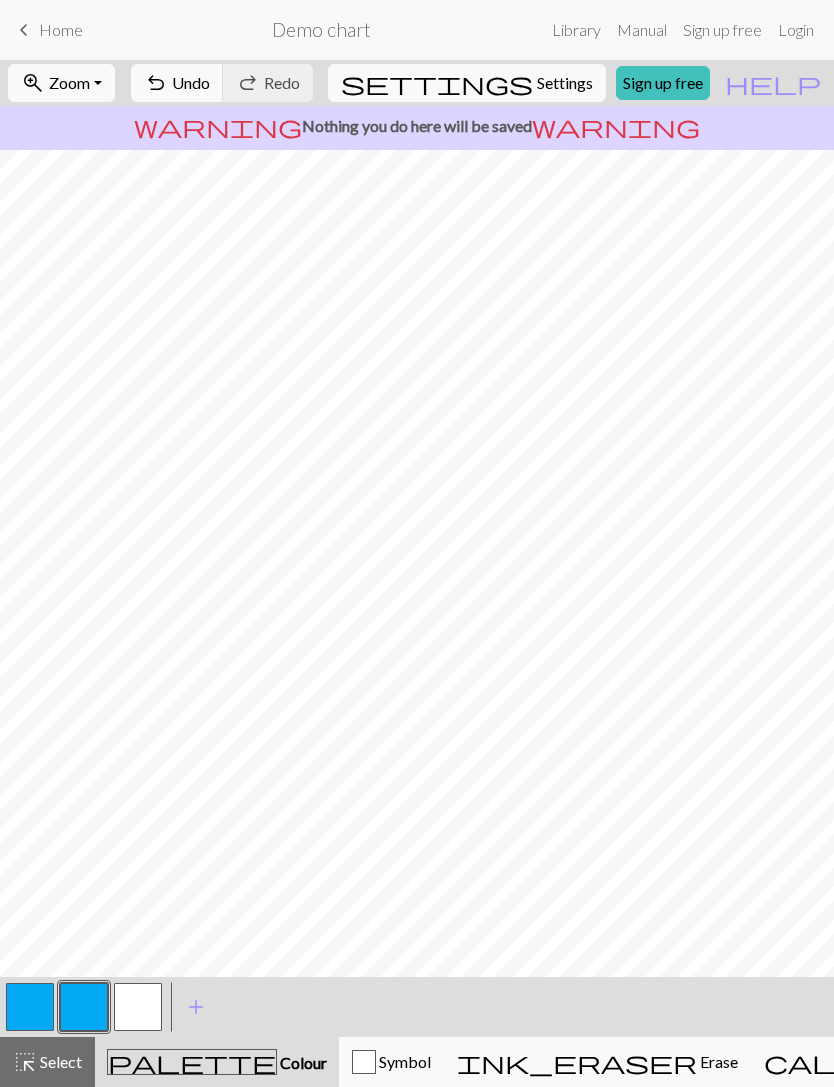 click at bounding box center [138, 1007] 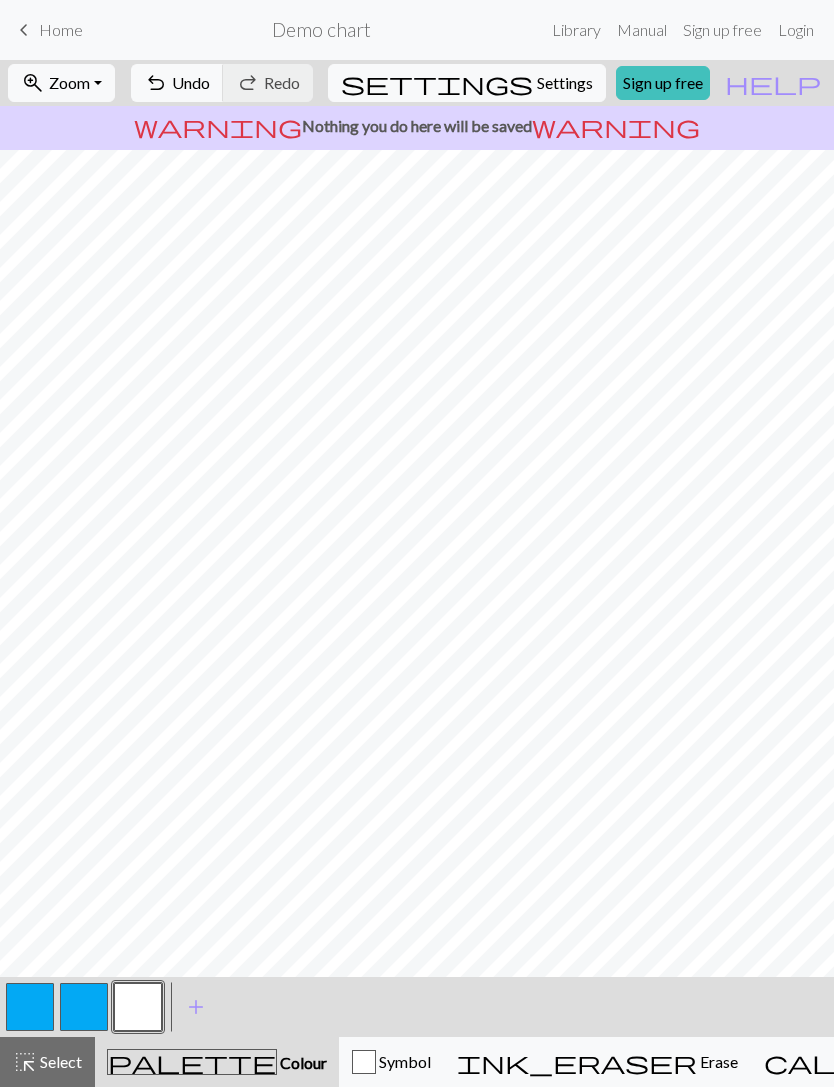 click at bounding box center (84, 1007) 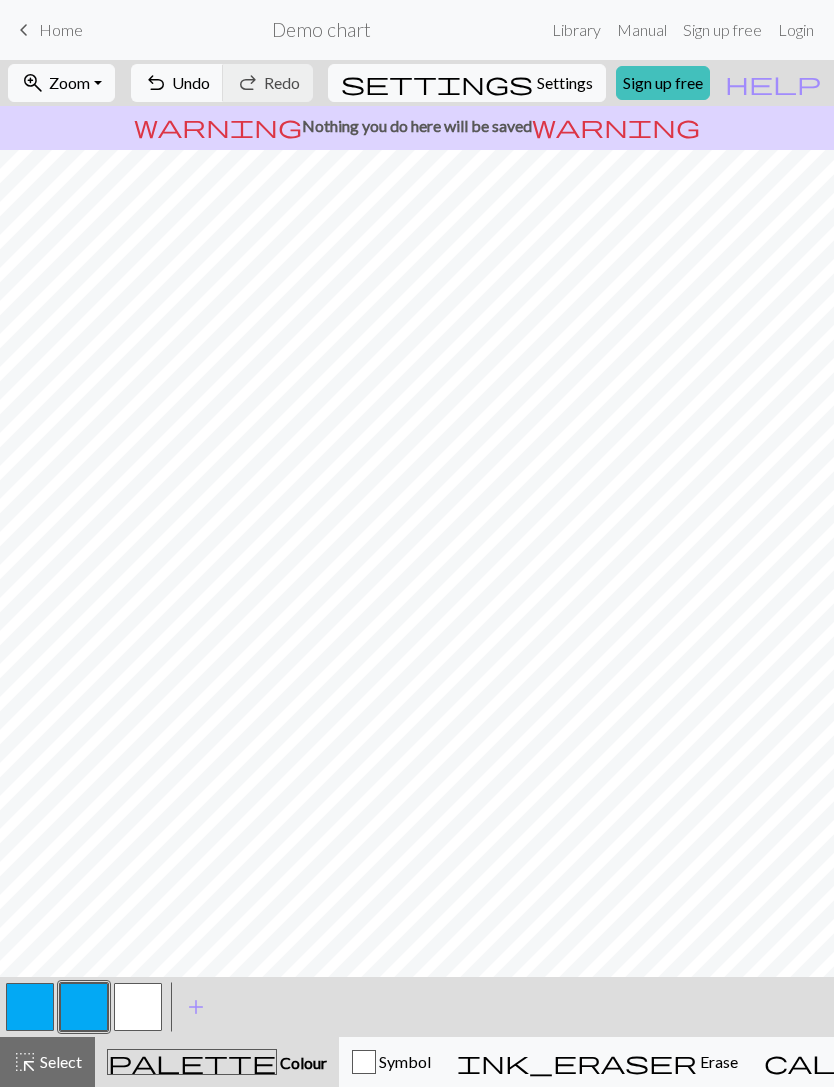 click at bounding box center (138, 1007) 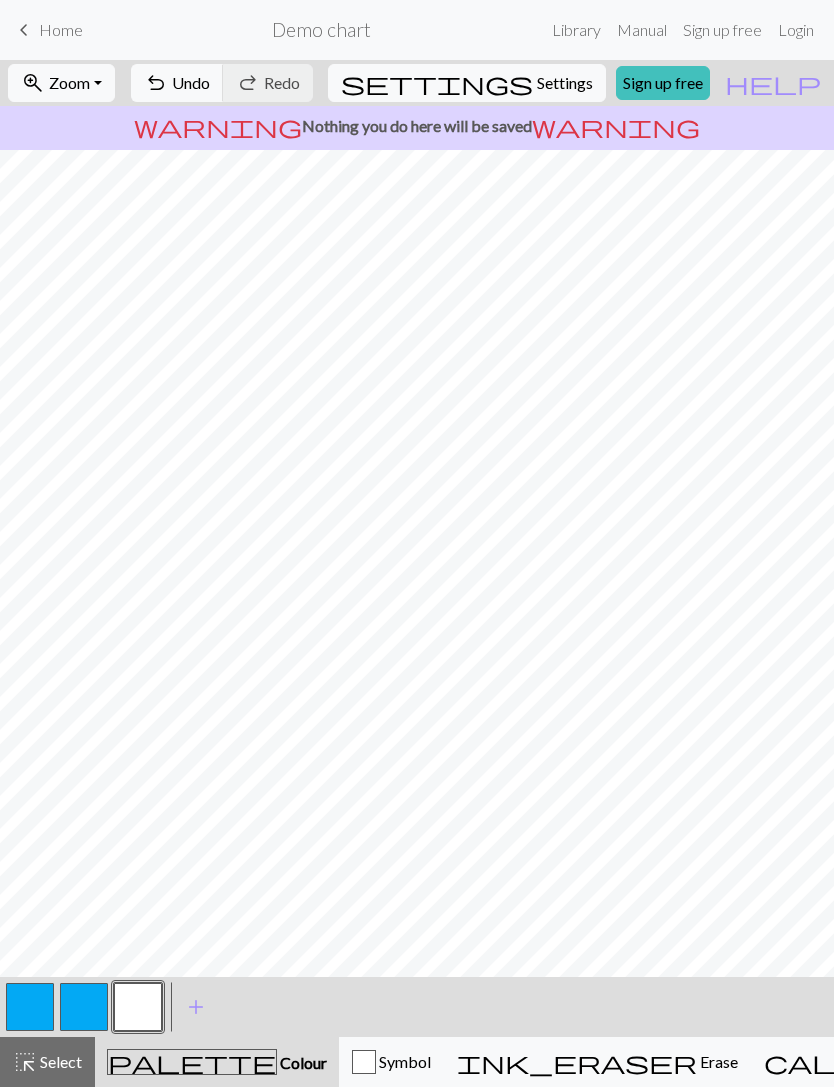 click at bounding box center [84, 1007] 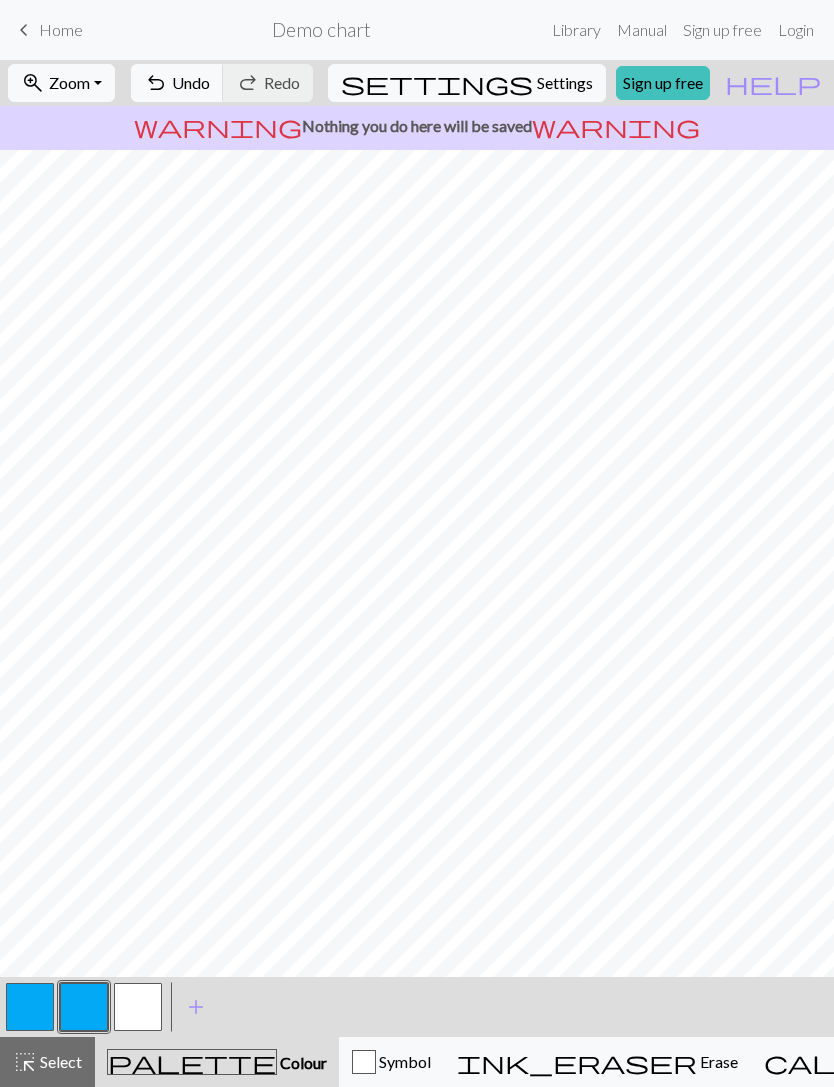 click at bounding box center (138, 1007) 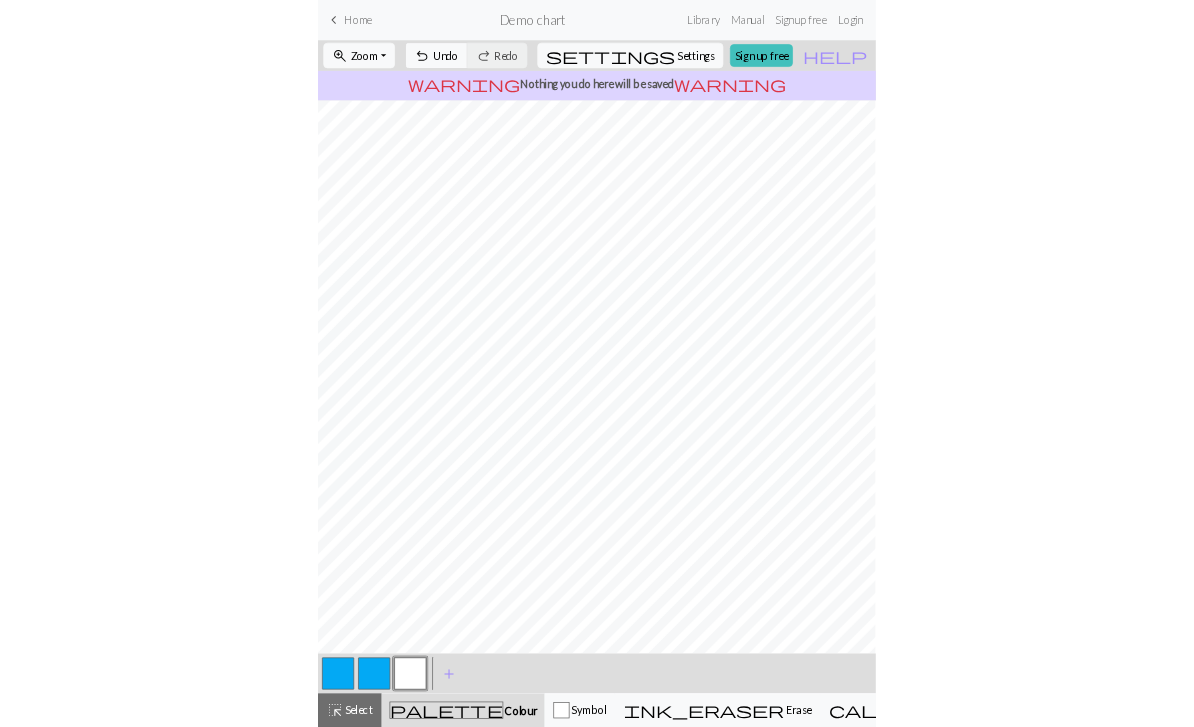 scroll, scrollTop: 0, scrollLeft: 0, axis: both 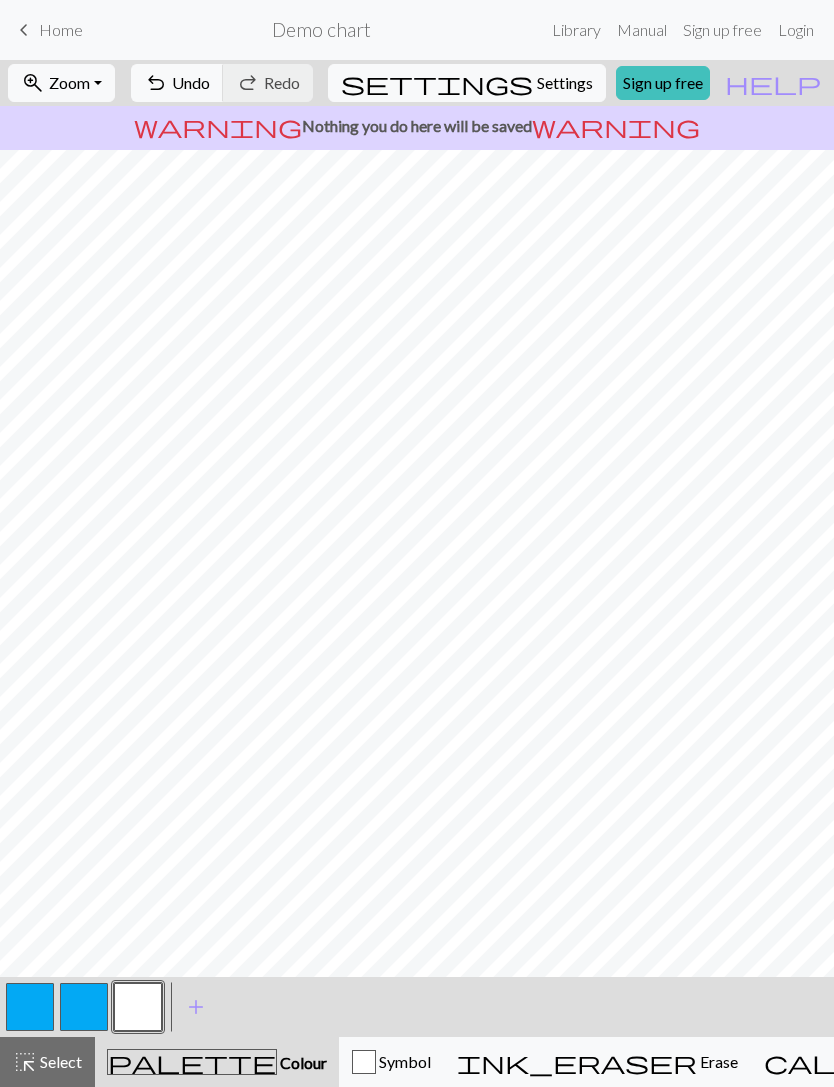 click at bounding box center (84, 1007) 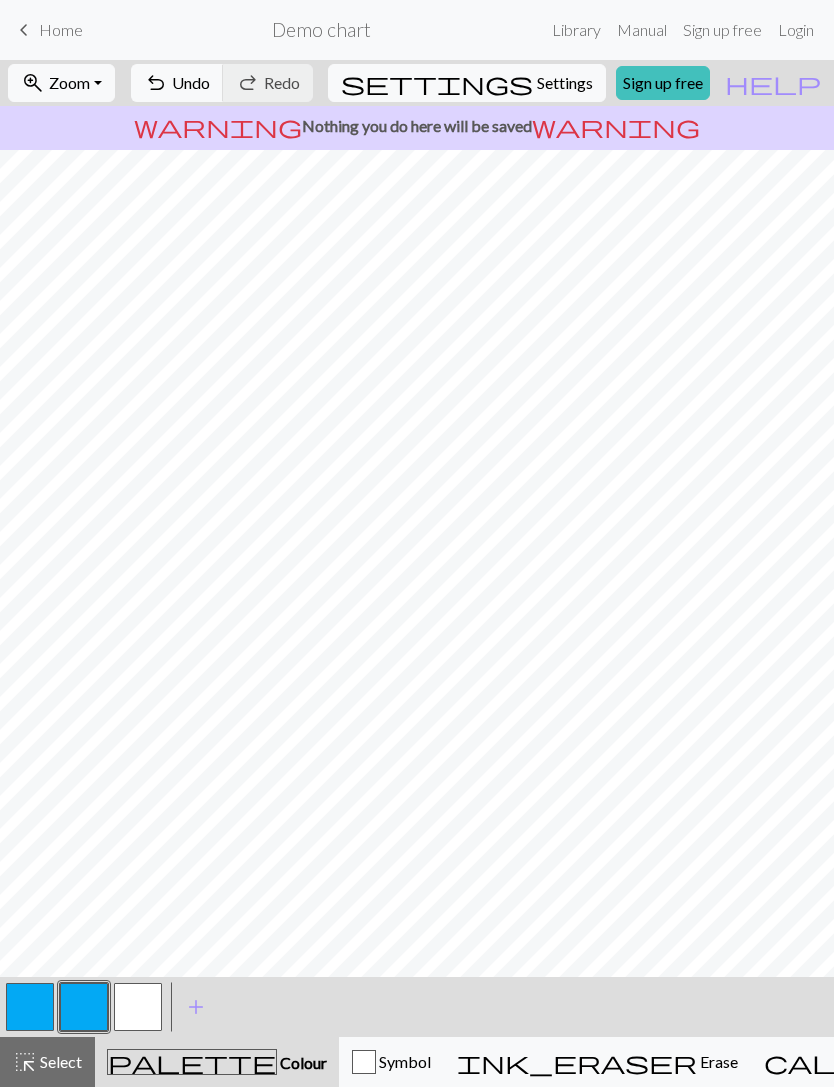 click at bounding box center [138, 1007] 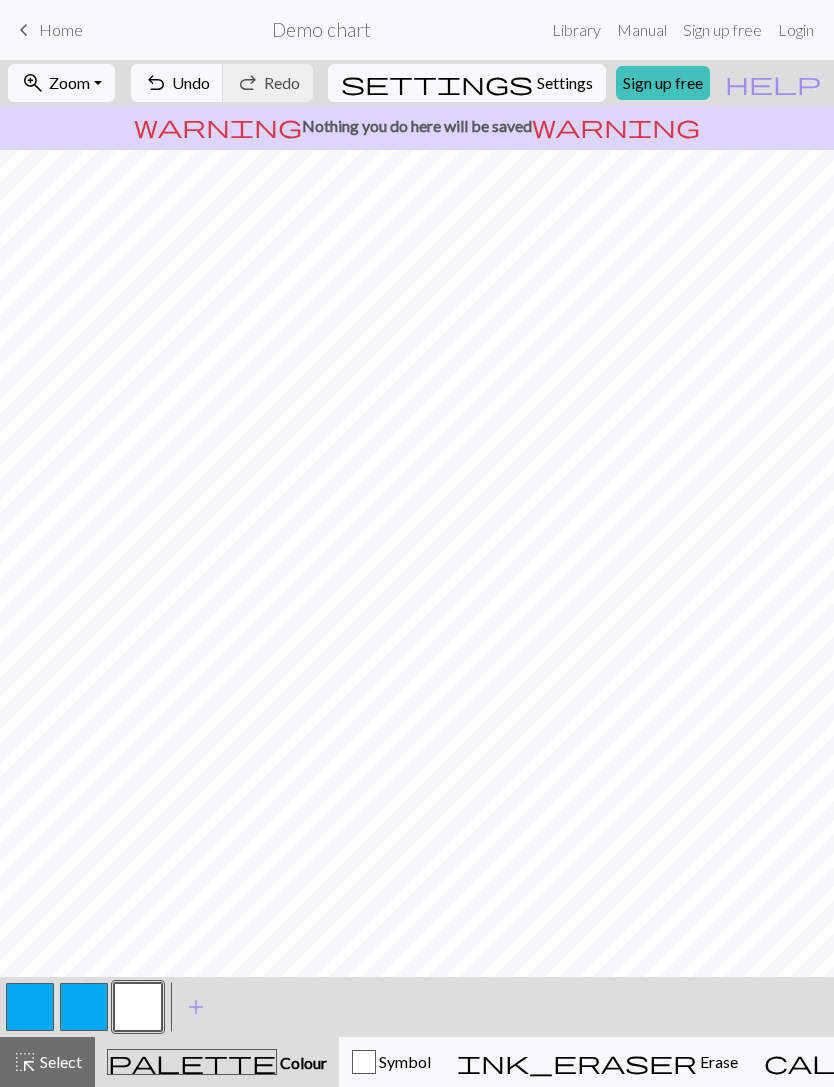click at bounding box center (84, 1007) 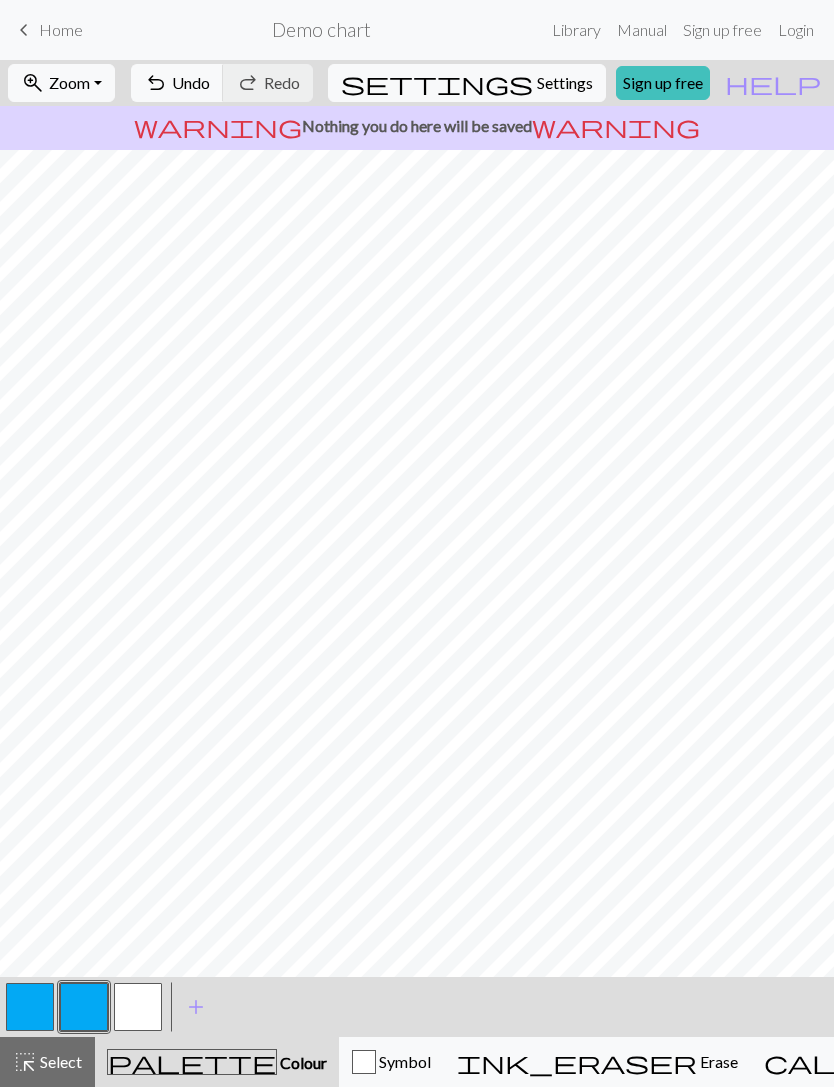 click at bounding box center [138, 1007] 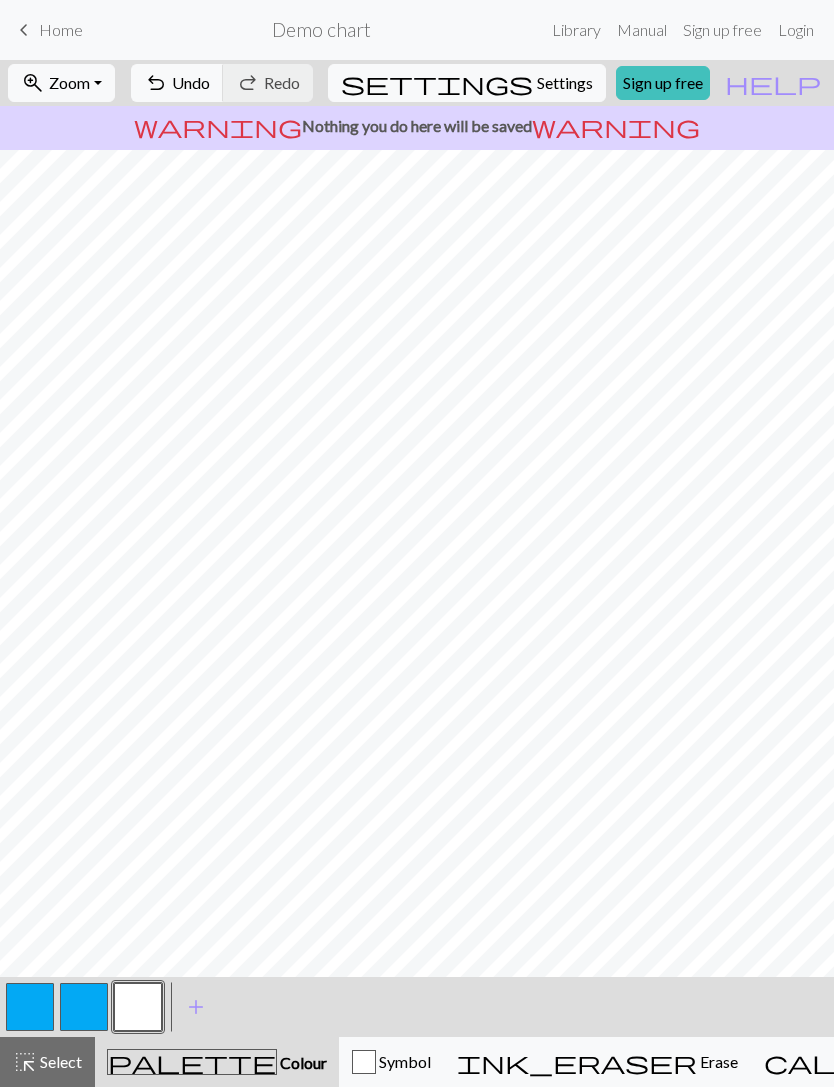 click at bounding box center [84, 1007] 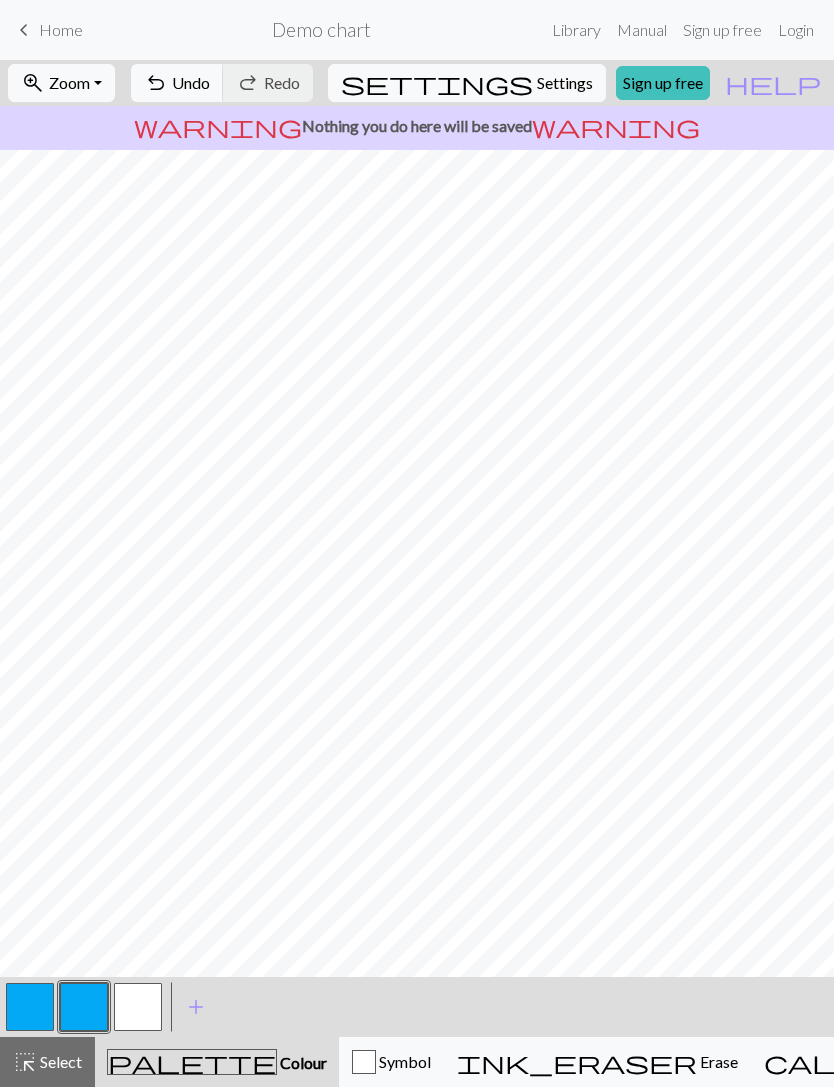 click at bounding box center (138, 1007) 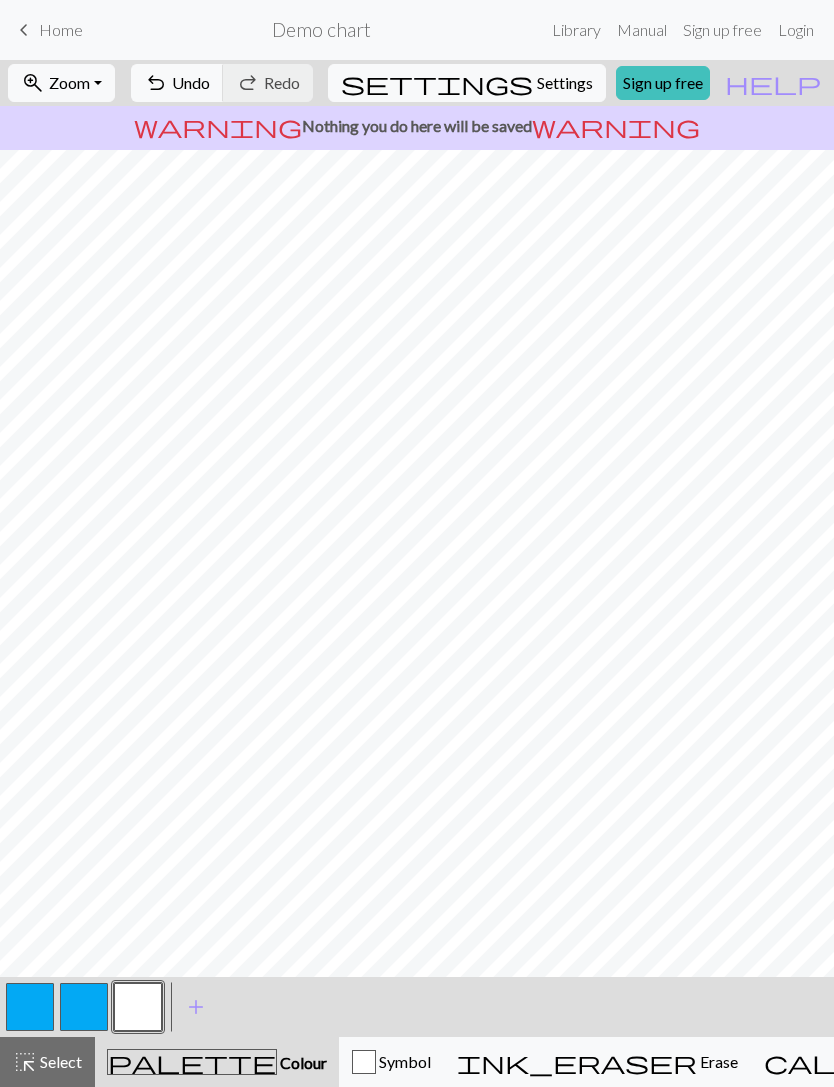 click at bounding box center (84, 1007) 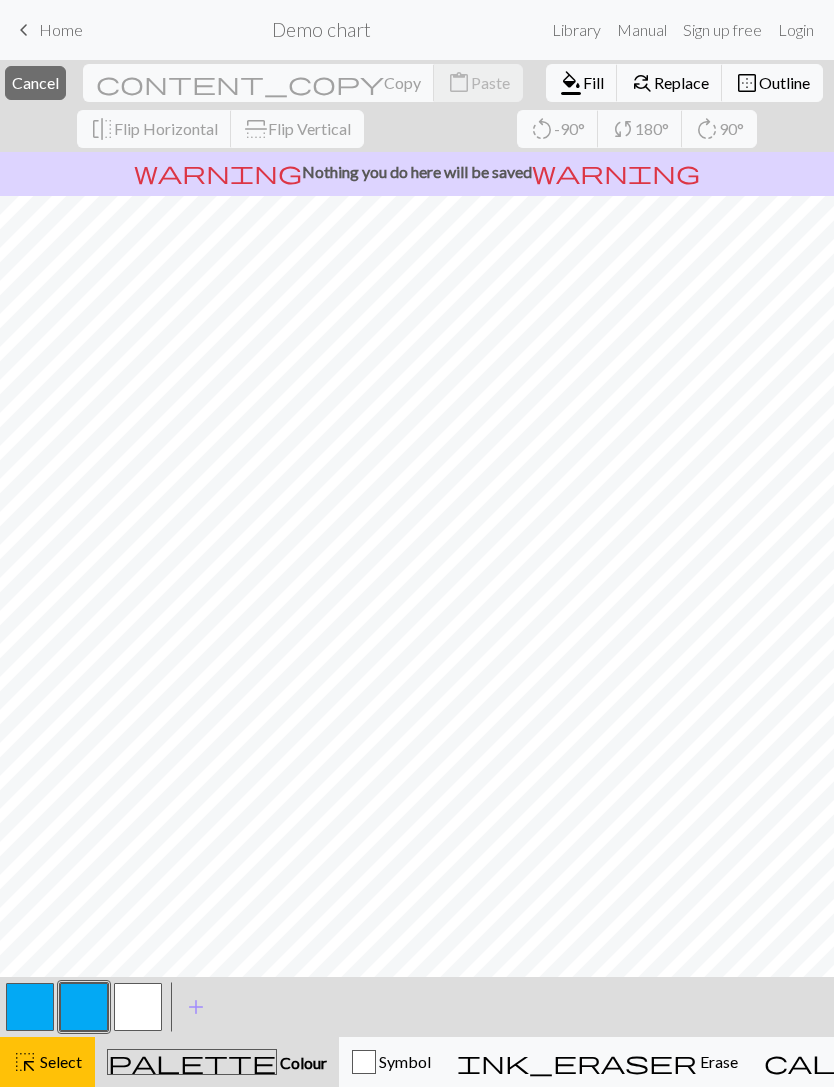 click on "Colour" at bounding box center [302, 1062] 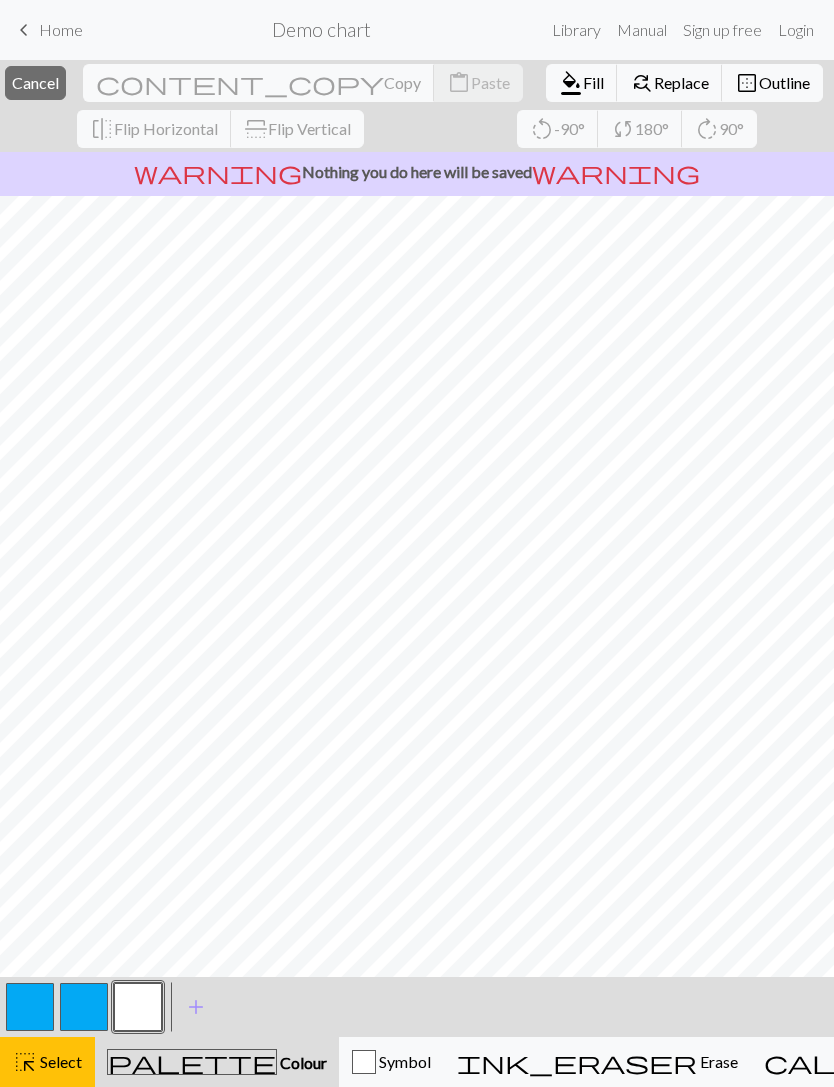 click at bounding box center [84, 1007] 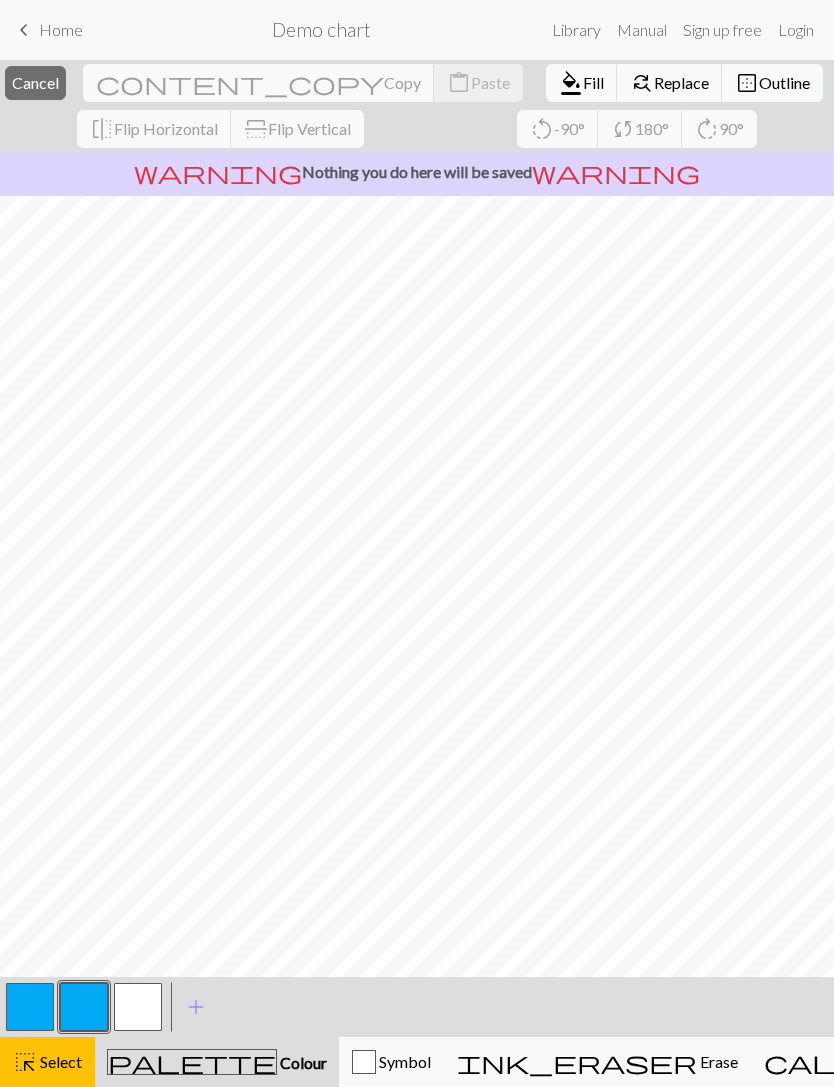 click on "close Cancel" at bounding box center [35, 83] 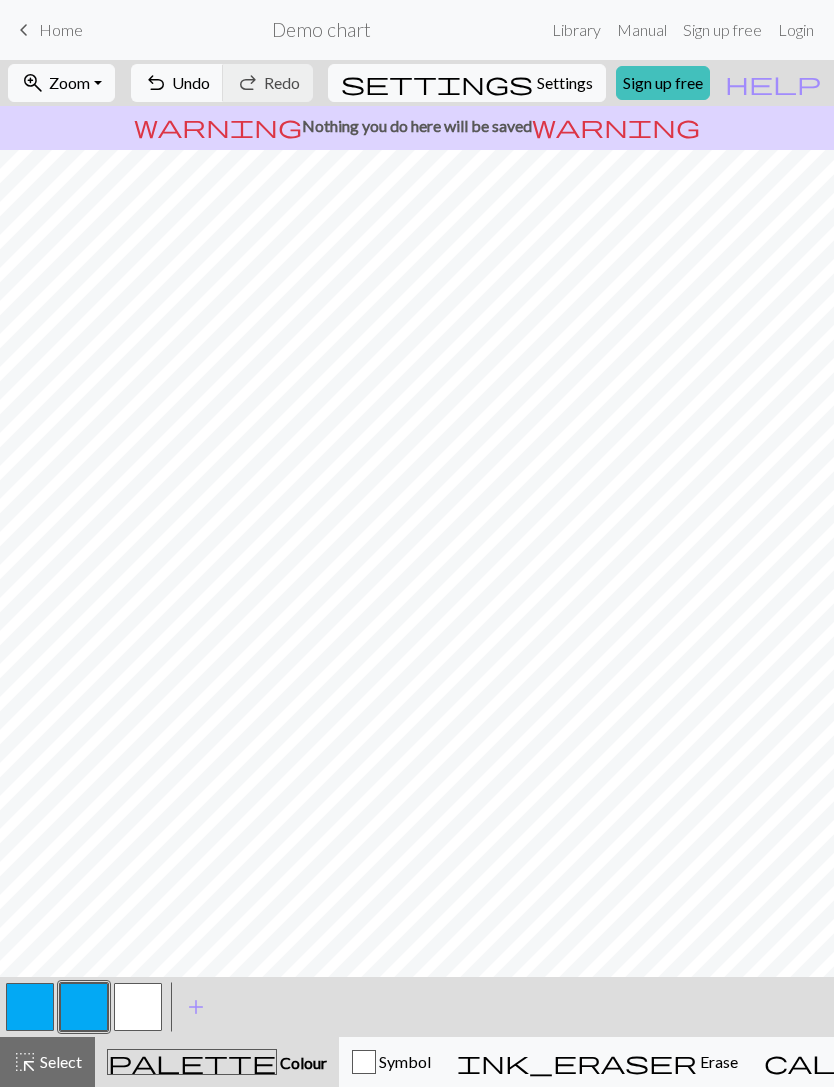 click at bounding box center (138, 1007) 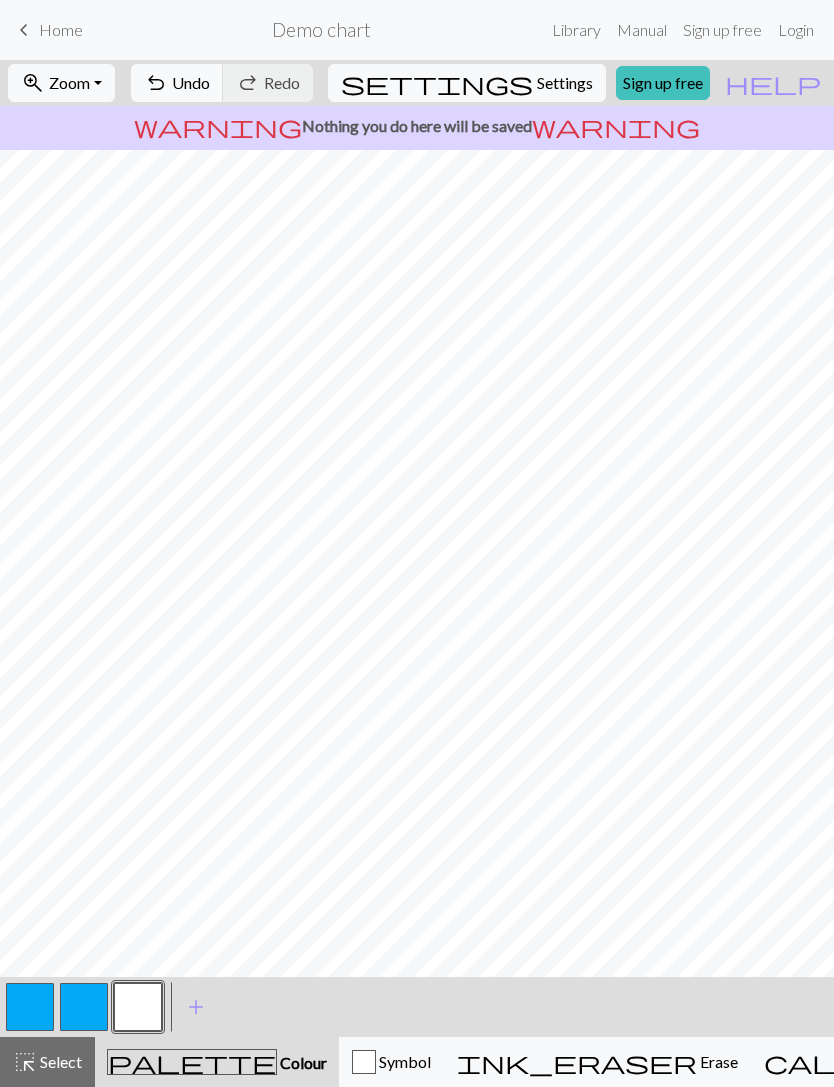 click on "Symbol" at bounding box center [391, 1062] 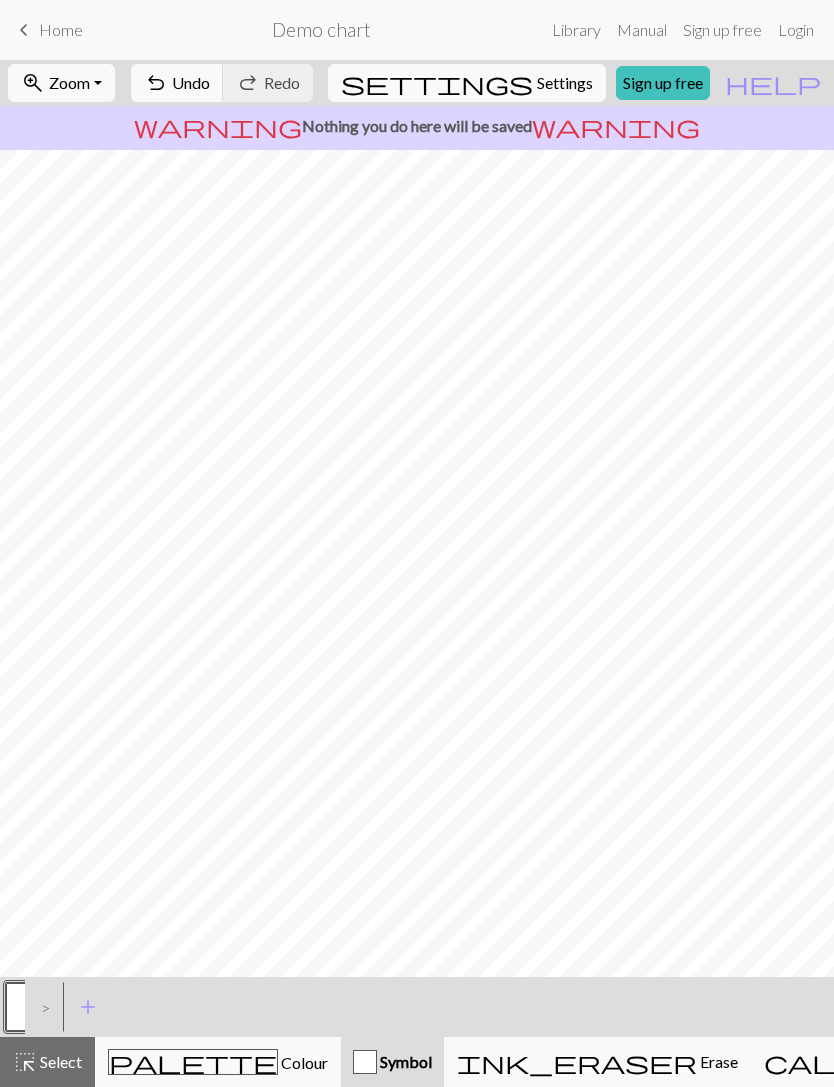 click on "palette   Colour   Colour" at bounding box center (218, 1062) 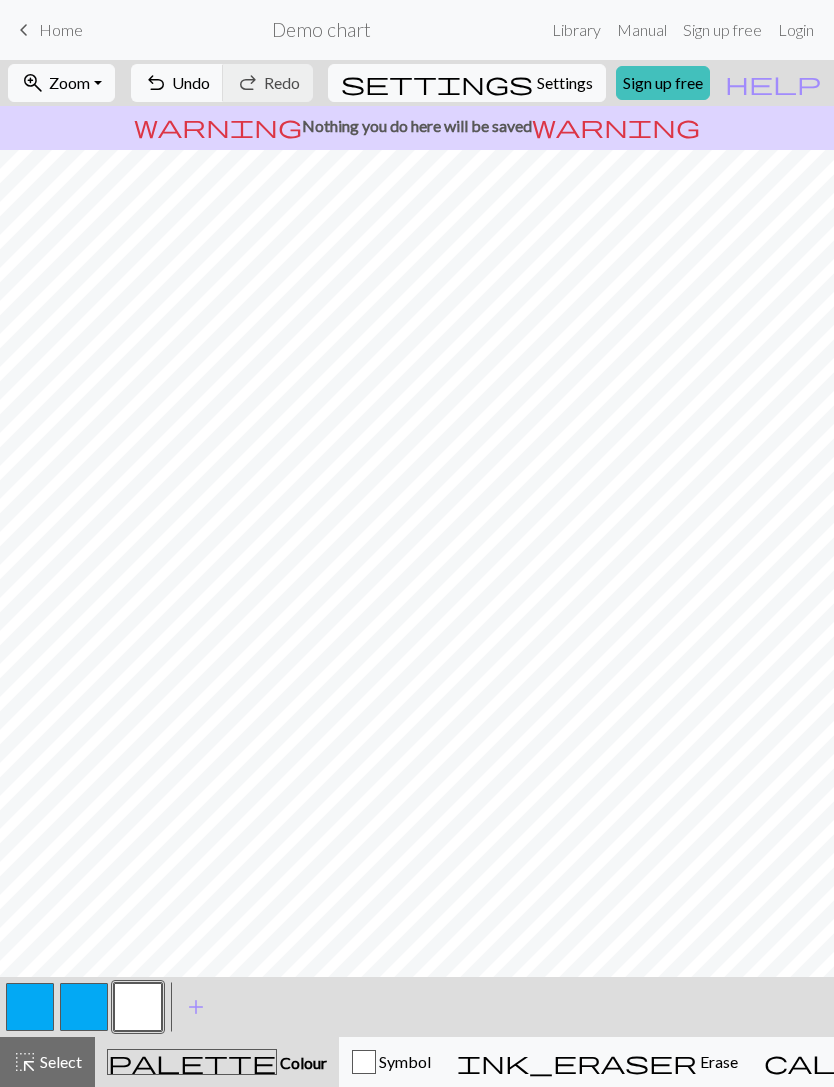 click at bounding box center (84, 1007) 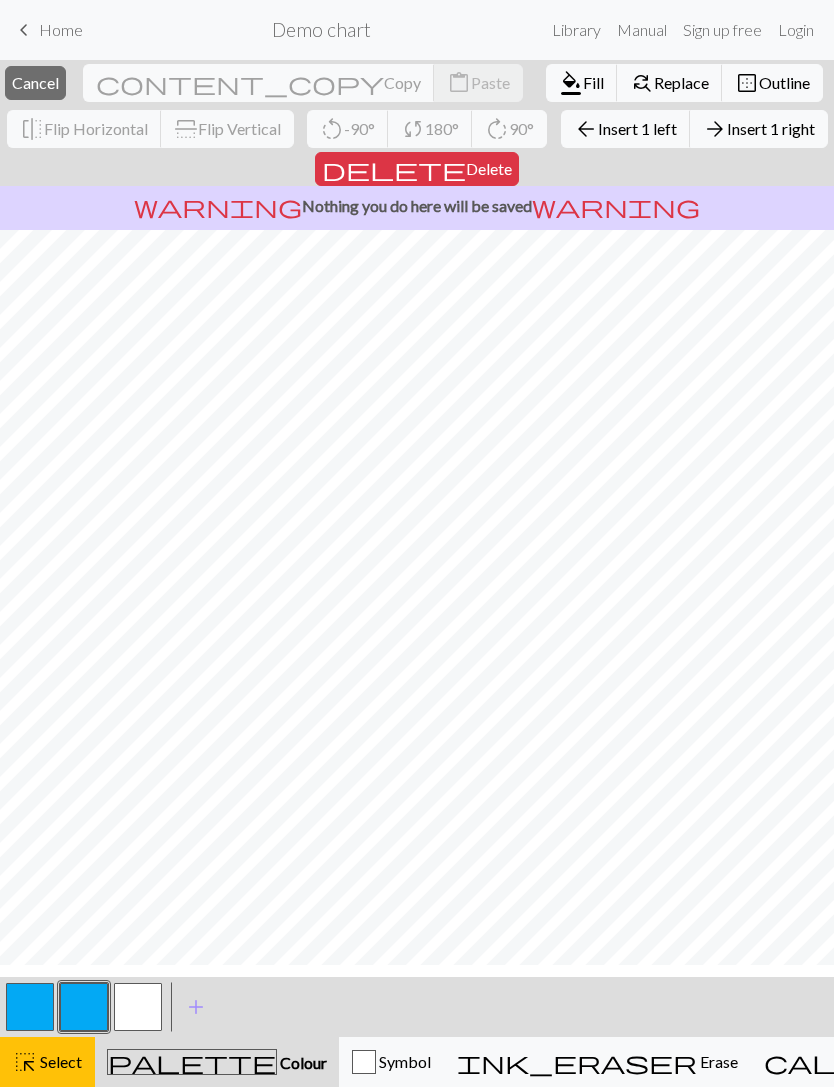 click on "close Cancel content_copy  Copy content_paste  Paste format_color_fill  Fill find_replace  Replace border_outer  Outline flip  Flip Horizontal flip  Flip Vertical rotate_left  -90° sync  180° rotate_right  90° arrow_back  Insert 1 left arrow_forward Insert 1 right delete  Delete" at bounding box center (417, 123) 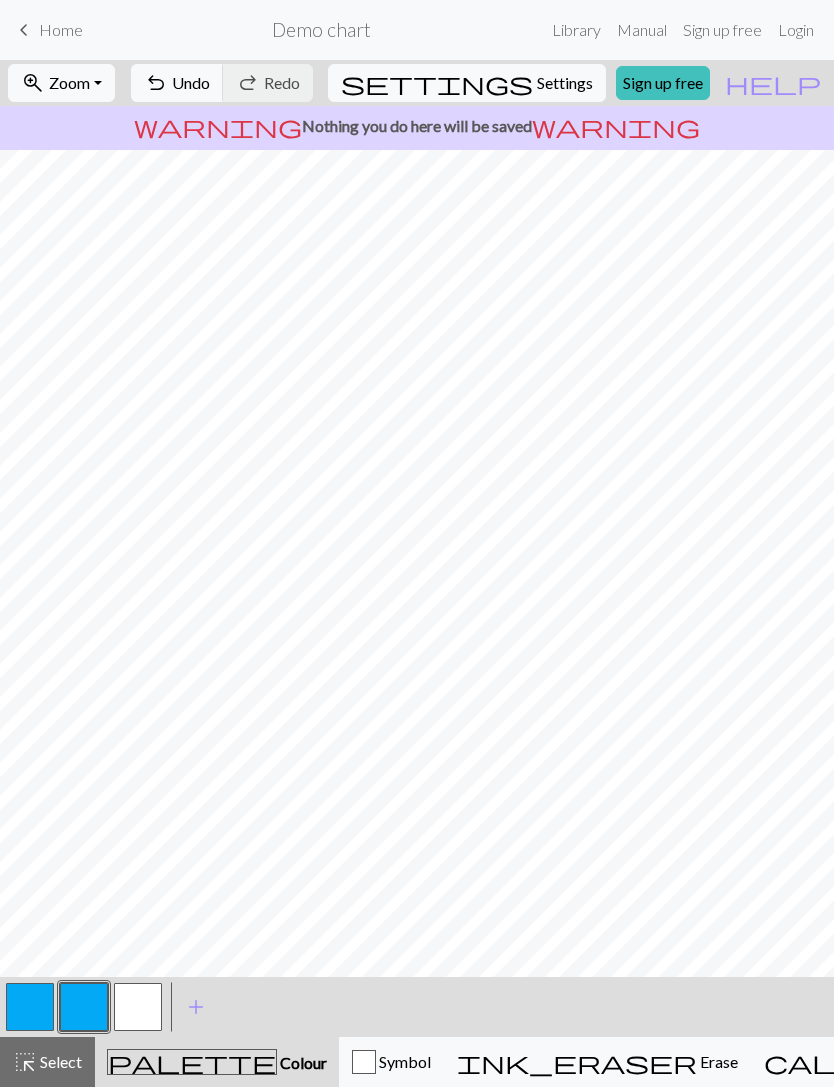 click on "Select" at bounding box center (59, 1061) 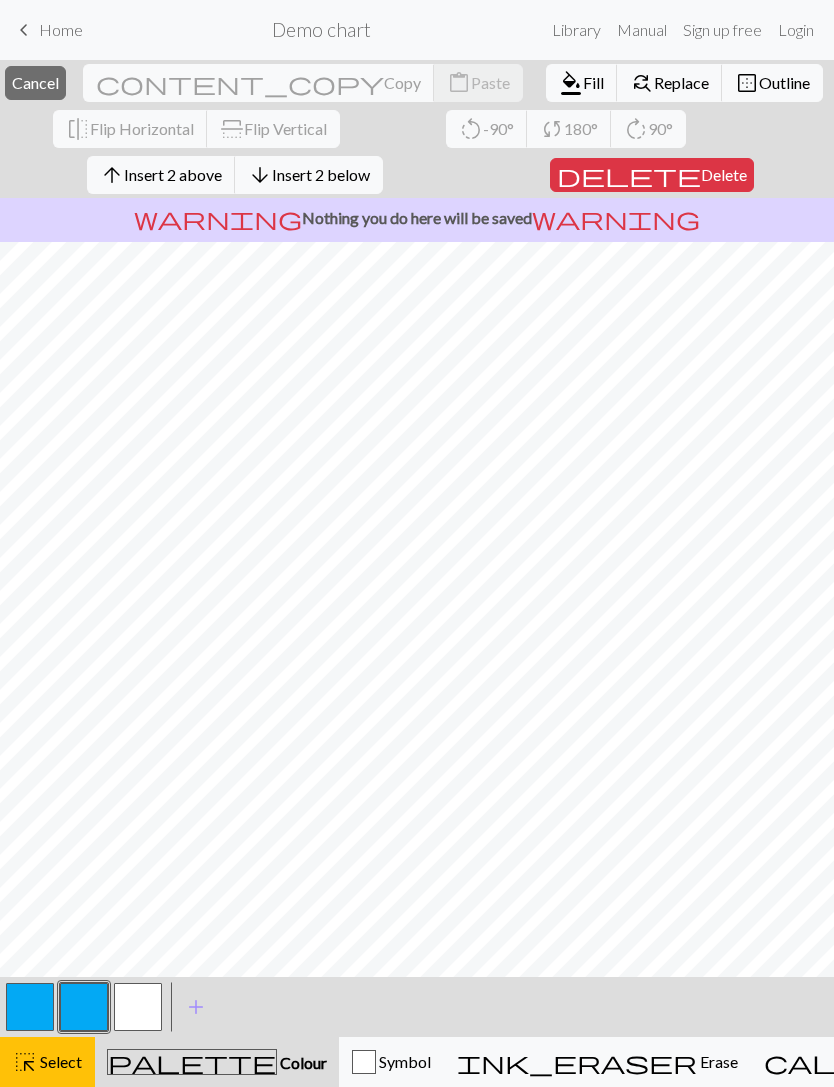 click on "Insert 2 below" at bounding box center [321, 174] 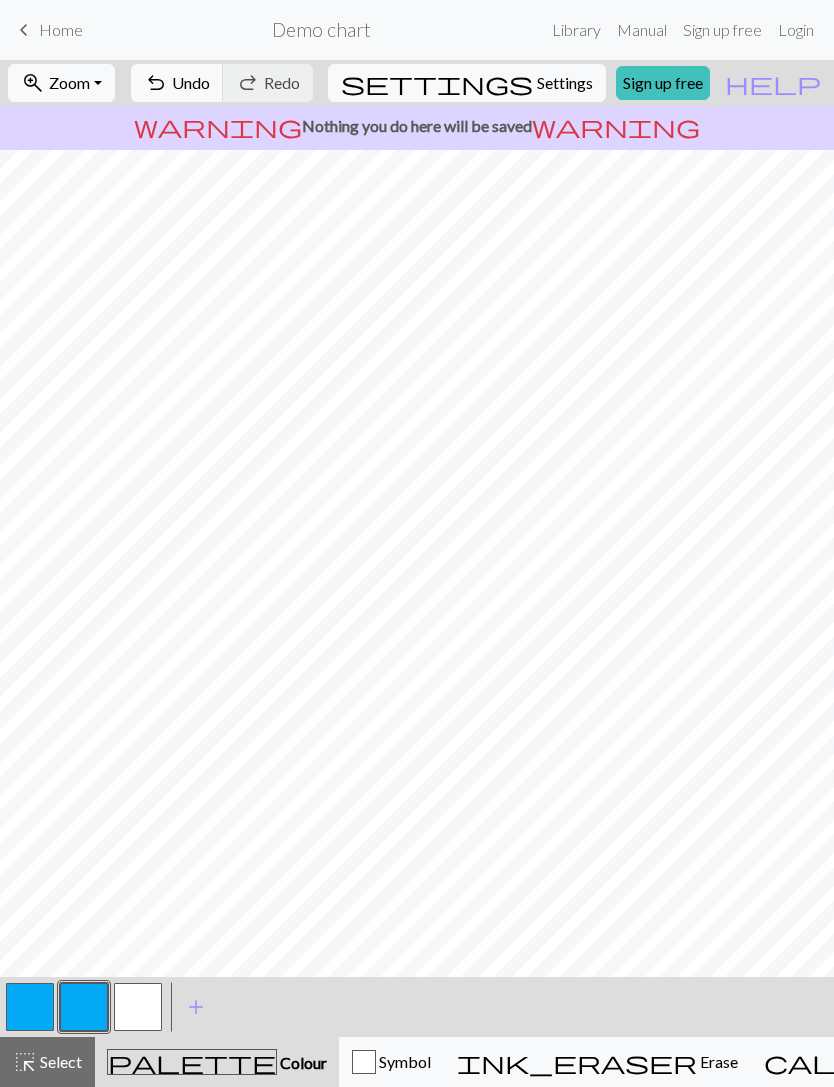 click on "Select" at bounding box center (59, 1061) 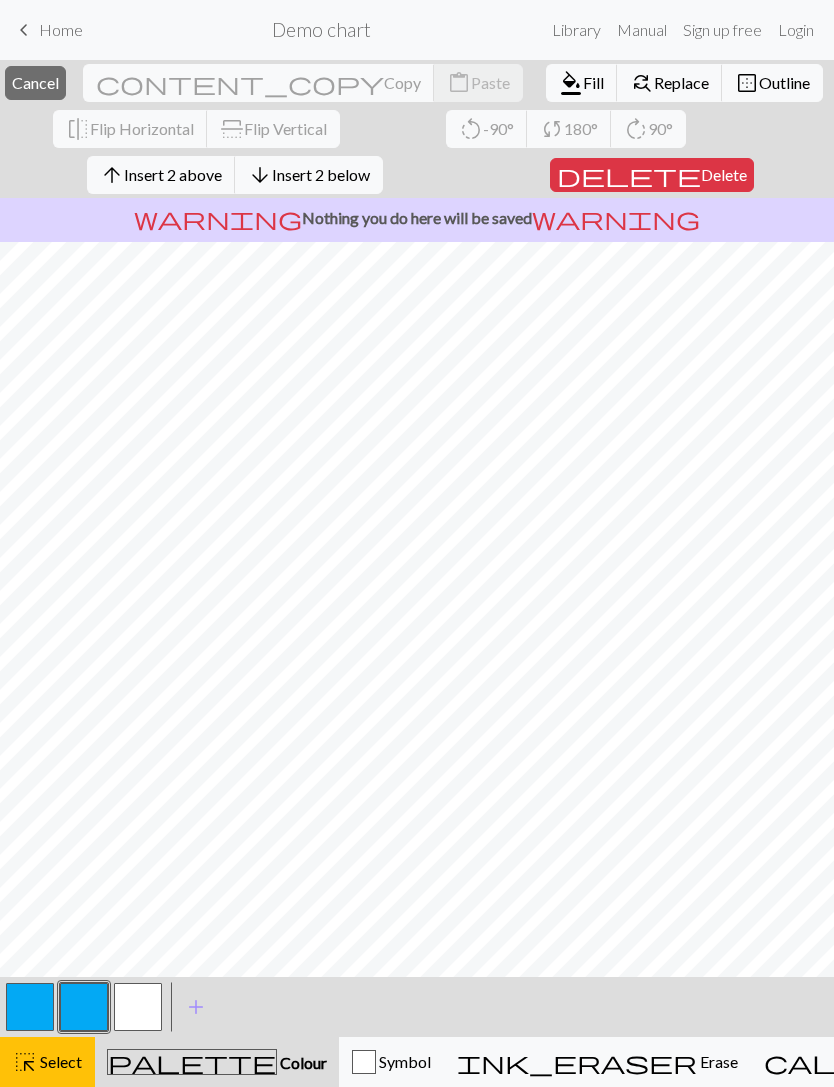 click on "arrow_upward  Insert 2 above" at bounding box center [161, 175] 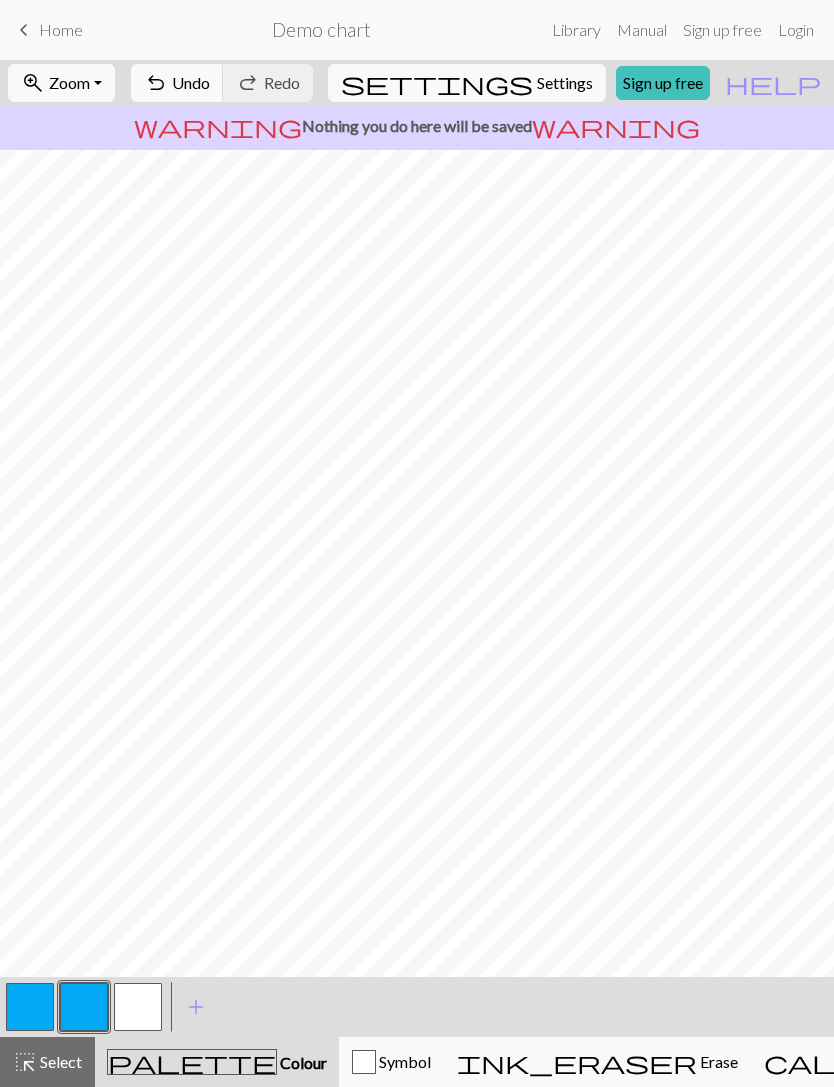 click on "Select" at bounding box center (59, 1061) 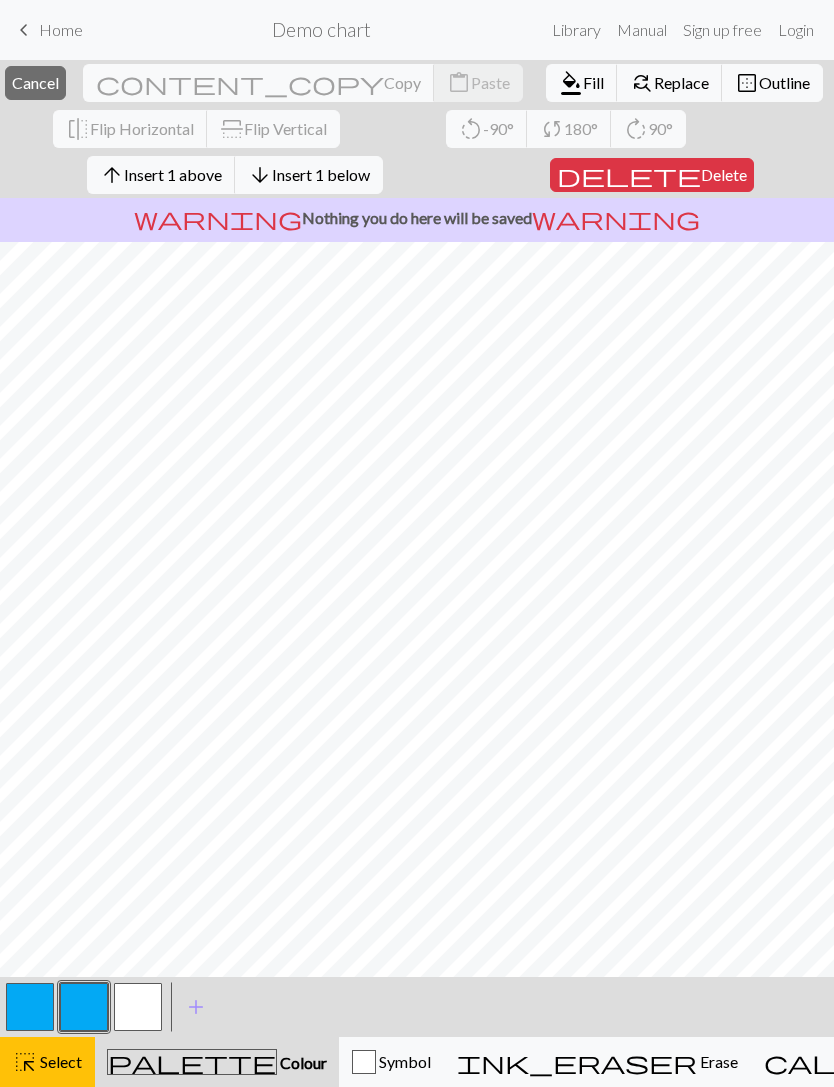 click on "Delete" at bounding box center [724, 174] 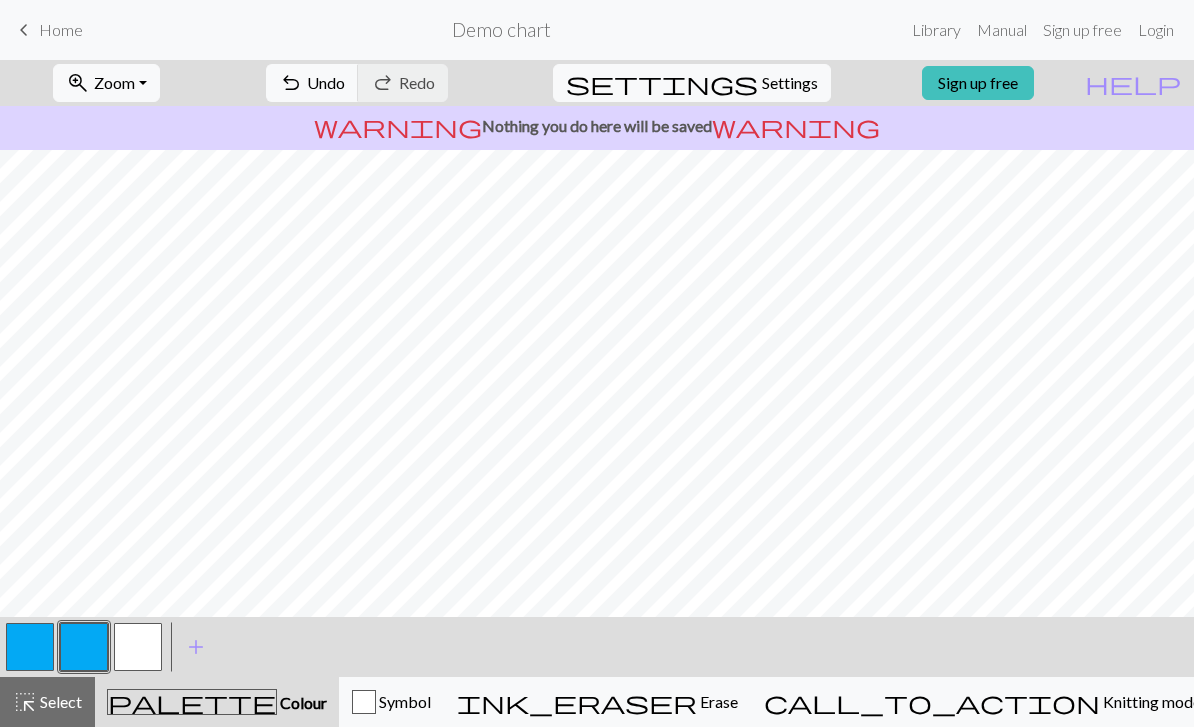 click on "Settings" at bounding box center (790, 83) 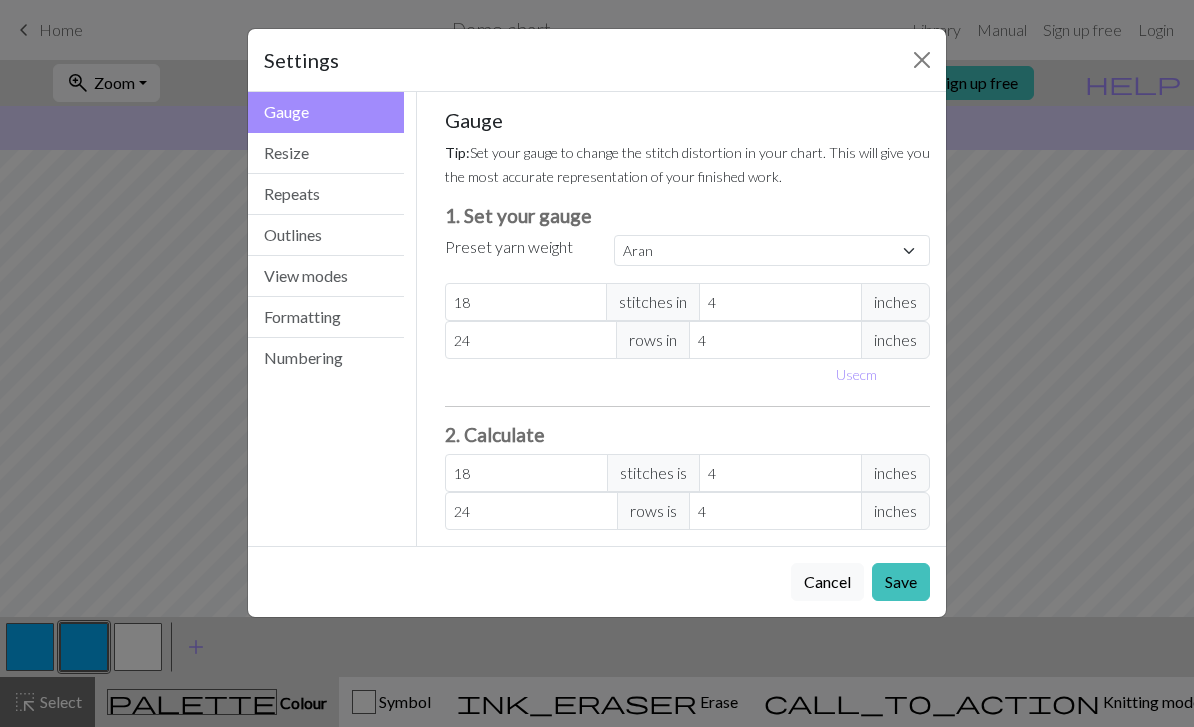 click on "Numbering" at bounding box center [326, 358] 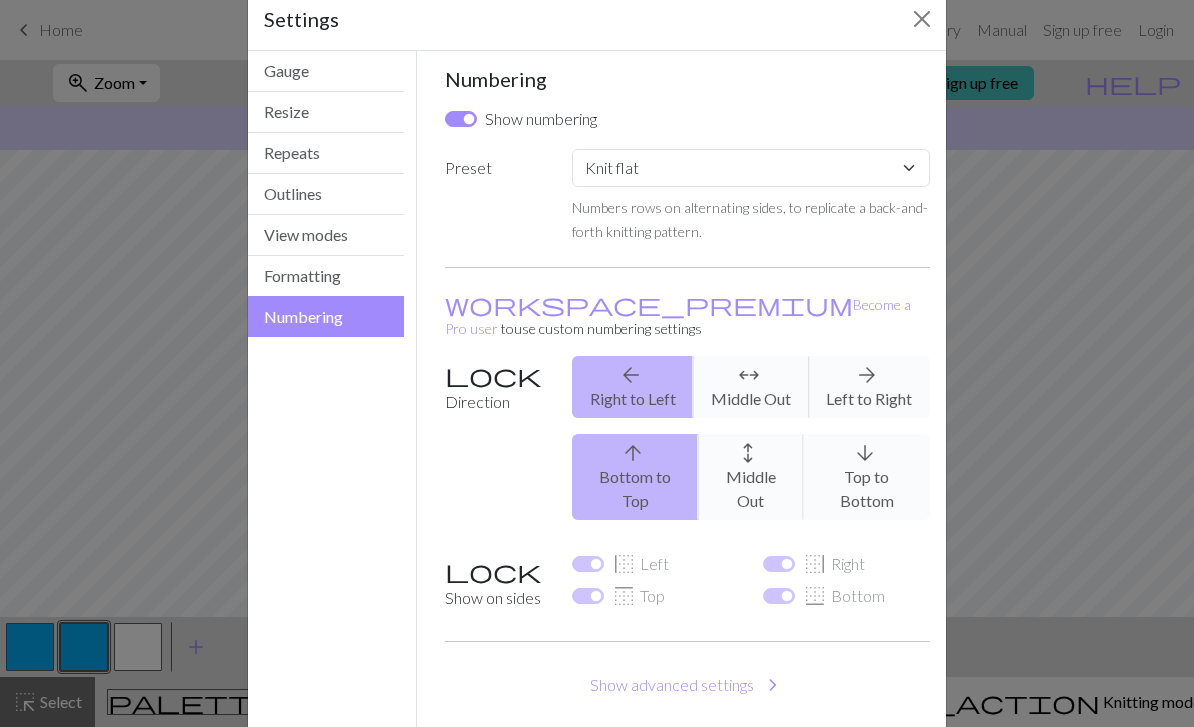 scroll, scrollTop: 27, scrollLeft: 0, axis: vertical 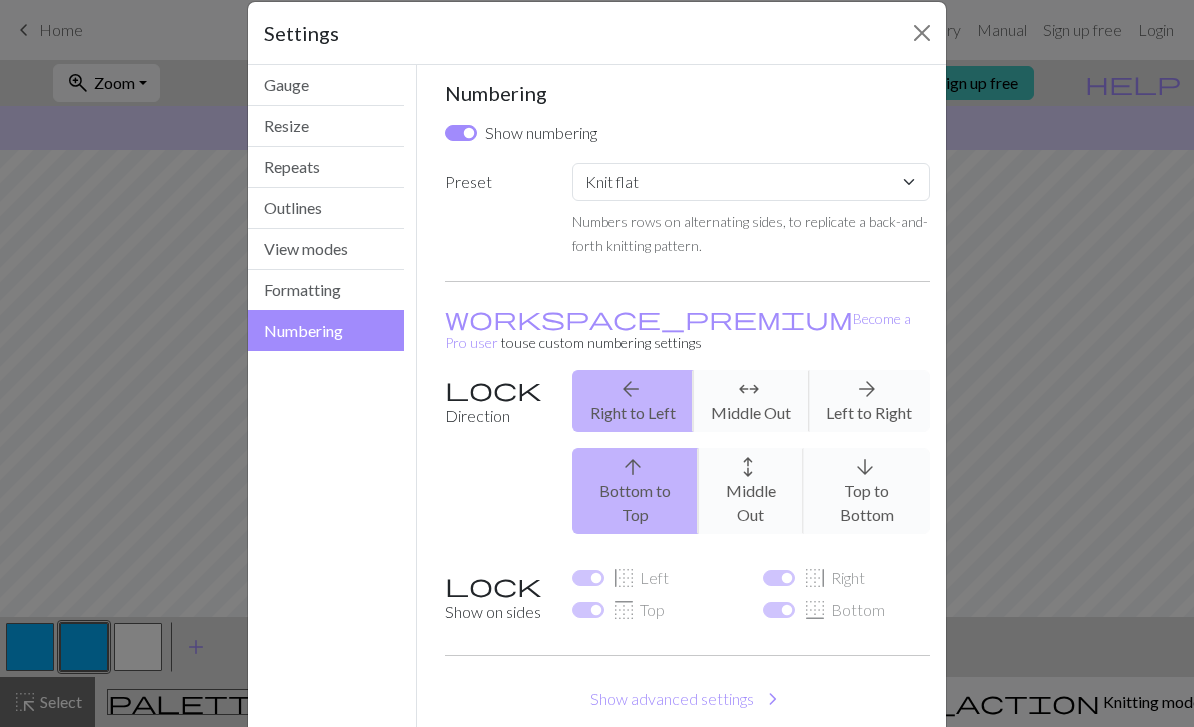 click on "Formatting" at bounding box center [326, 290] 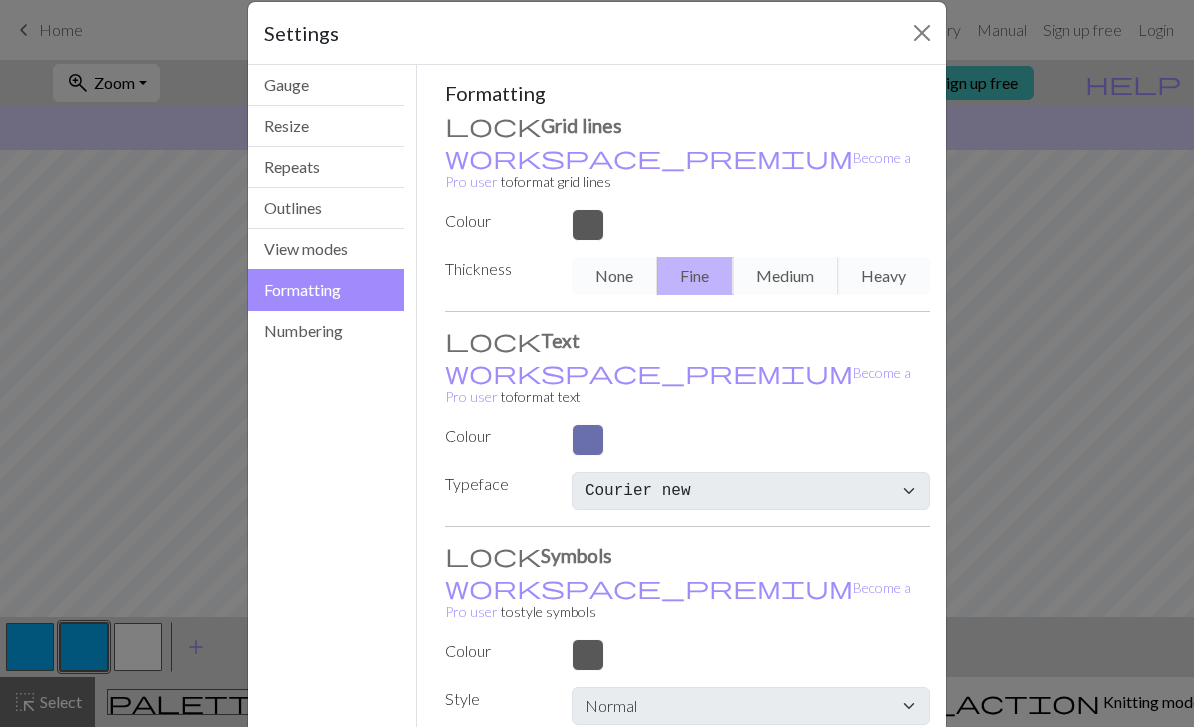 click on "View modes" at bounding box center [326, 249] 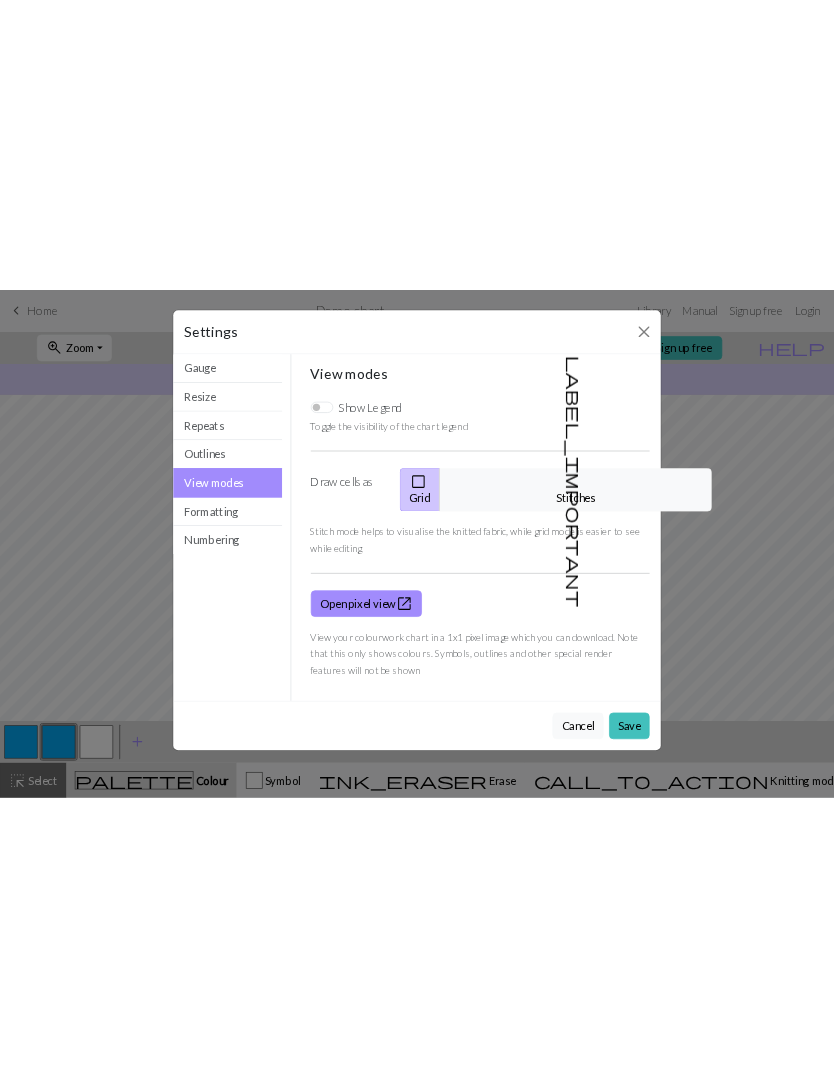 scroll, scrollTop: 0, scrollLeft: 0, axis: both 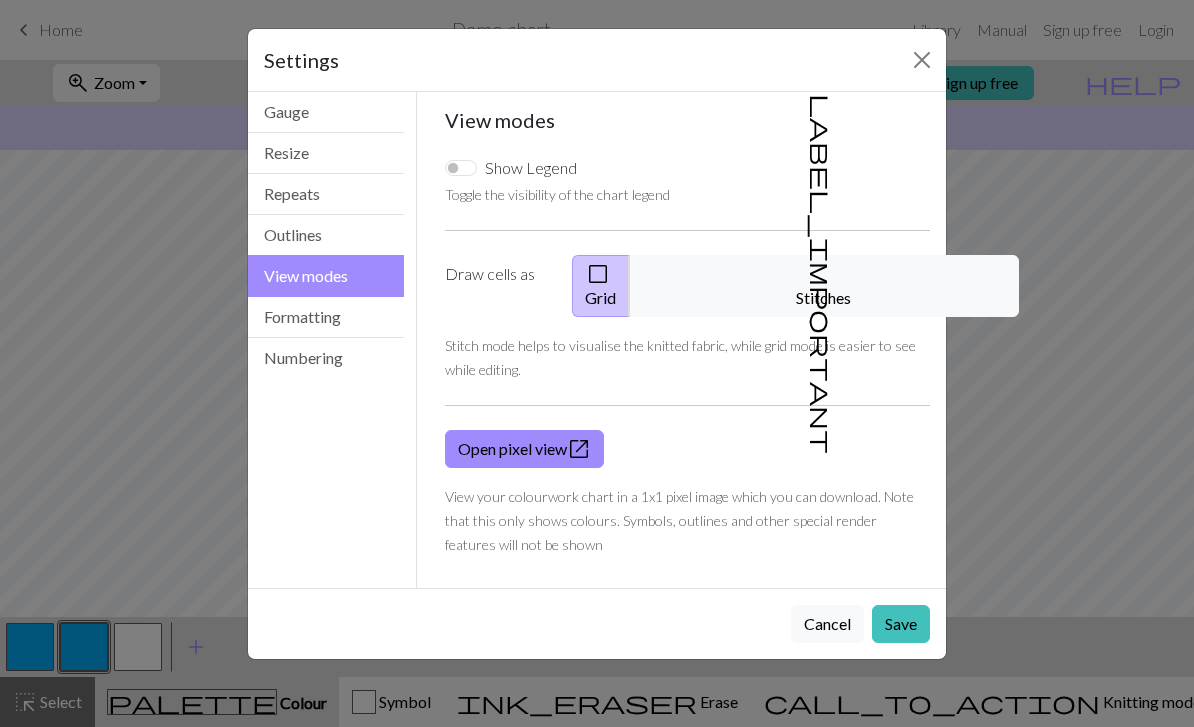 click on "Outlines" at bounding box center [326, 235] 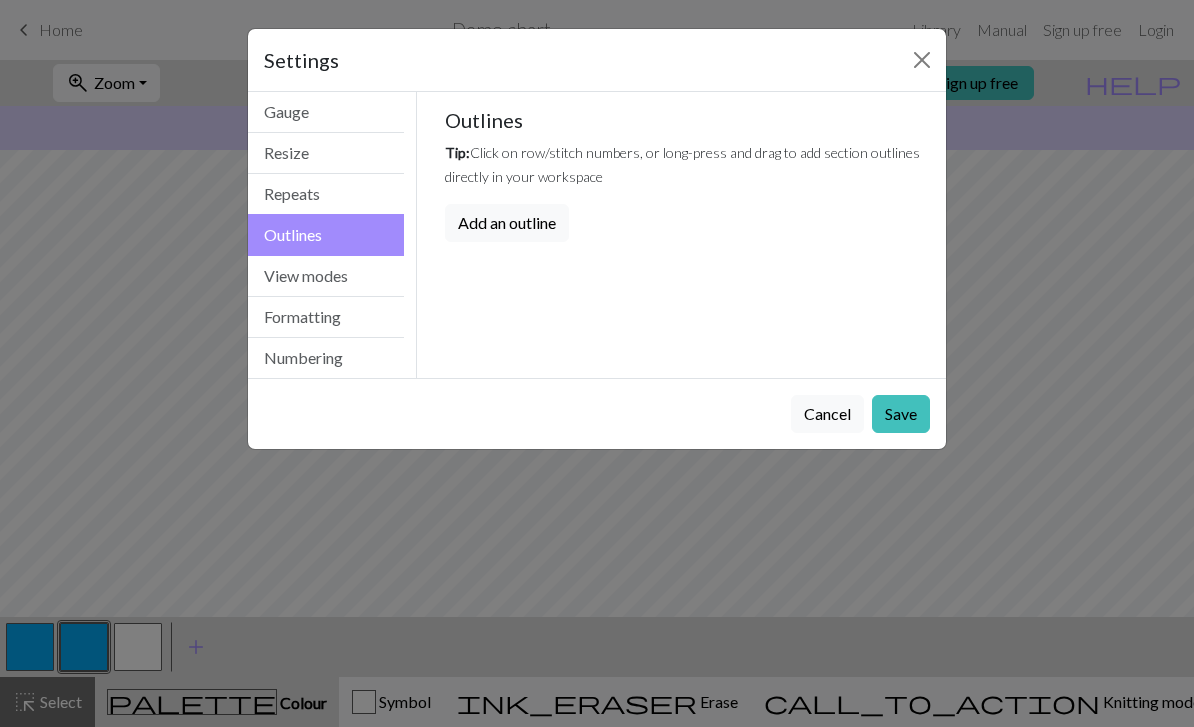 click on "Repeats" at bounding box center (326, 194) 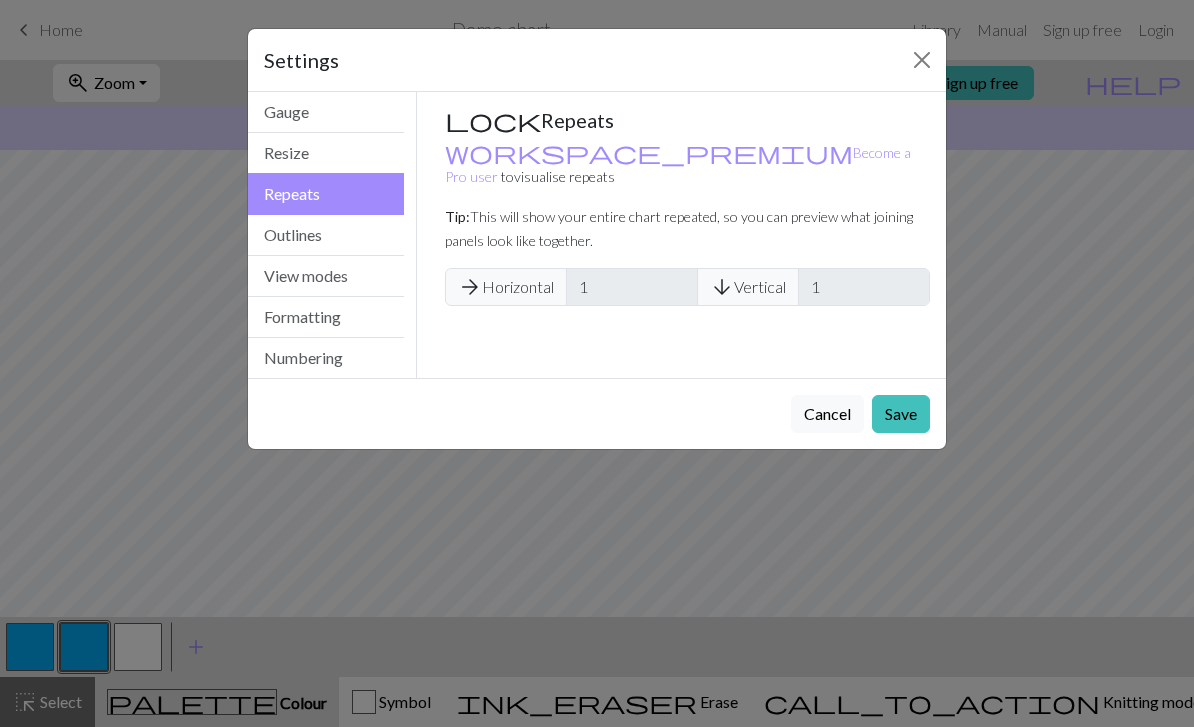 click on "Resize" at bounding box center [326, 153] 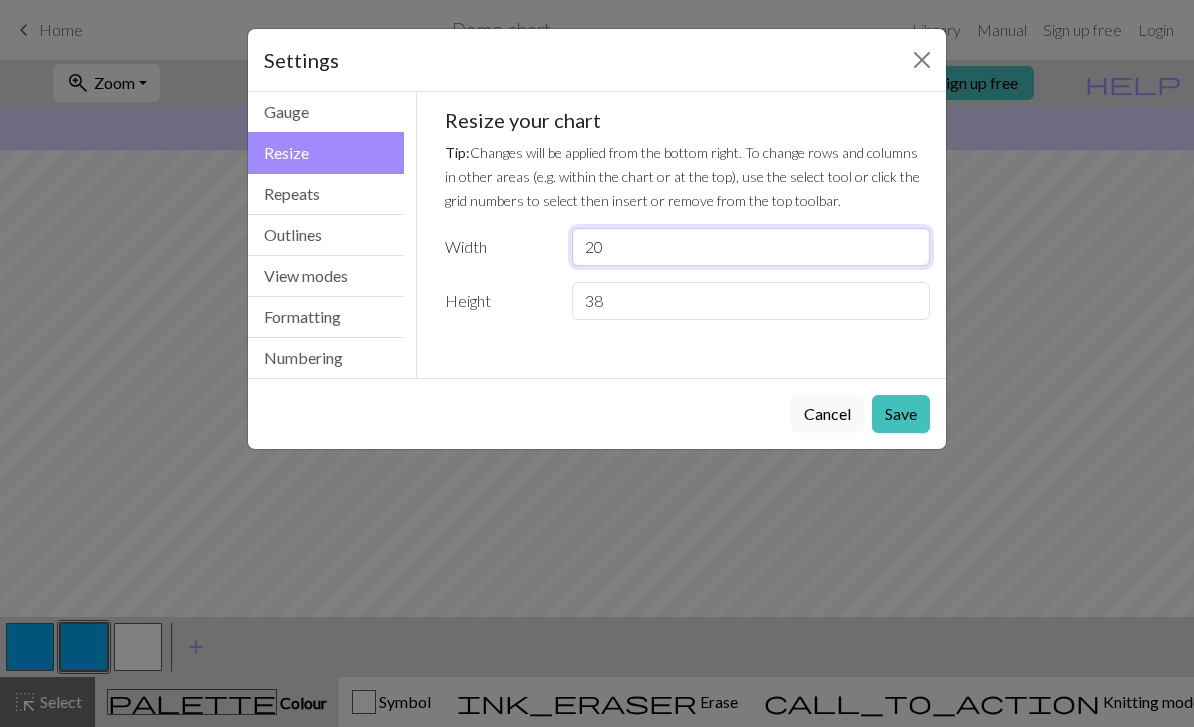 click on "20" at bounding box center [751, 247] 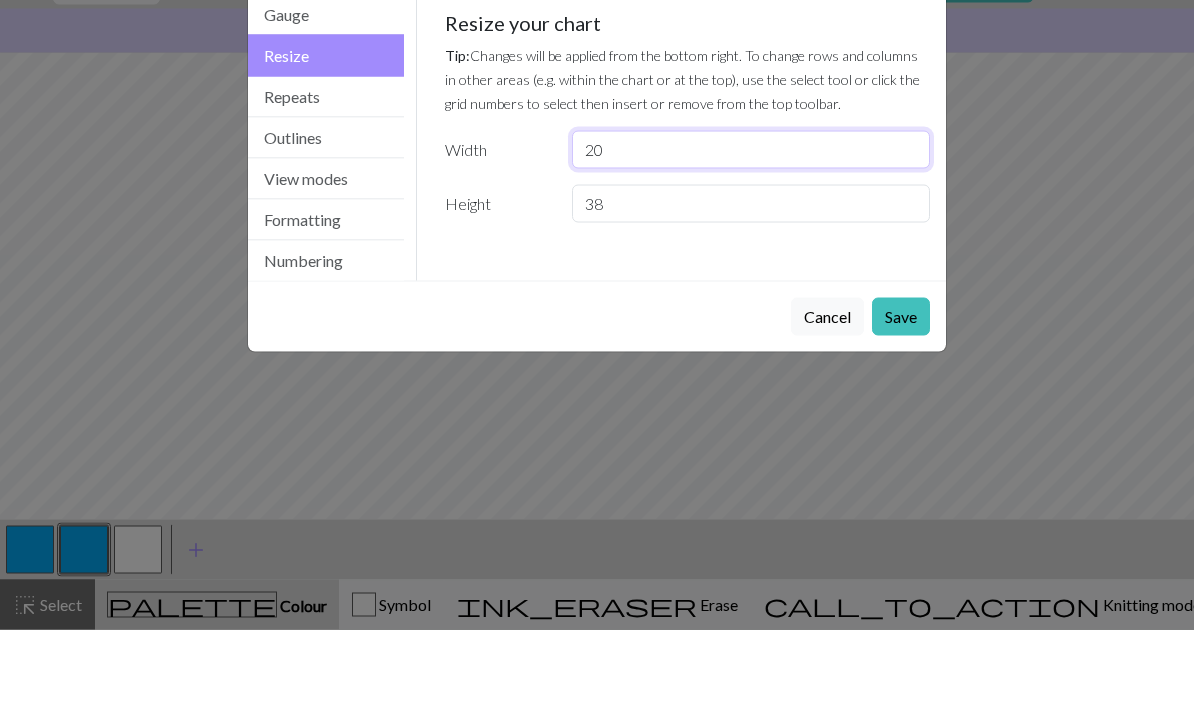 type on "2" 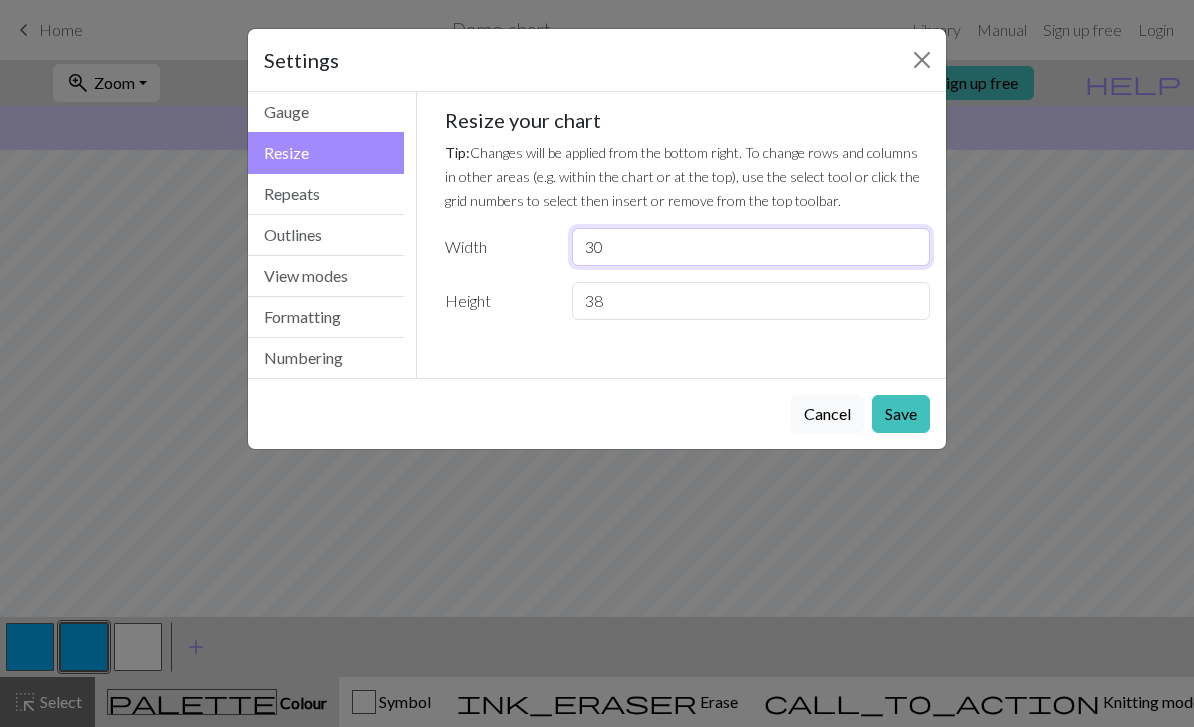 type on "30" 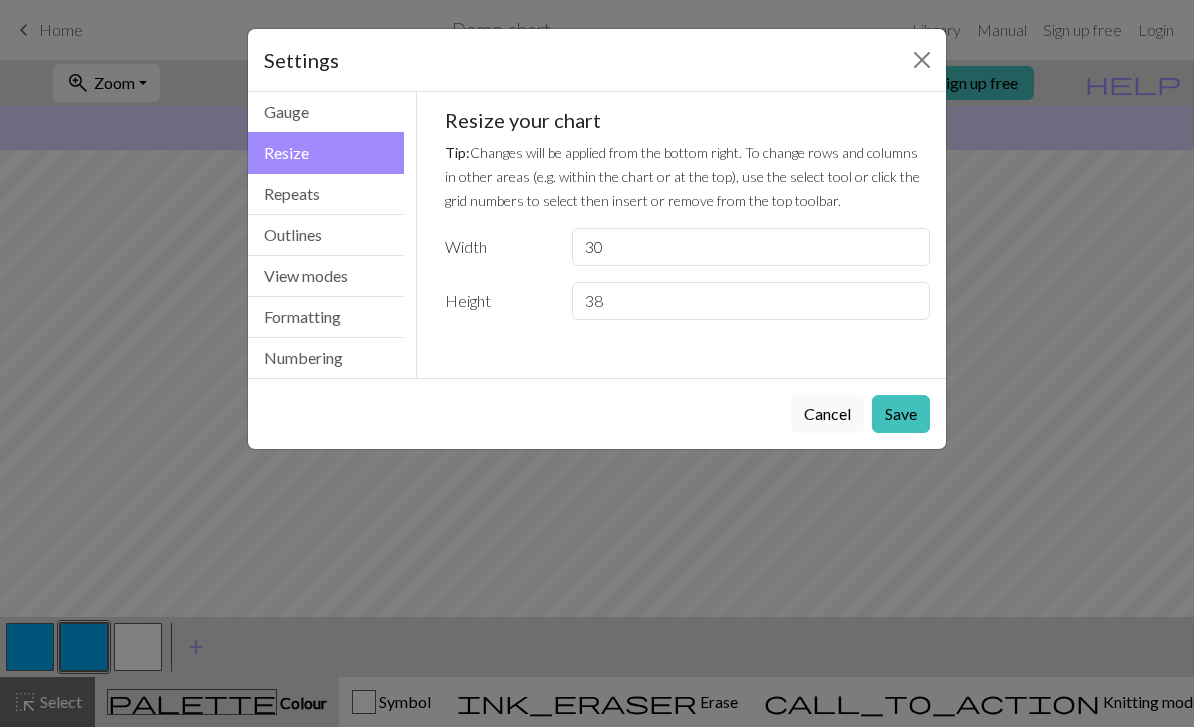 click on "Save" at bounding box center [901, 414] 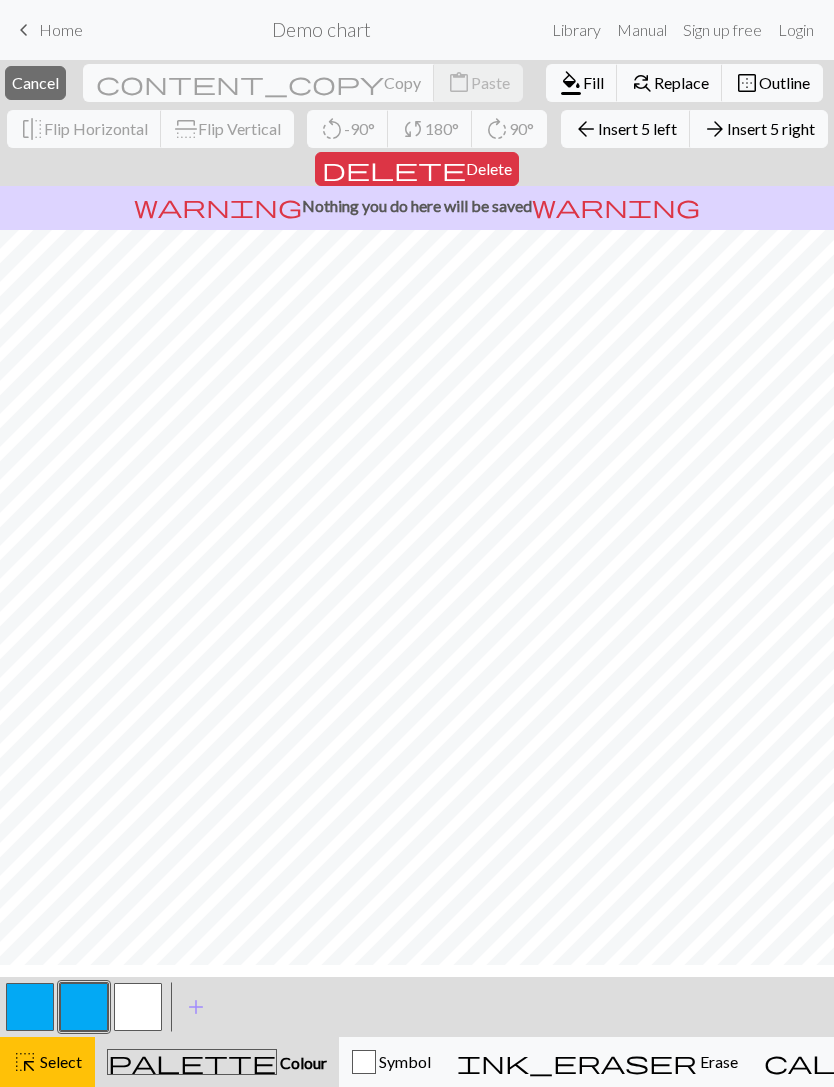 click on "Delete" at bounding box center (489, 168) 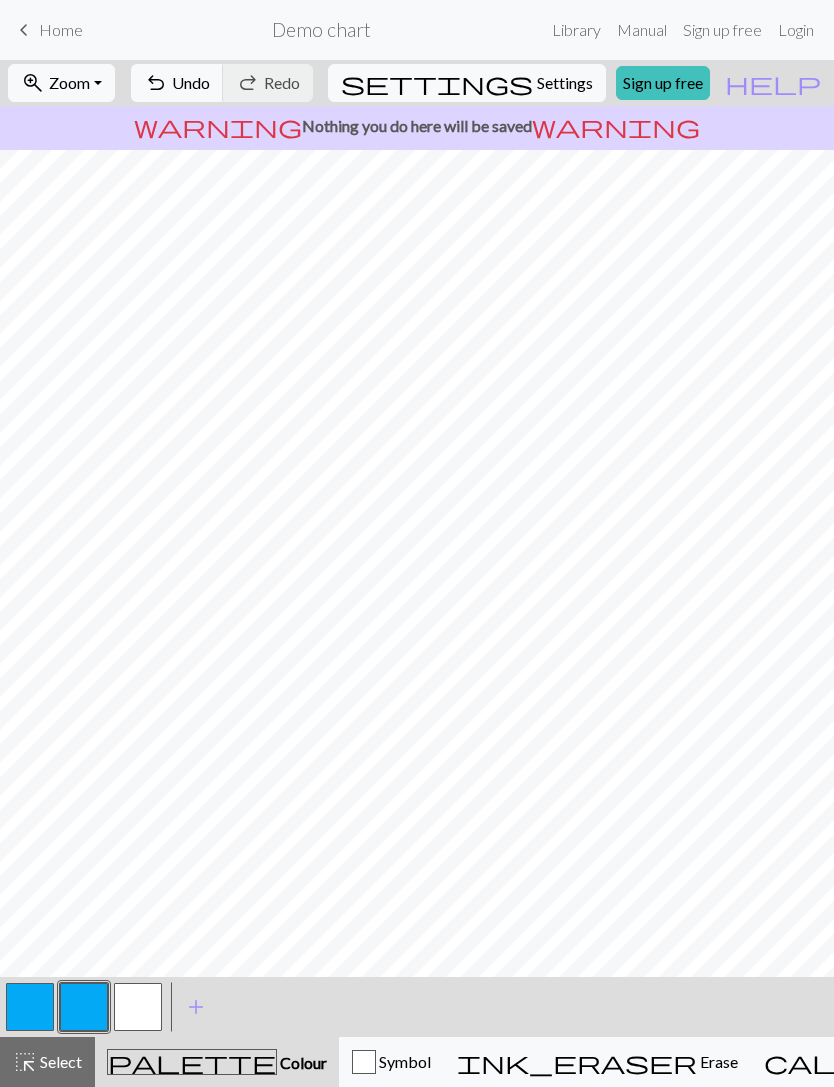 click on "Select" at bounding box center (59, 1061) 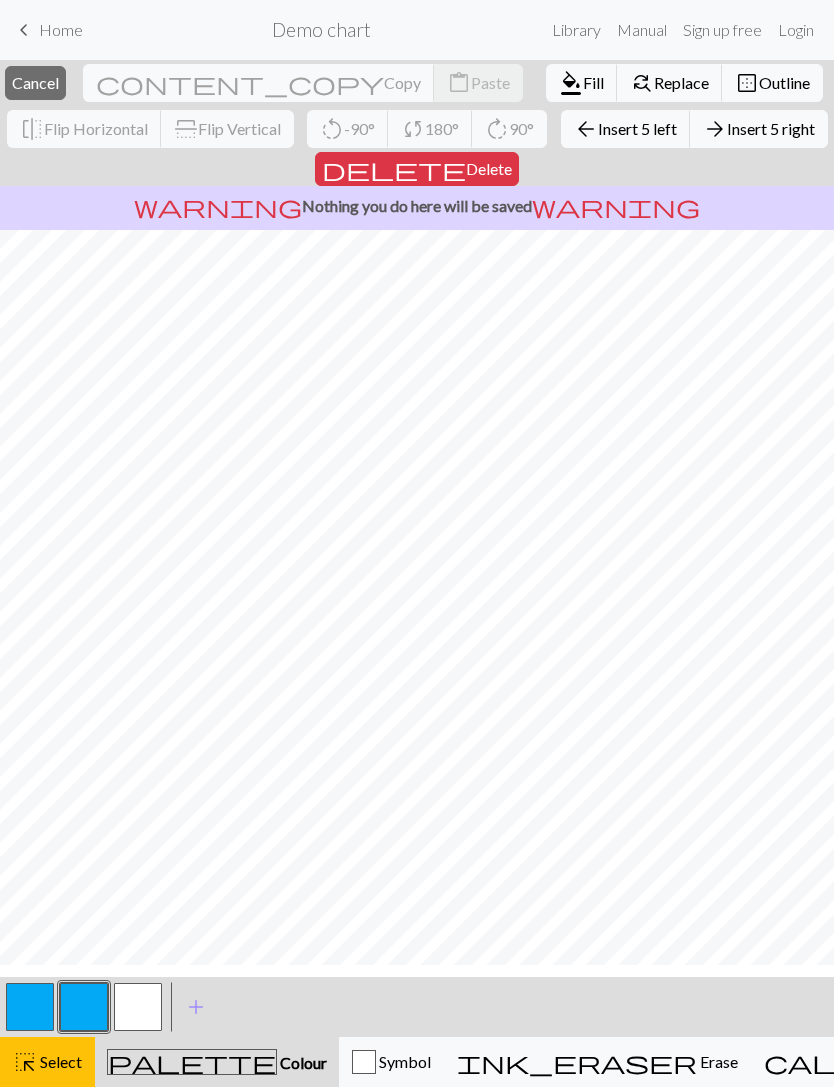 click on "arrow_back  Insert 5 left" at bounding box center [626, 129] 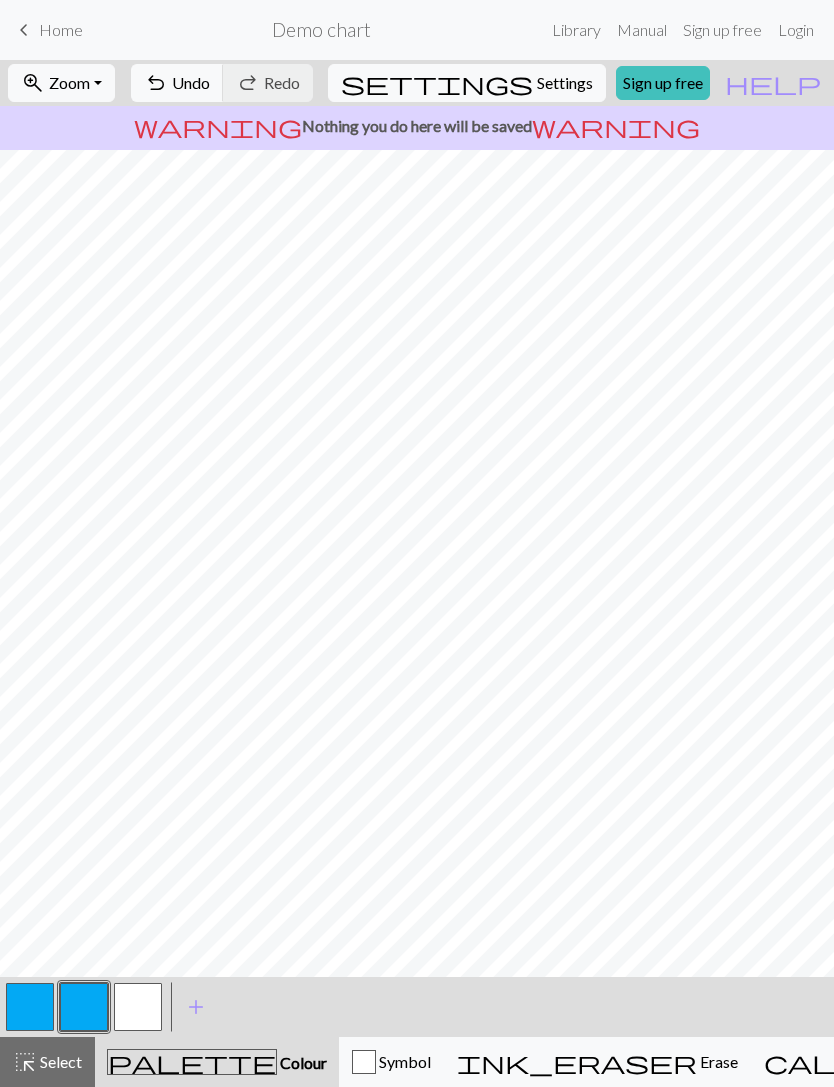 click at bounding box center [138, 1007] 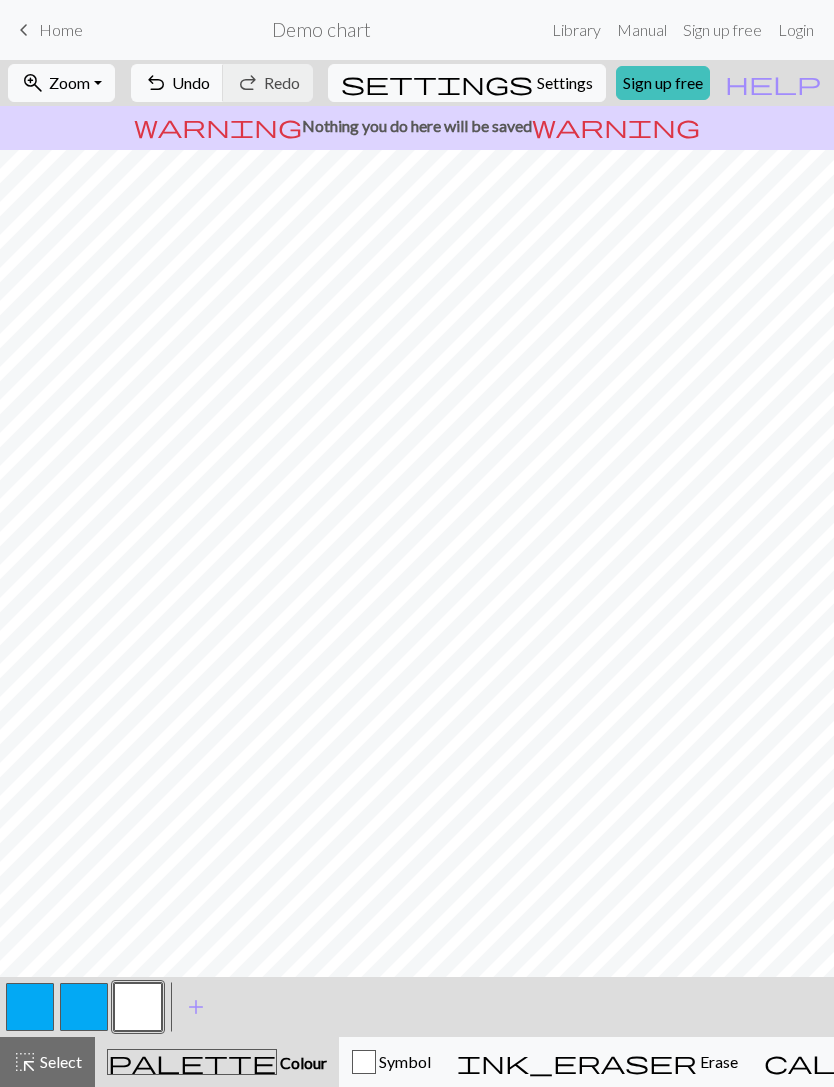 click on "Knitting mode" at bounding box center [1150, 1061] 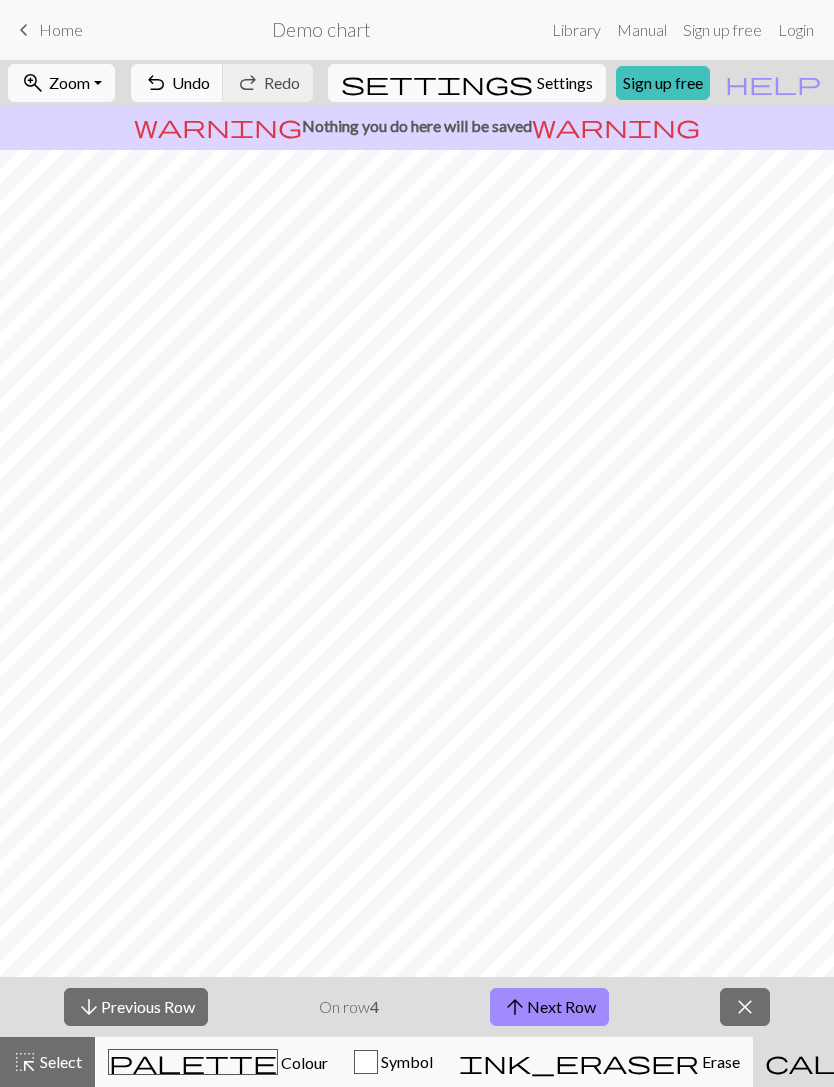 click on "arrow_downward Previous Row" at bounding box center (136, 1007) 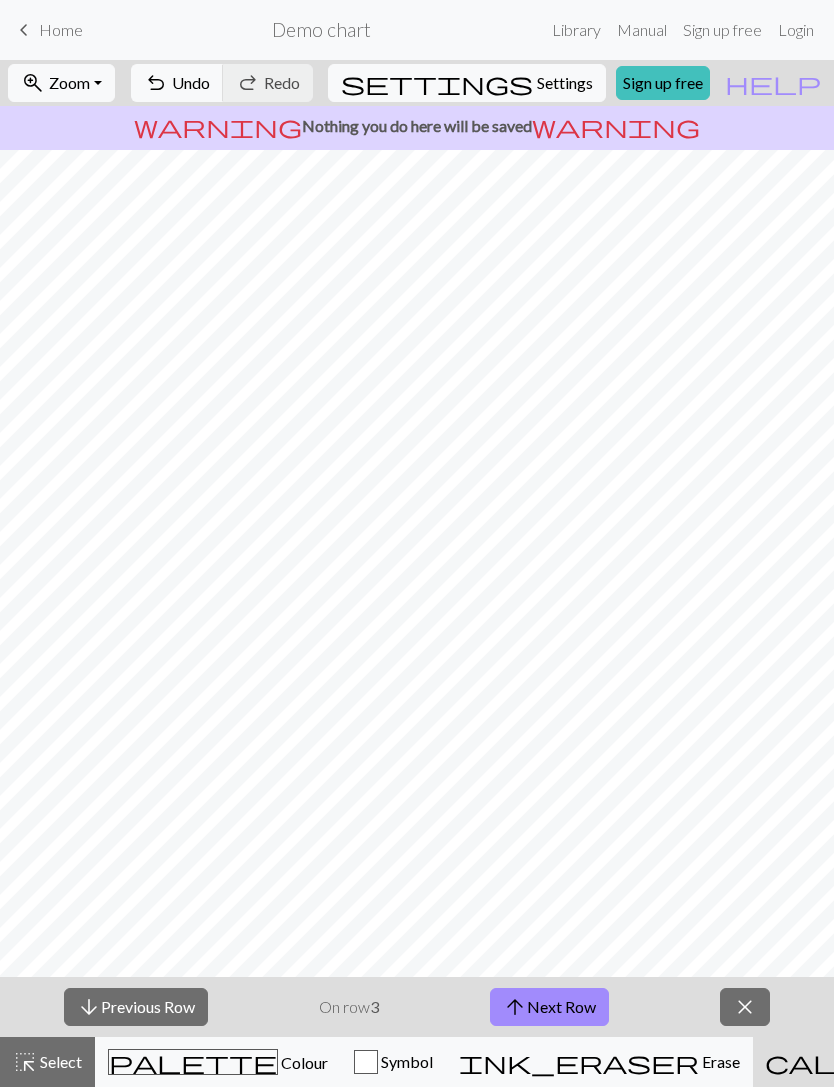 click on "arrow_downward Previous Row" at bounding box center (136, 1007) 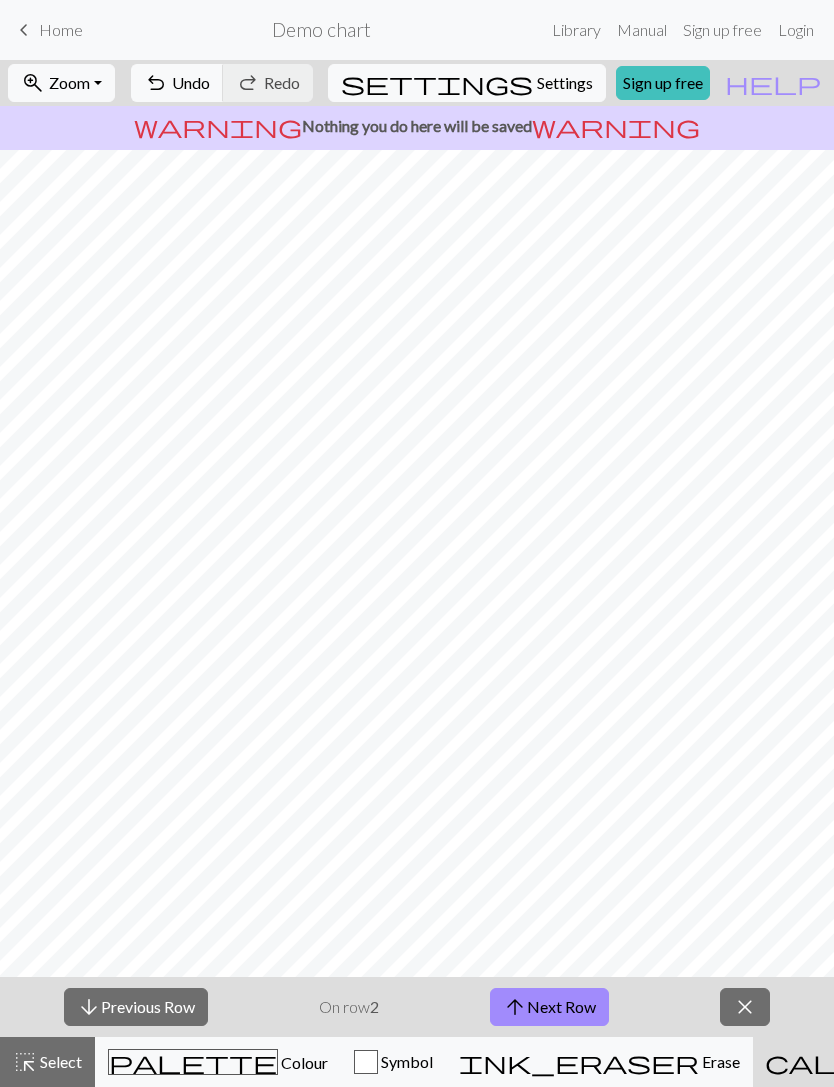 click on "arrow_downward Previous Row" at bounding box center (136, 1007) 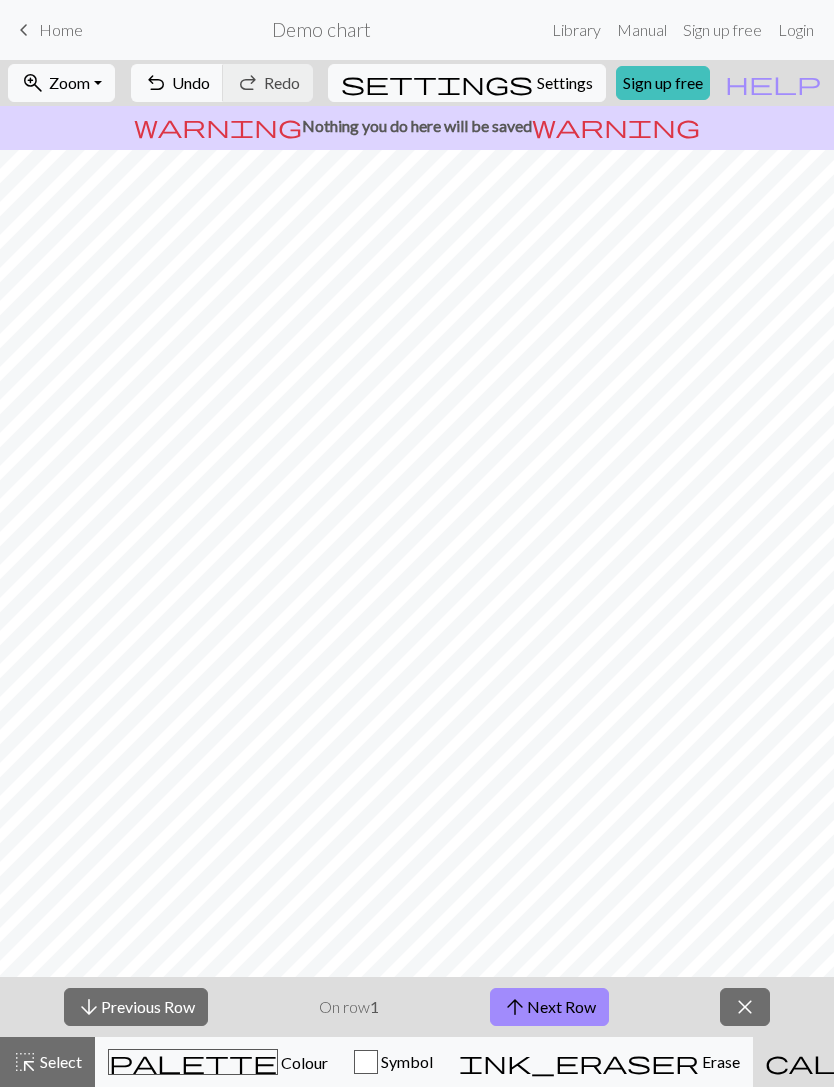 click on "arrow_upward  Next Row" at bounding box center [549, 1007] 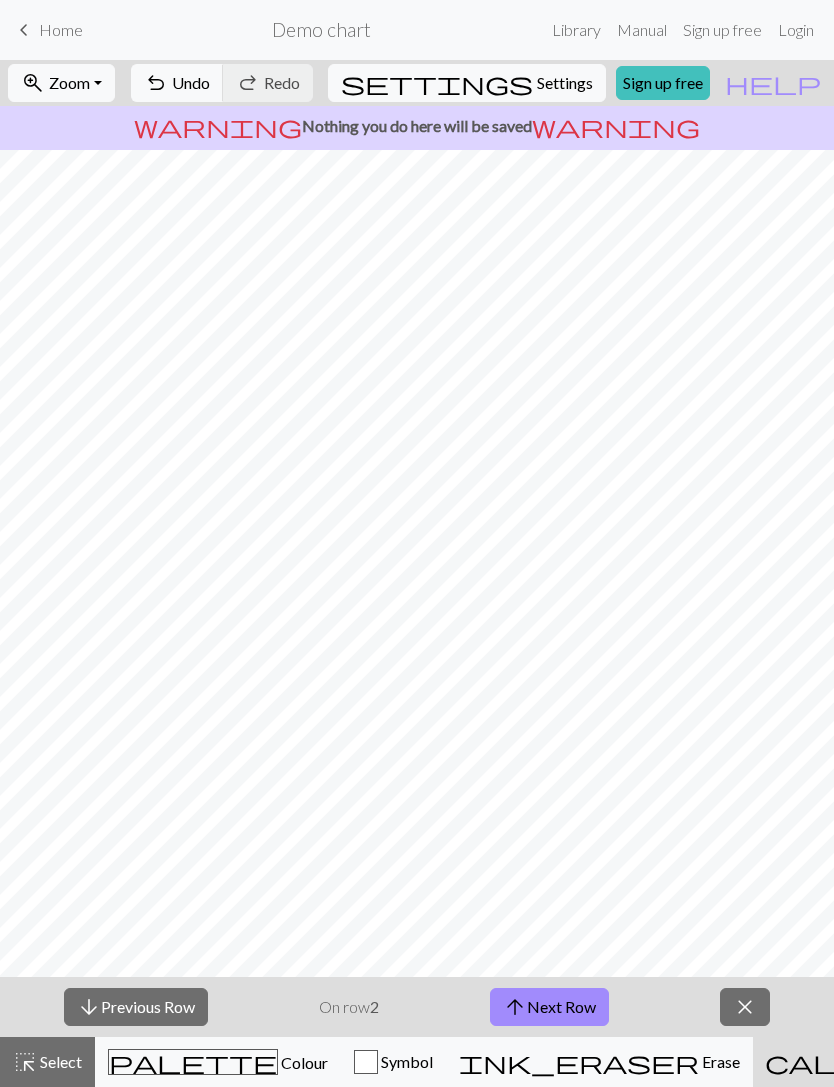 click on "arrow_upward  Next Row" at bounding box center [549, 1007] 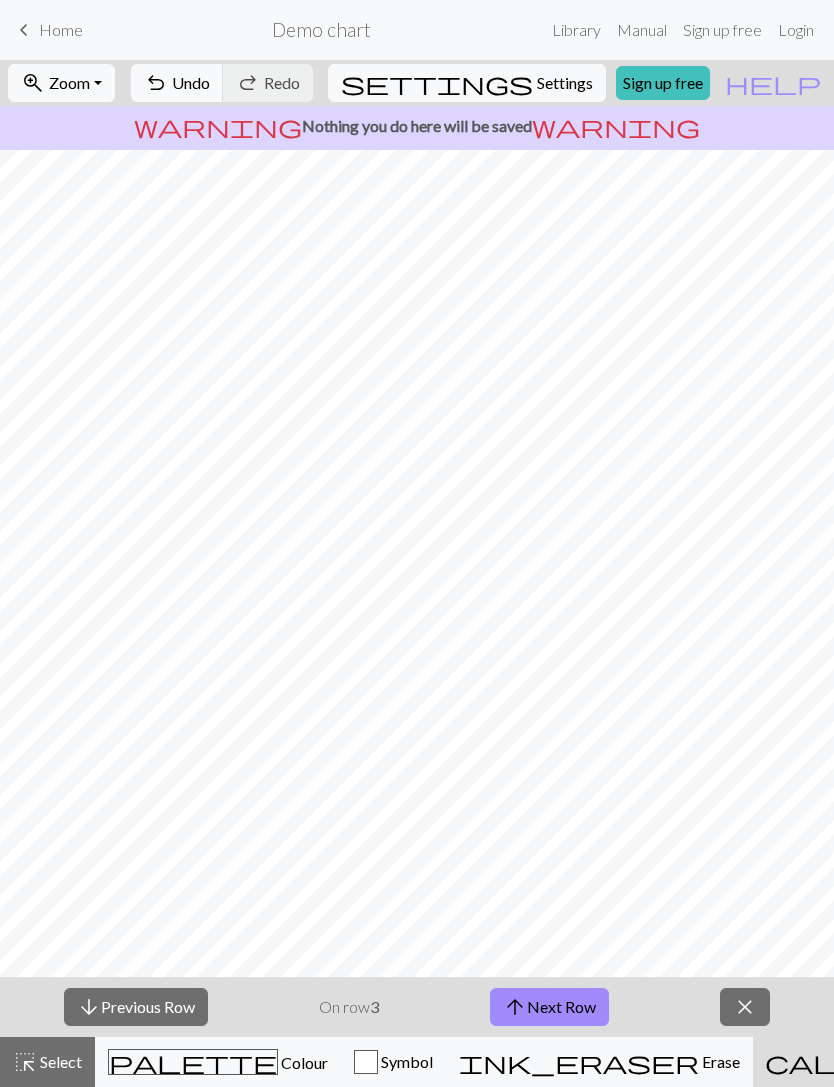 click on "arrow_upward  Next Row" at bounding box center [549, 1007] 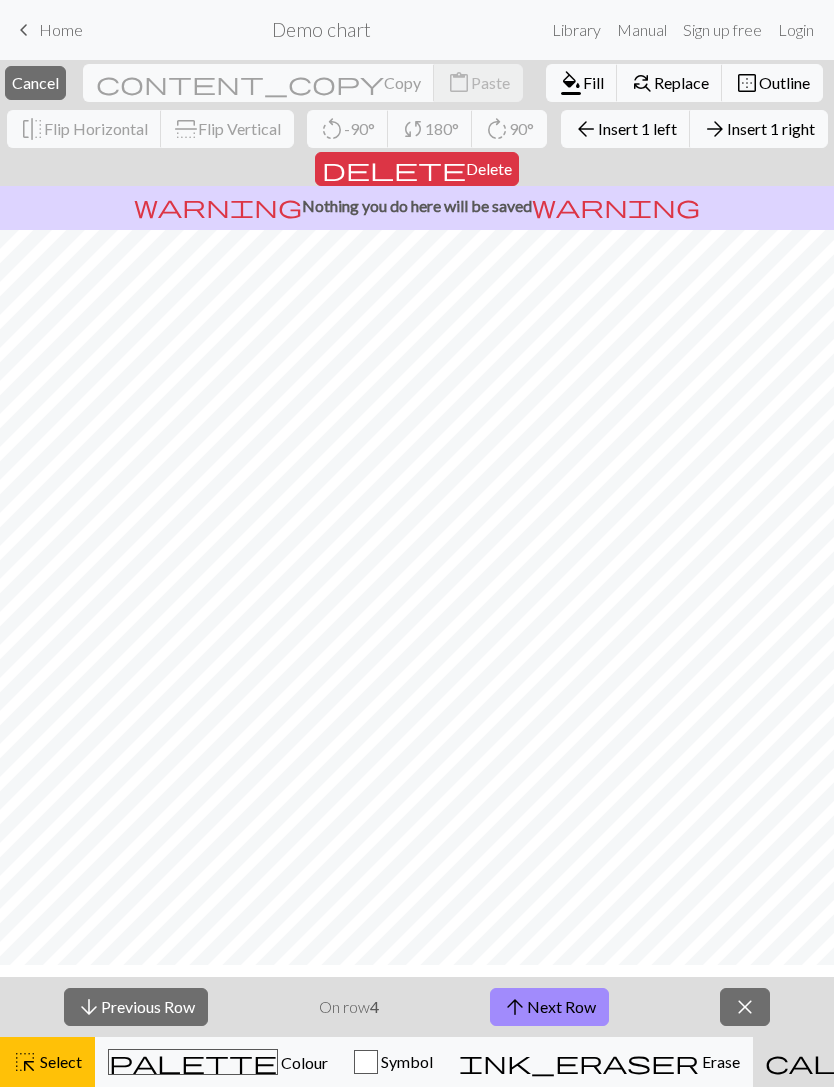 click on "close" at bounding box center [745, 1007] 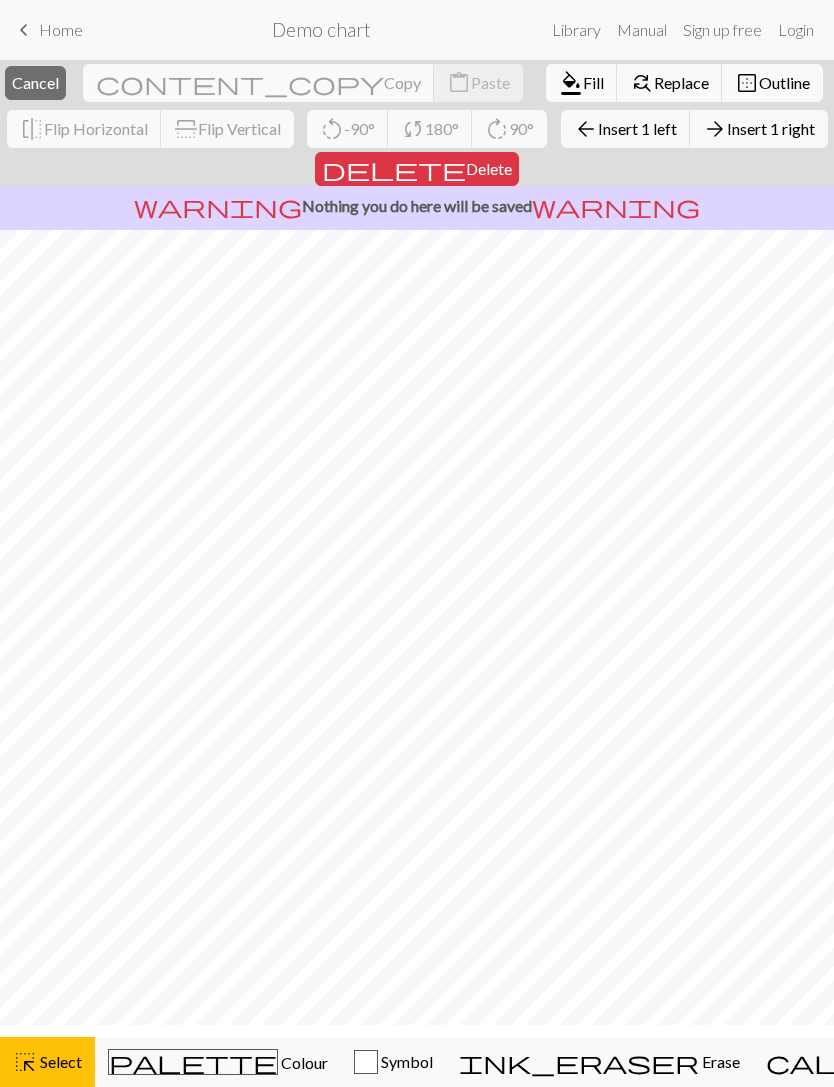 click on "close Cancel" at bounding box center (35, 83) 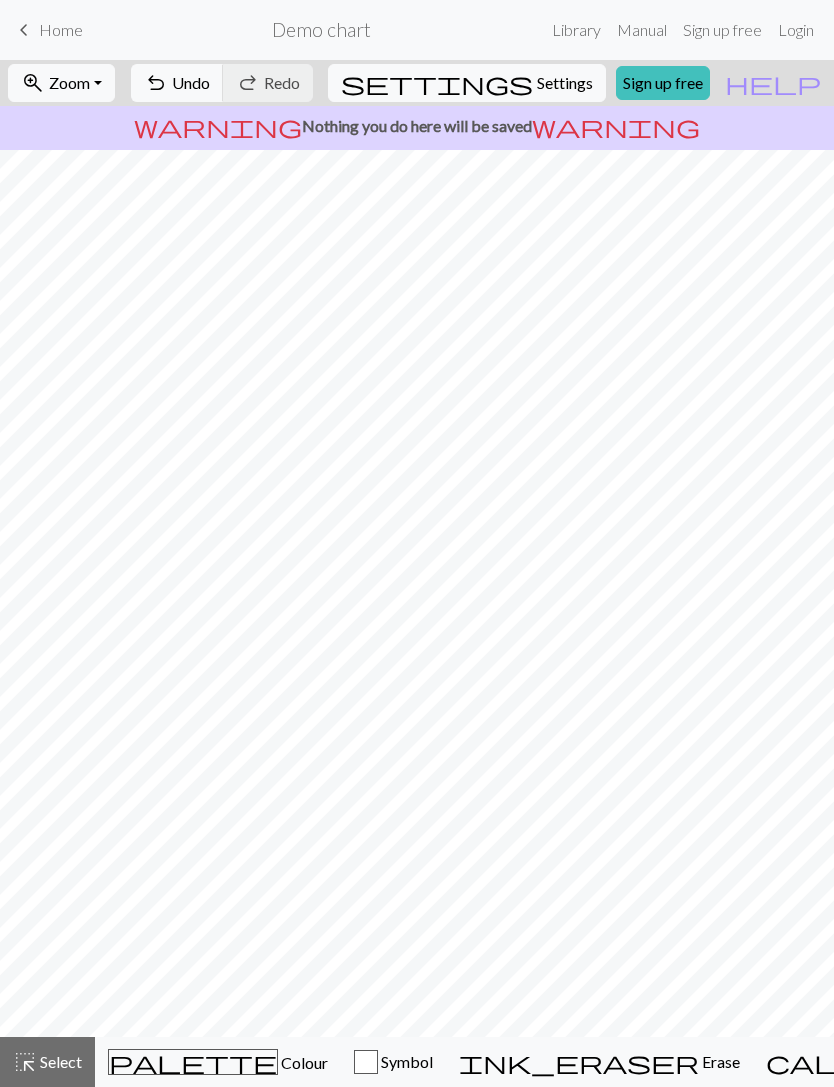 click on "Knitting mode" at bounding box center (1152, 1061) 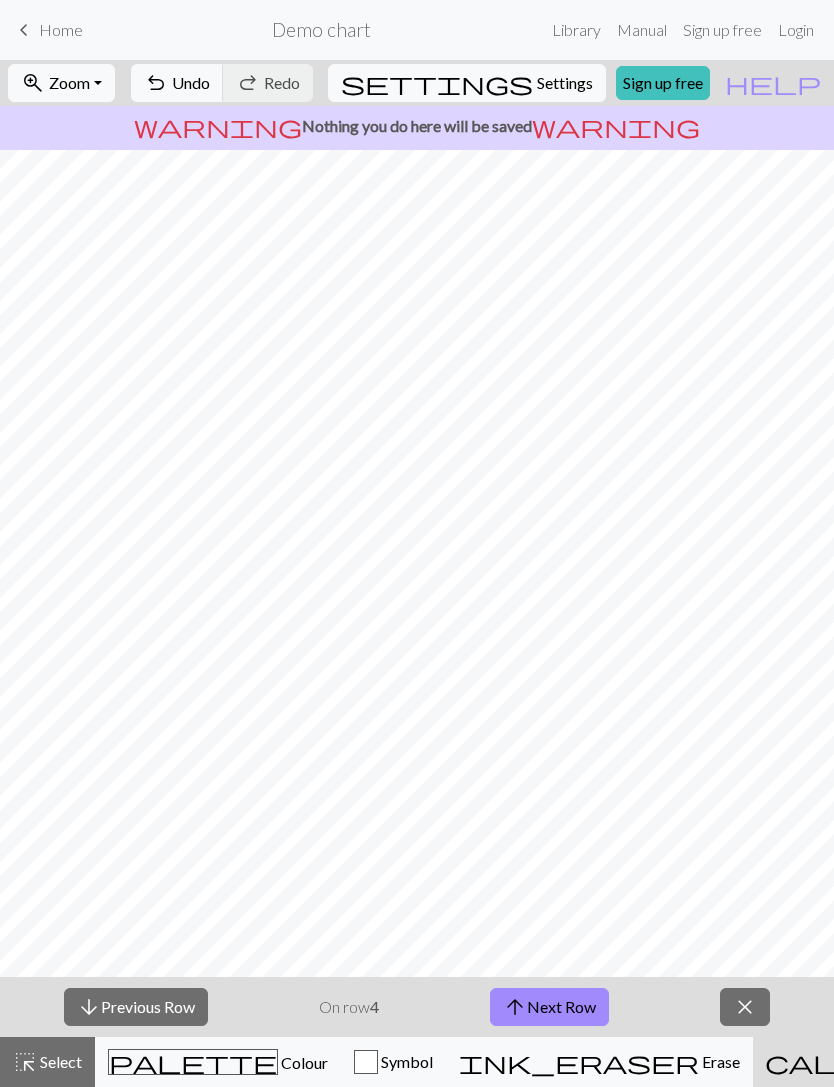 click on "arrow_upward  Next Row" at bounding box center [549, 1007] 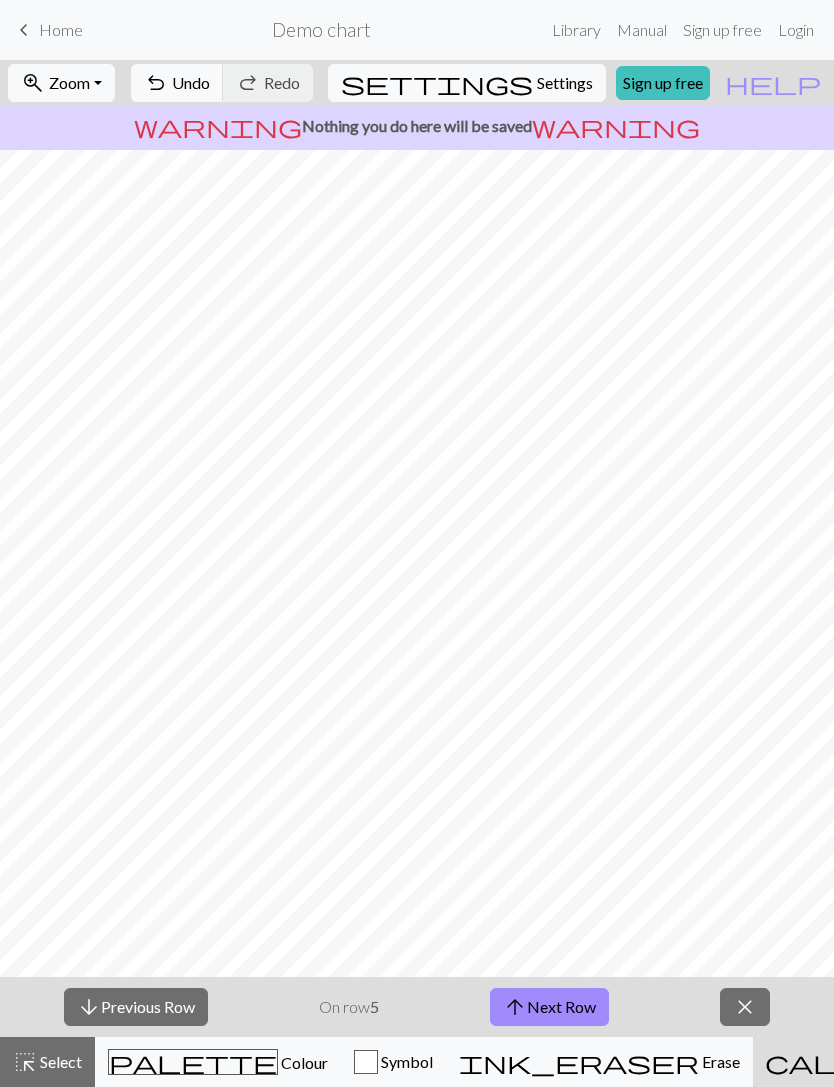 click on "arrow_upward  Next Row" at bounding box center (549, 1007) 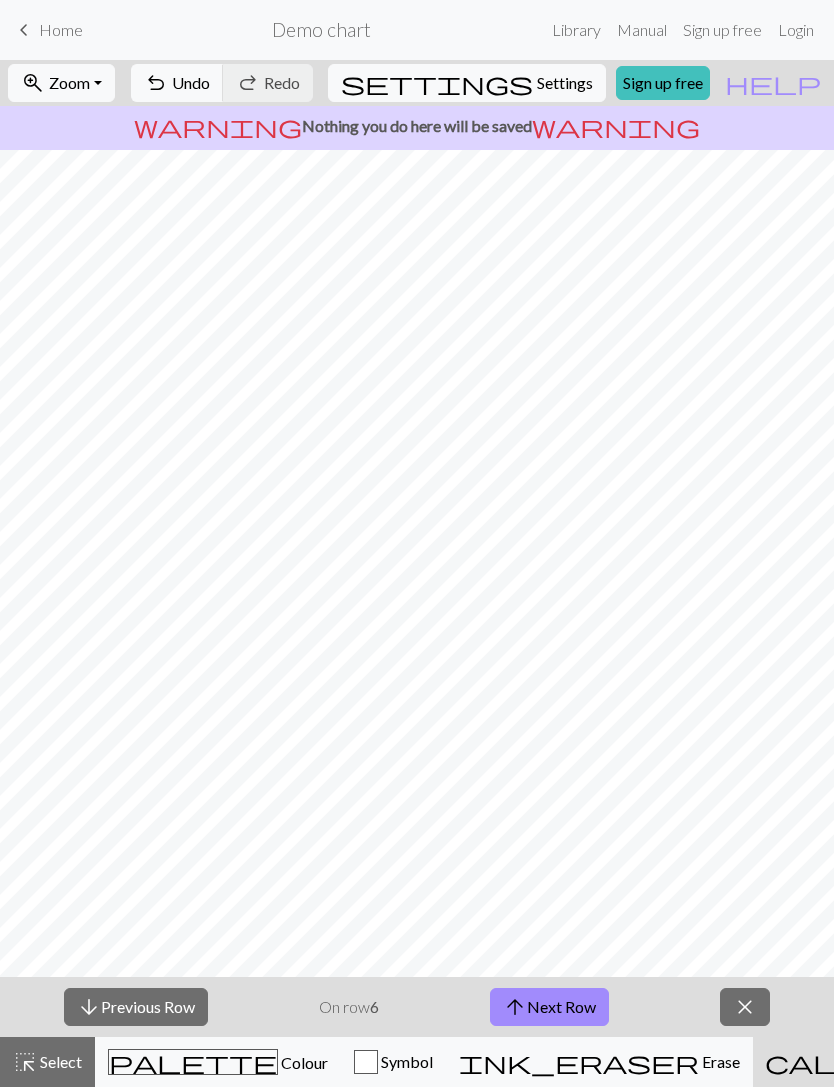 click on "arrow_upward  Next Row" at bounding box center [549, 1007] 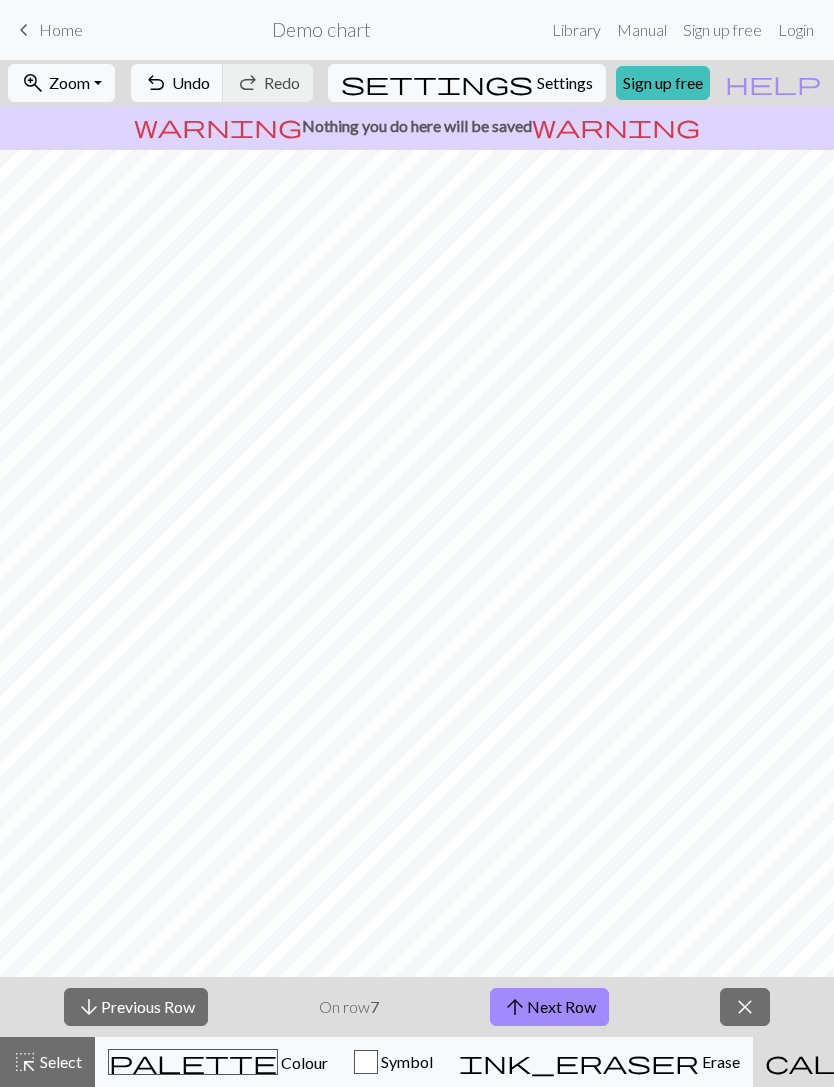 click on "arrow_upward  Next Row" at bounding box center (549, 1007) 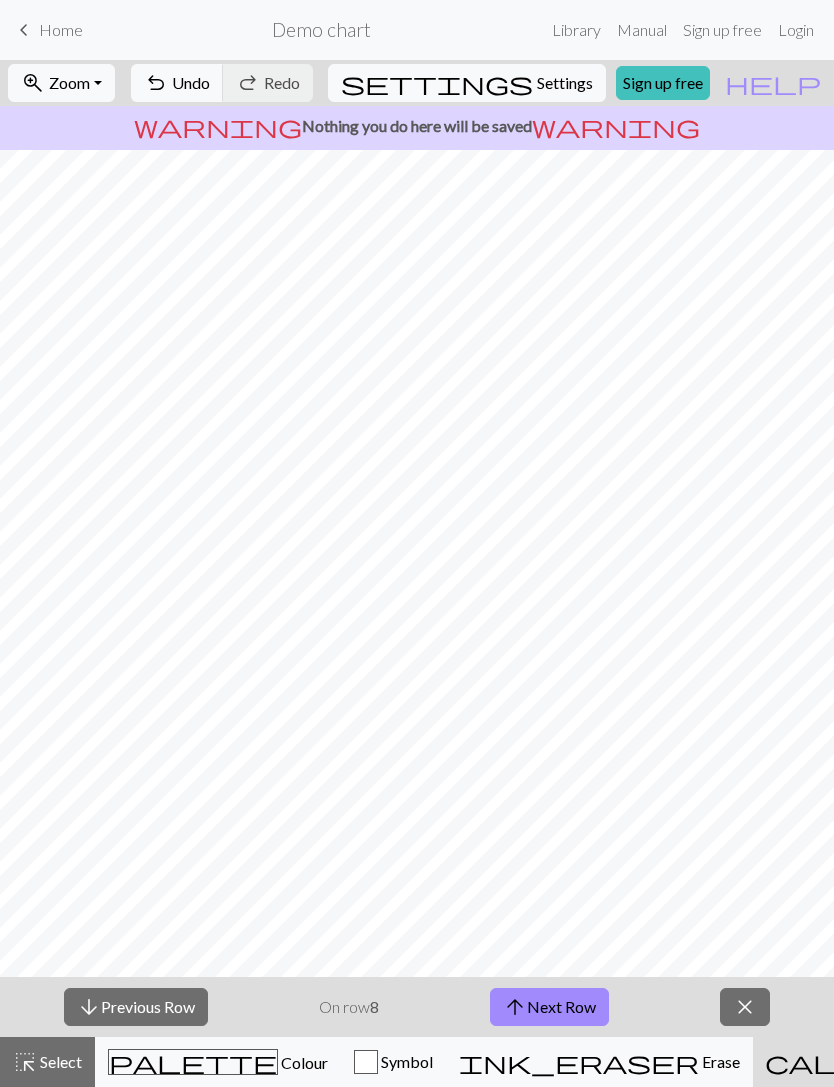 click on "arrow_upward" at bounding box center [515, 1007] 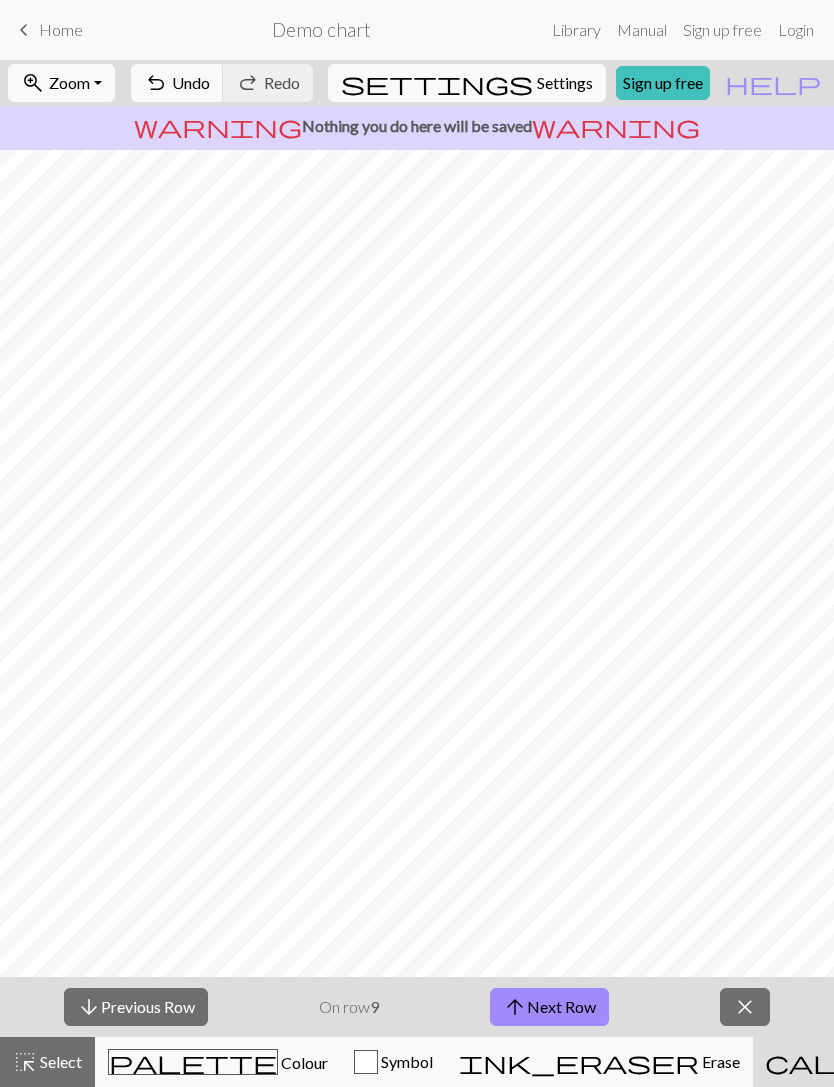 click on "arrow_upward  Next Row" at bounding box center (549, 1007) 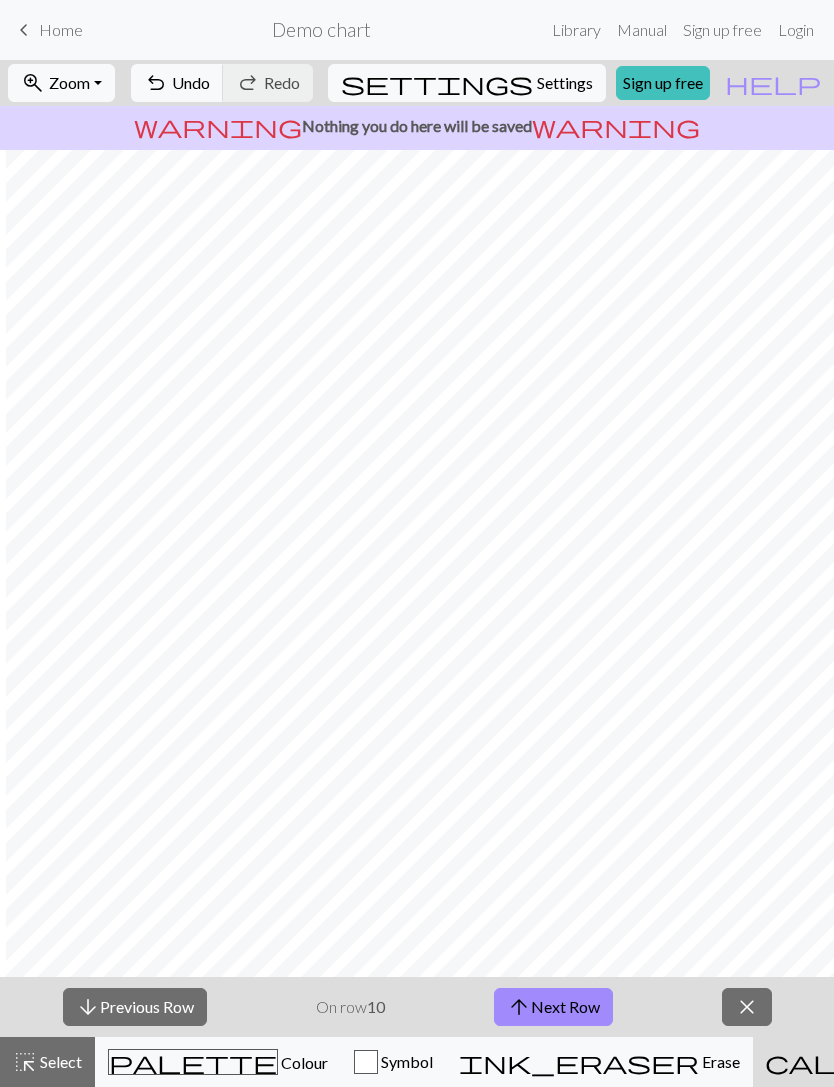scroll, scrollTop: 0, scrollLeft: 0, axis: both 